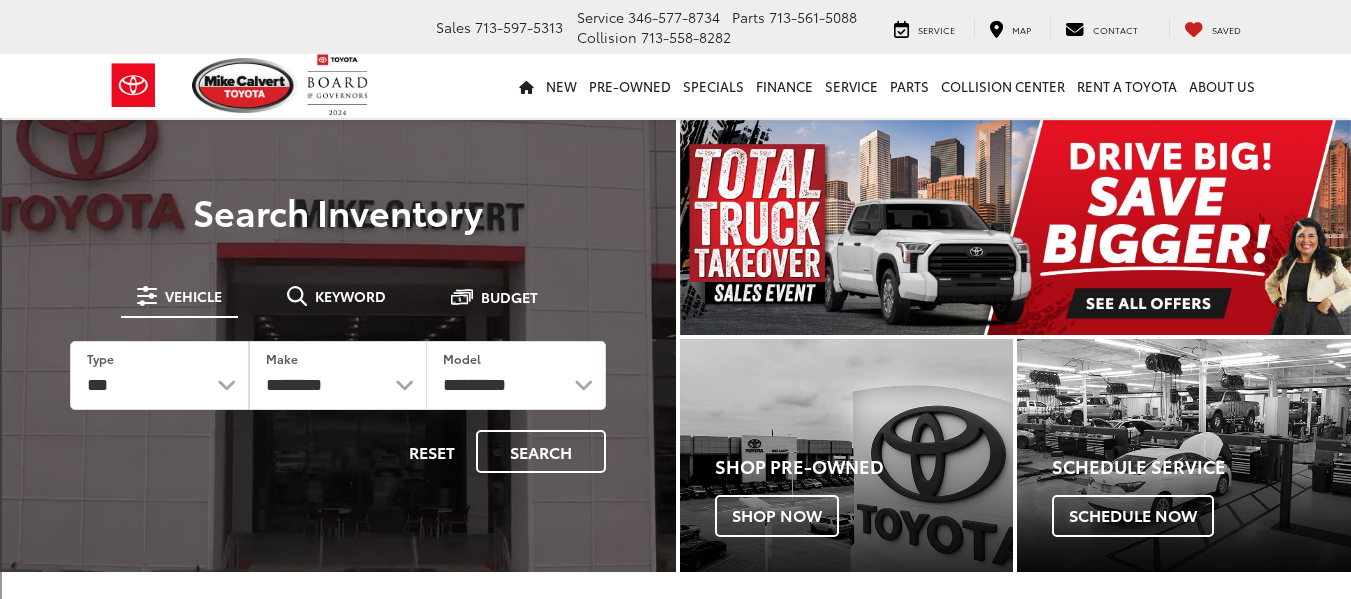 scroll, scrollTop: 0, scrollLeft: 0, axis: both 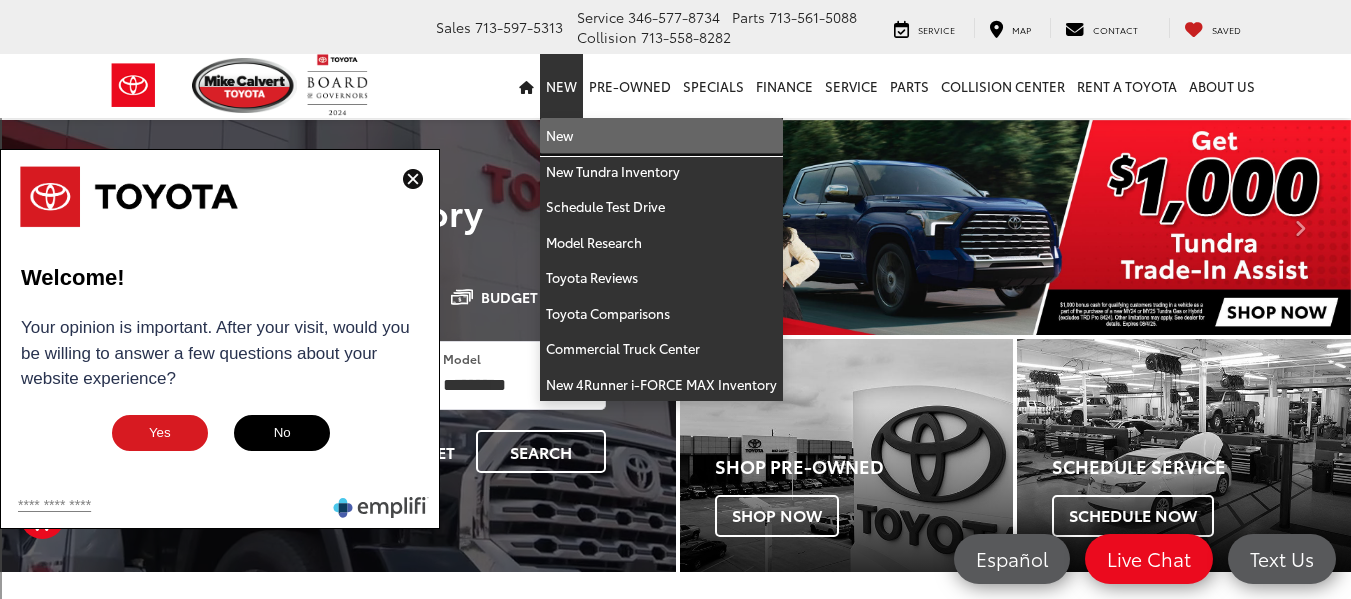 click on "New" at bounding box center [661, 136] 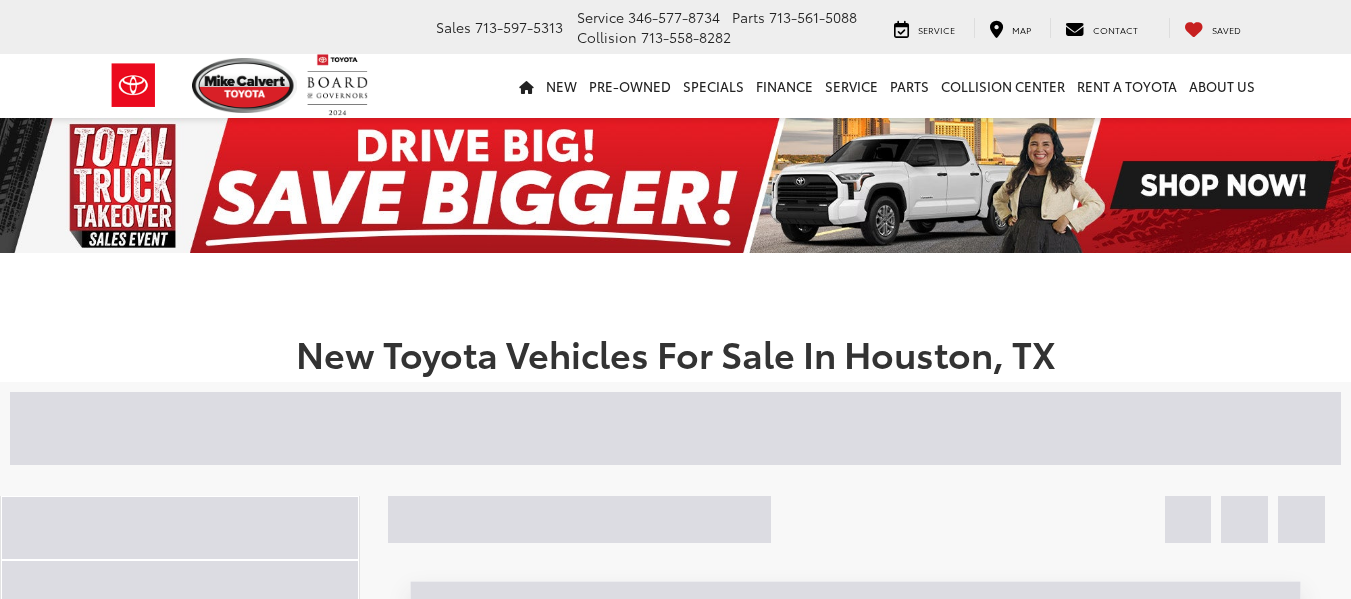 scroll, scrollTop: 0, scrollLeft: 0, axis: both 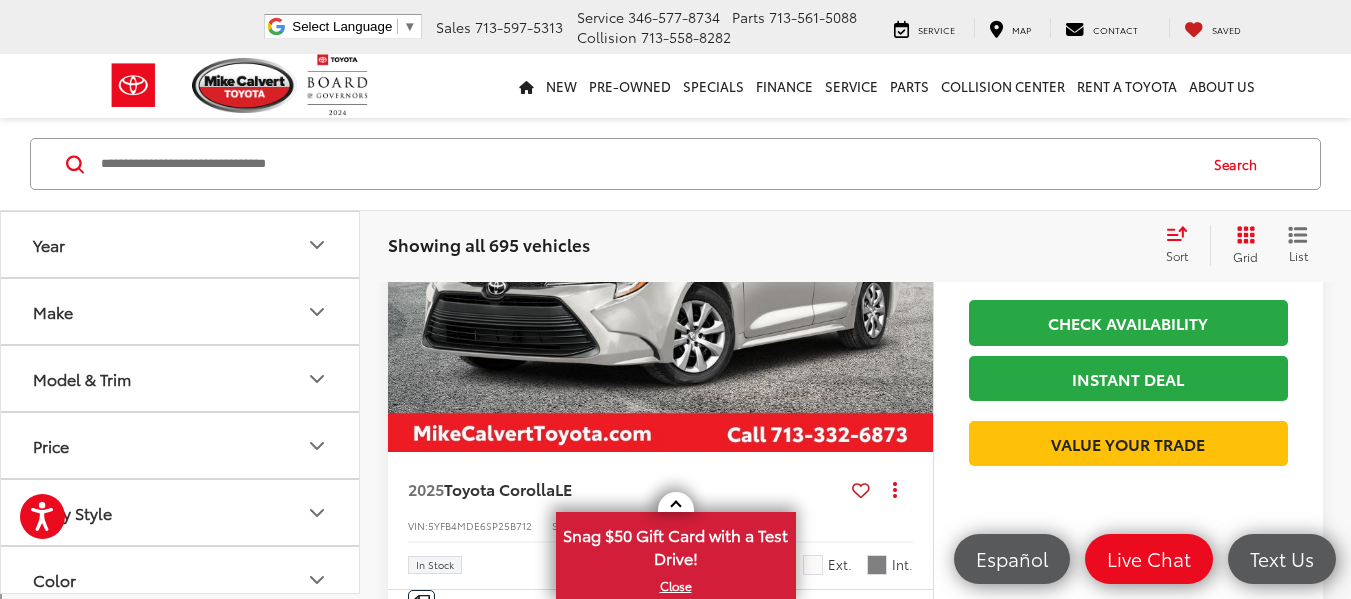 click on "Model & Trim" at bounding box center [181, 378] 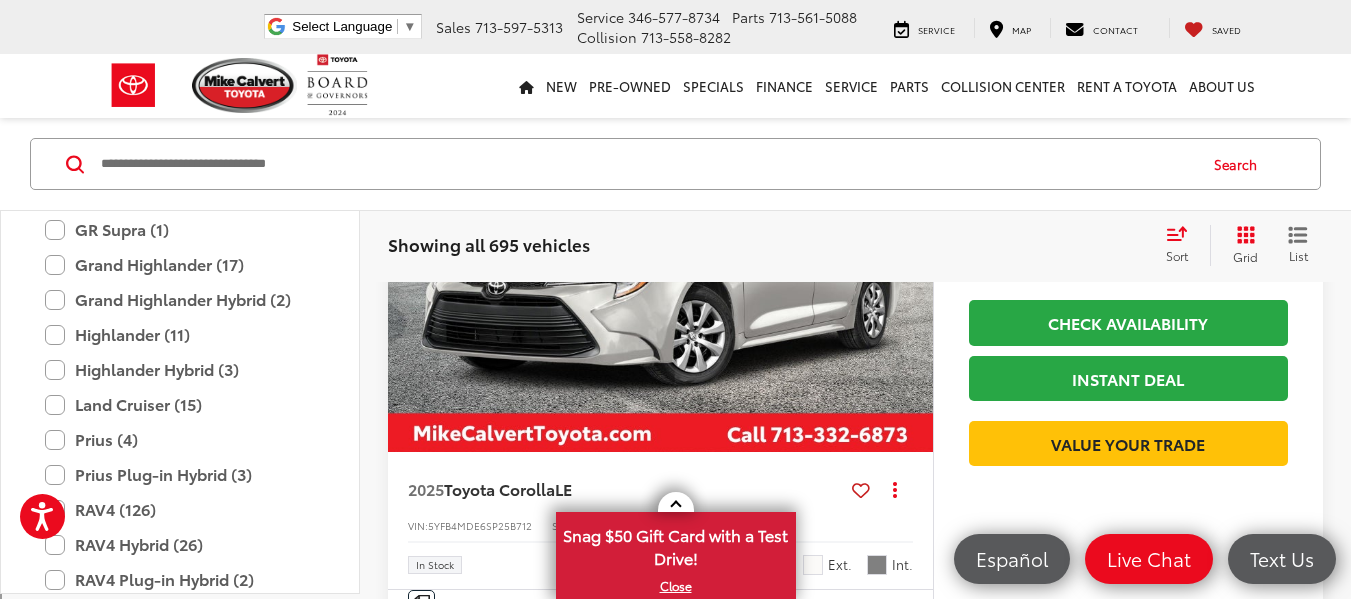 scroll, scrollTop: 596, scrollLeft: 0, axis: vertical 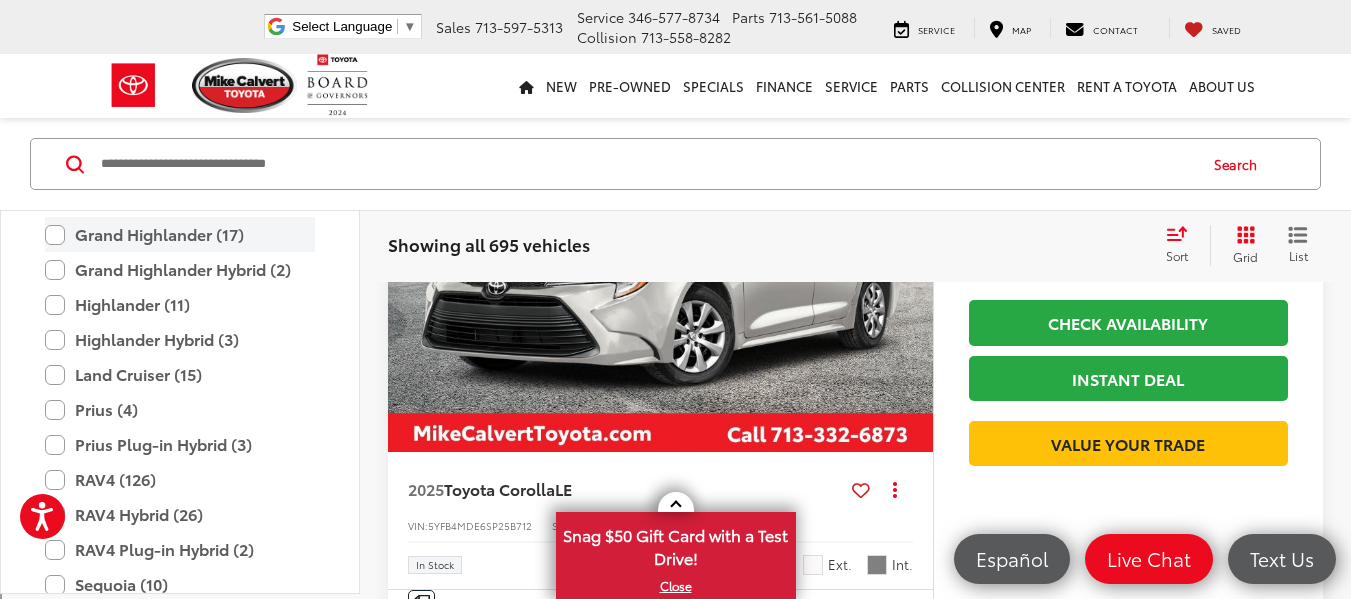 click on "Grand Highlander (17)" at bounding box center (180, 234) 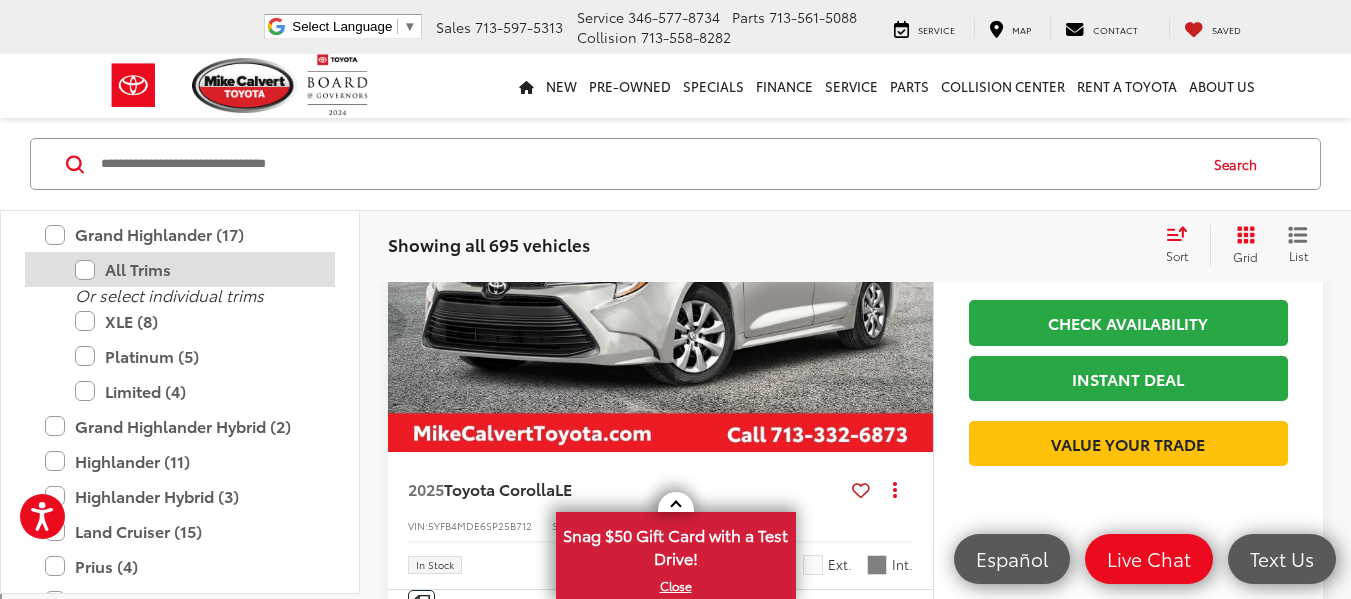 scroll, scrollTop: 264, scrollLeft: 0, axis: vertical 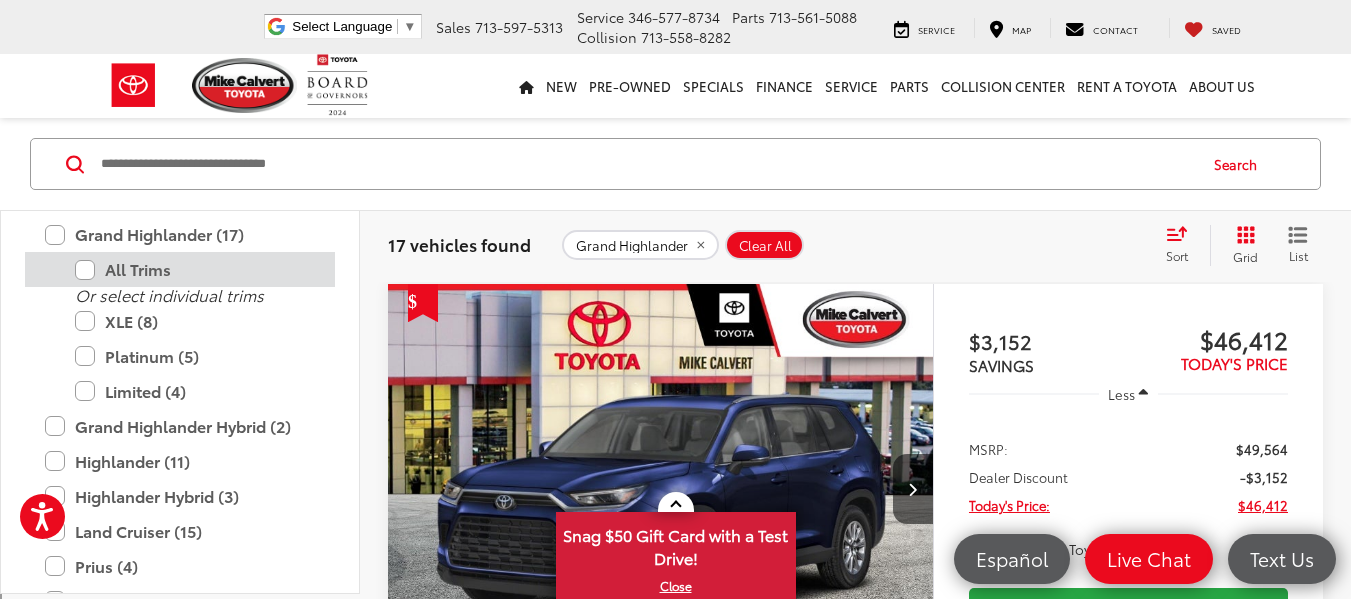 click on "All Trims" at bounding box center [195, 269] 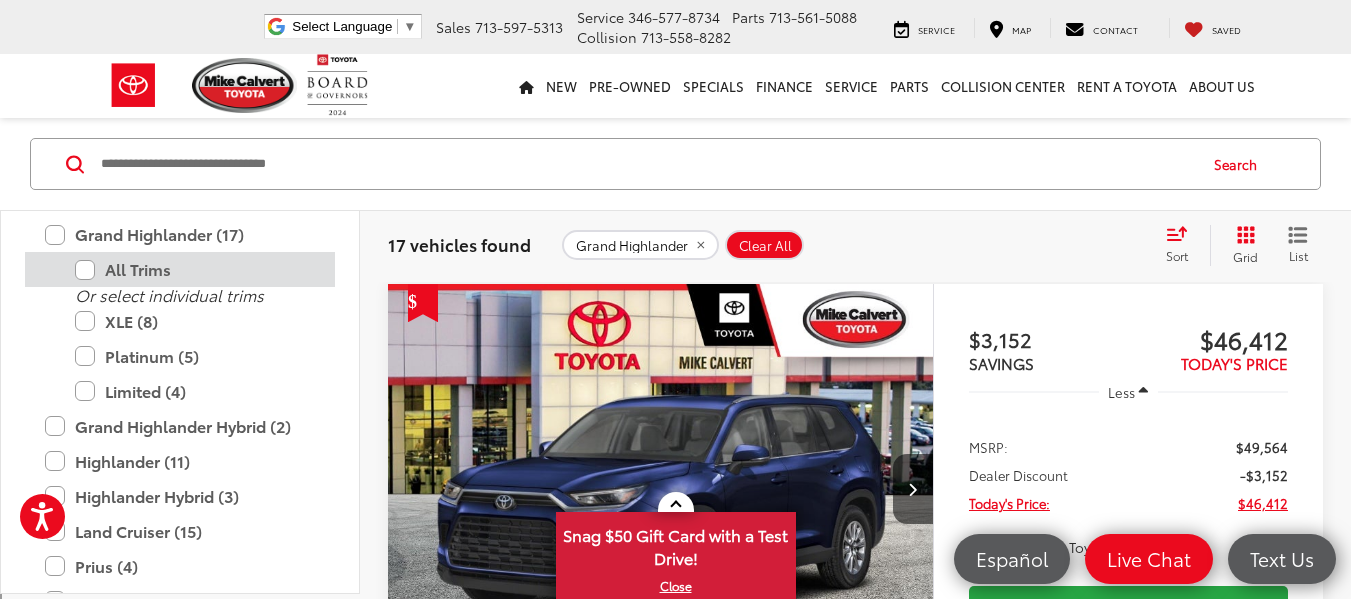 click on "All Trims" at bounding box center (195, 269) 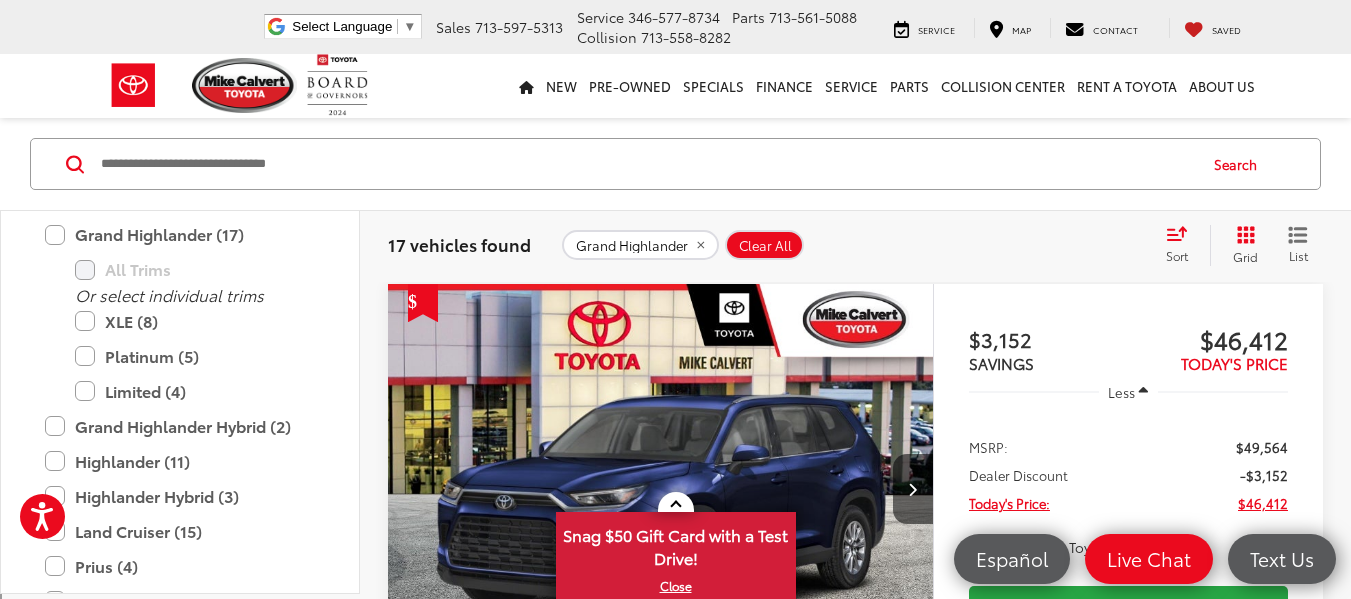 click at bounding box center (647, 164) 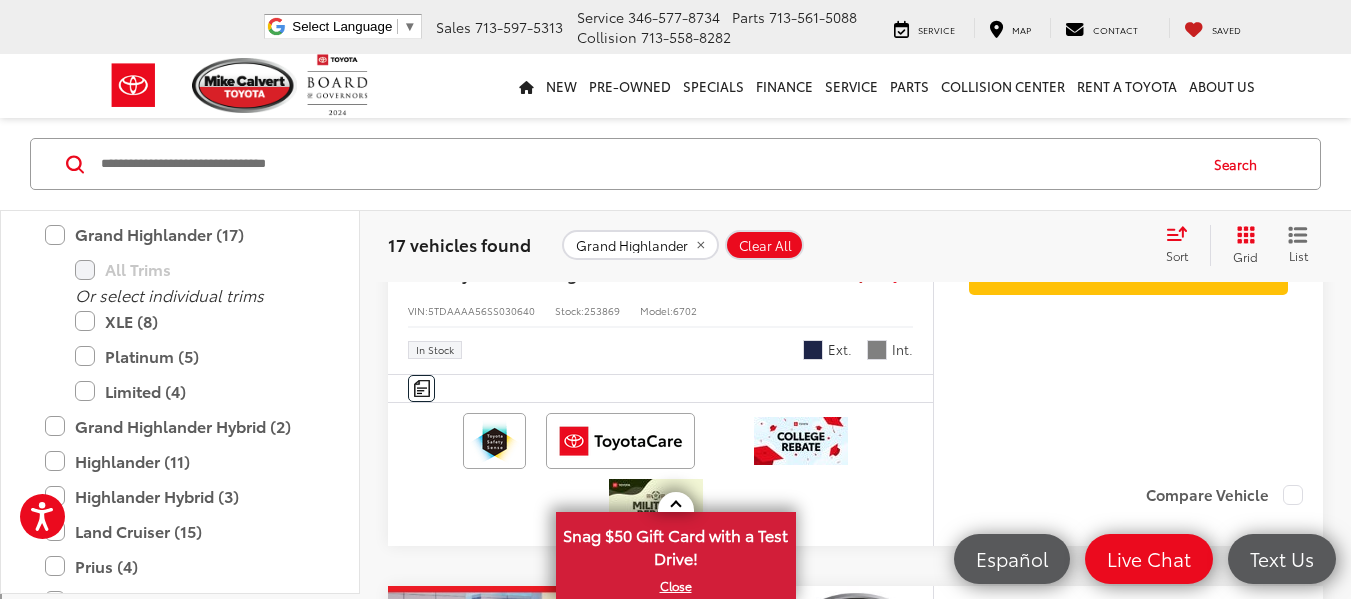scroll, scrollTop: 880, scrollLeft: 0, axis: vertical 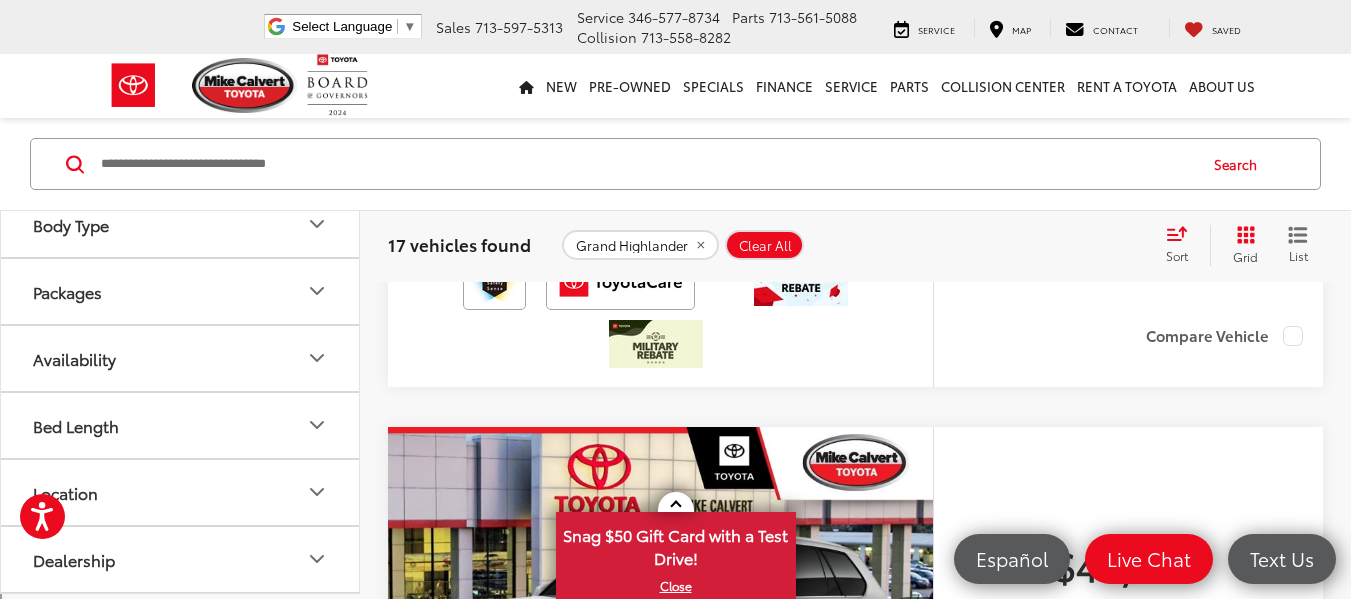 click on "17 vehicles found Grand Highlander Clear All + 0 test Sort Price:  High to Low Price:  Low to High Year:  High to Low Year:  Low to High Distance:  Near to Far Distance:  Far to Near Featured Vehicles Grid List" at bounding box center (855, 245) 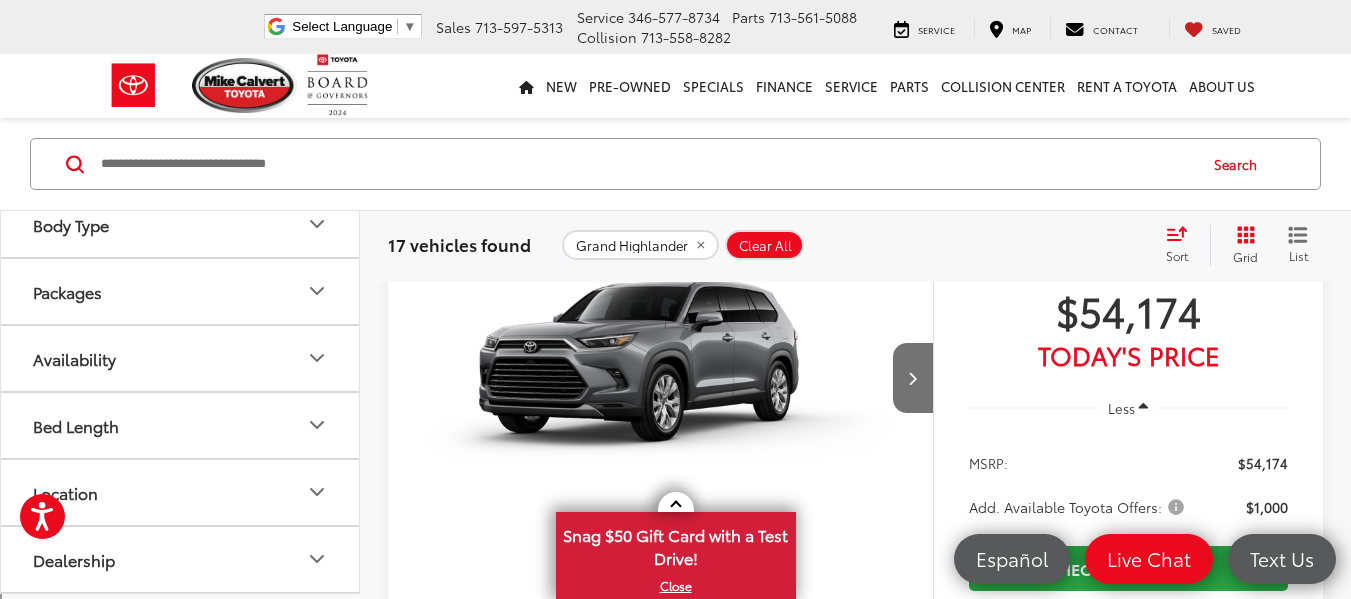 scroll, scrollTop: 7674, scrollLeft: 0, axis: vertical 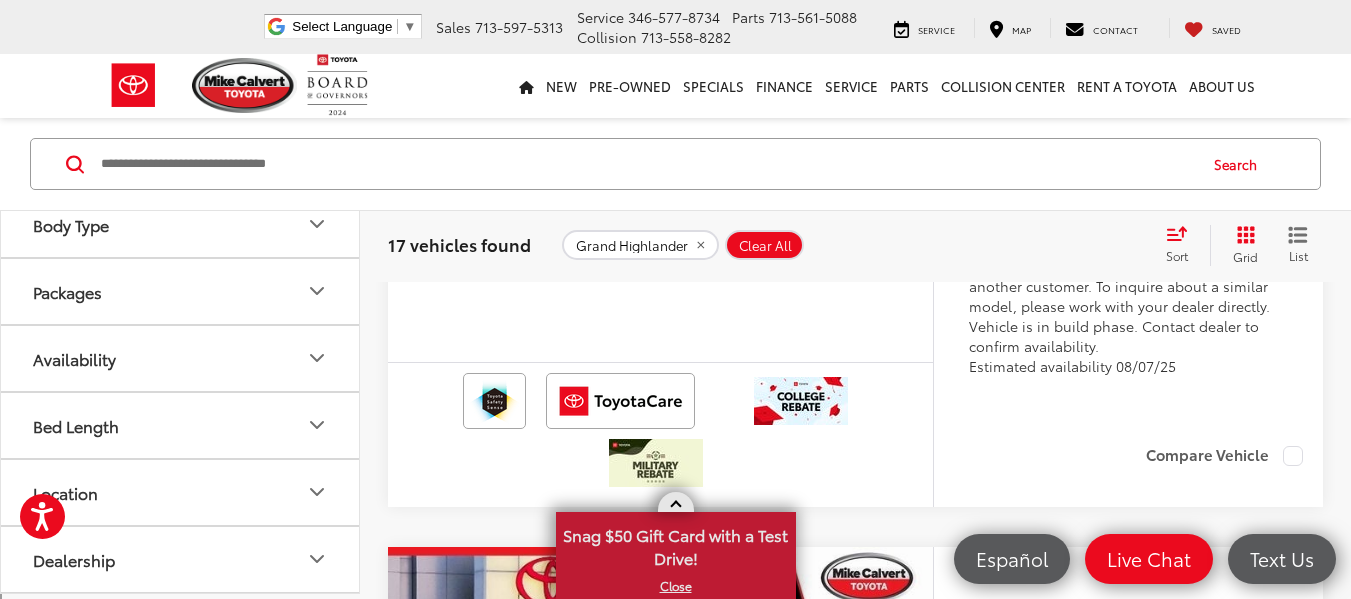 click at bounding box center [675, 506] 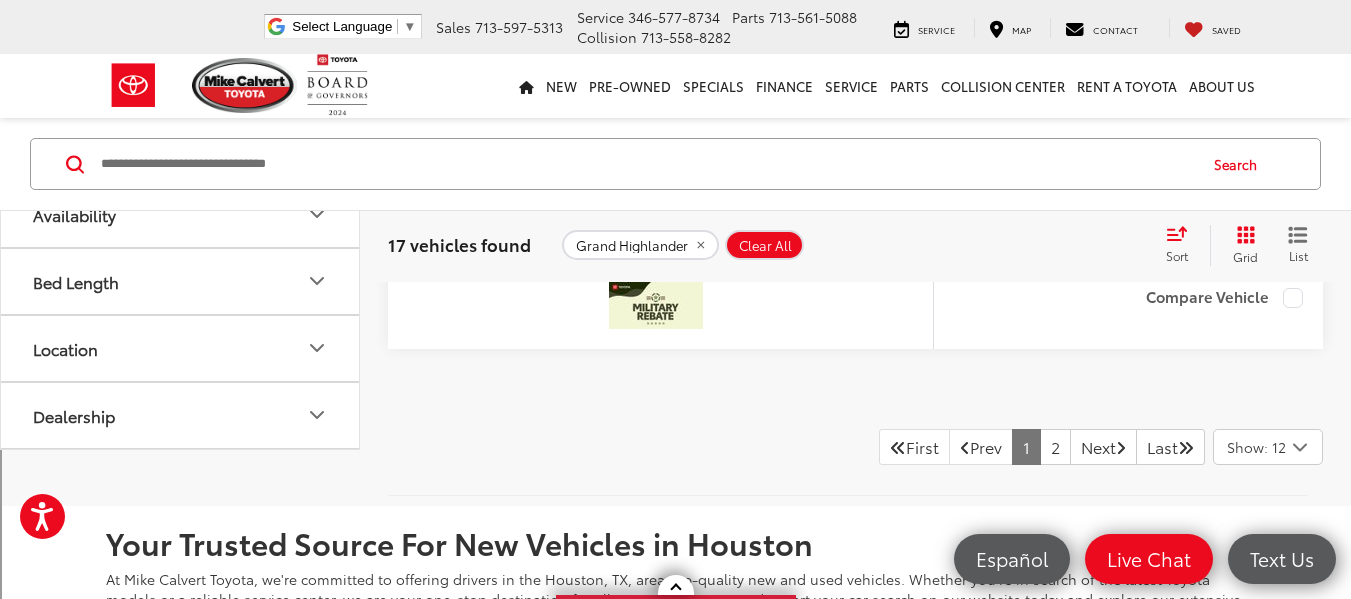 scroll, scrollTop: 9959, scrollLeft: 0, axis: vertical 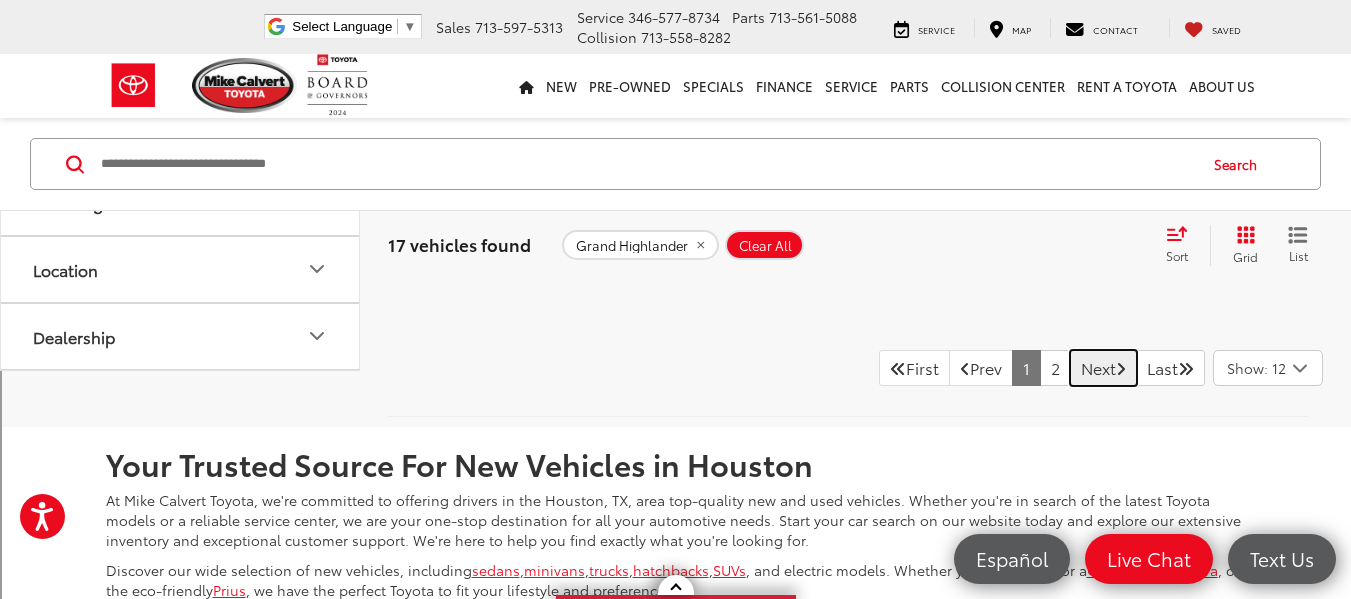 click on "Next" at bounding box center (1103, 368) 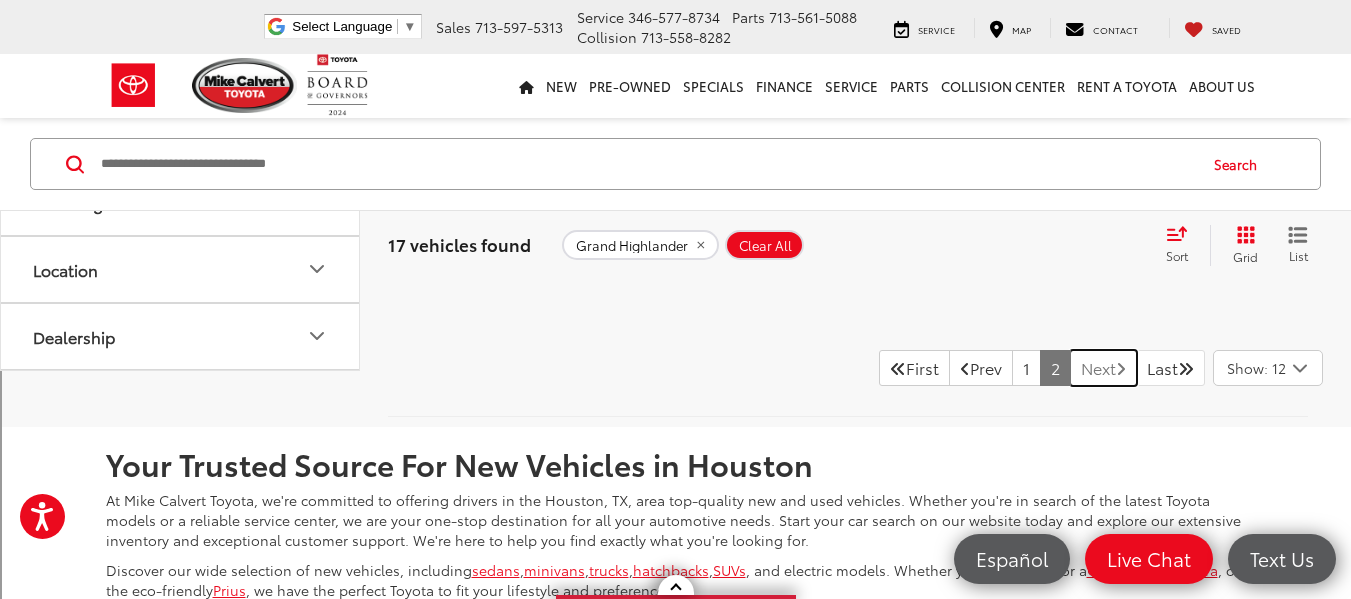 scroll, scrollTop: 264, scrollLeft: 0, axis: vertical 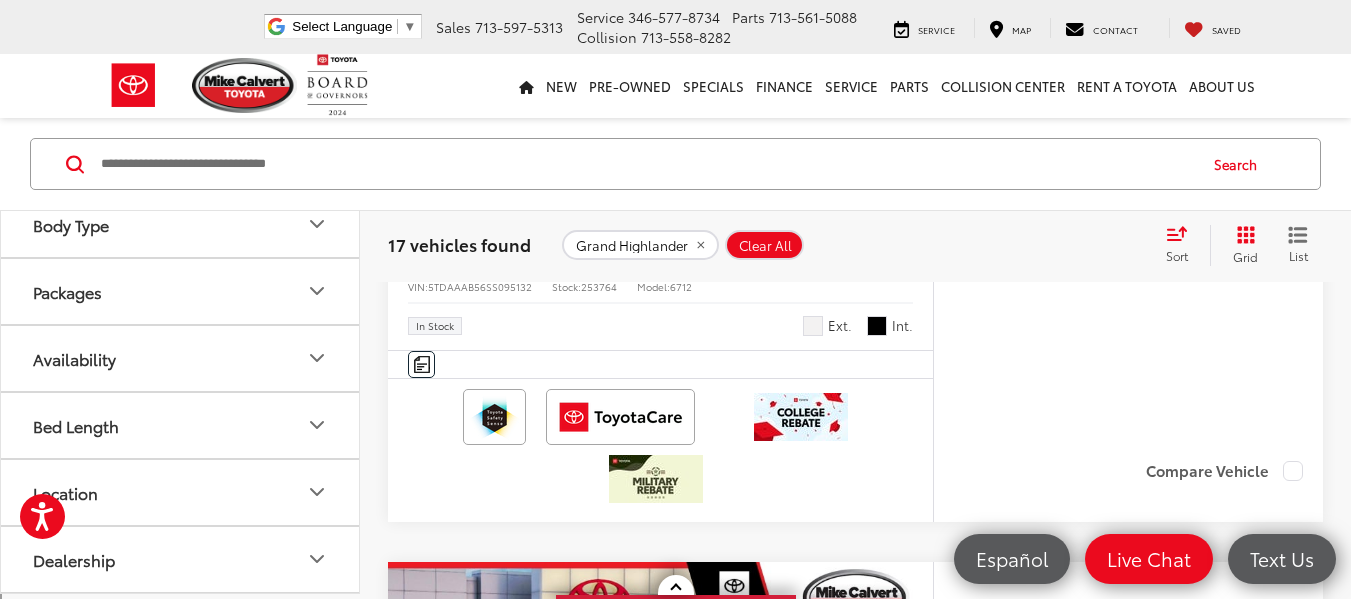click on "Compare Vehicle" at bounding box center [1224, 471] 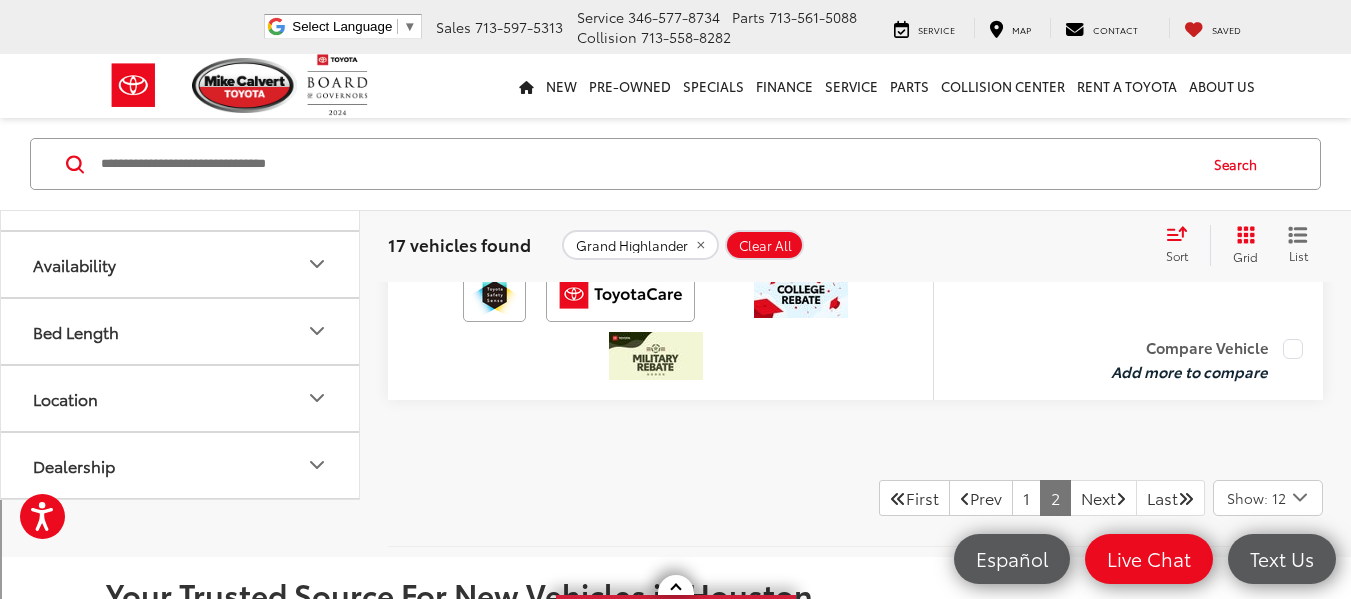 scroll, scrollTop: 4115, scrollLeft: 0, axis: vertical 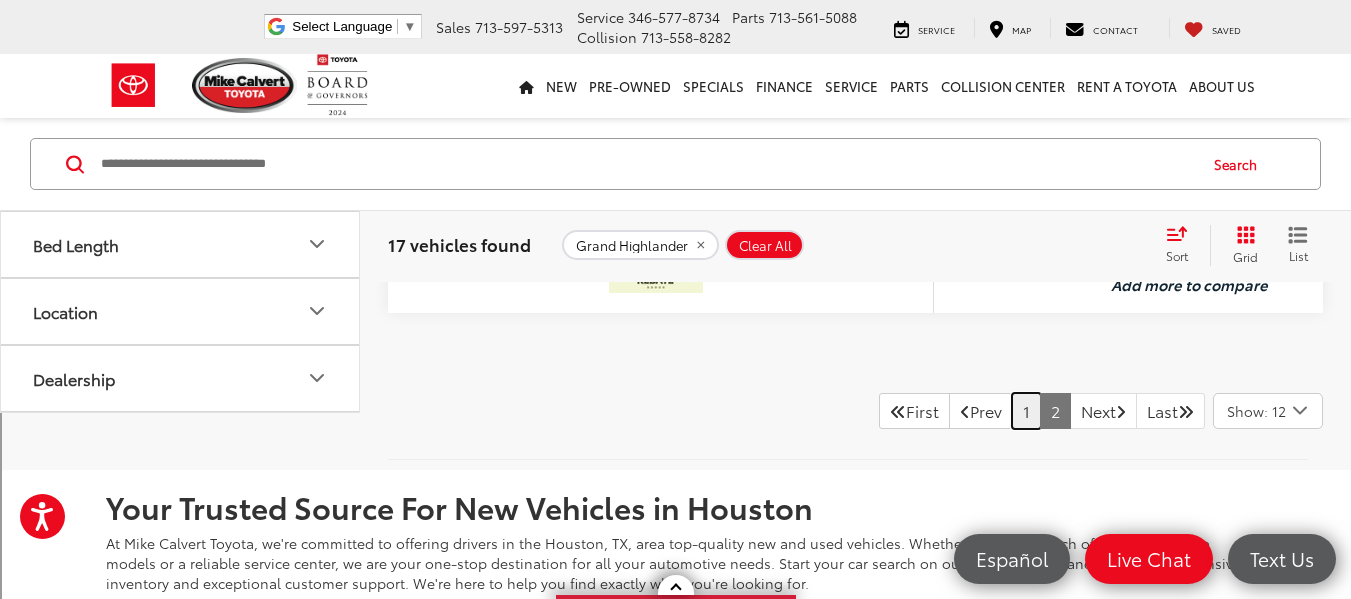 click on "1" at bounding box center [1026, 411] 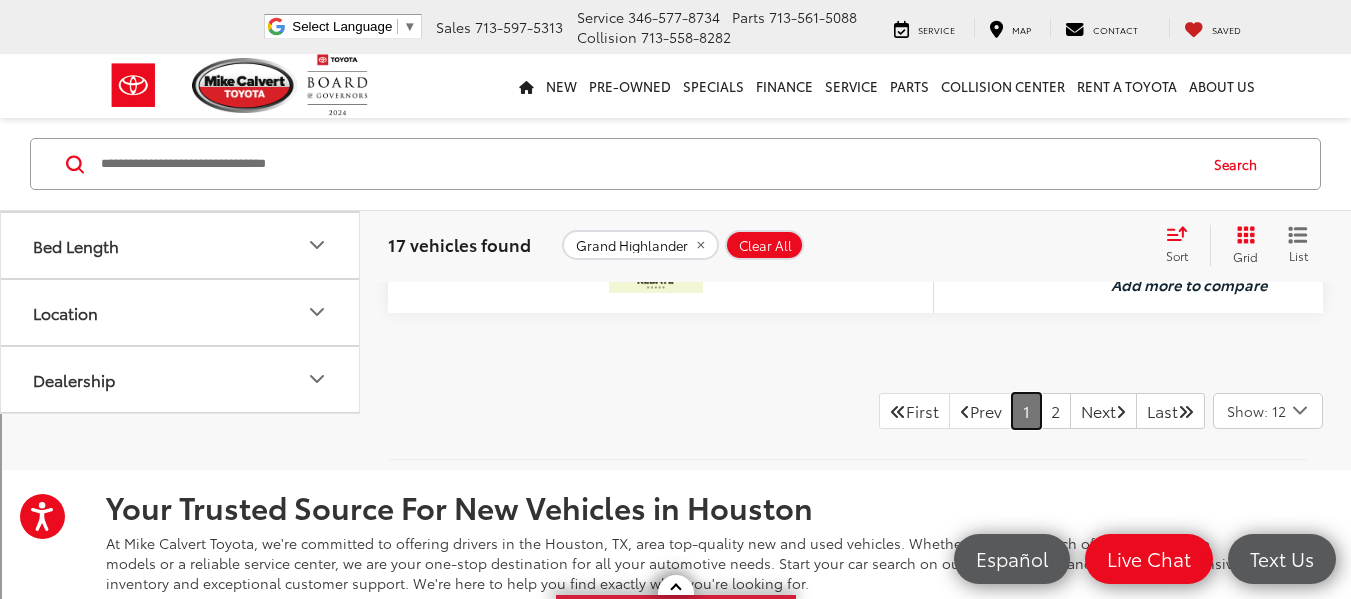 scroll, scrollTop: 264, scrollLeft: 0, axis: vertical 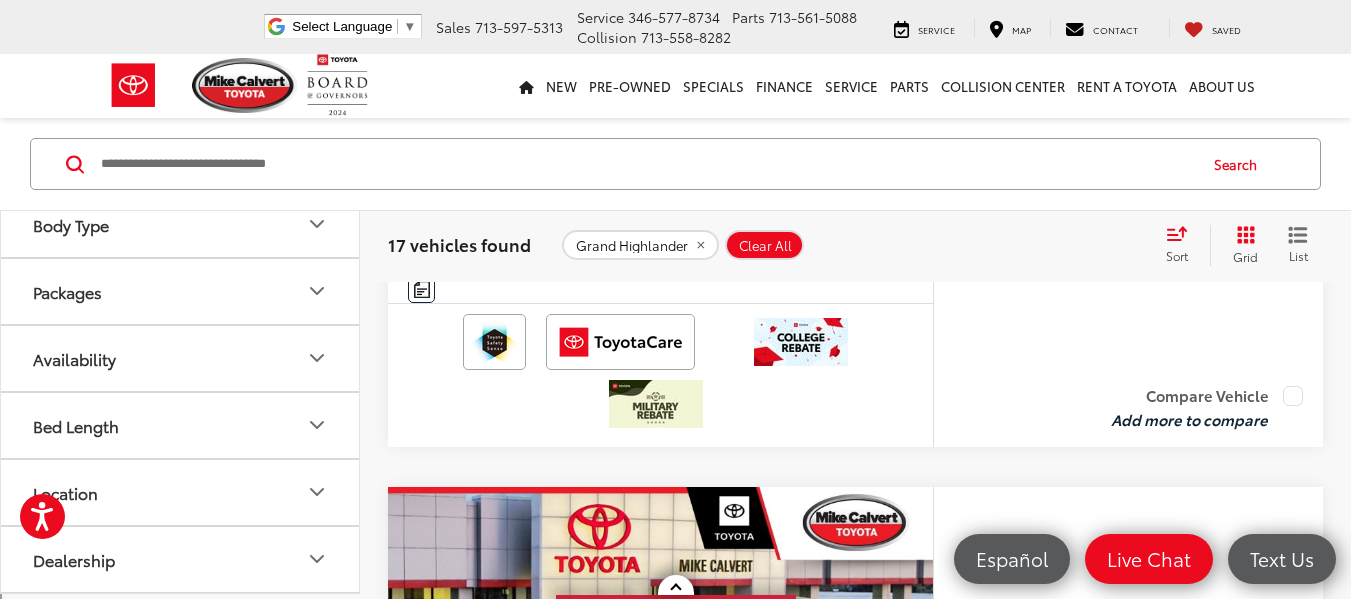 click on "Compare Vehicle" at bounding box center [1207, 396] 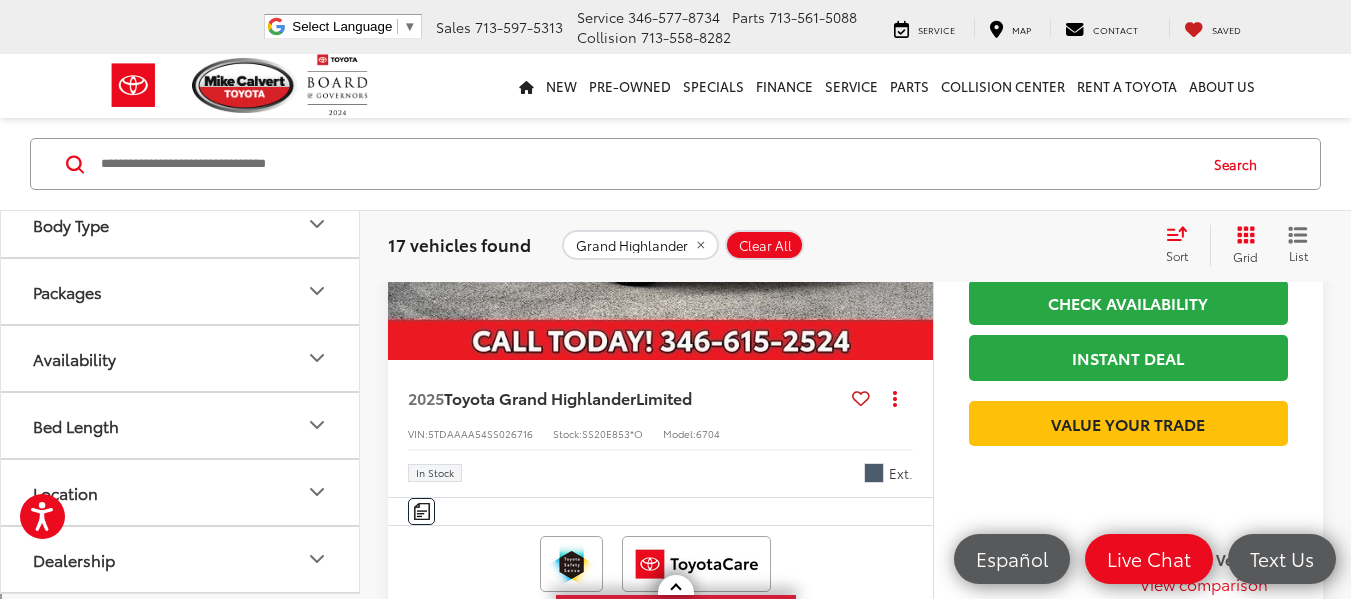 scroll, scrollTop: 8846, scrollLeft: 0, axis: vertical 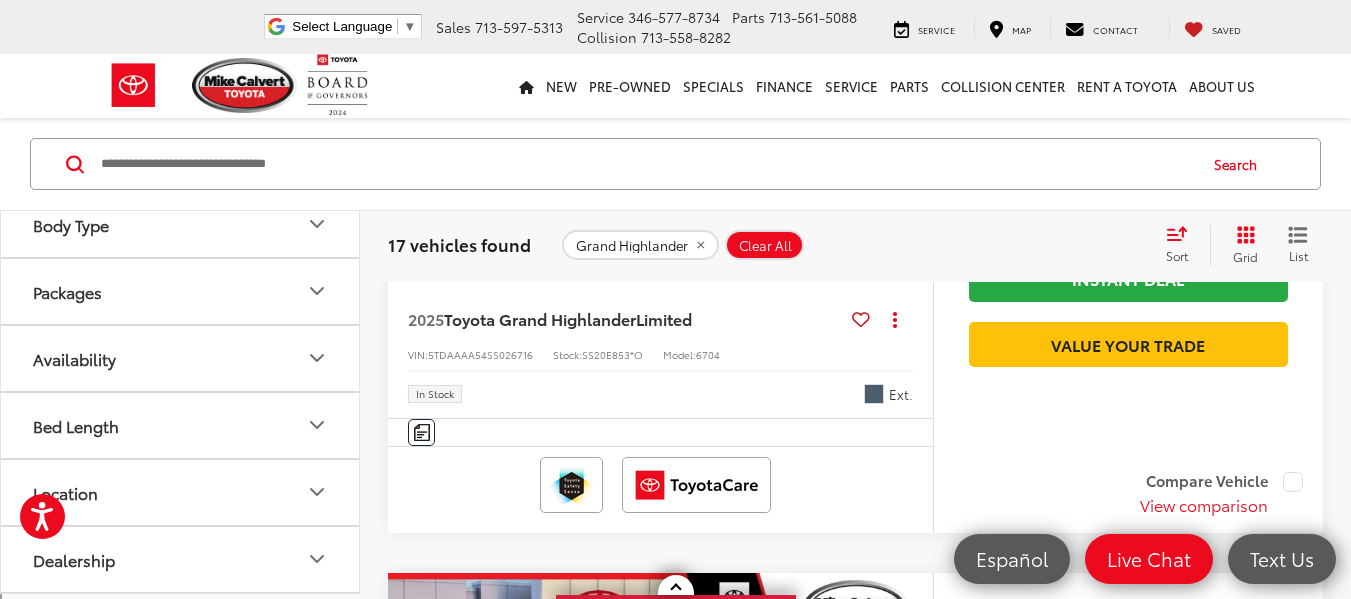 click on "View comparison" at bounding box center [1204, 505] 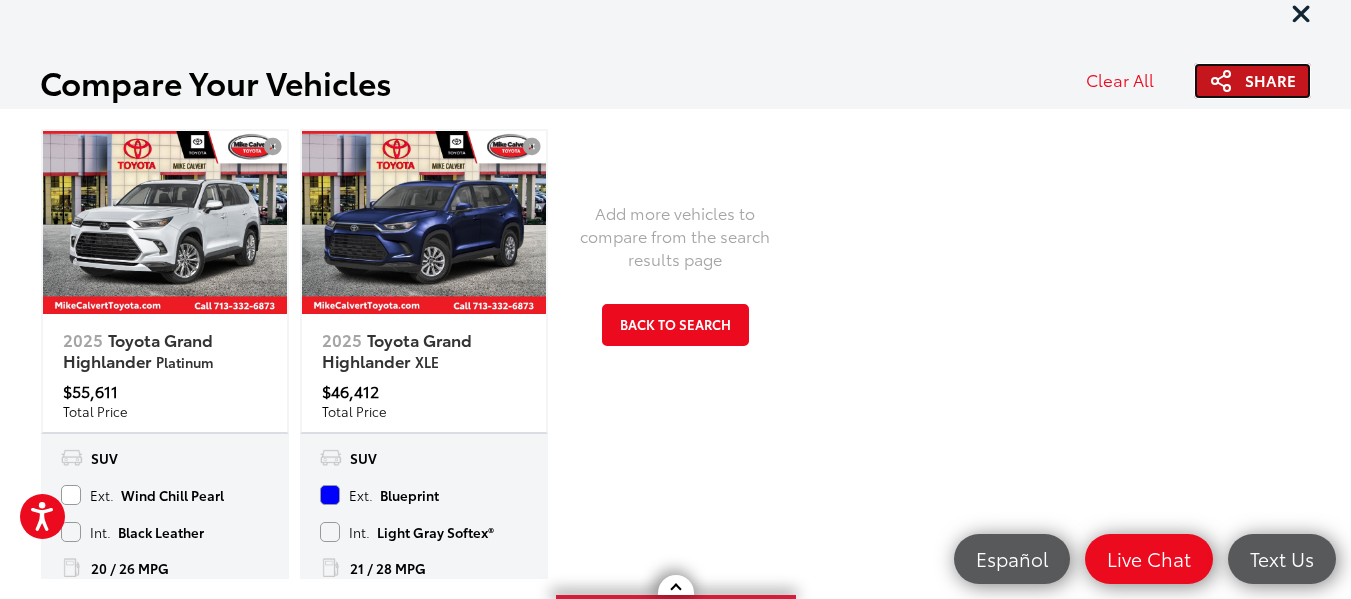 scroll, scrollTop: 9462, scrollLeft: 0, axis: vertical 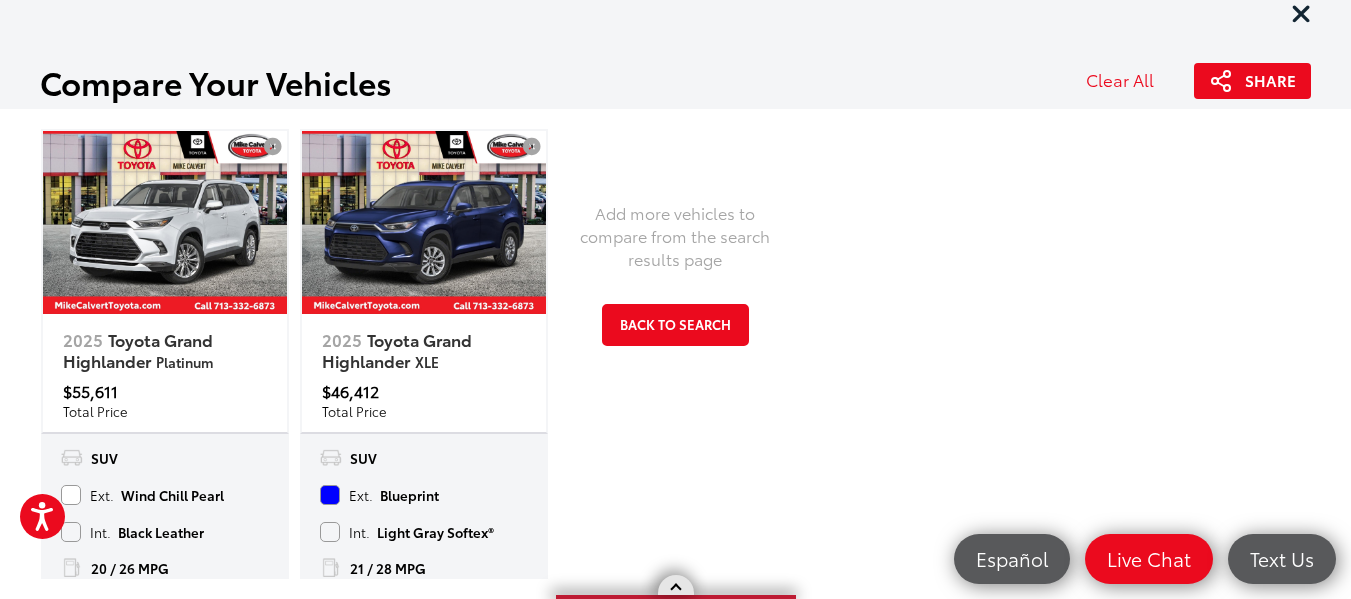 click at bounding box center (676, 585) 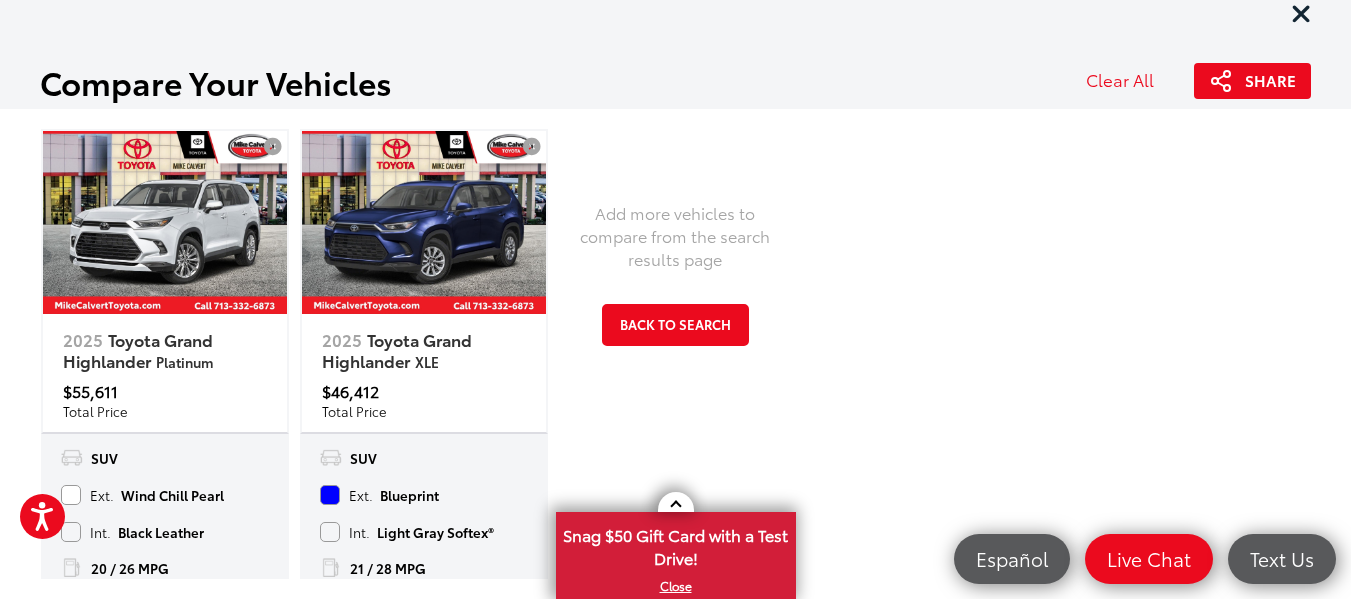 click on "Add more vehicles to compare from the search results page Back to Search" at bounding box center (676, 354) 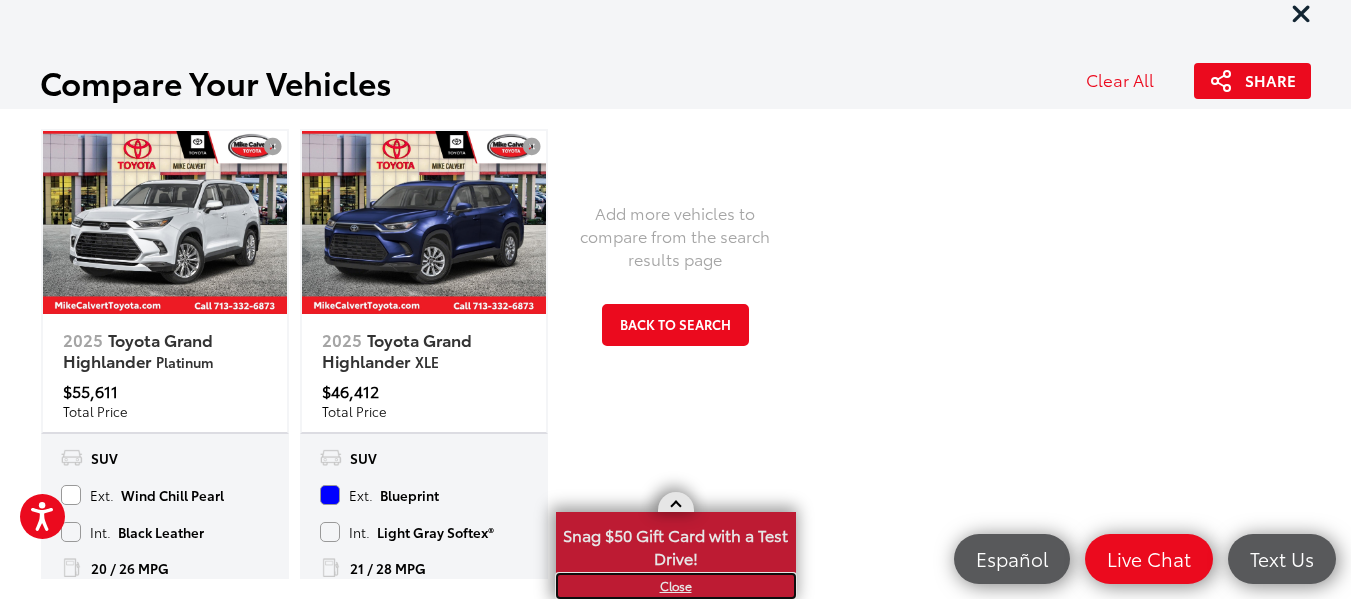 click on "X" at bounding box center [676, 586] 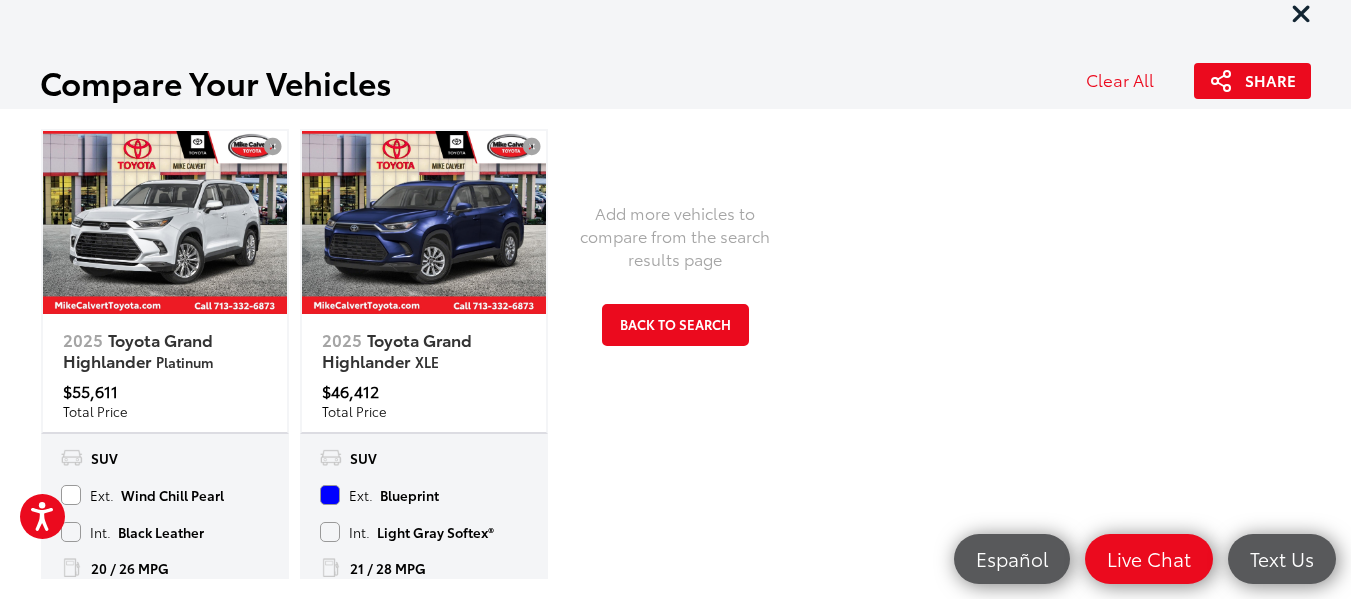 click on "Compare Your Vehicles Clear All Share Share Copy Link Email" at bounding box center [675, 54] 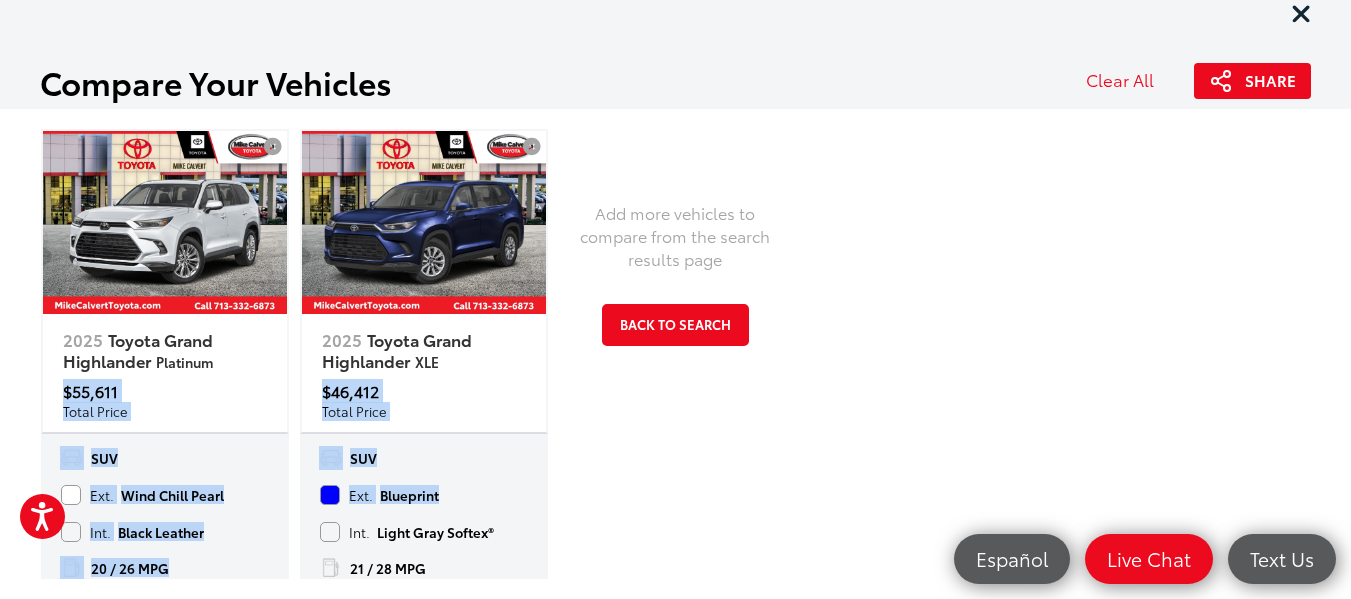 drag, startPoint x: 534, startPoint y: 482, endPoint x: 521, endPoint y: 356, distance: 126.66886 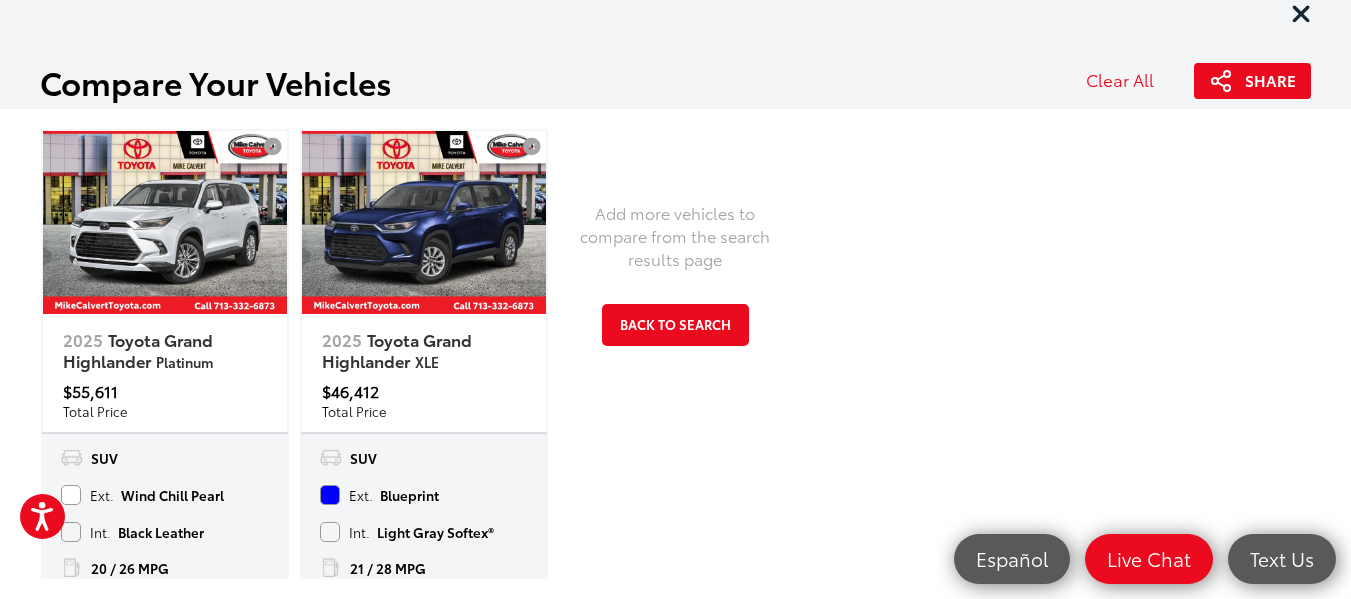 click on "Add more vehicles to compare from the search results page Back to Search" at bounding box center (676, 354) 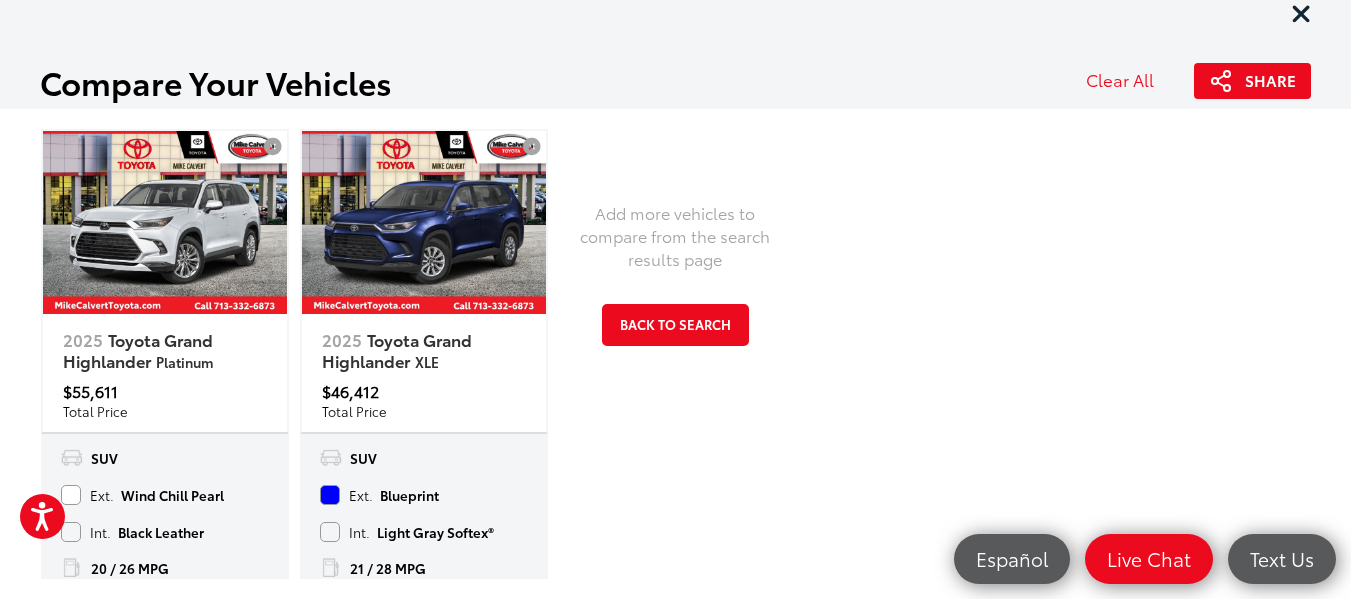 scroll, scrollTop: 10536, scrollLeft: 0, axis: vertical 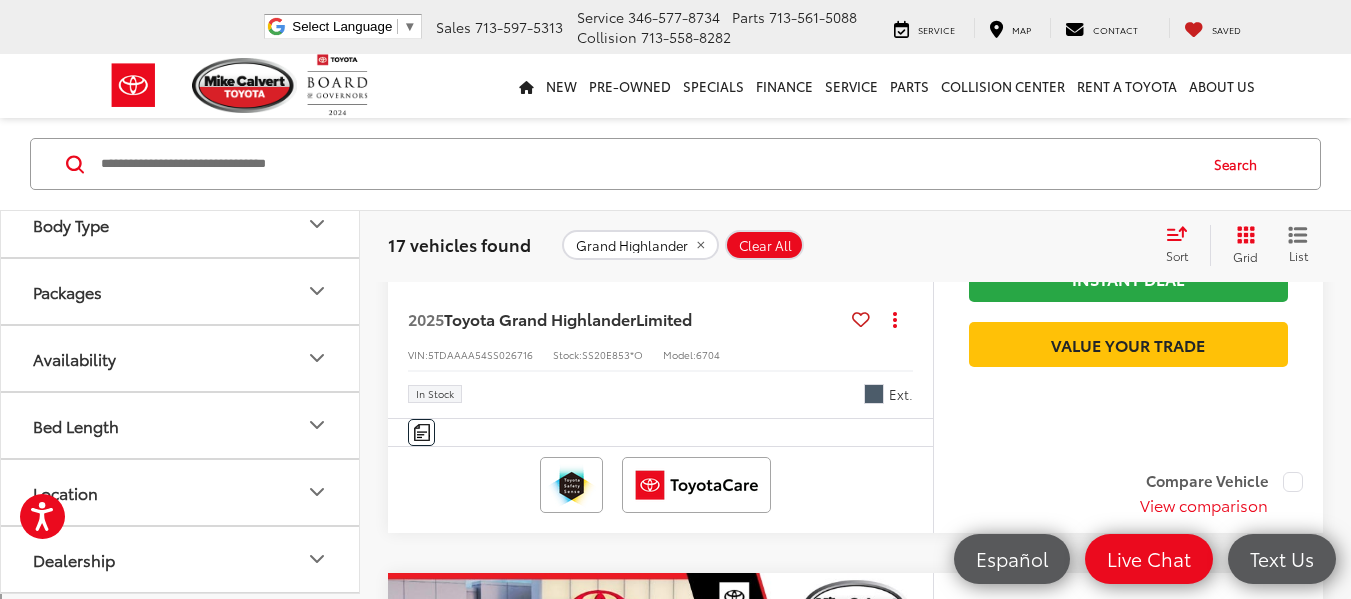 click on "View comparison" at bounding box center (1204, 505) 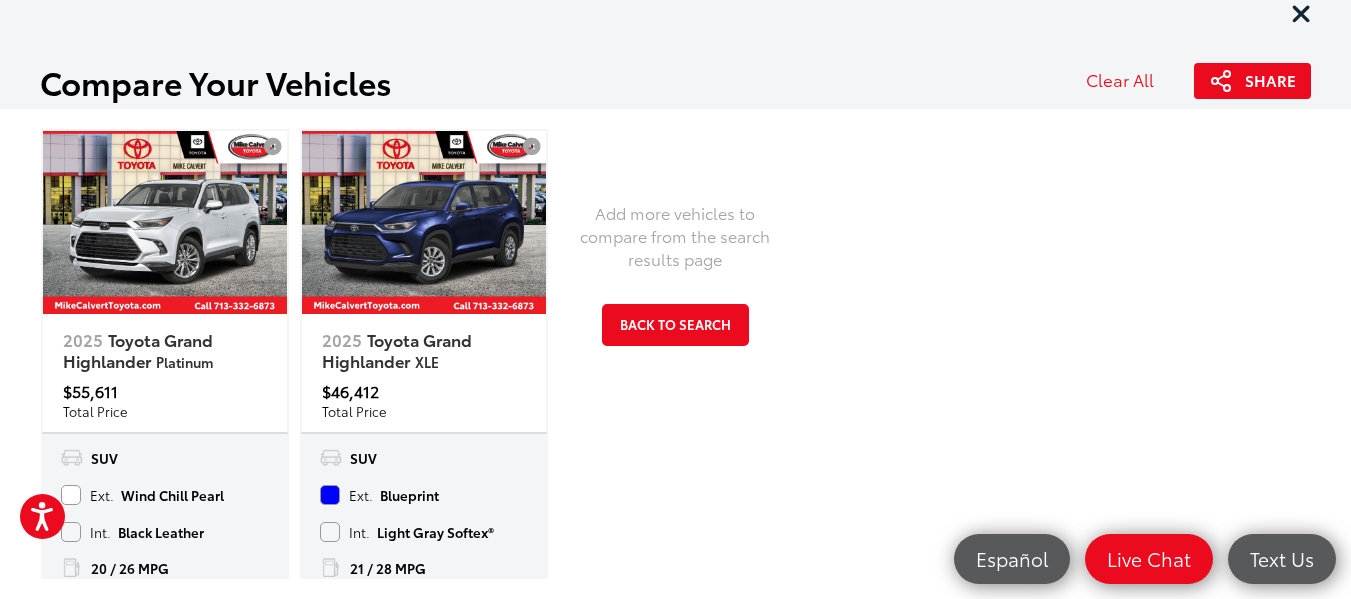 drag, startPoint x: 567, startPoint y: 375, endPoint x: 525, endPoint y: 370, distance: 42.296574 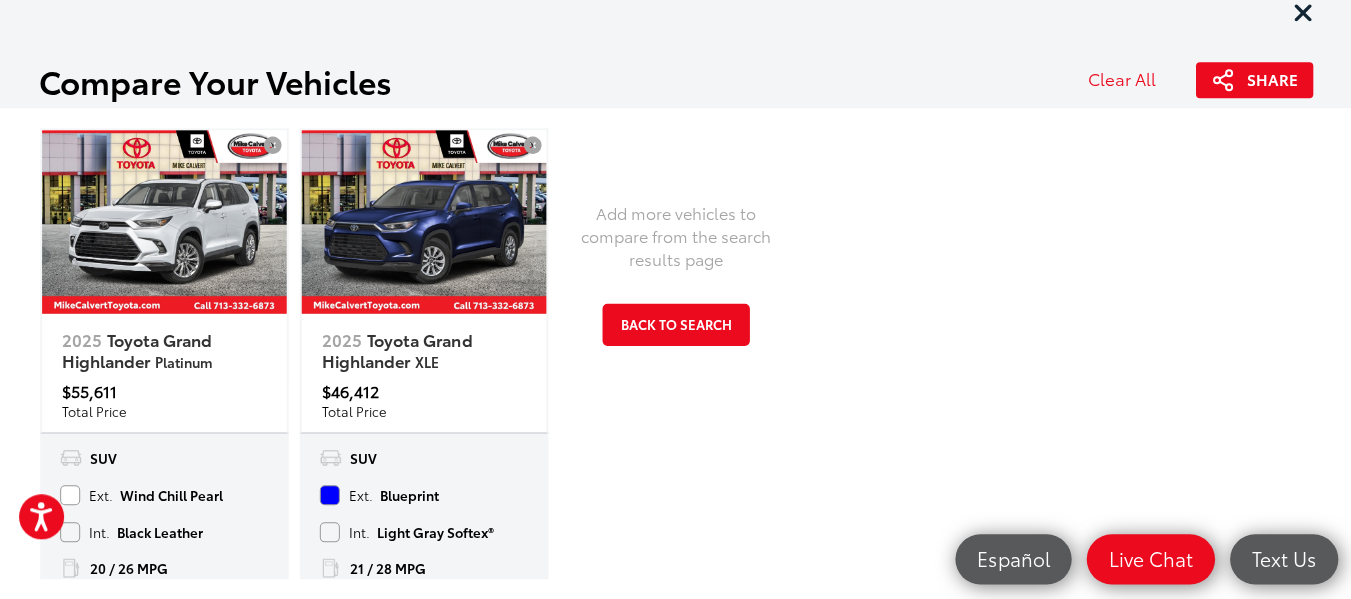 scroll, scrollTop: 8845, scrollLeft: 0, axis: vertical 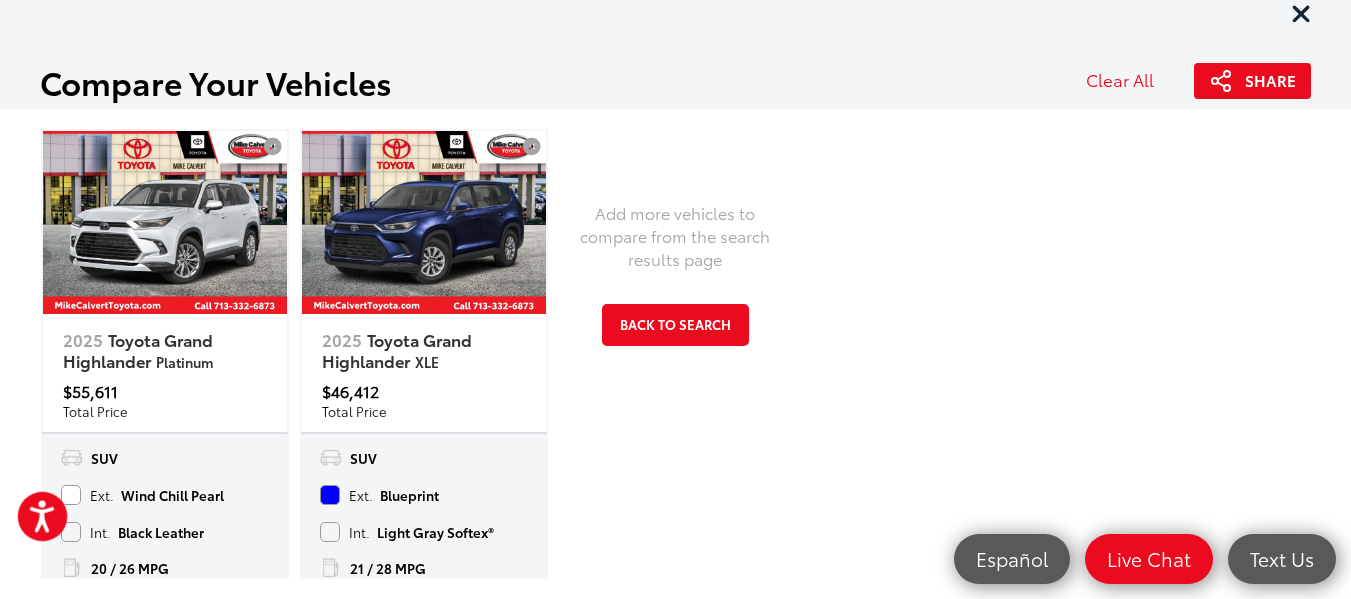 click 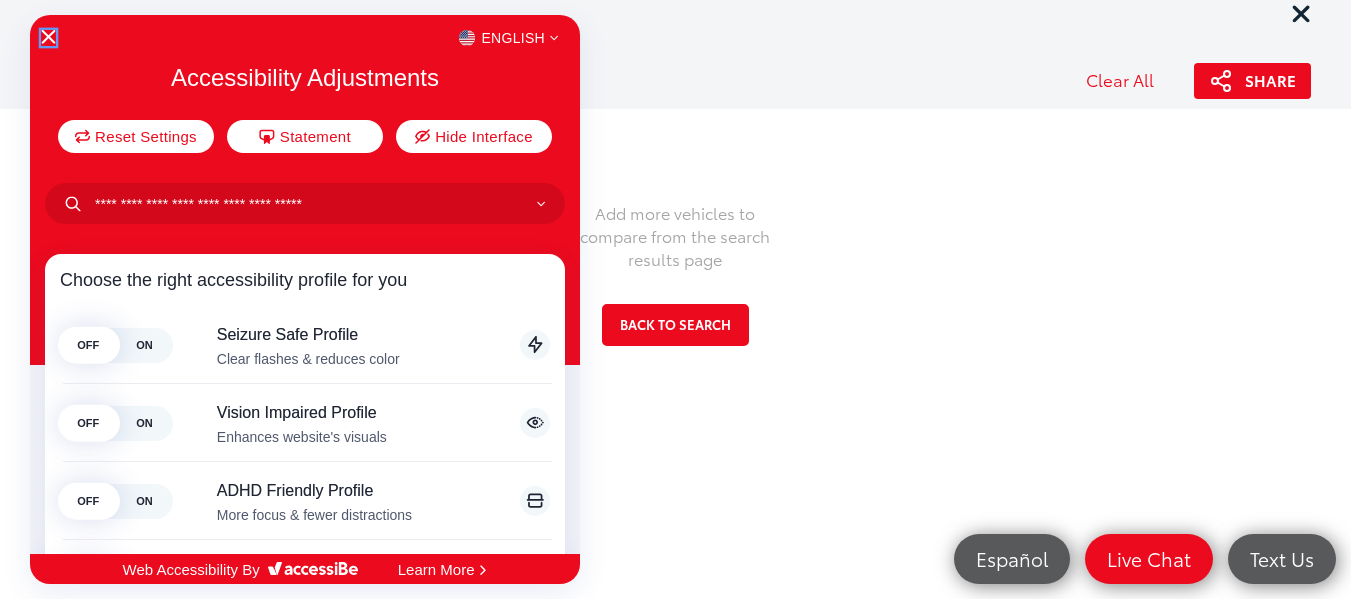 click 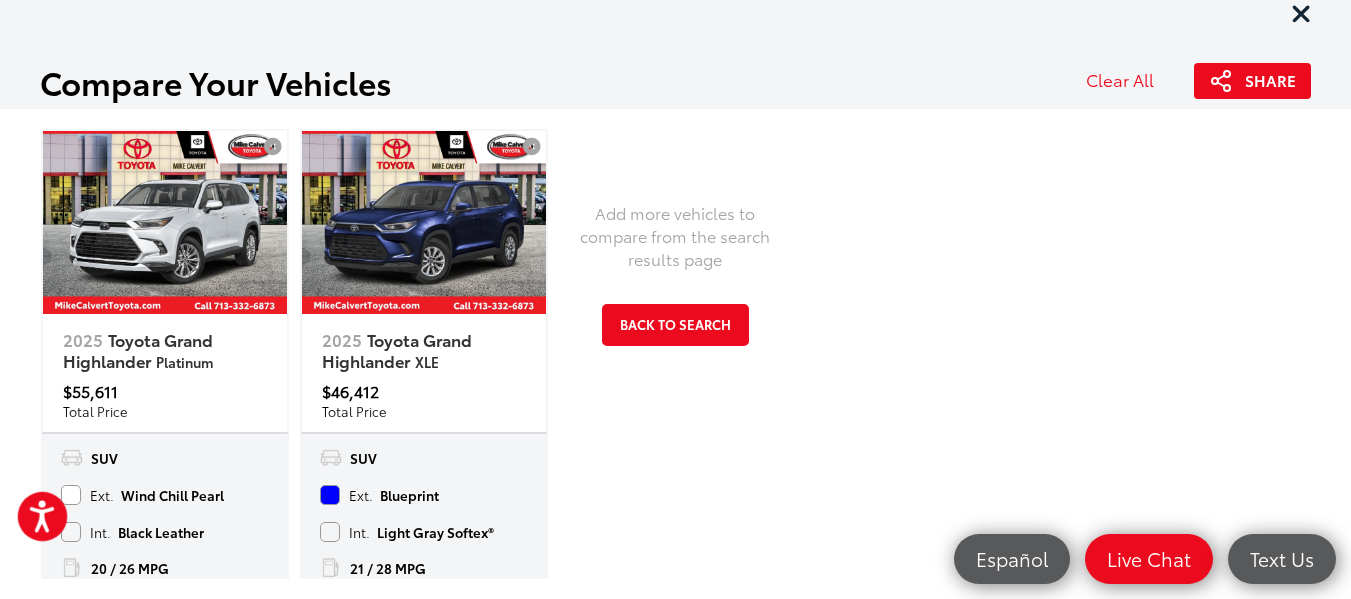 click 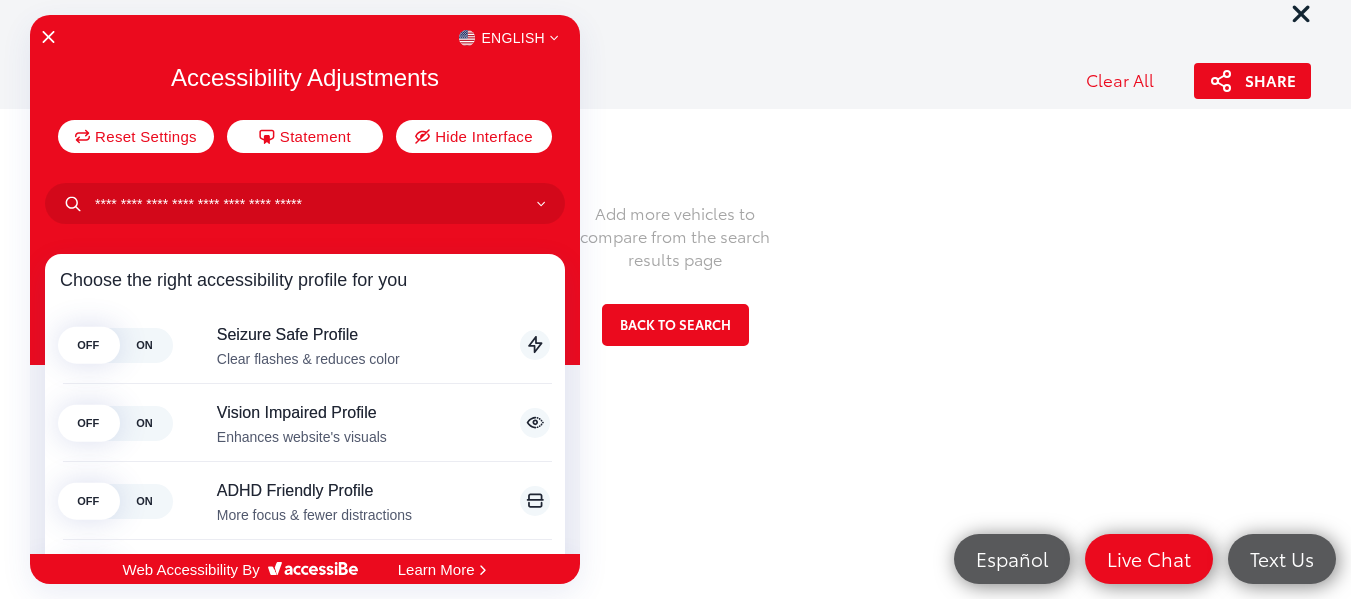 drag, startPoint x: 583, startPoint y: 88, endPoint x: 558, endPoint y: 222, distance: 136.31215 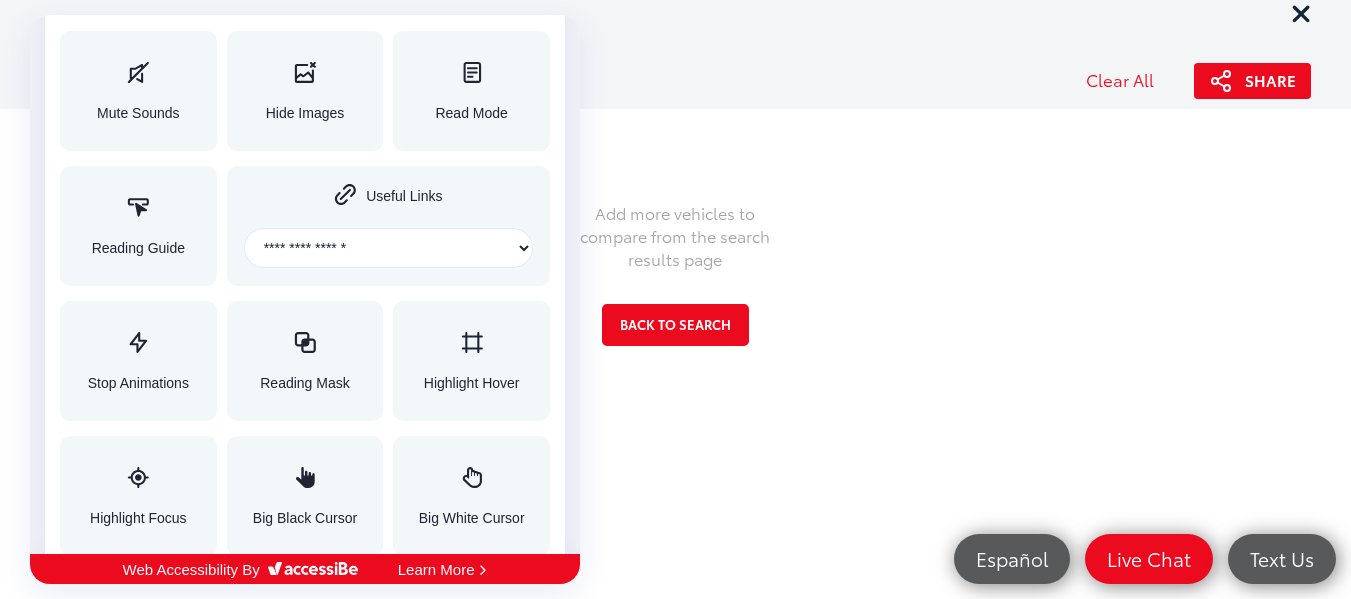 scroll, scrollTop: 2238, scrollLeft: 0, axis: vertical 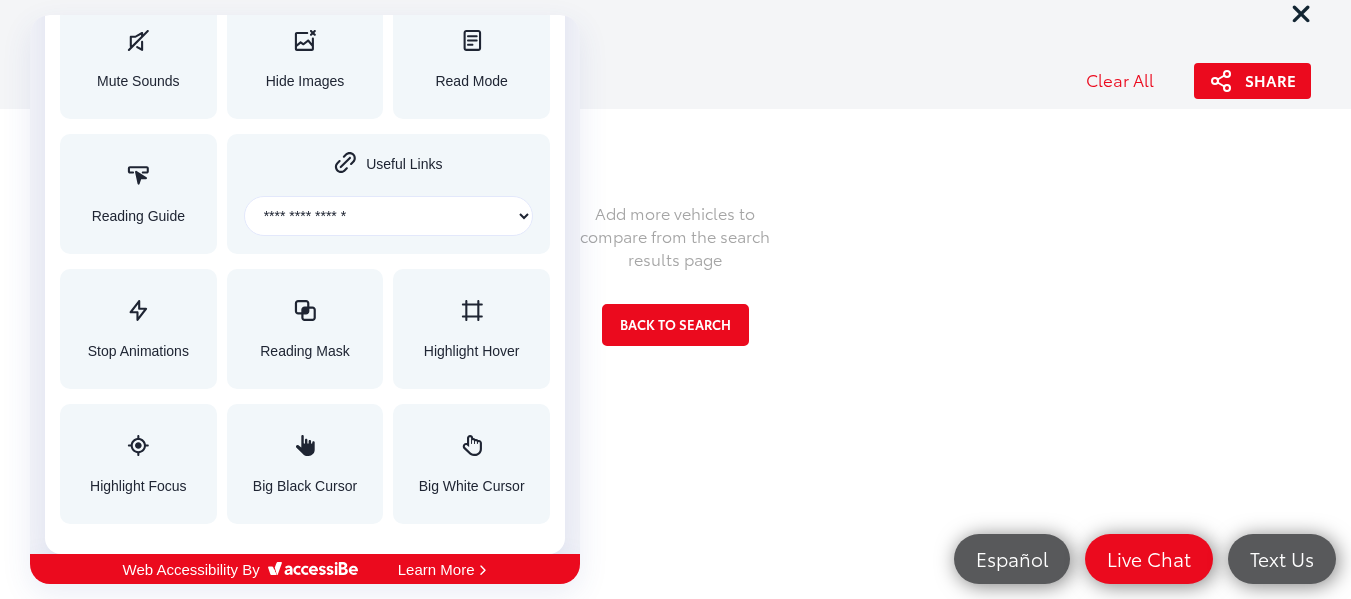 click 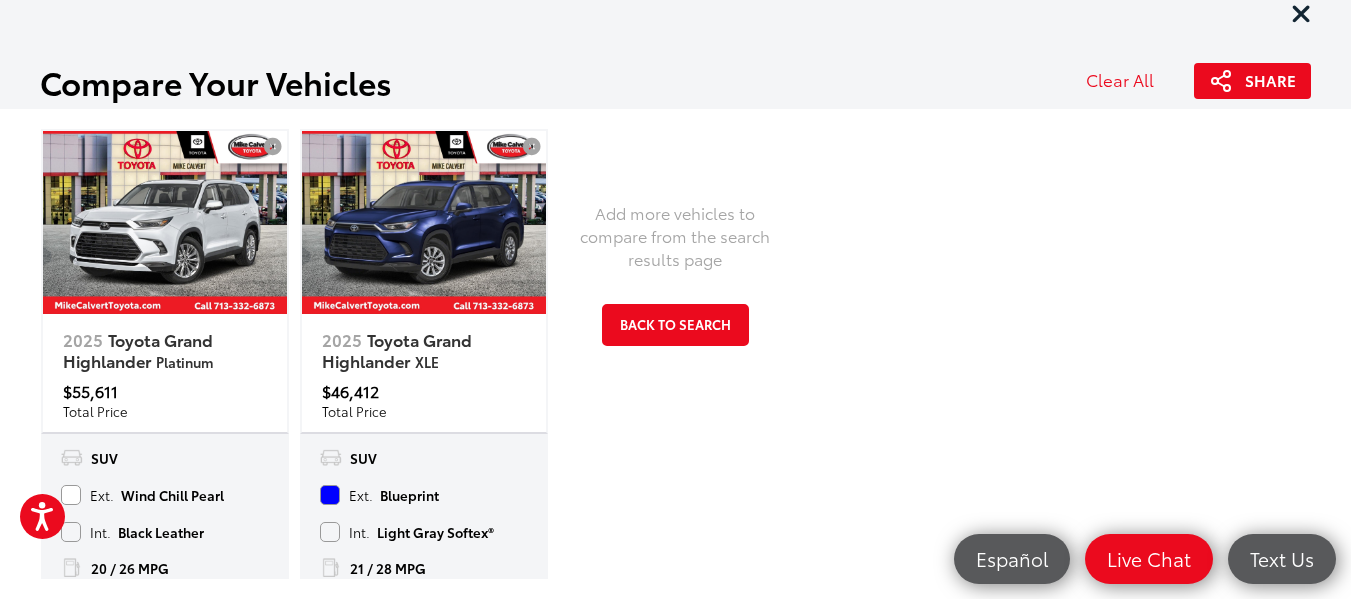 scroll, scrollTop: 9223, scrollLeft: 0, axis: vertical 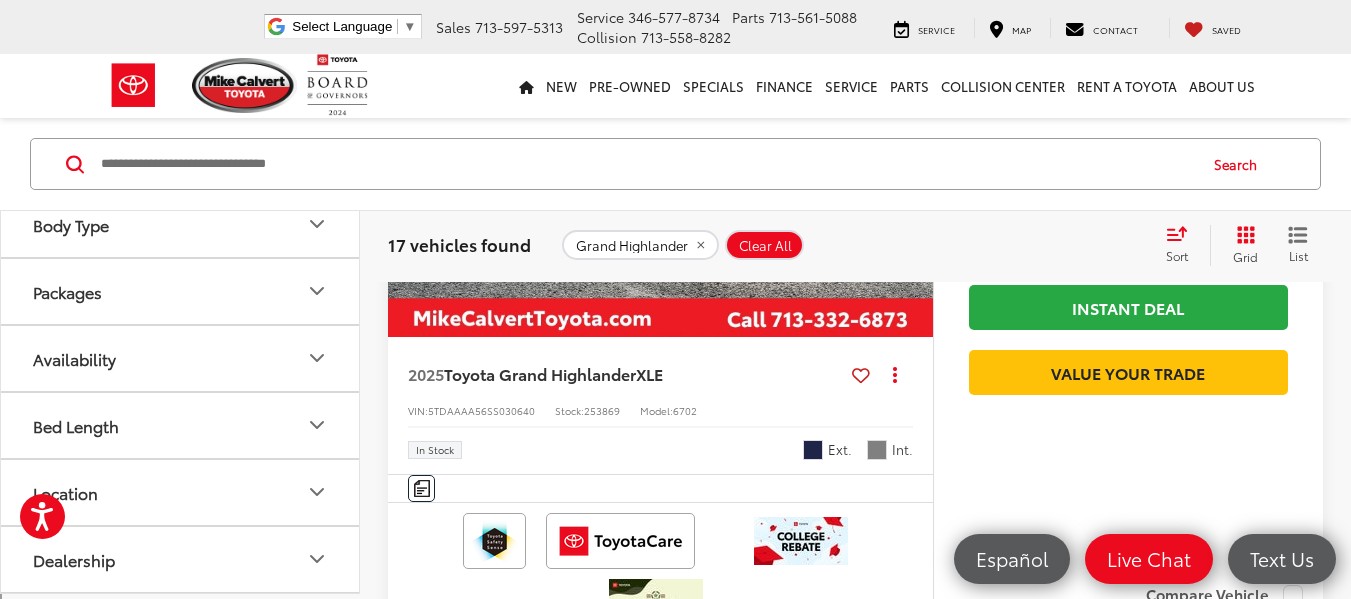 click at bounding box center (661, 132) 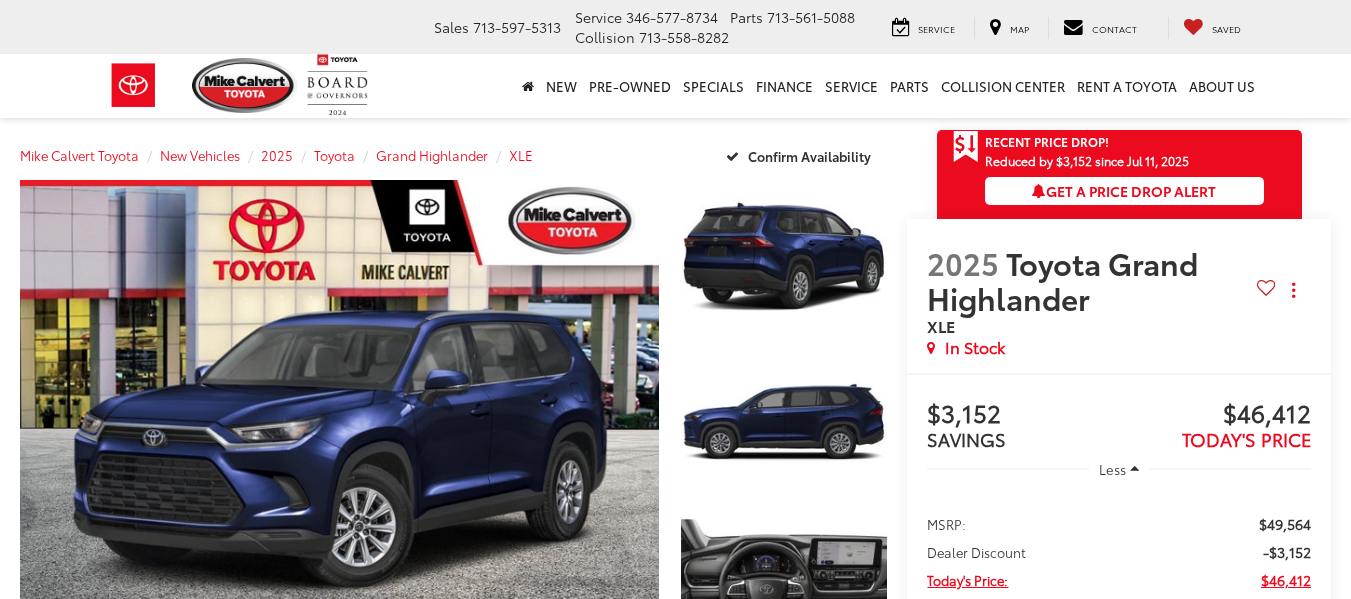 scroll, scrollTop: 0, scrollLeft: 0, axis: both 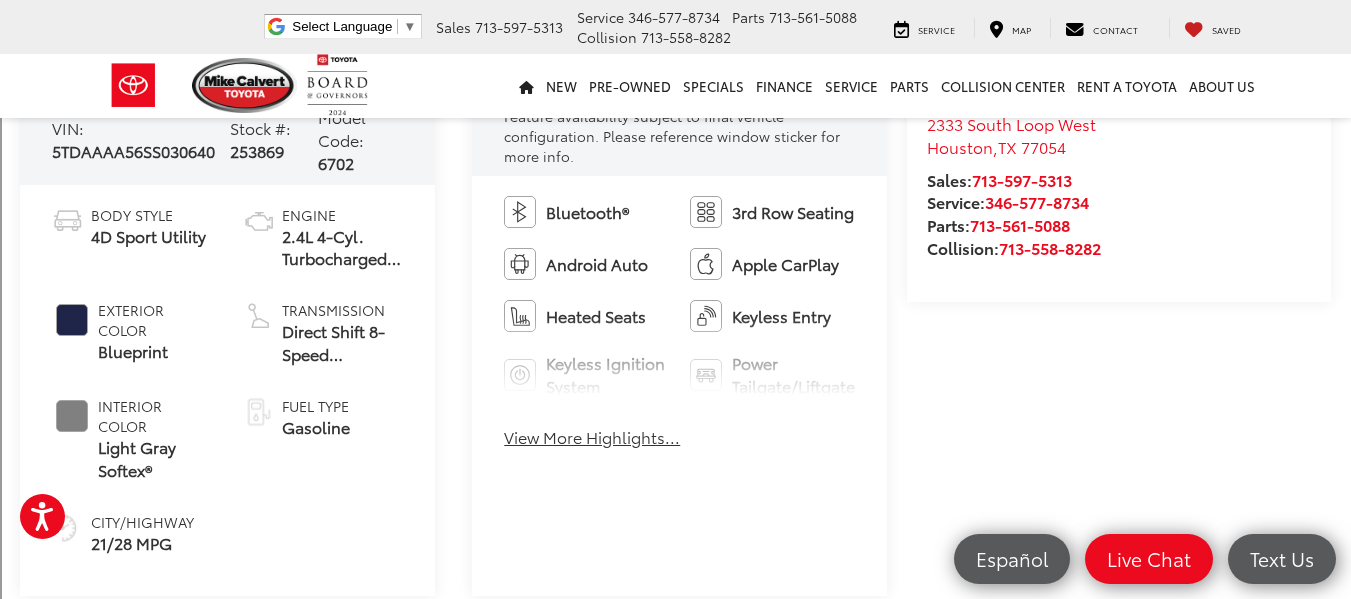 click on "View More Highlights..." at bounding box center [592, 437] 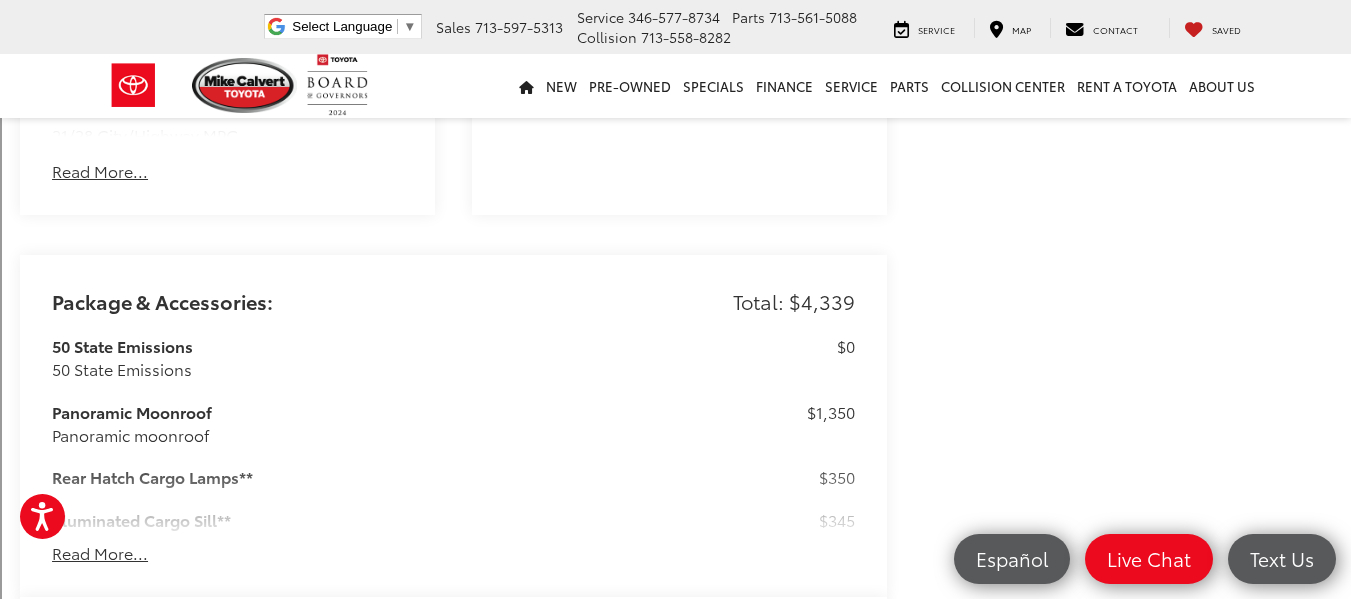 scroll, scrollTop: 1761, scrollLeft: 0, axis: vertical 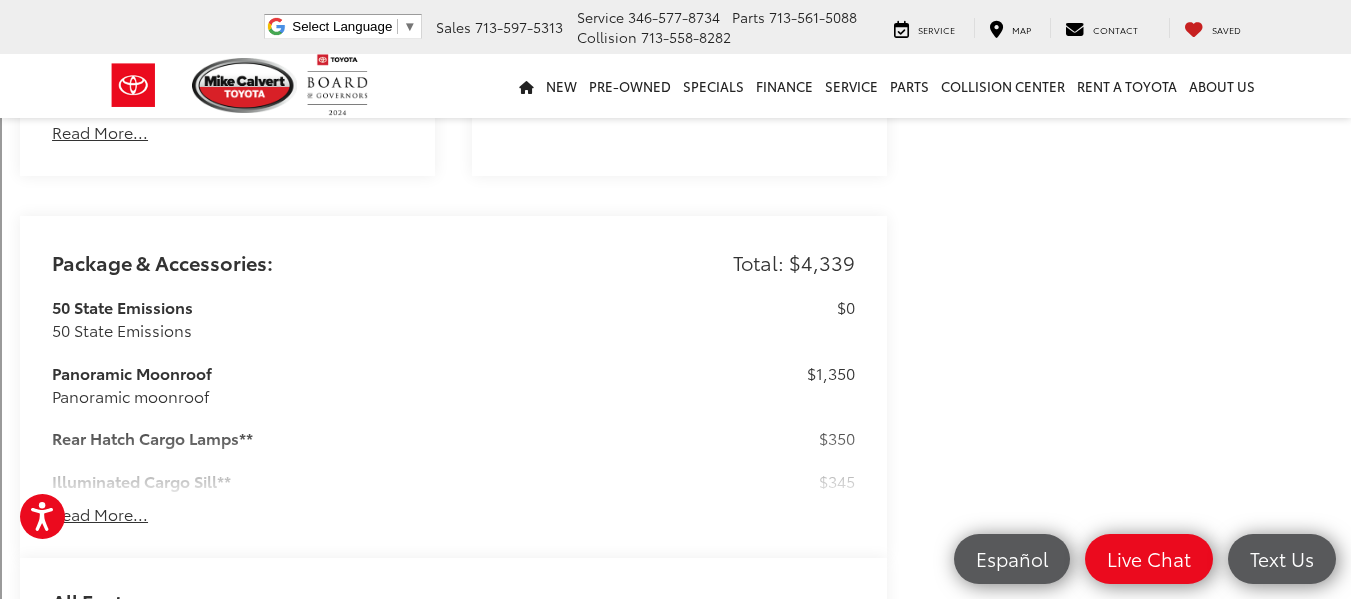 click on "Read More..." at bounding box center (100, 132) 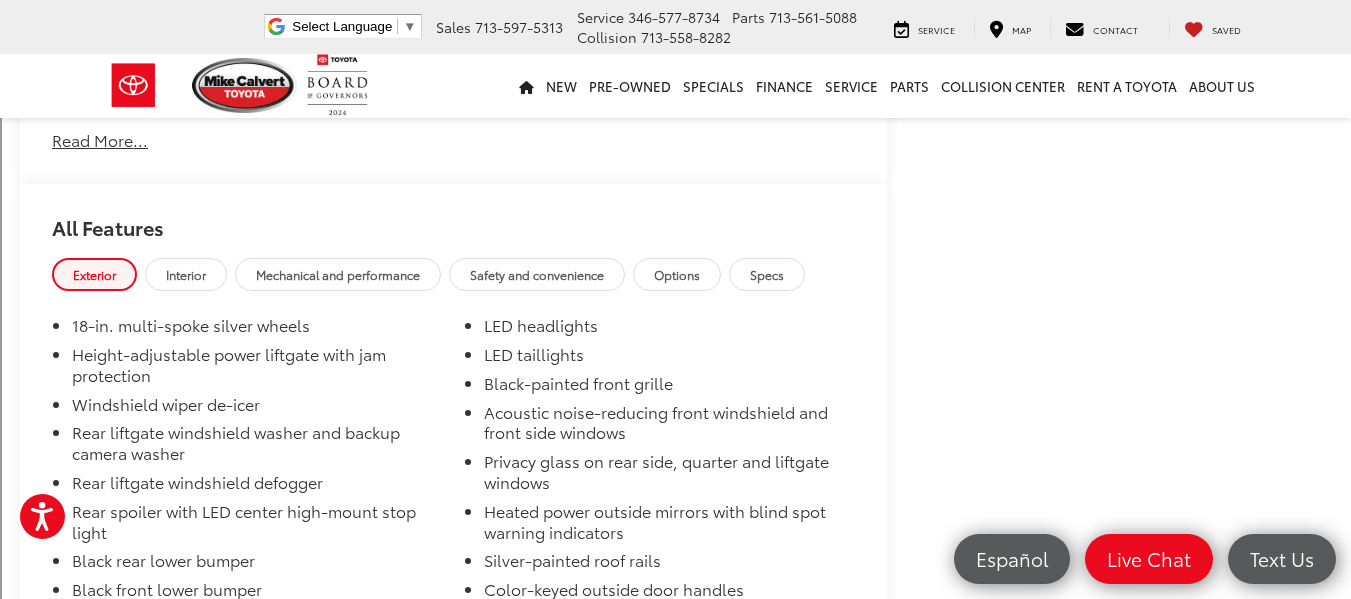 scroll, scrollTop: 2199, scrollLeft: 0, axis: vertical 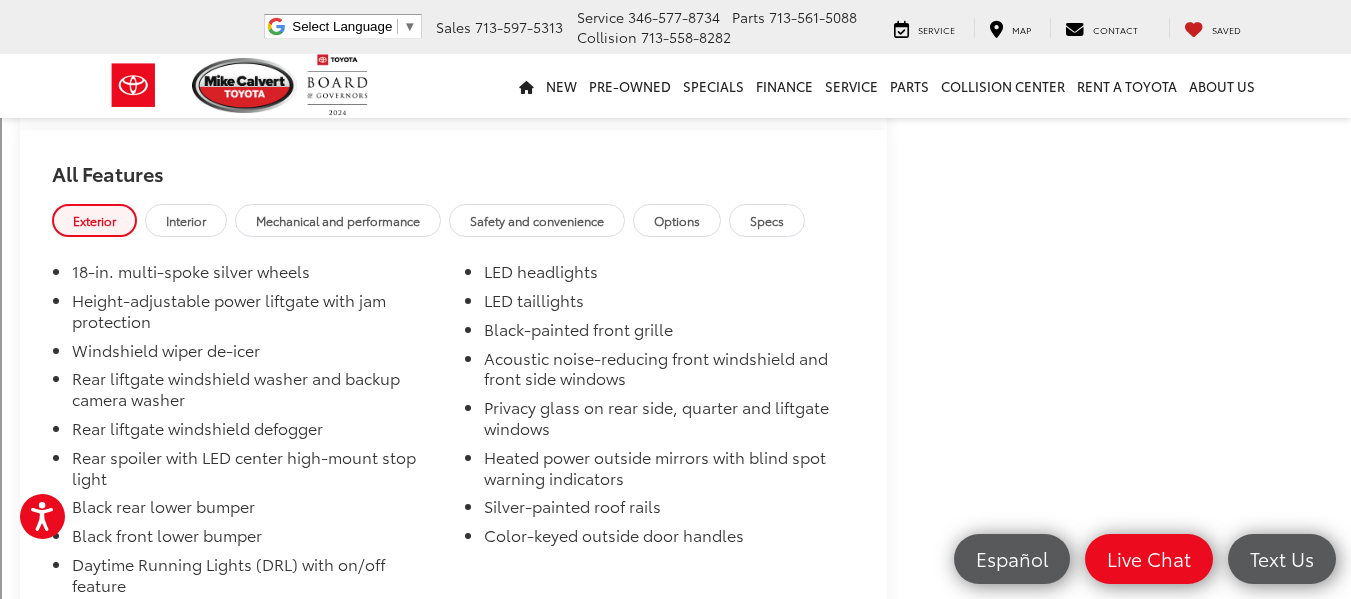 click on "Read More..." at bounding box center [100, 86] 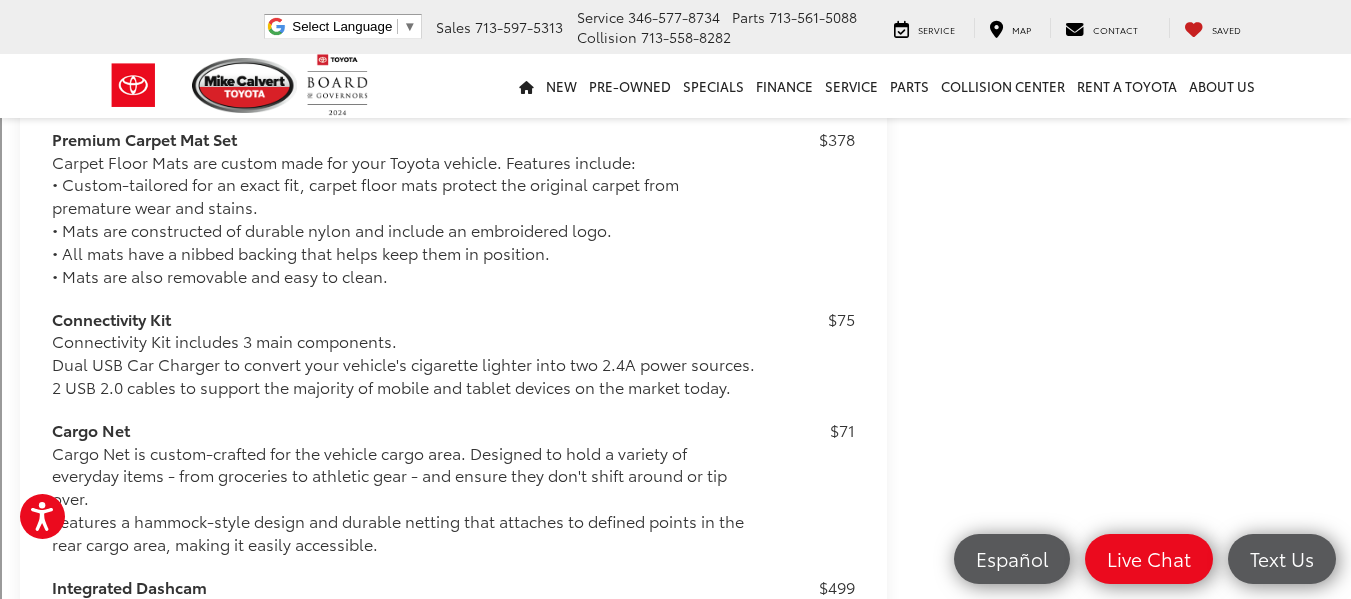 scroll, scrollTop: 2396, scrollLeft: 0, axis: vertical 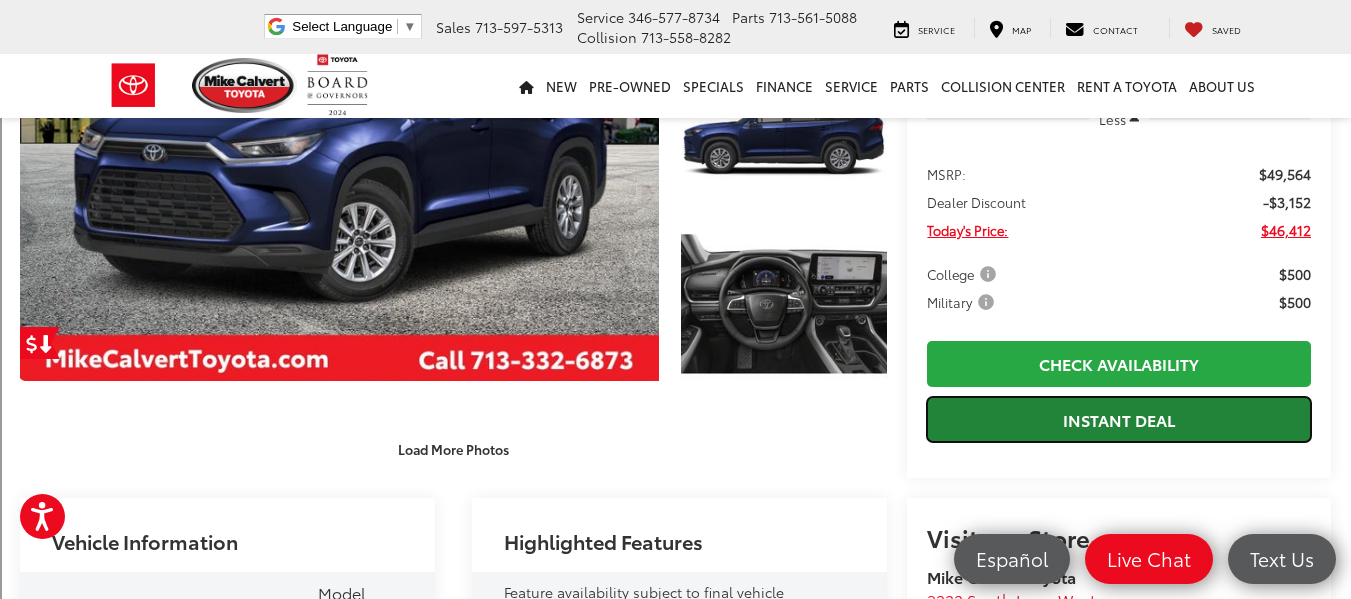 click on "Instant Deal" at bounding box center (1119, 419) 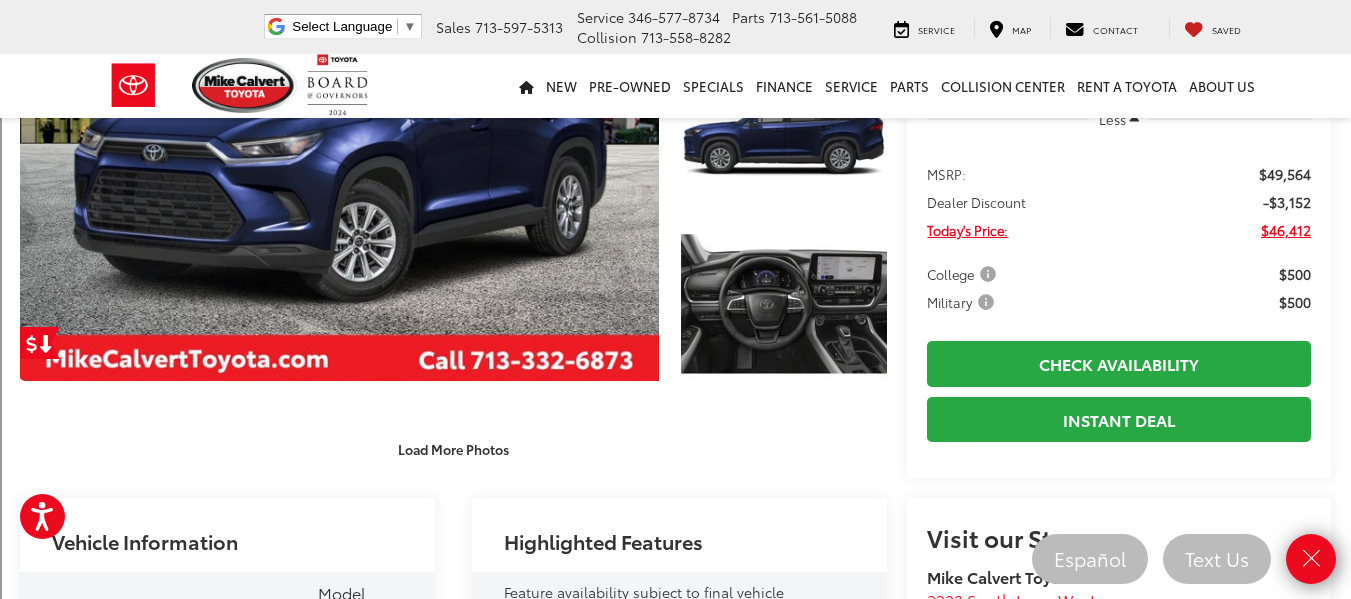 click on "Load More Photos" at bounding box center [453, 449] 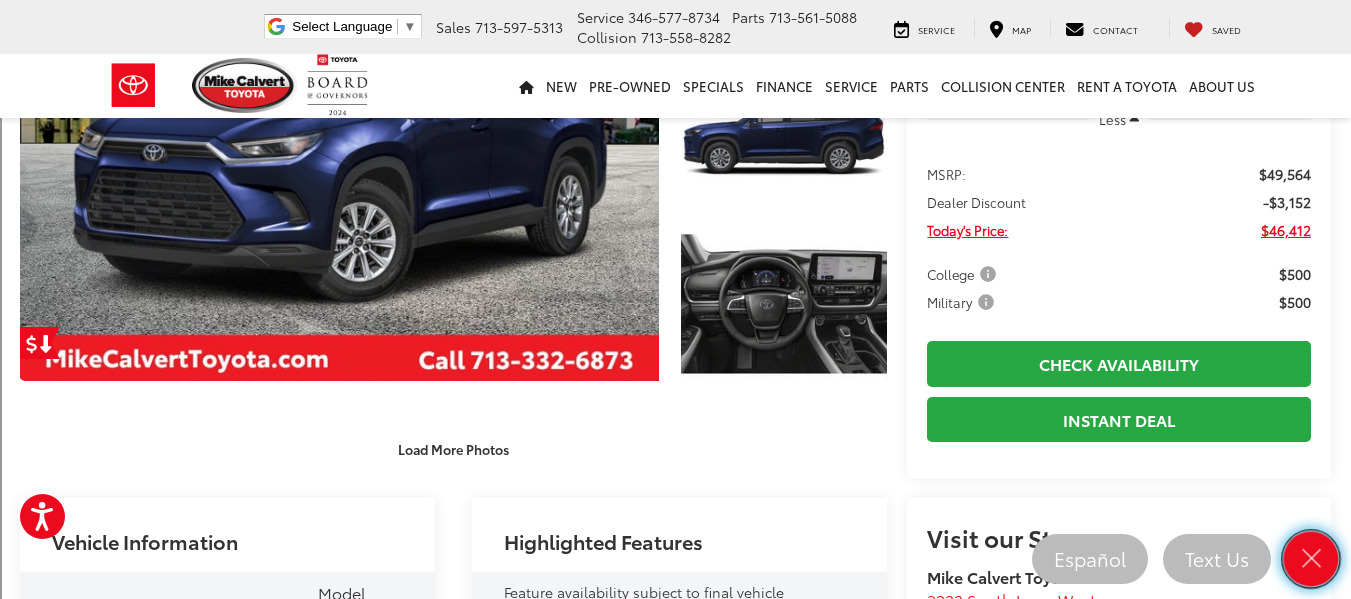 click at bounding box center (1311, 559) 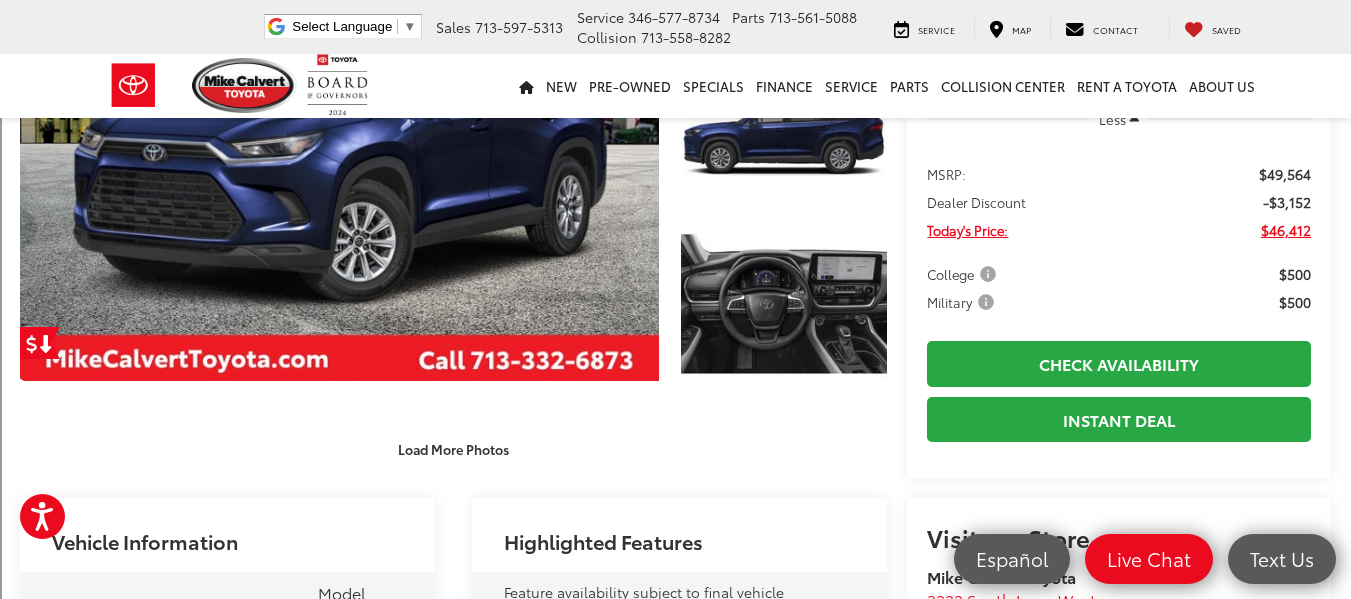 click on "Check Availability" at bounding box center (1119, 361) 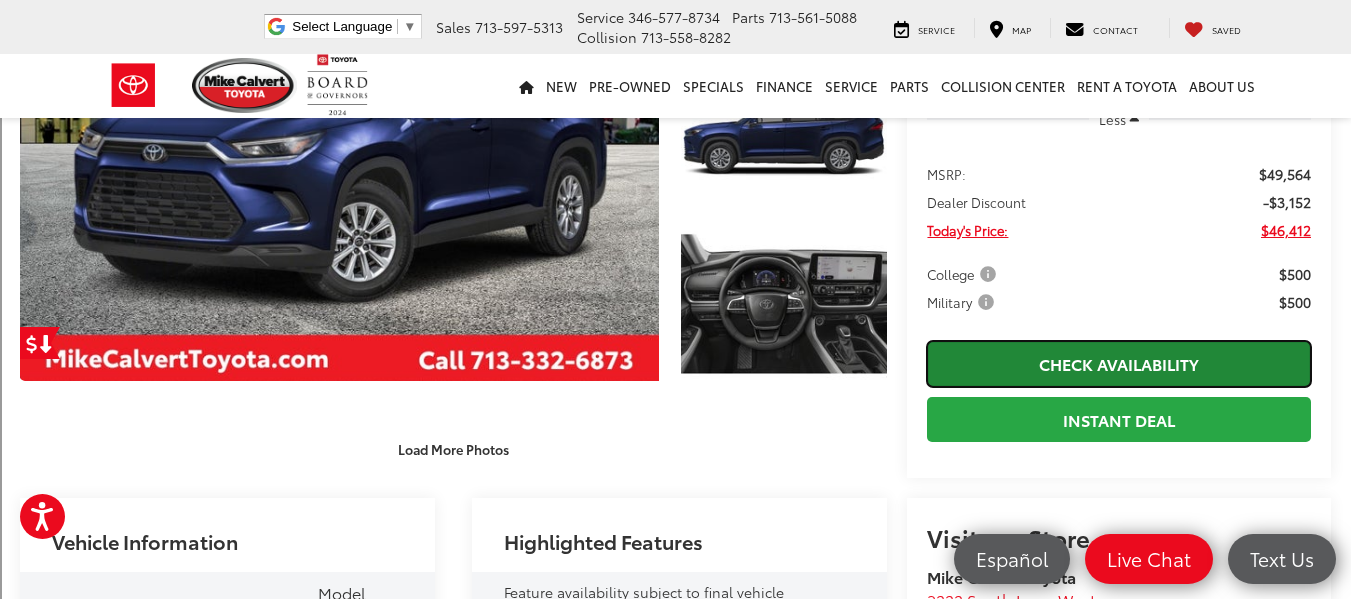 click on "Check Availability" at bounding box center (1119, 363) 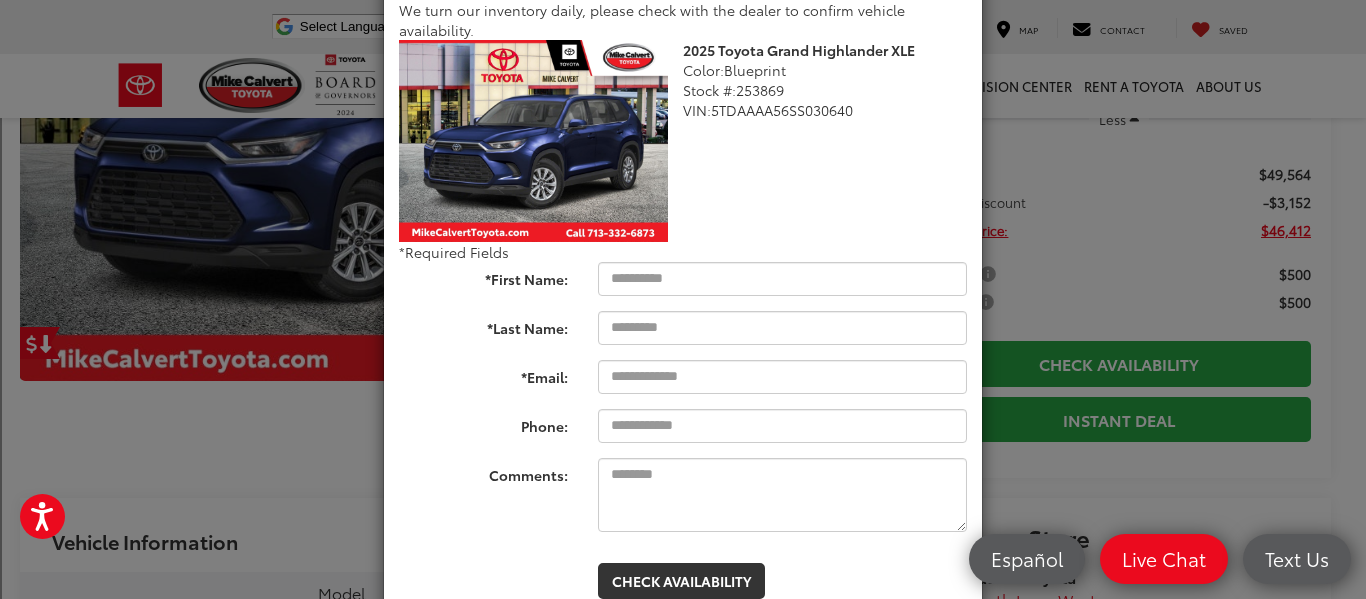 scroll, scrollTop: 200, scrollLeft: 0, axis: vertical 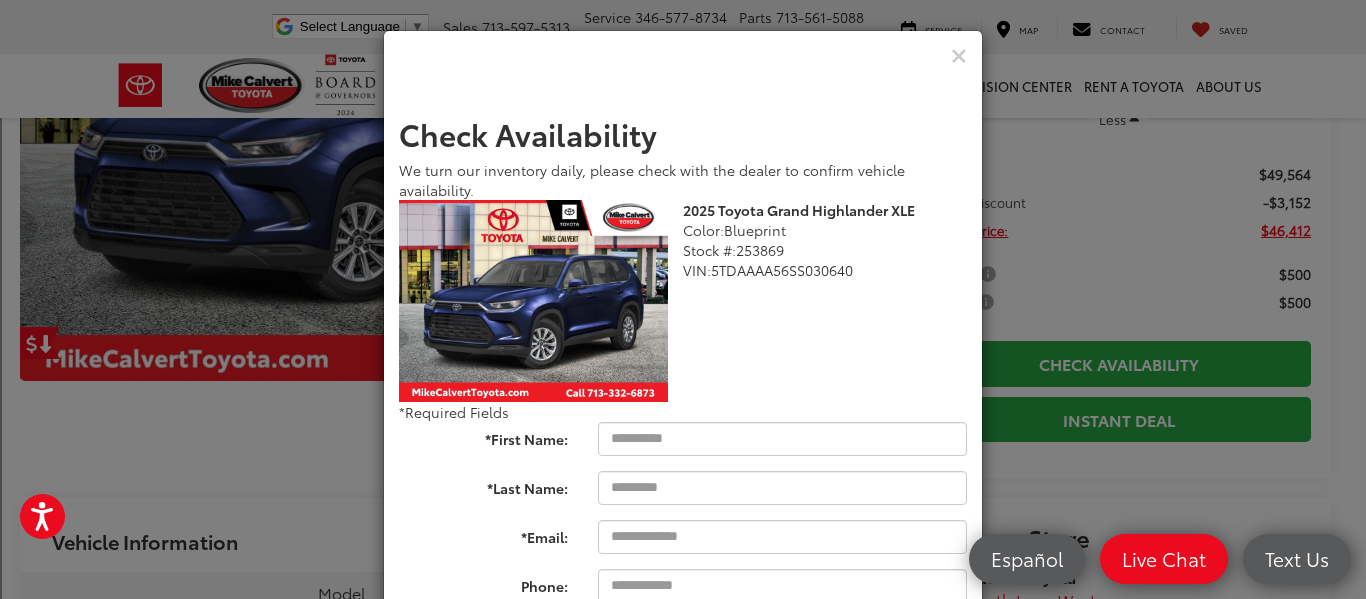 click on "Check Availability
We turn our inventory daily, please check with the dealer to confirm vehicle availability.
2025 Toyota Grand Highlander XLE
Color:  Blueprint
Stock #:  253869
VIN:  5TDAAAA56SS030640
Toyota
Grand Highlander
XLE
2025
24619
False
N
*Required Fields
*First Name:
*Last Name:
*Email:
Phone:
Comments:
Check Availability" at bounding box center (683, 299) 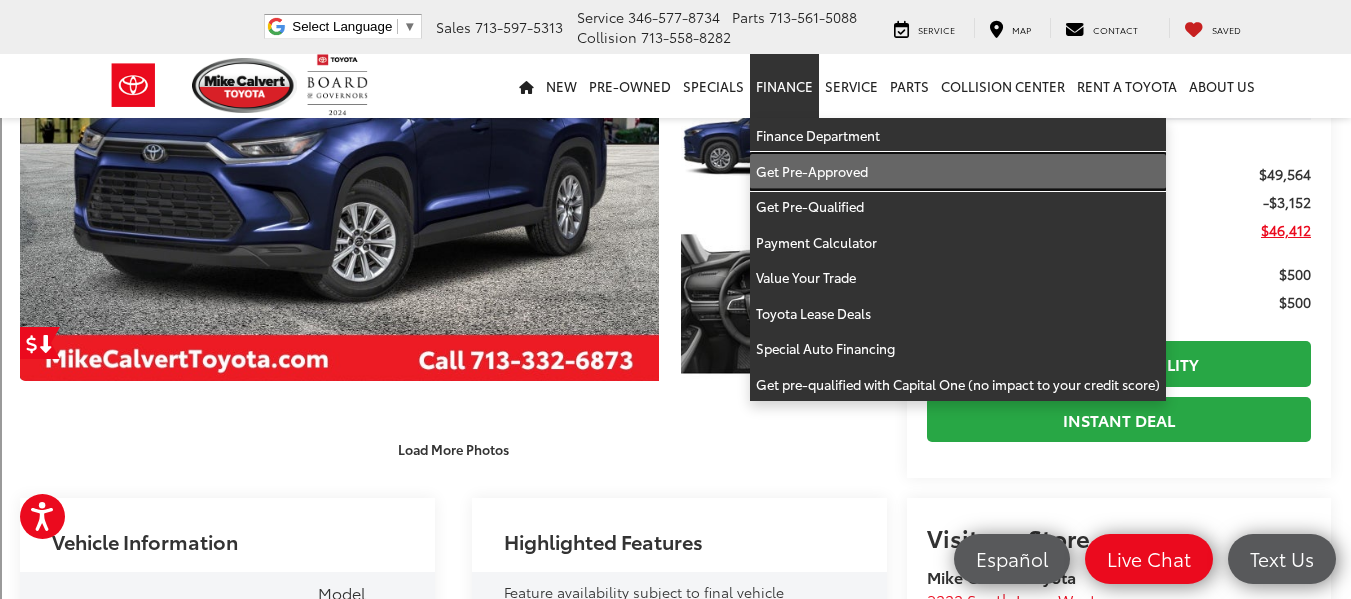 click on "Get Pre-Approved" at bounding box center (958, 172) 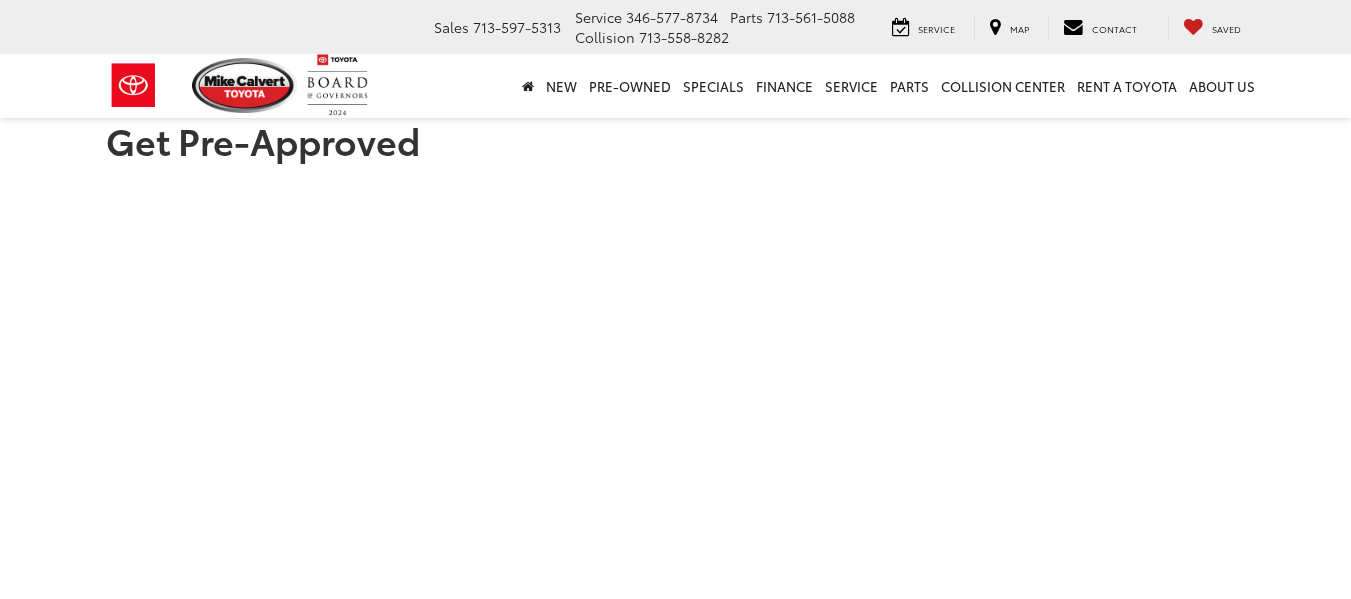 scroll, scrollTop: 0, scrollLeft: 0, axis: both 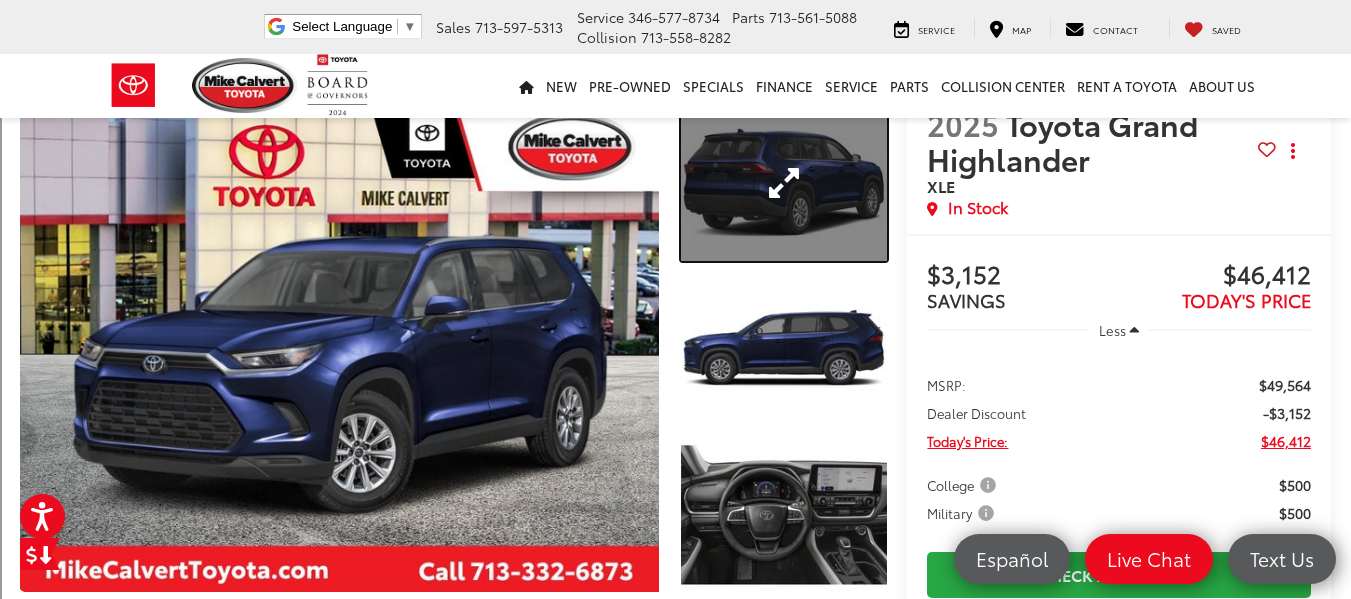 click at bounding box center [784, 183] 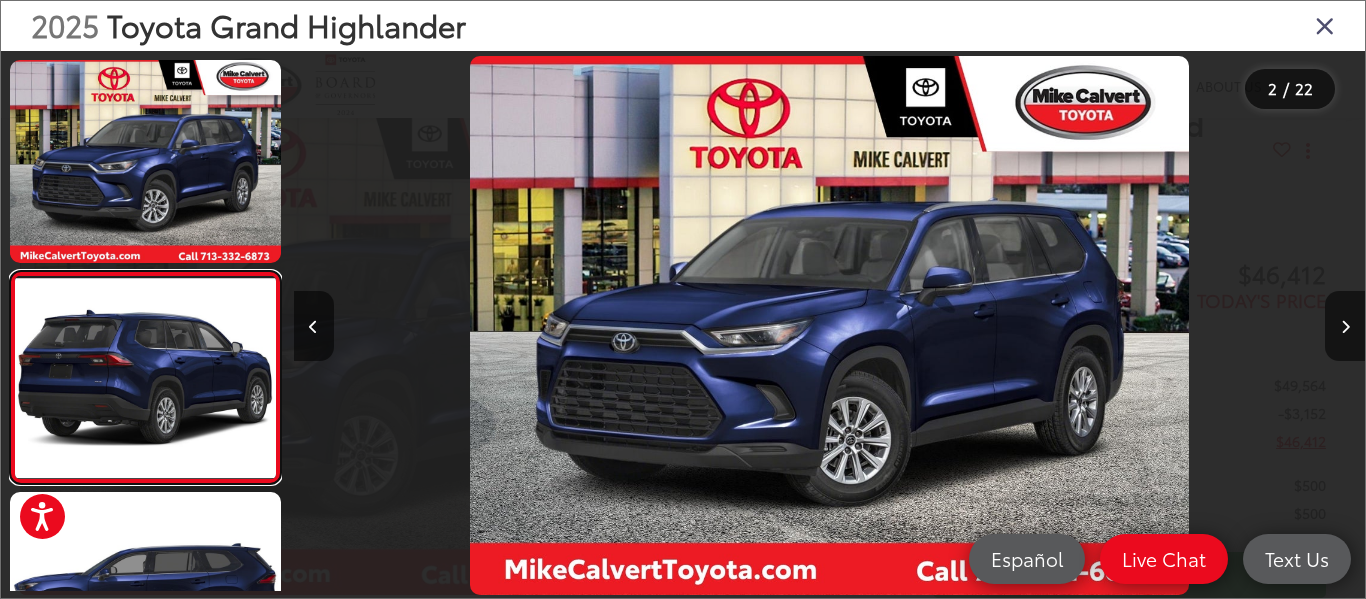 scroll, scrollTop: 0, scrollLeft: 1071, axis: horizontal 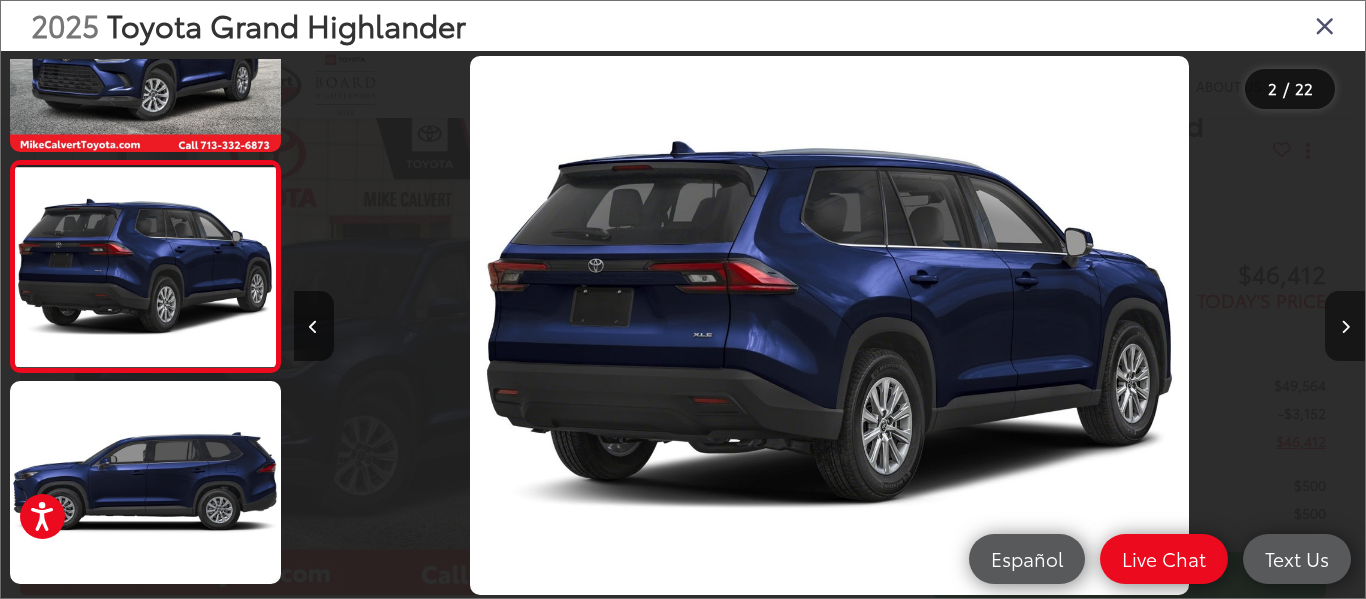 click at bounding box center (1345, 327) 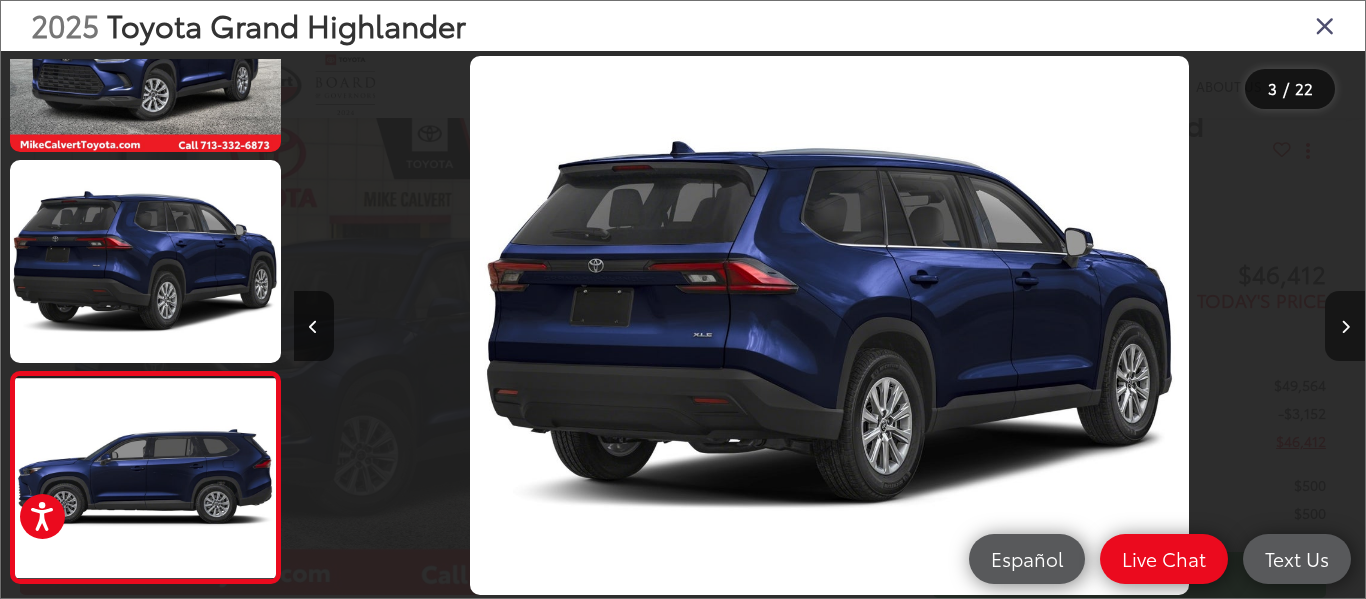 scroll, scrollTop: 0, scrollLeft: 2142, axis: horizontal 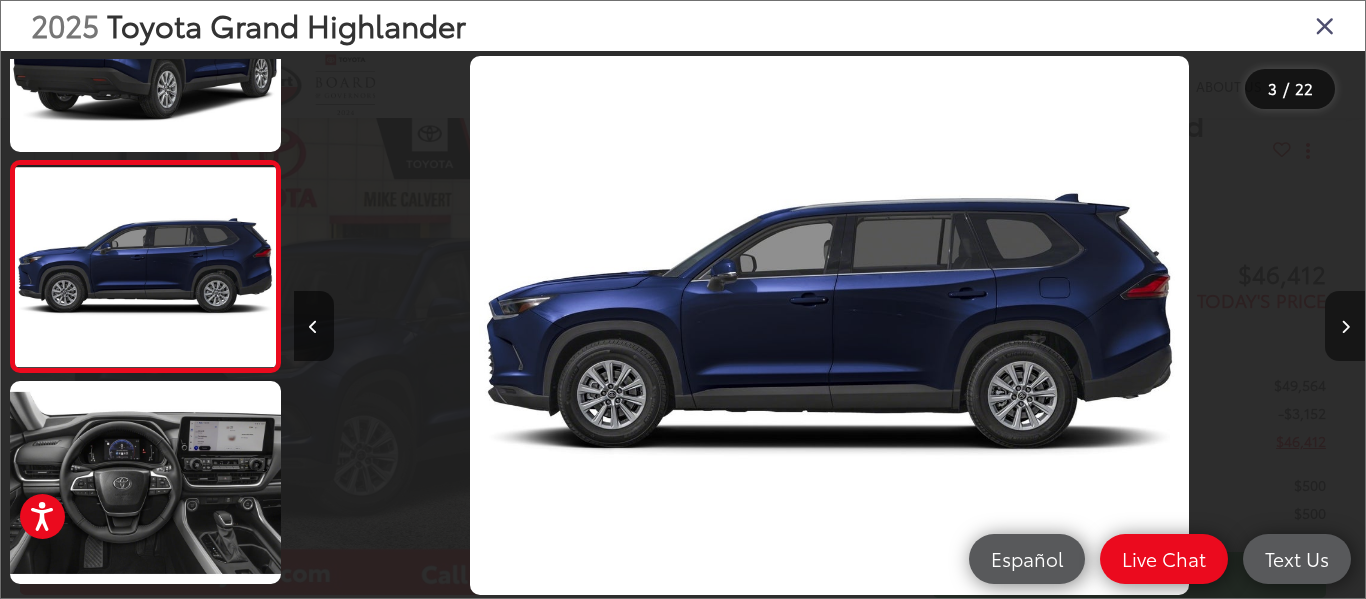 click at bounding box center [1345, 327] 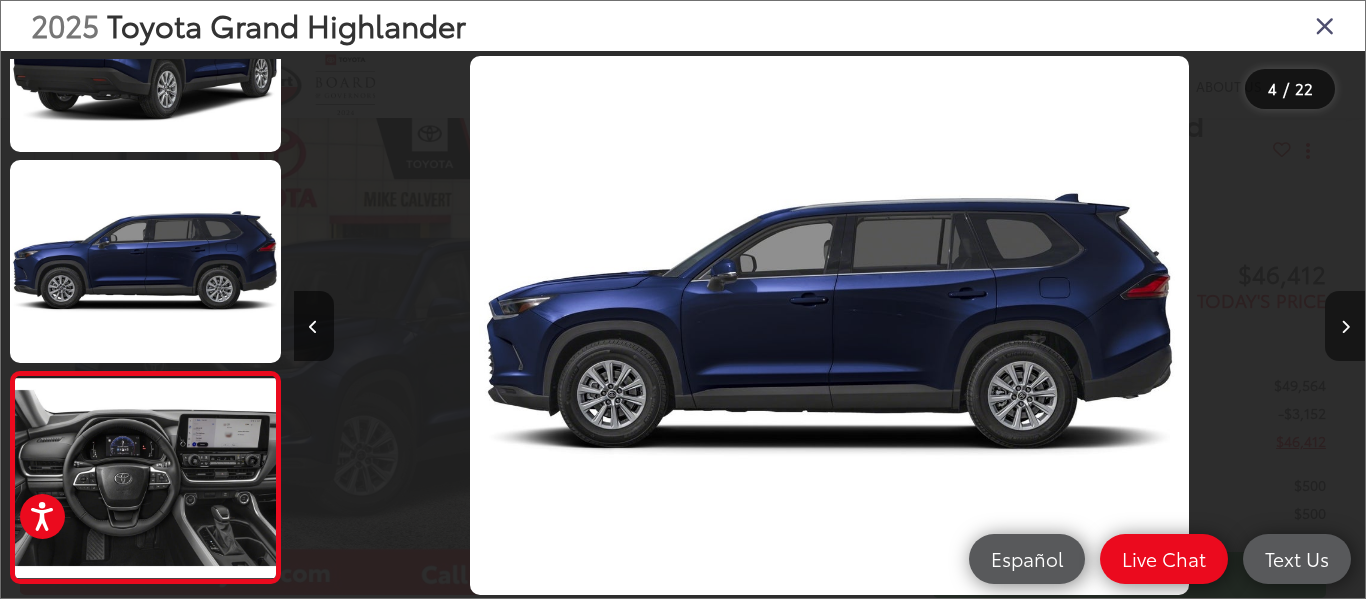 scroll, scrollTop: 0, scrollLeft: 3214, axis: horizontal 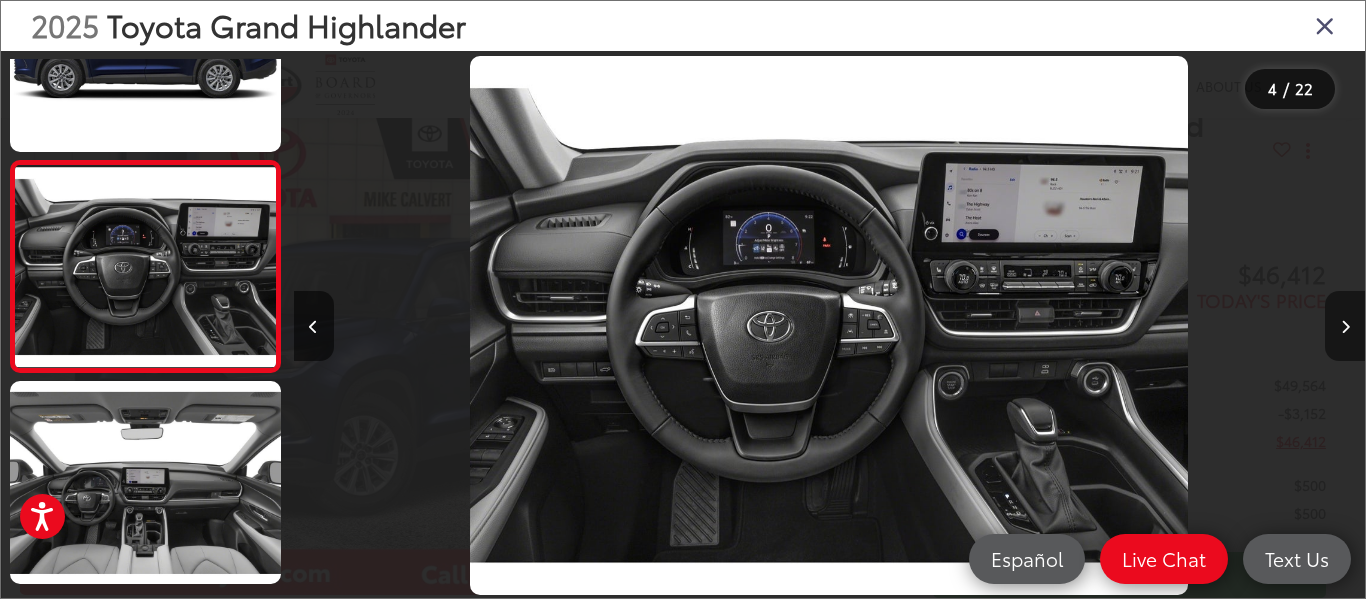 click at bounding box center (1345, 327) 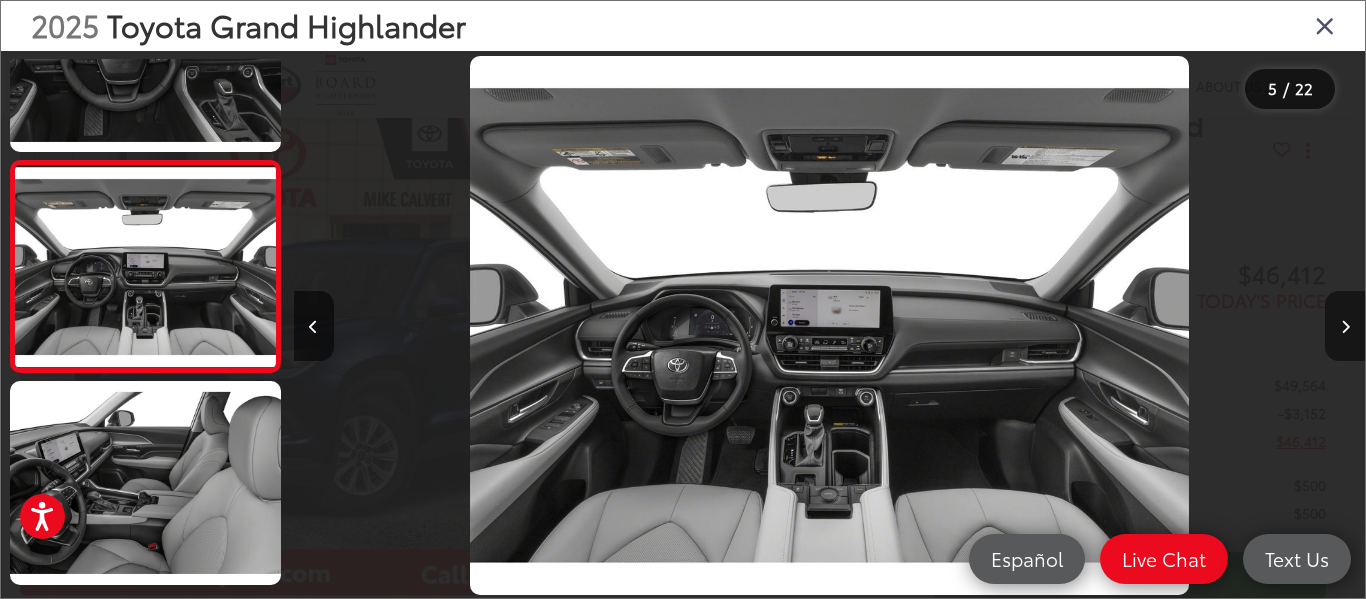 click at bounding box center [1345, 327] 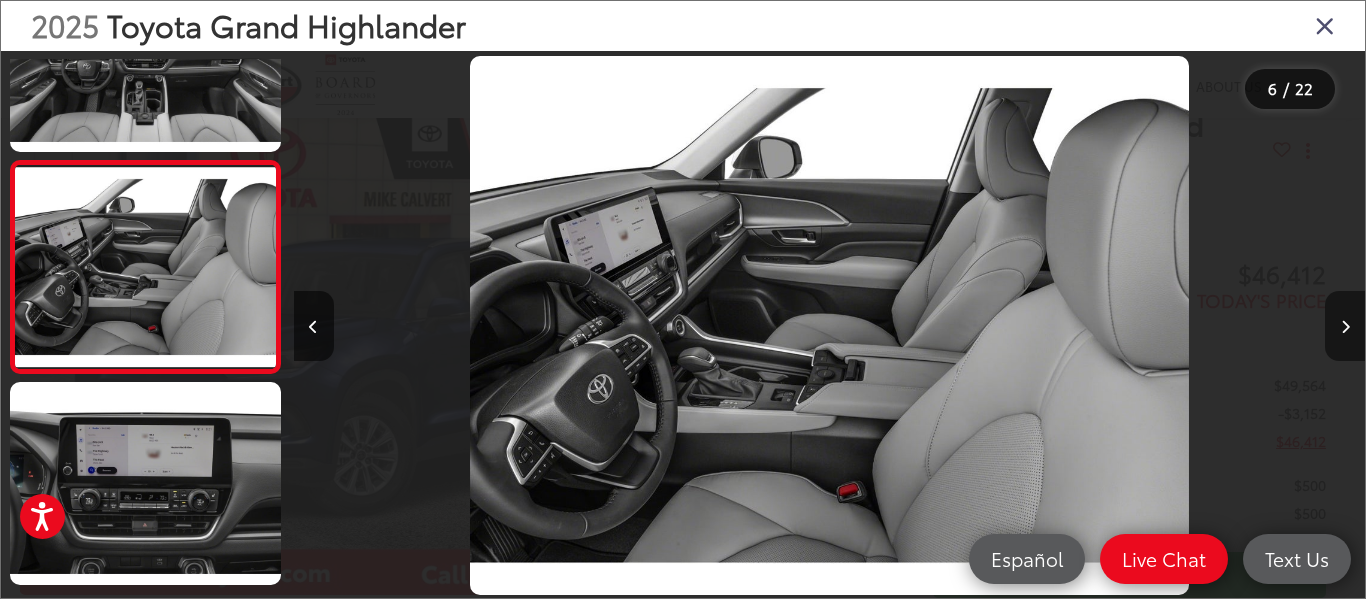 click at bounding box center (1345, 327) 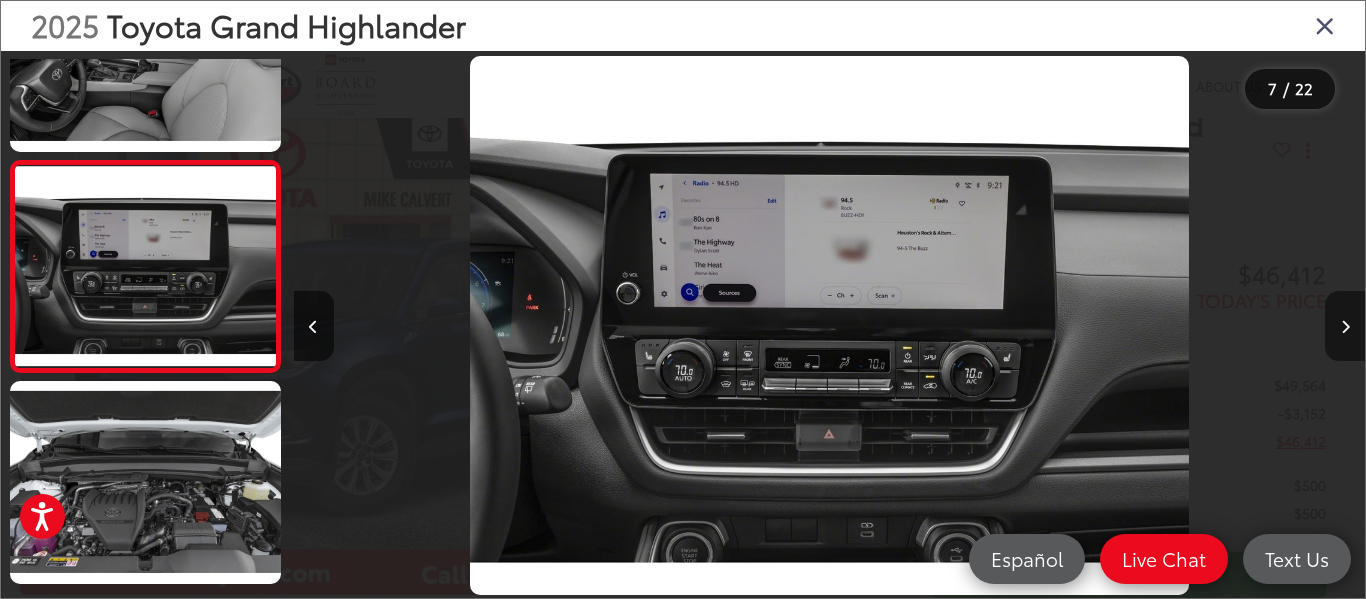 click at bounding box center (1345, 327) 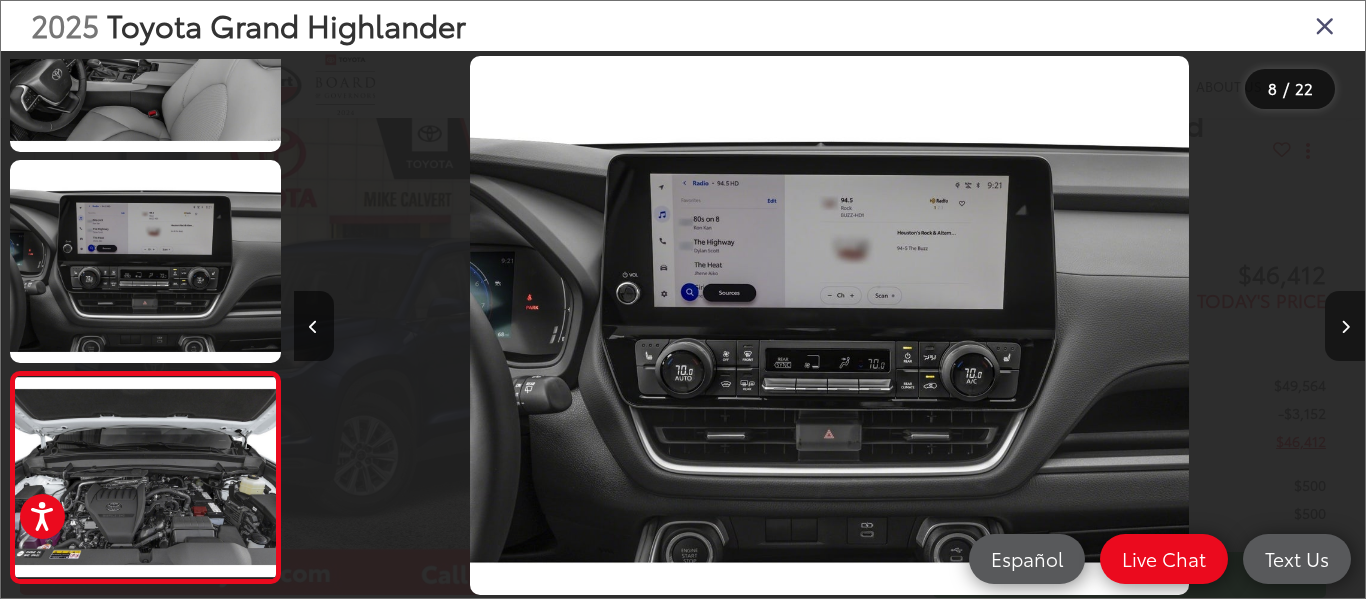 scroll, scrollTop: 0, scrollLeft: 7498, axis: horizontal 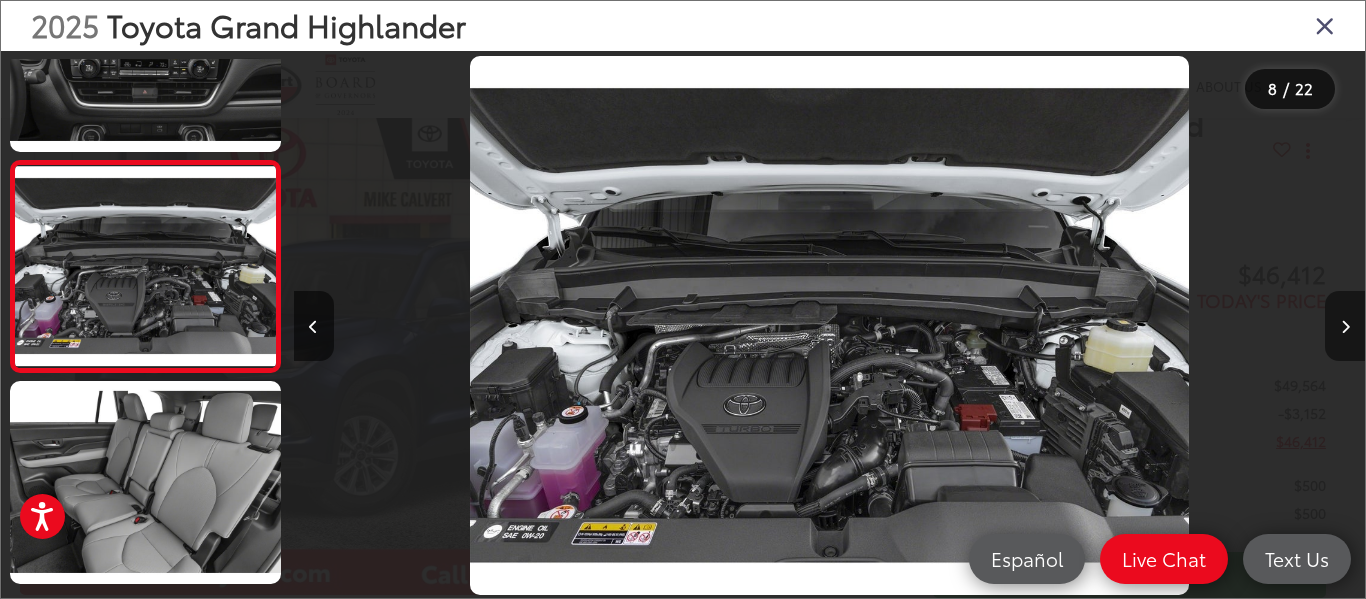 click at bounding box center [1345, 327] 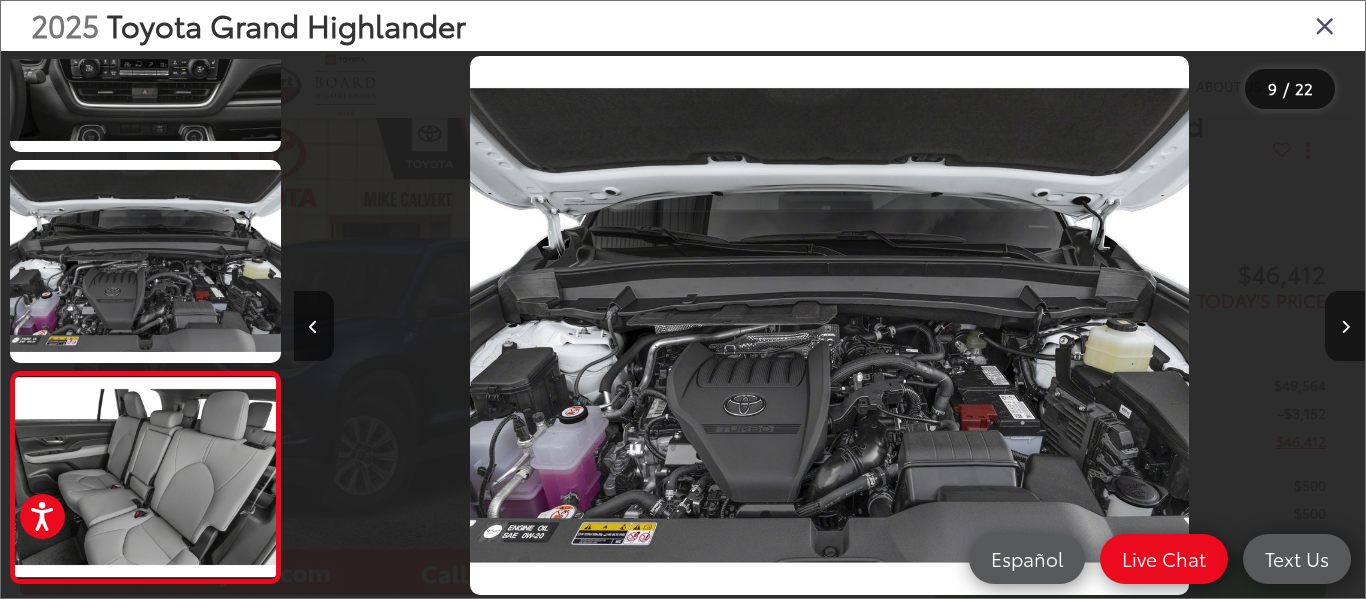 scroll, scrollTop: 0, scrollLeft: 8570, axis: horizontal 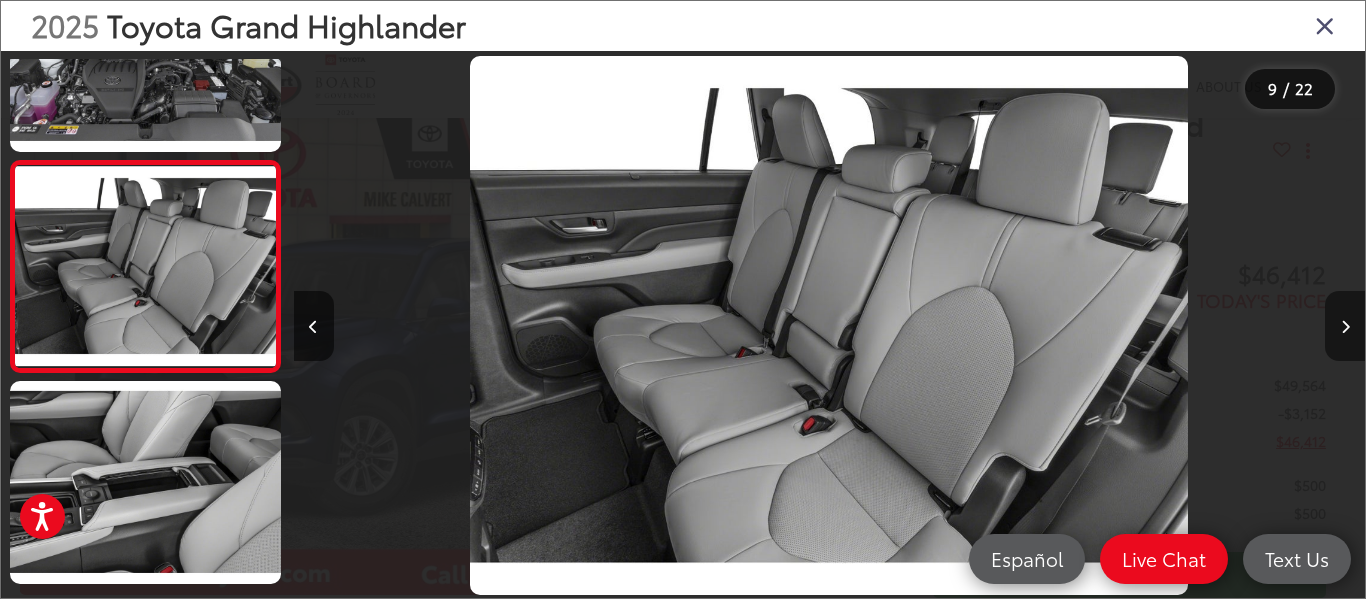 click at bounding box center [1345, 327] 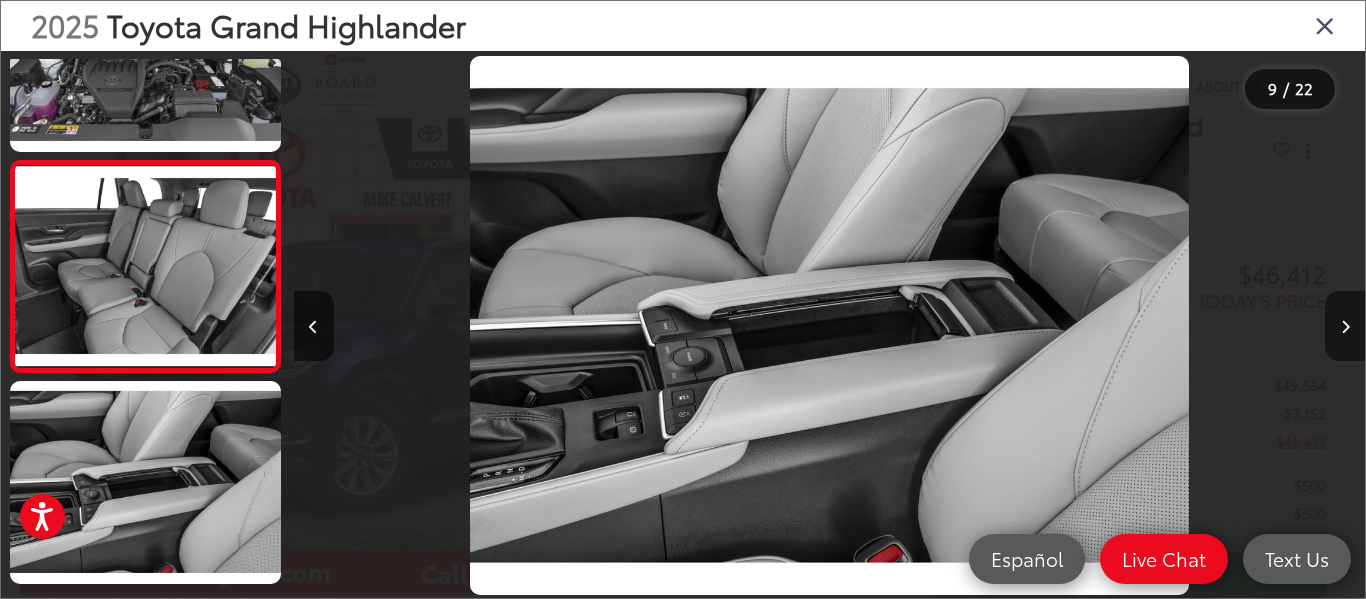 scroll, scrollTop: 1800, scrollLeft: 0, axis: vertical 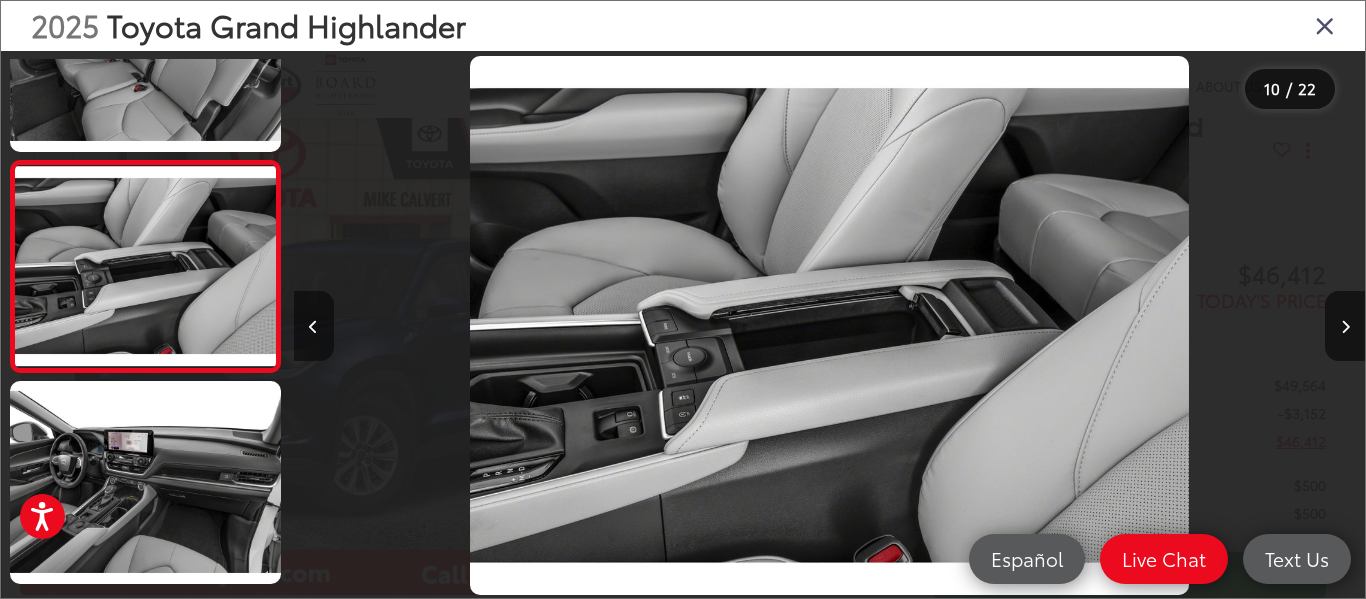 click at bounding box center (314, 326) 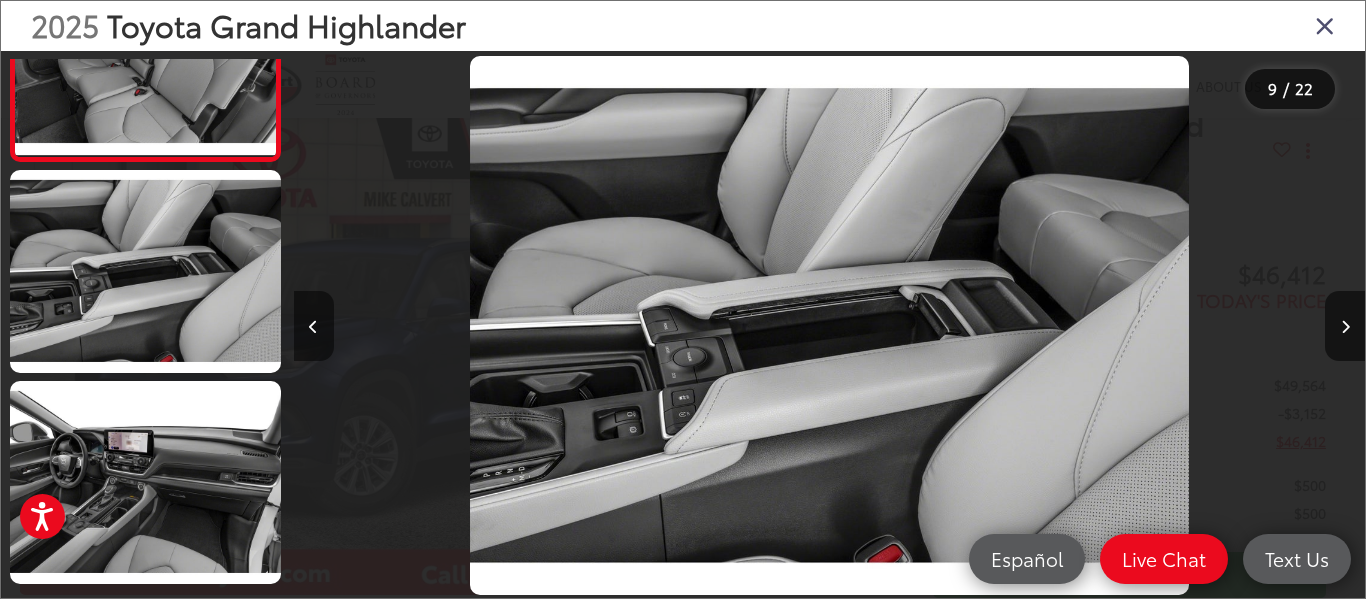 scroll, scrollTop: 0, scrollLeft: 8570, axis: horizontal 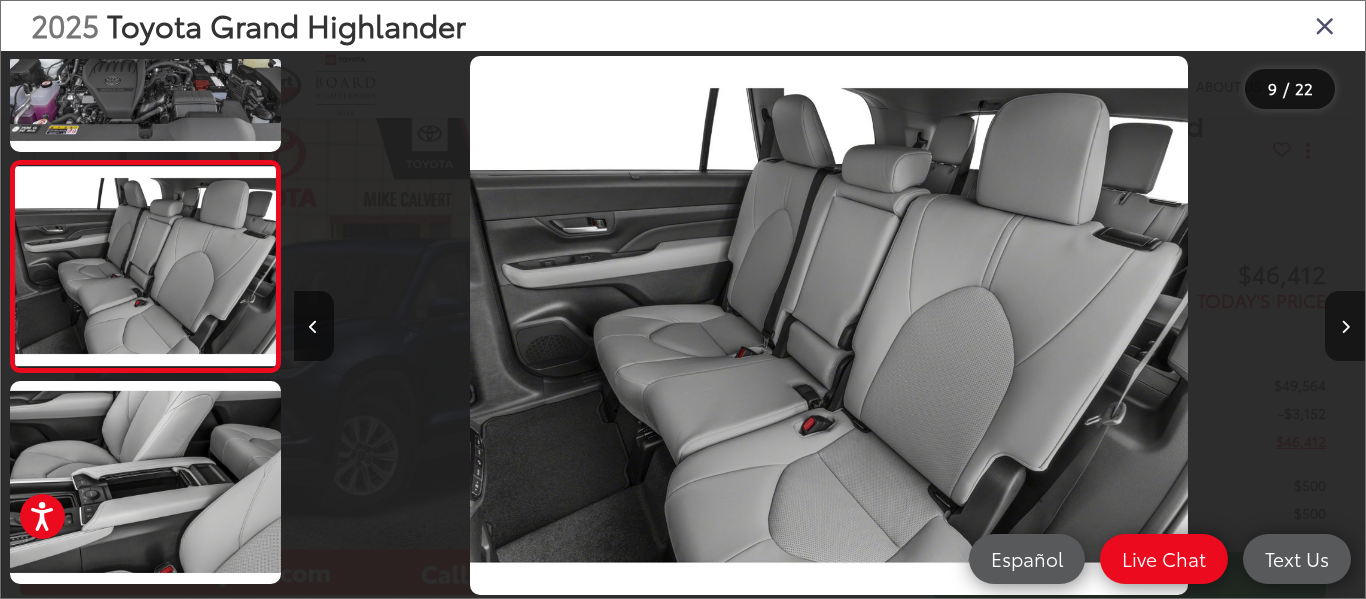 click at bounding box center (1345, 326) 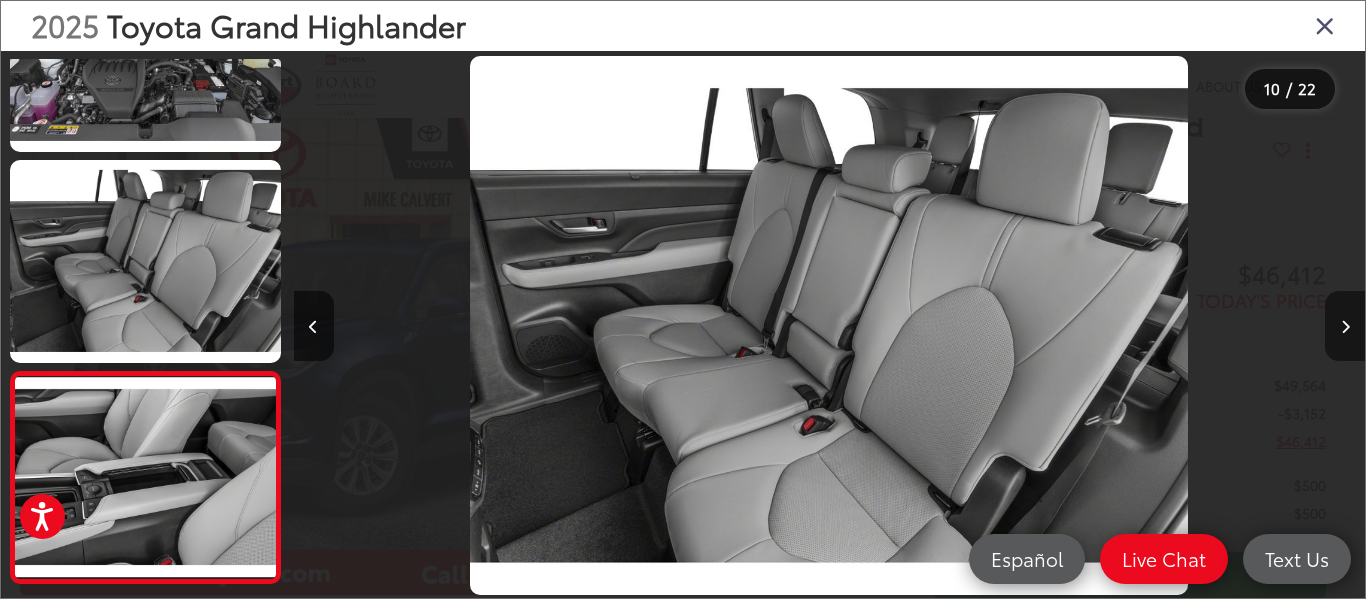 scroll, scrollTop: 0, scrollLeft: 9641, axis: horizontal 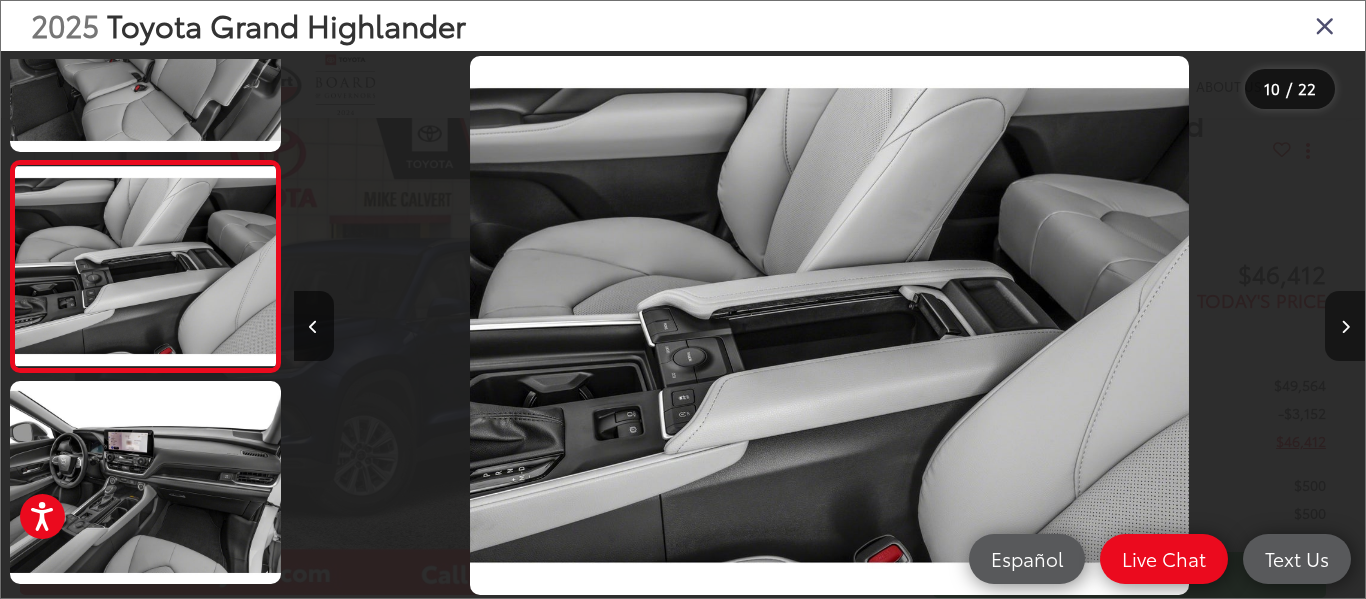 click at bounding box center (1345, 326) 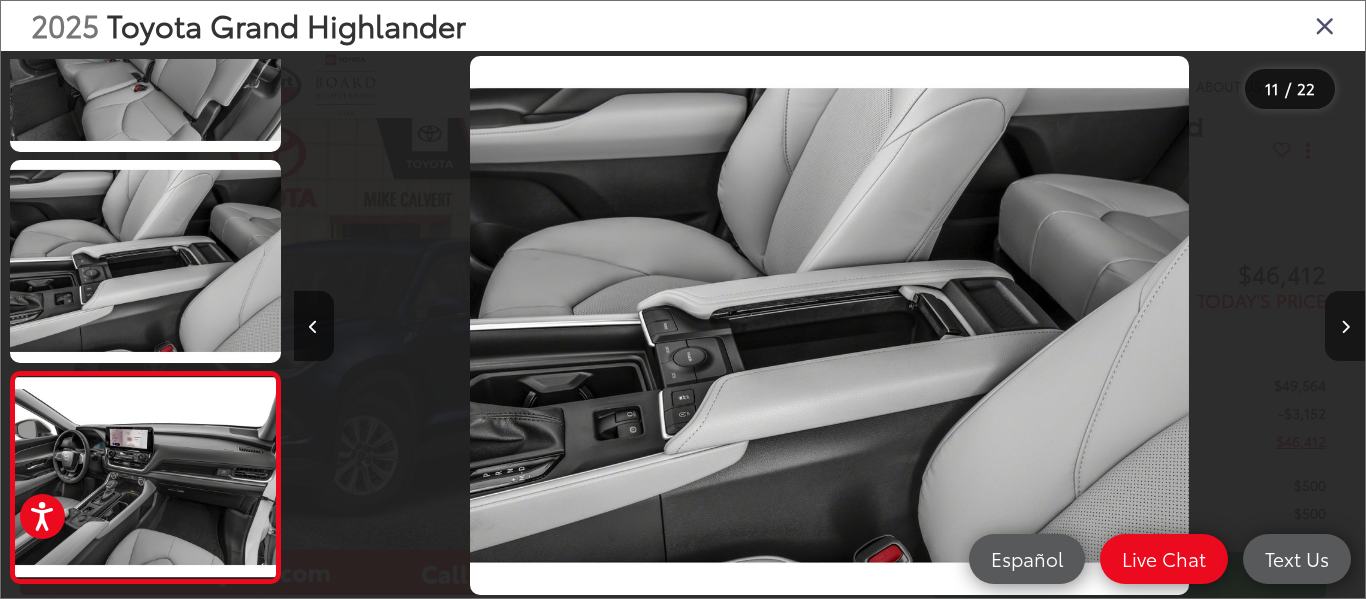 scroll, scrollTop: 0, scrollLeft: 10712, axis: horizontal 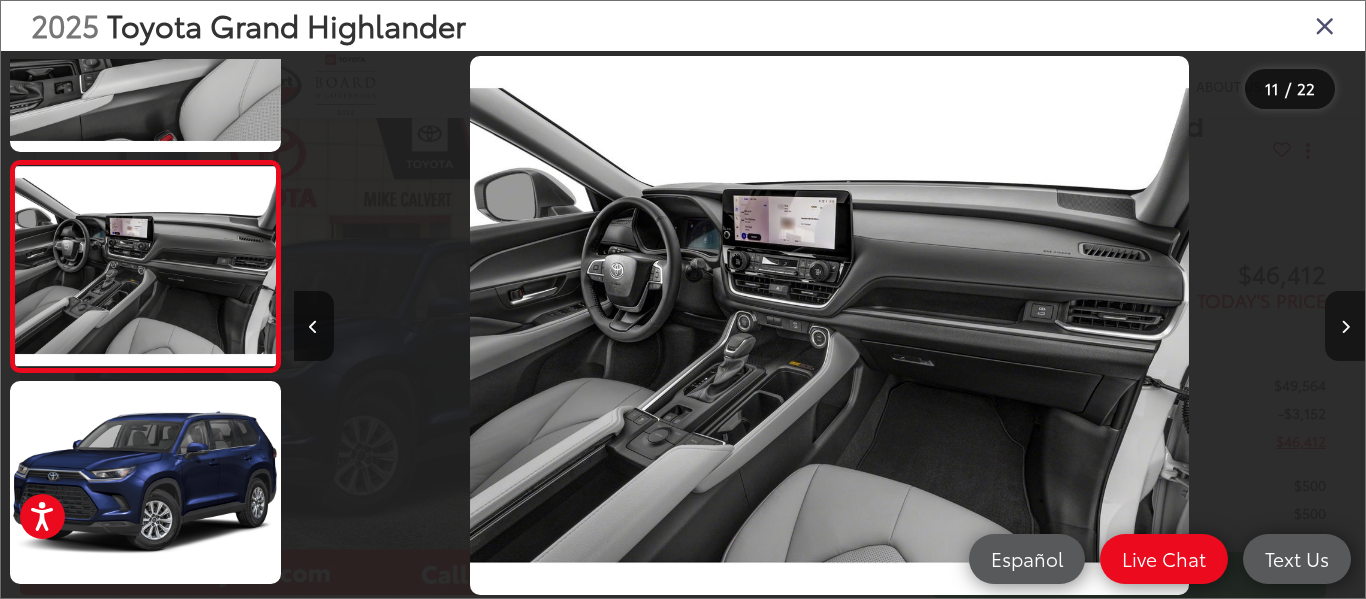 click at bounding box center (1345, 326) 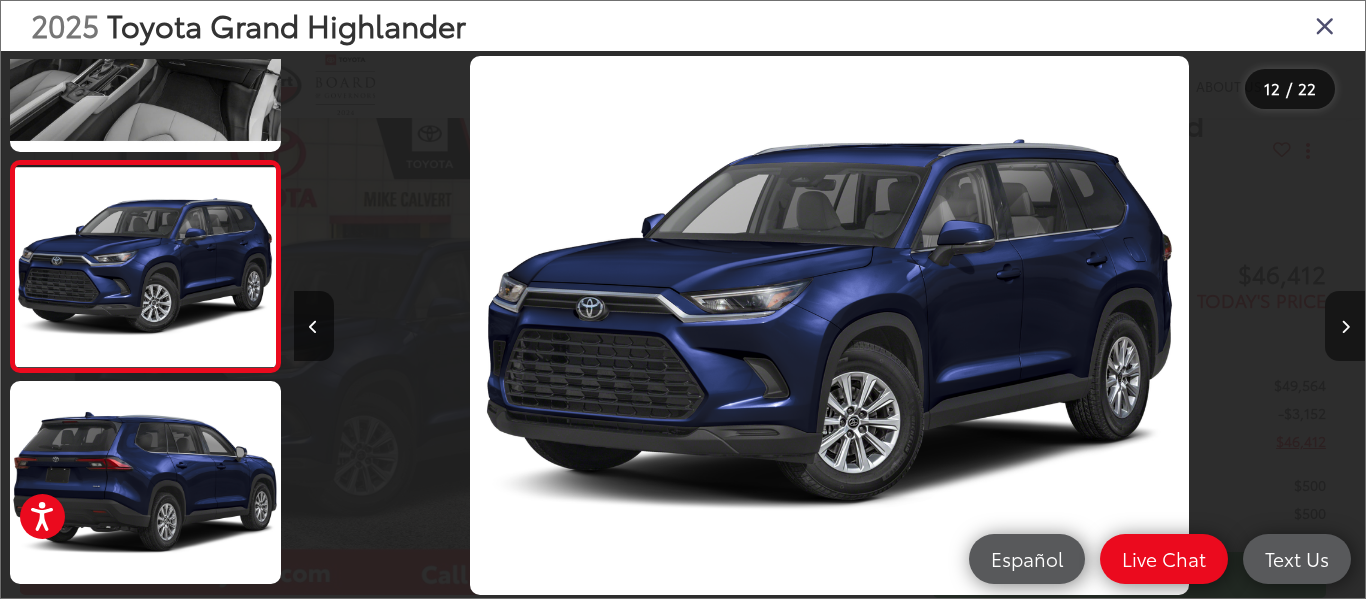 click at bounding box center [1345, 326] 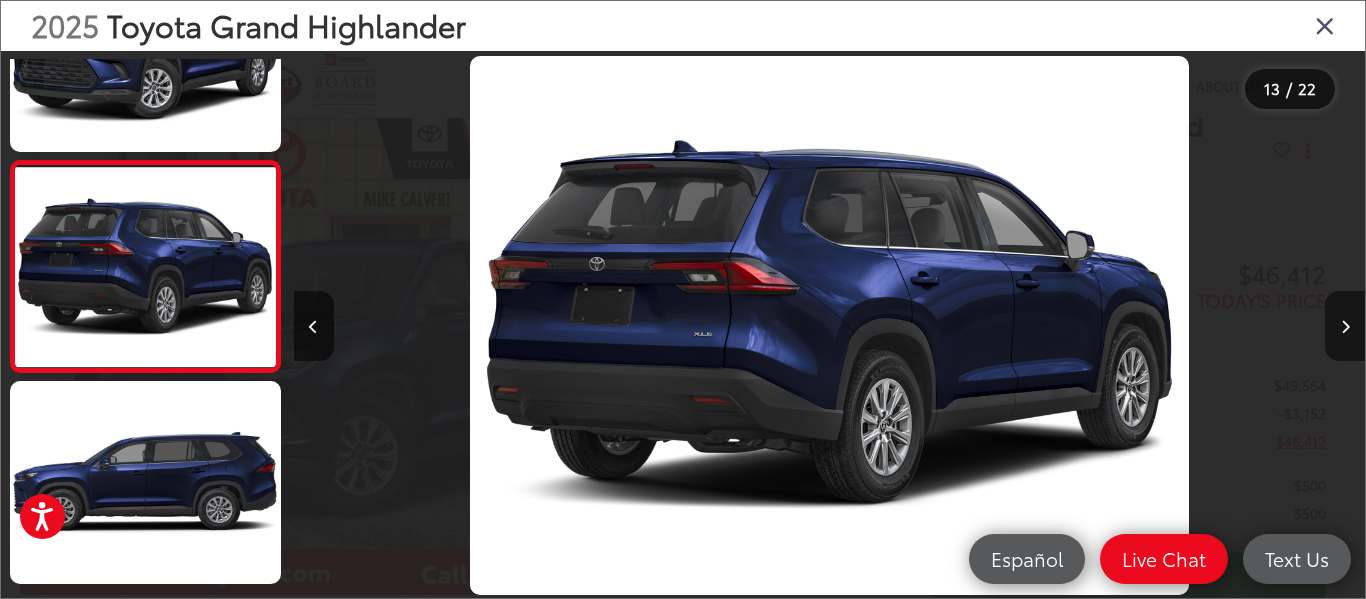 click at bounding box center (1345, 326) 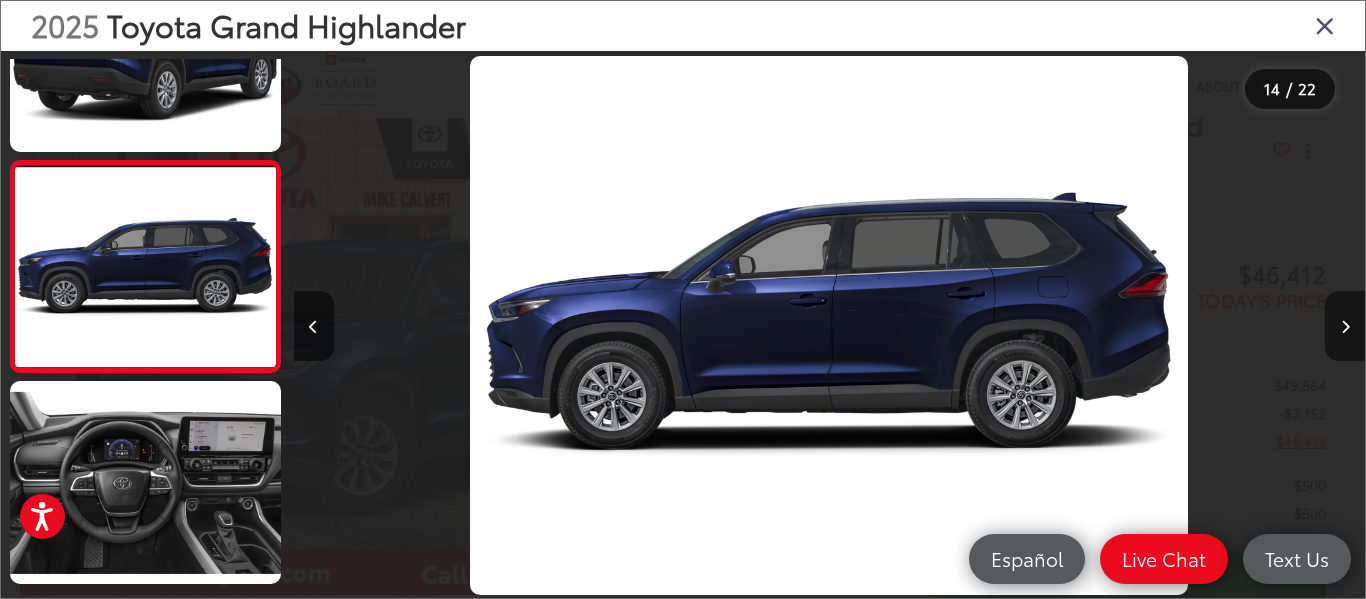 click at bounding box center [1345, 326] 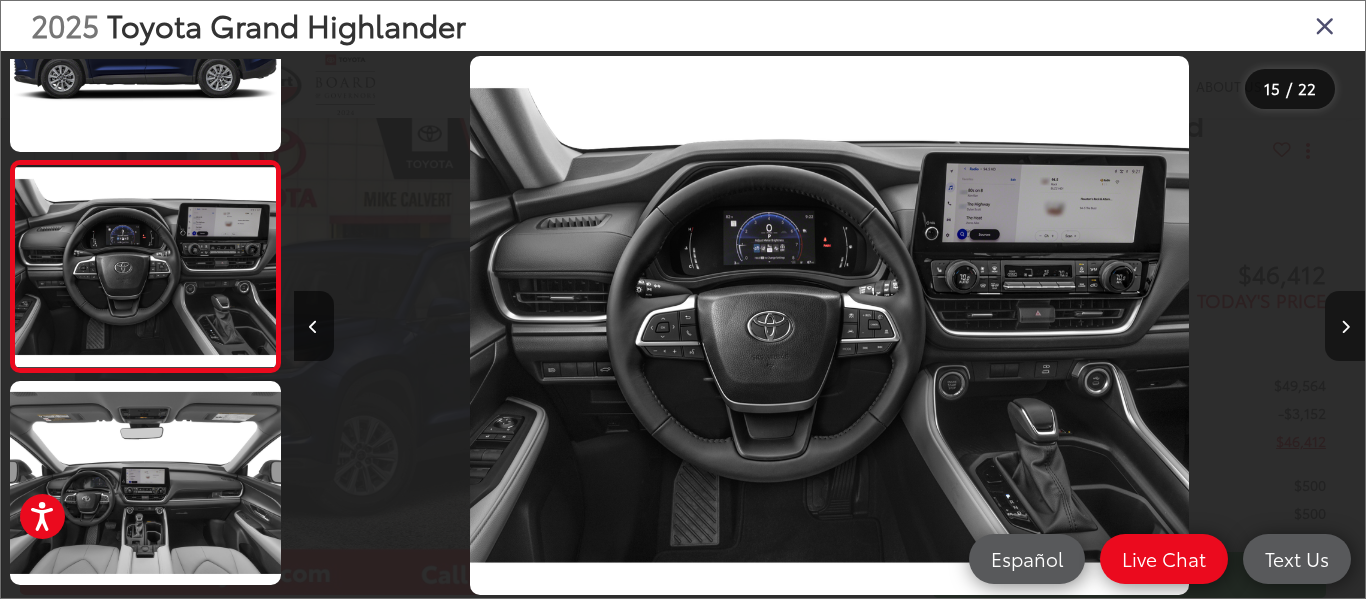 click at bounding box center [1345, 326] 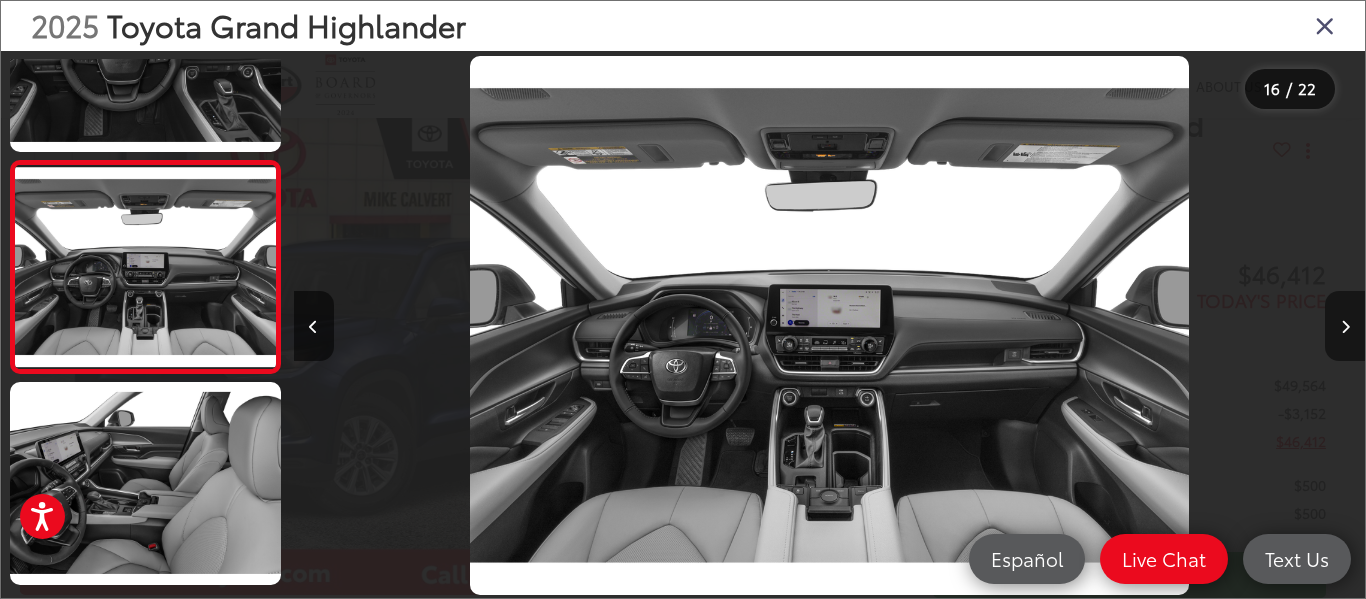 click at bounding box center [1345, 326] 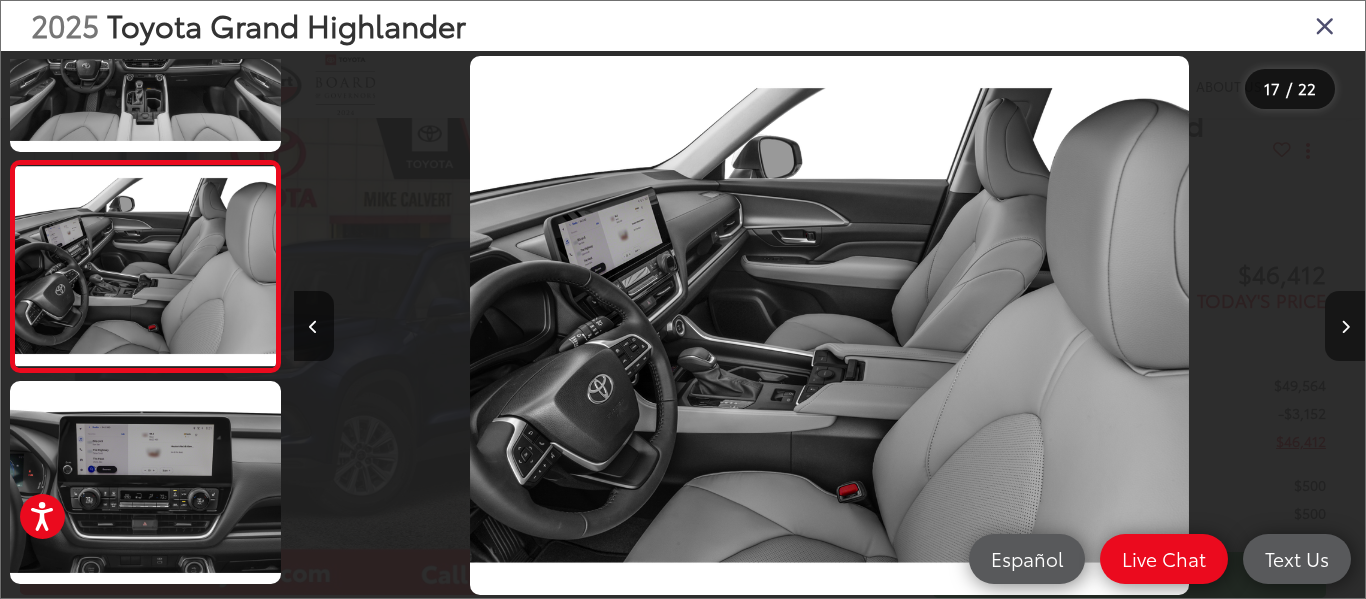 click at bounding box center (1345, 326) 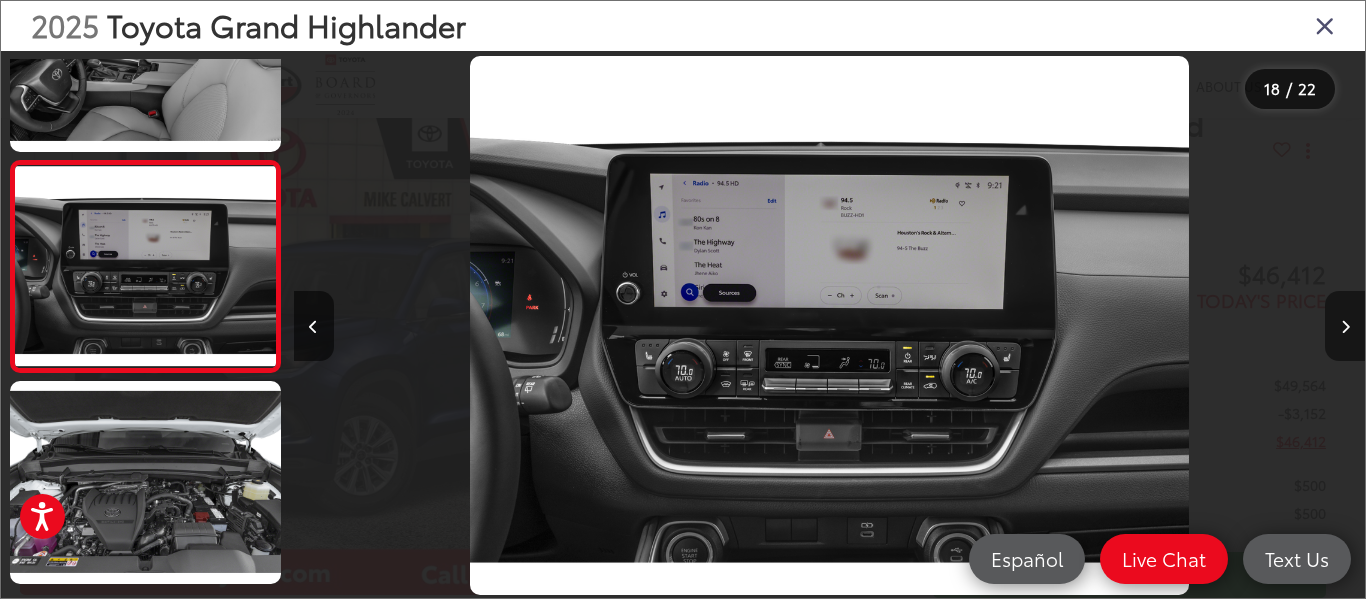 click at bounding box center (1345, 326) 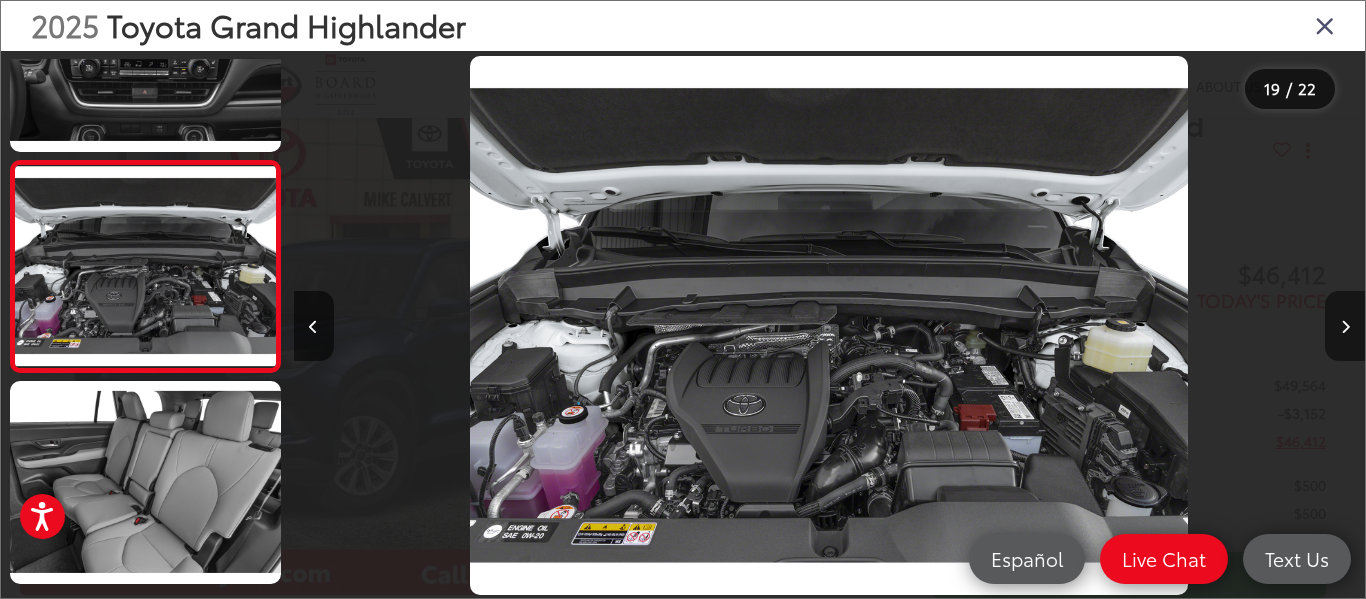 click at bounding box center (1345, 326) 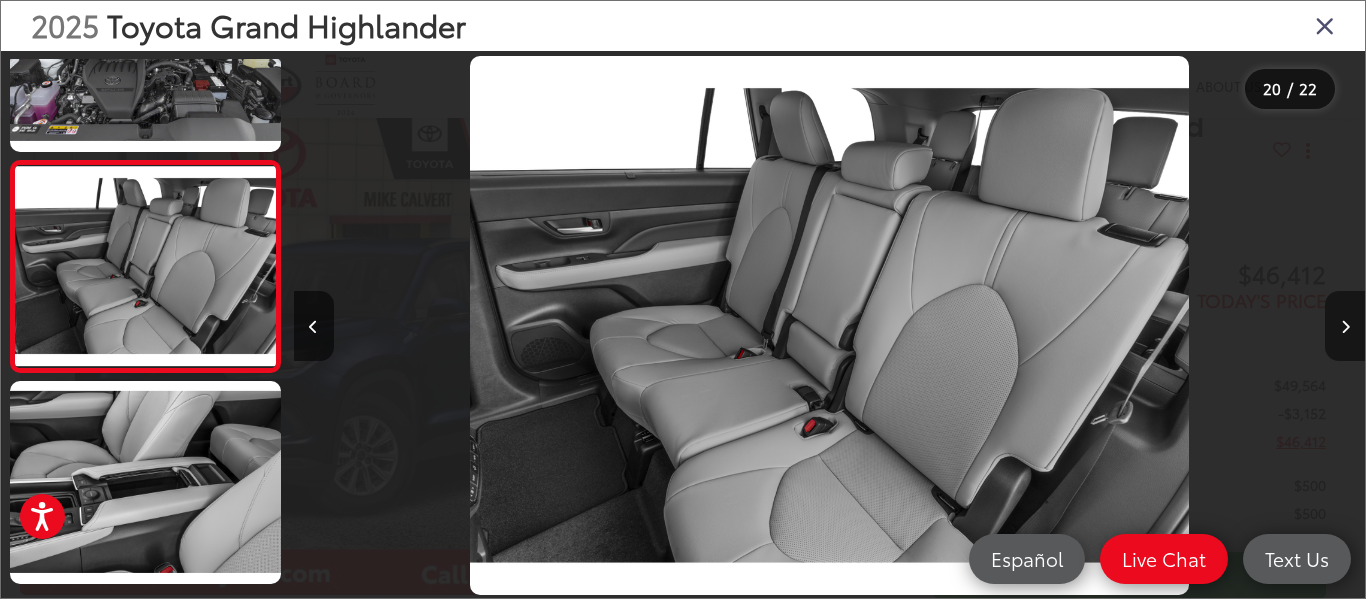 click at bounding box center (1345, 326) 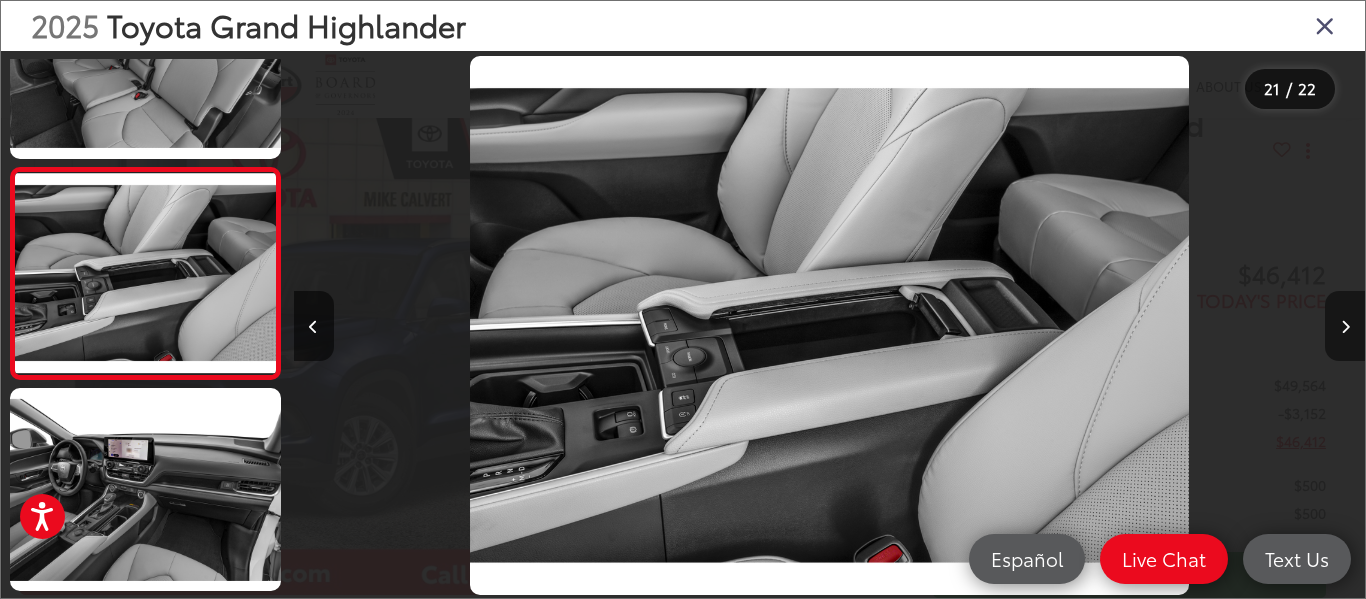 click at bounding box center [1345, 326] 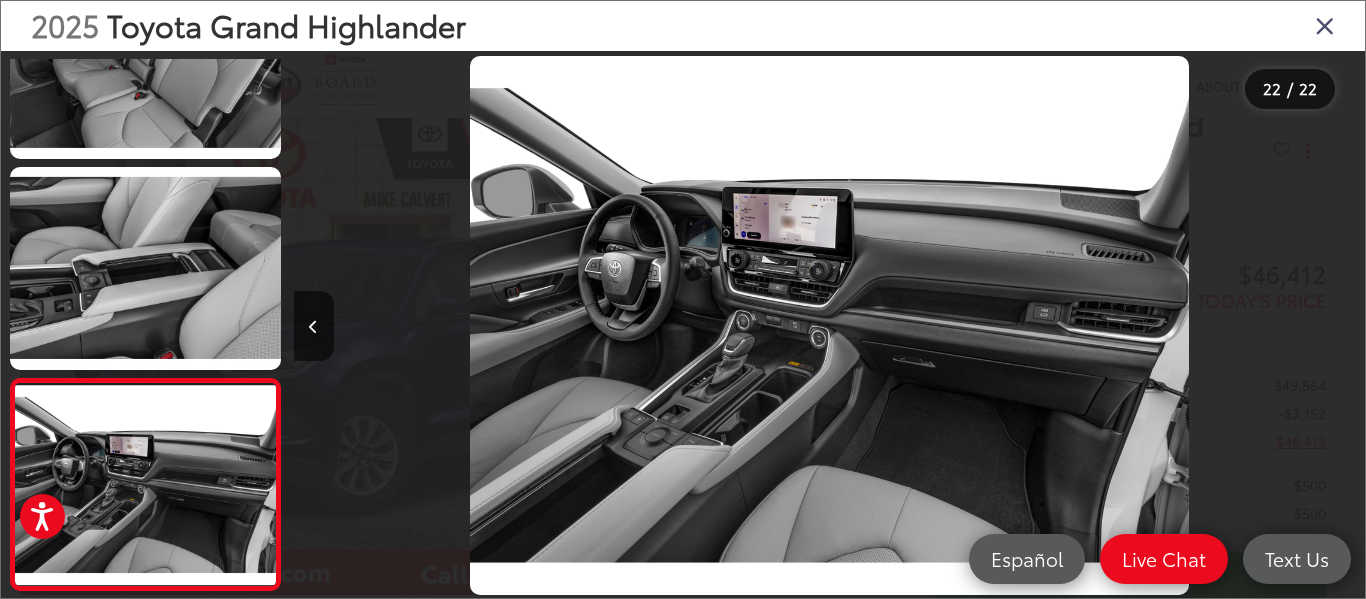 click at bounding box center [1231, 325] 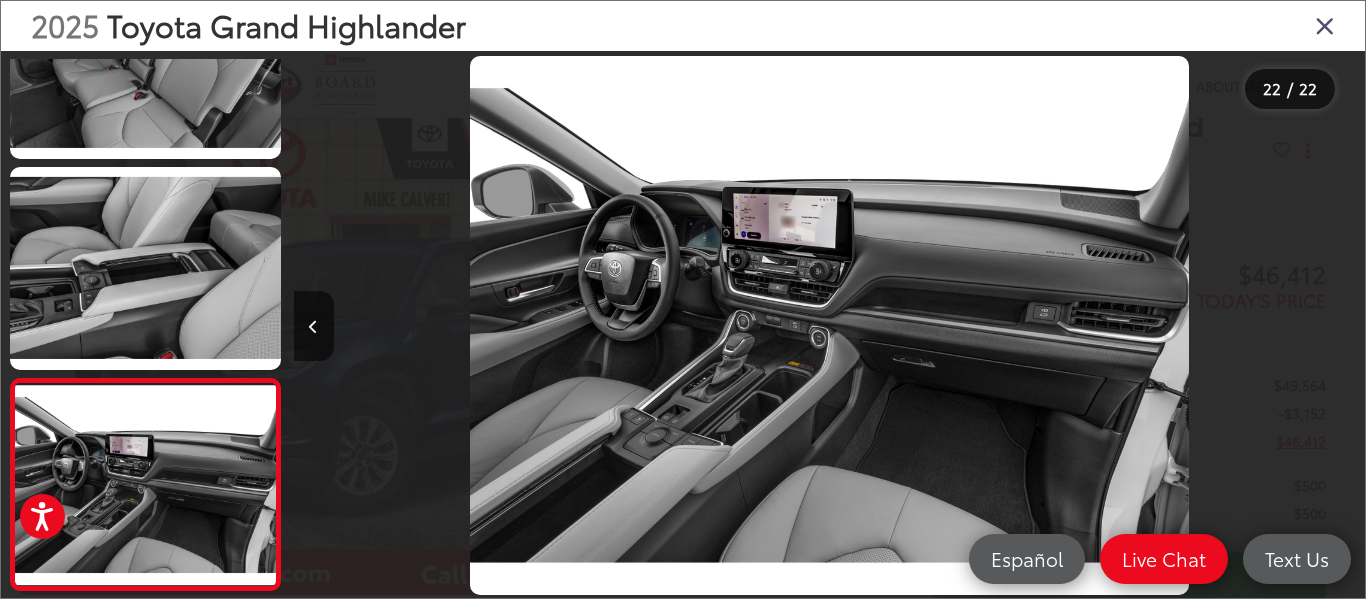 click at bounding box center [1325, 25] 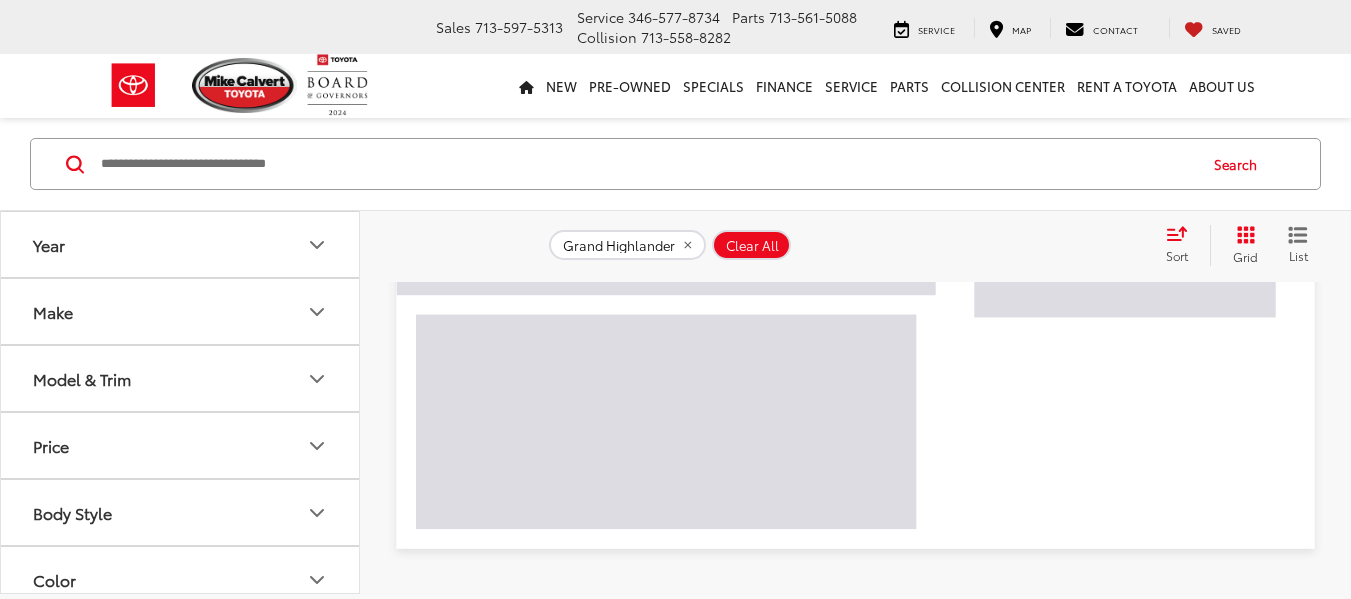 scroll, scrollTop: 602, scrollLeft: 0, axis: vertical 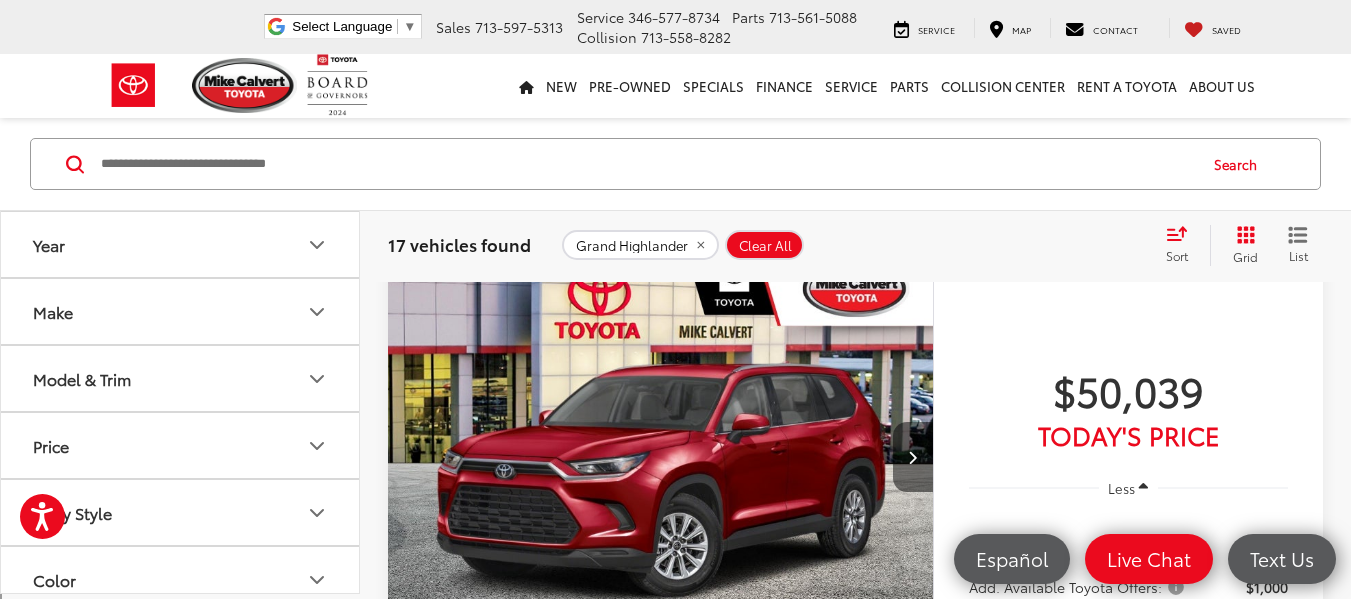 click at bounding box center (913, 457) 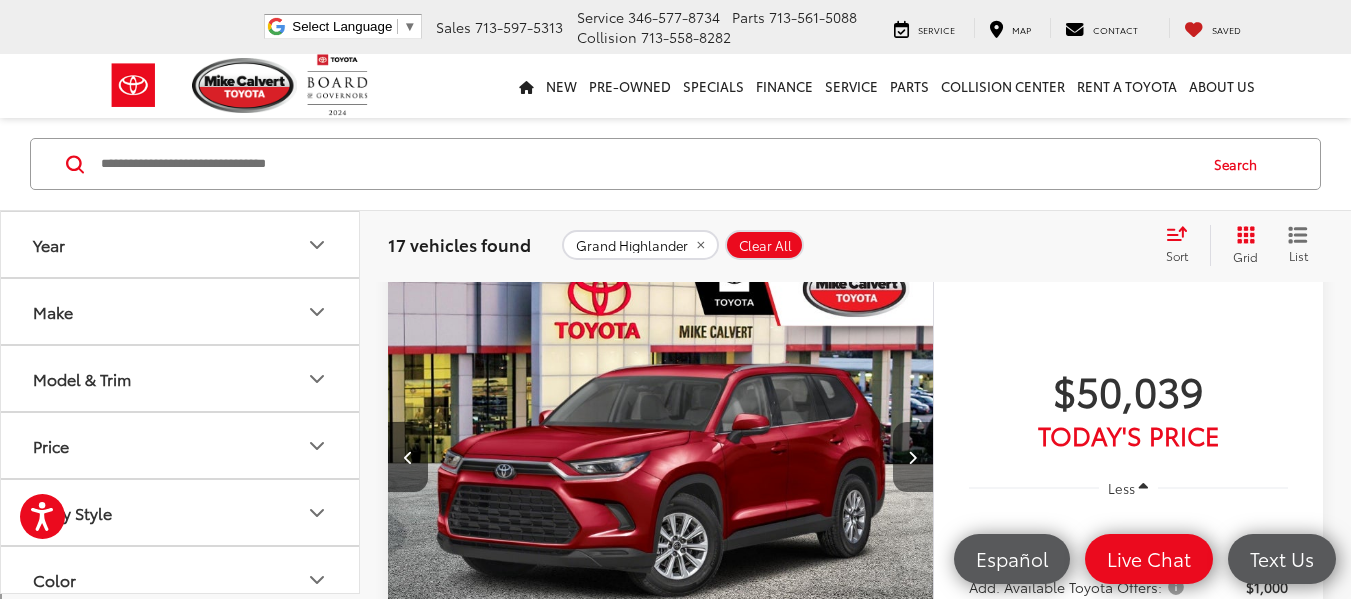 scroll, scrollTop: 0, scrollLeft: 548, axis: horizontal 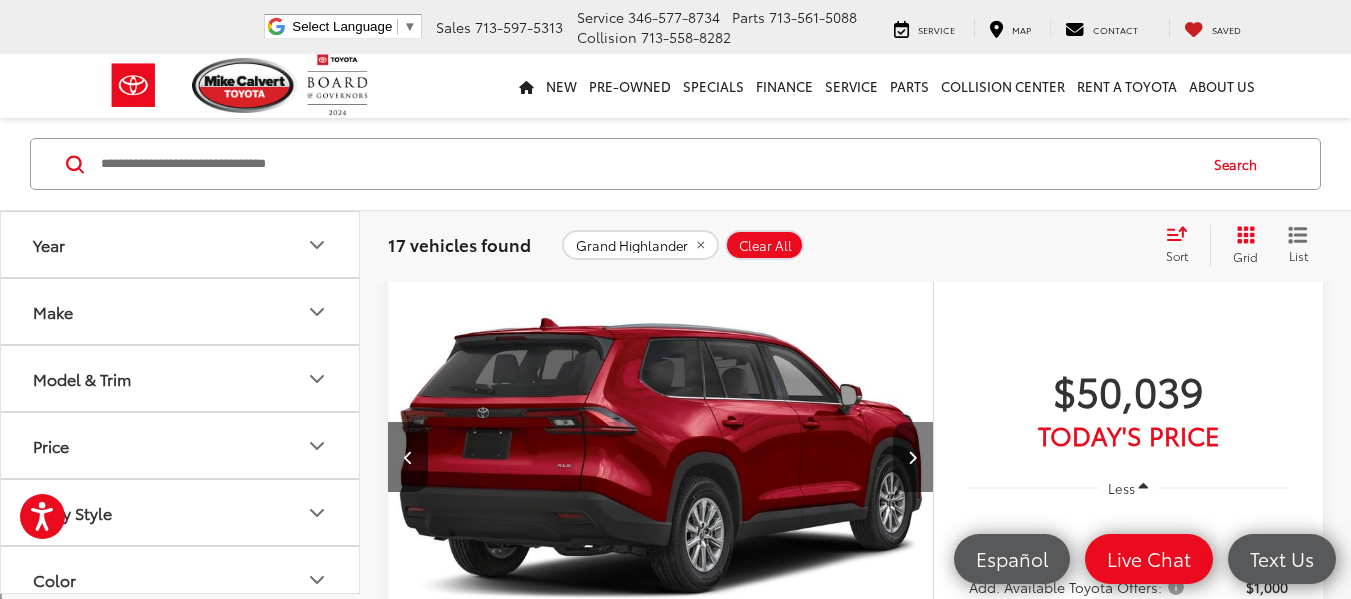 drag, startPoint x: 902, startPoint y: 441, endPoint x: 921, endPoint y: 433, distance: 20.615528 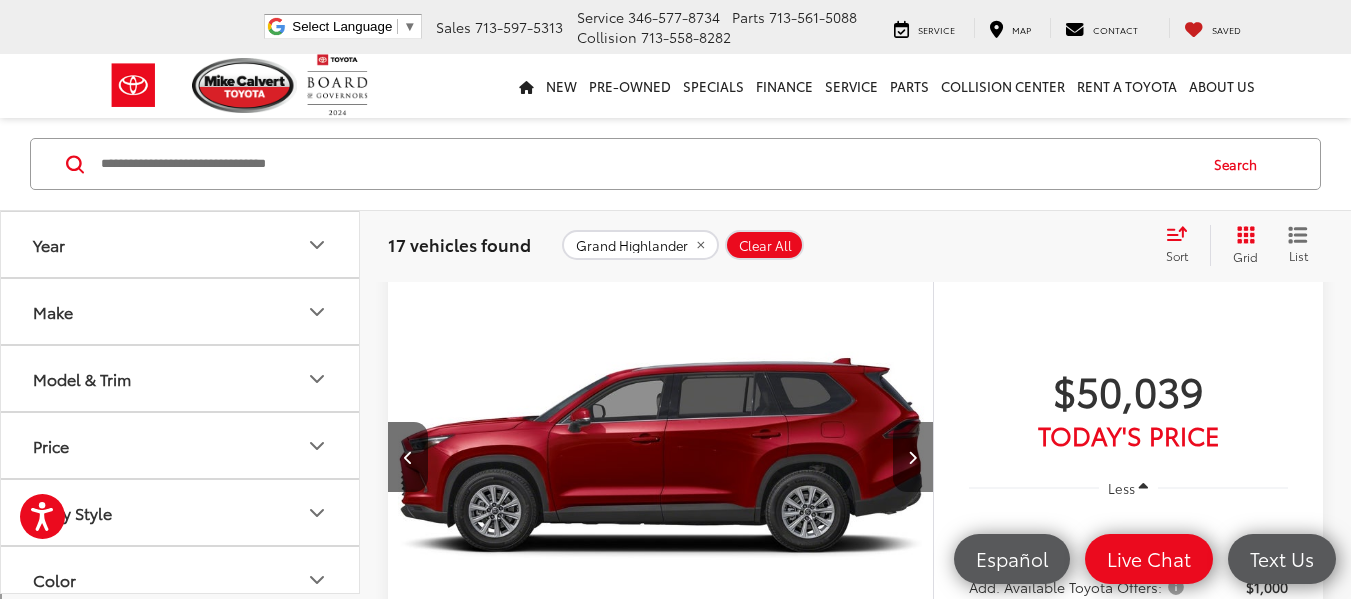 click at bounding box center [913, 457] 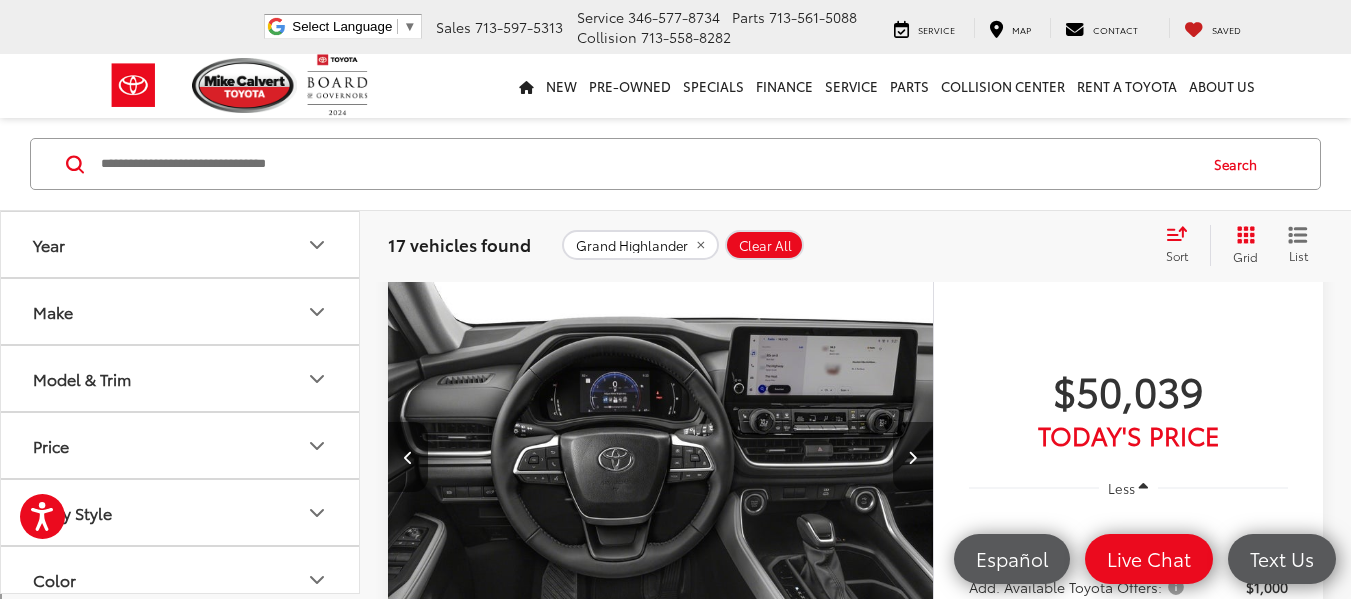 click at bounding box center [913, 457] 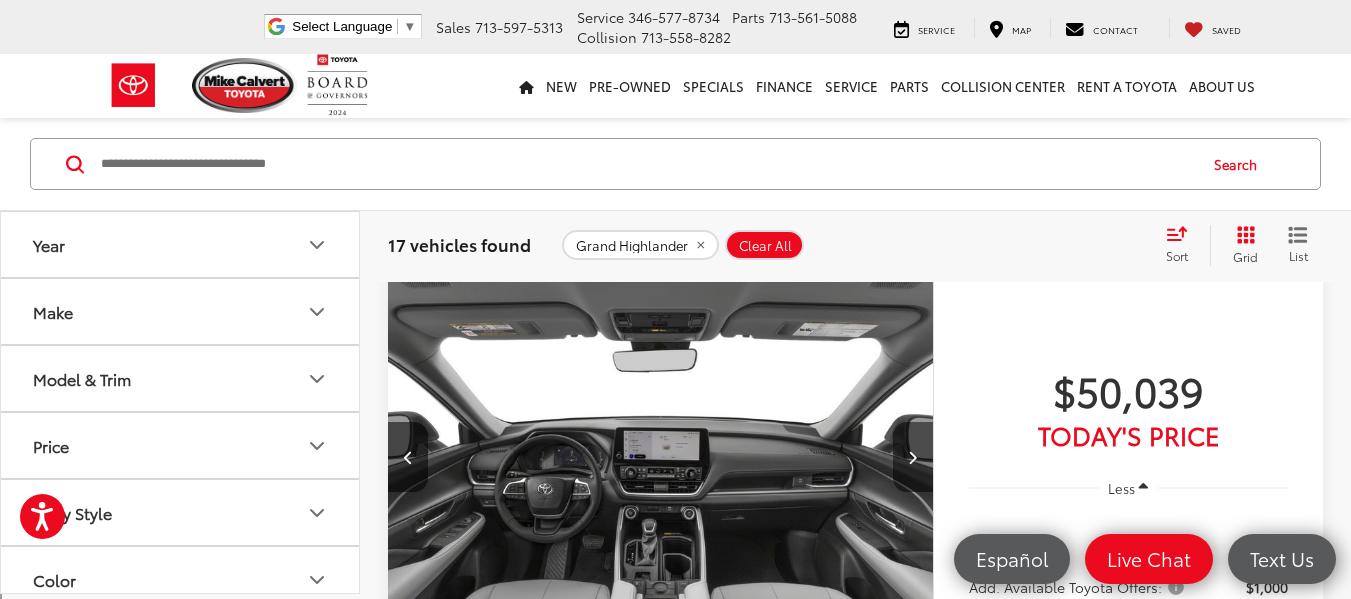 click at bounding box center [913, 457] 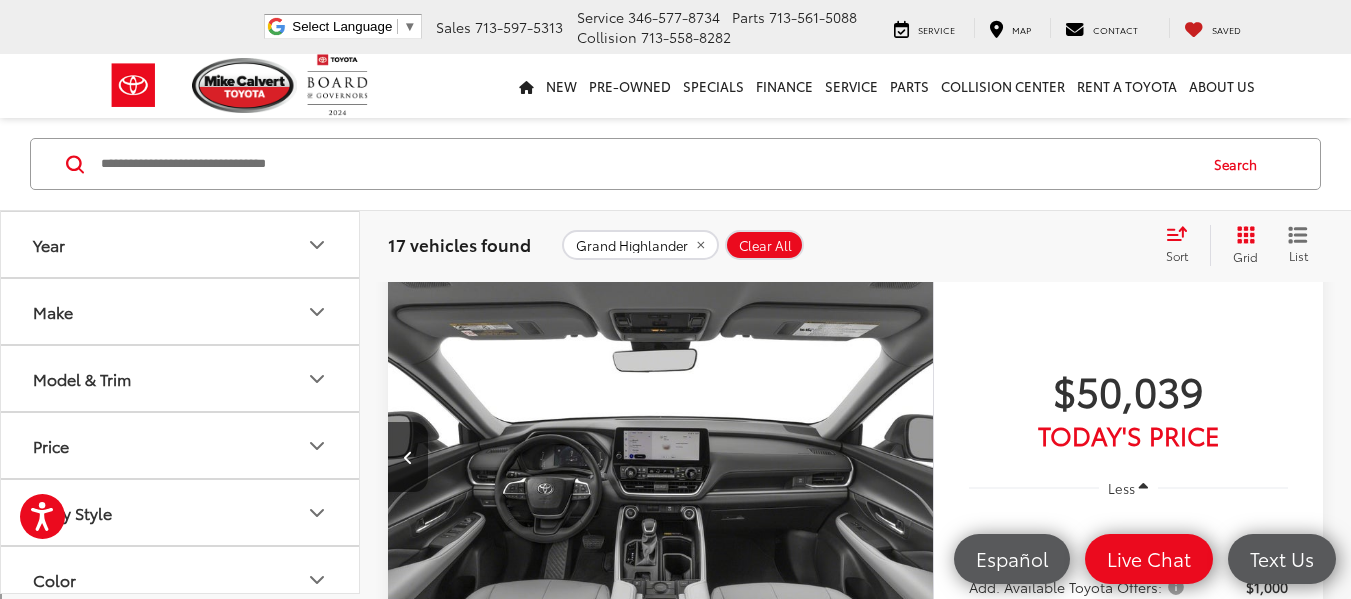 scroll, scrollTop: 0, scrollLeft: 2740, axis: horizontal 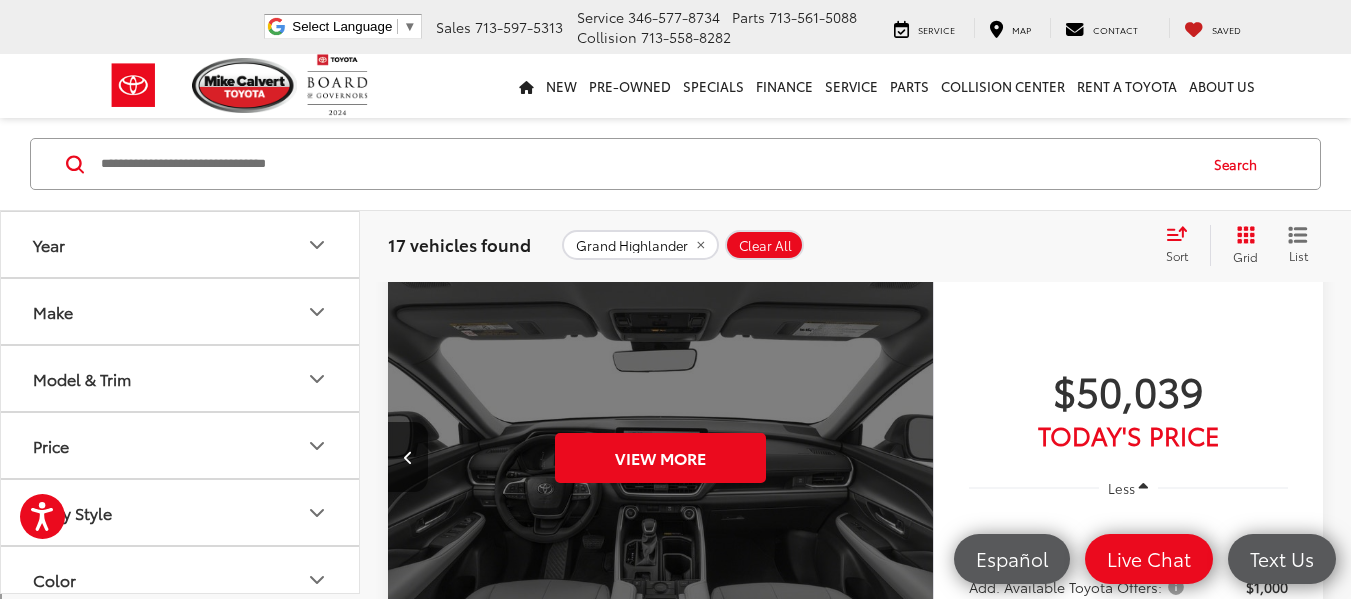 click on "View More" at bounding box center (661, 458) 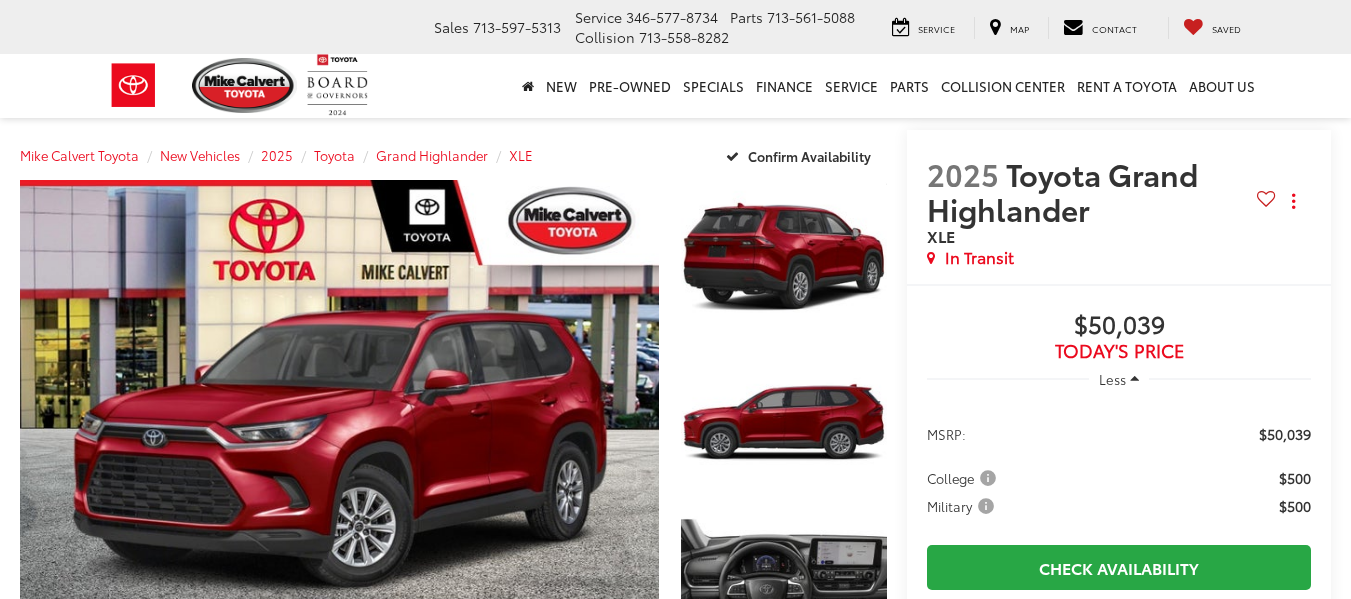 scroll, scrollTop: 0, scrollLeft: 0, axis: both 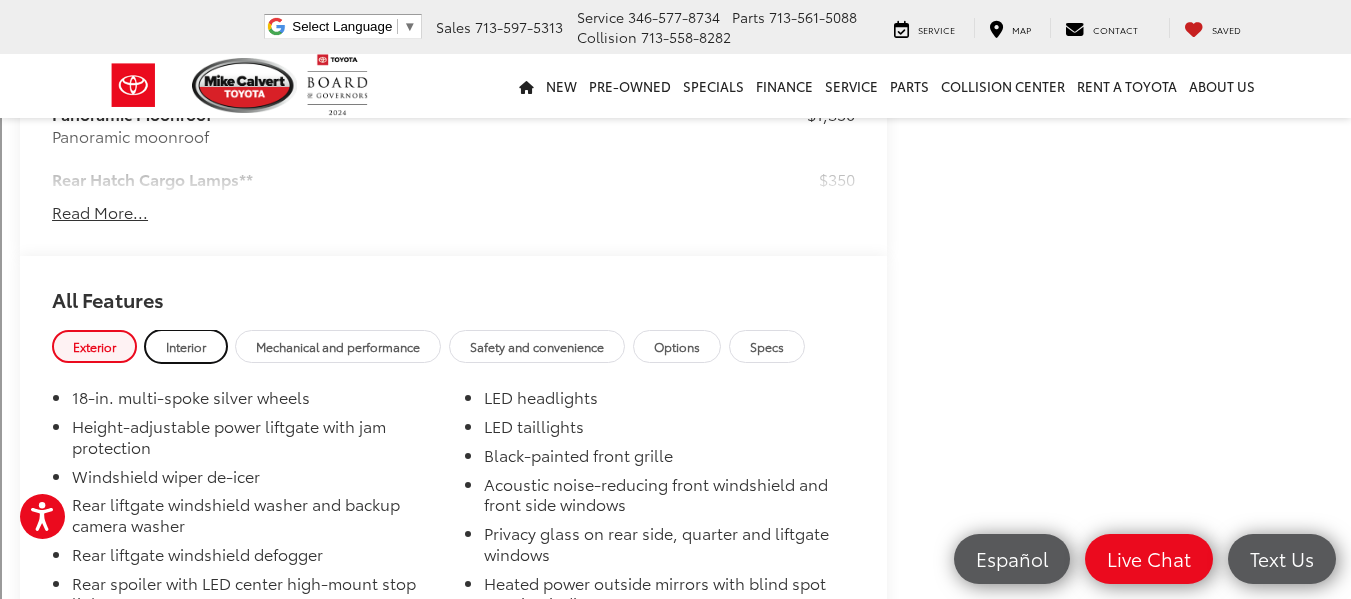 click on "Interior" at bounding box center [186, 346] 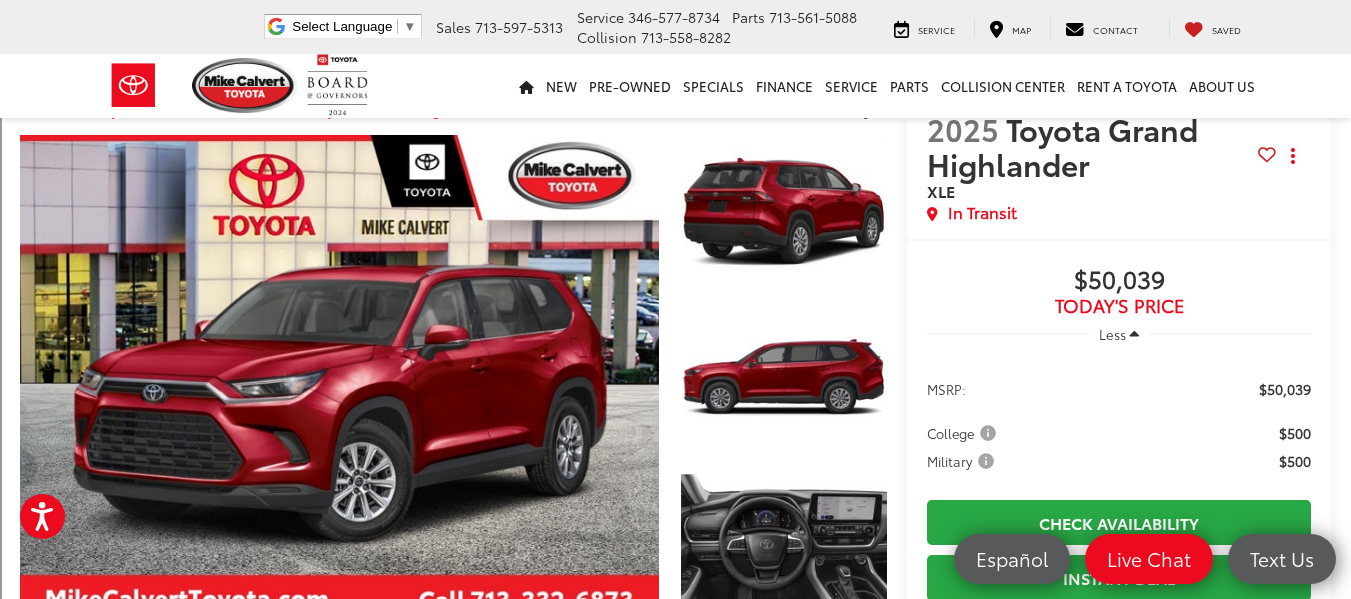 scroll, scrollTop: 0, scrollLeft: 0, axis: both 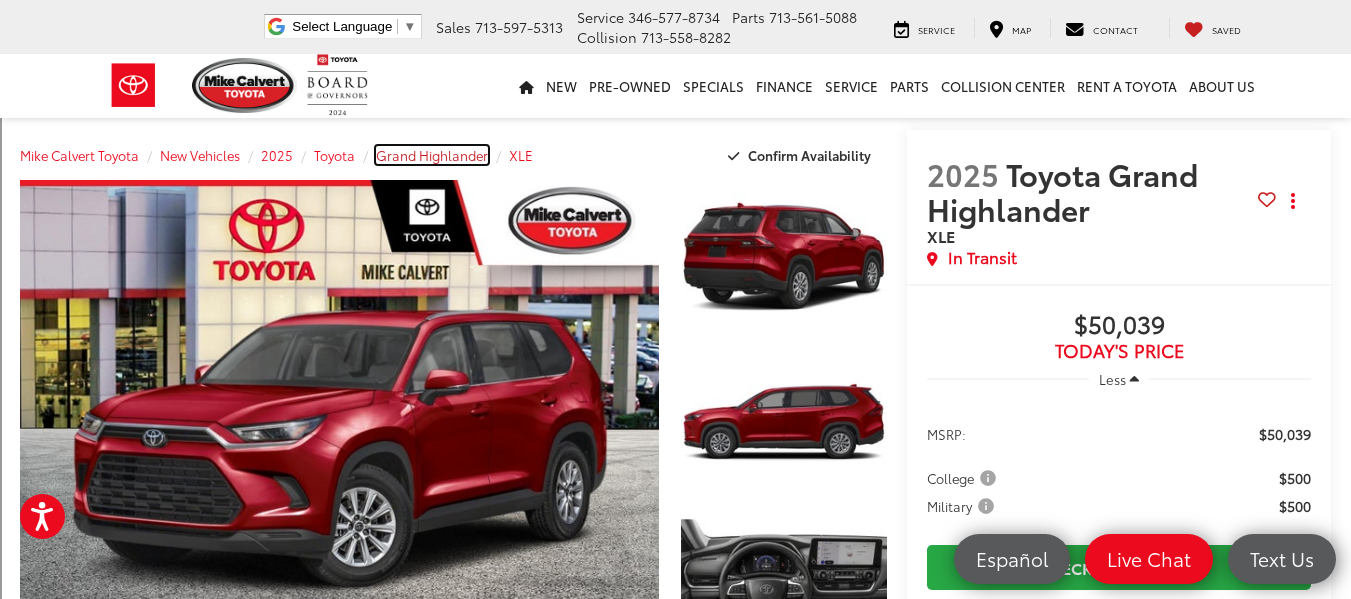 click on "Grand Highlander" at bounding box center (432, 155) 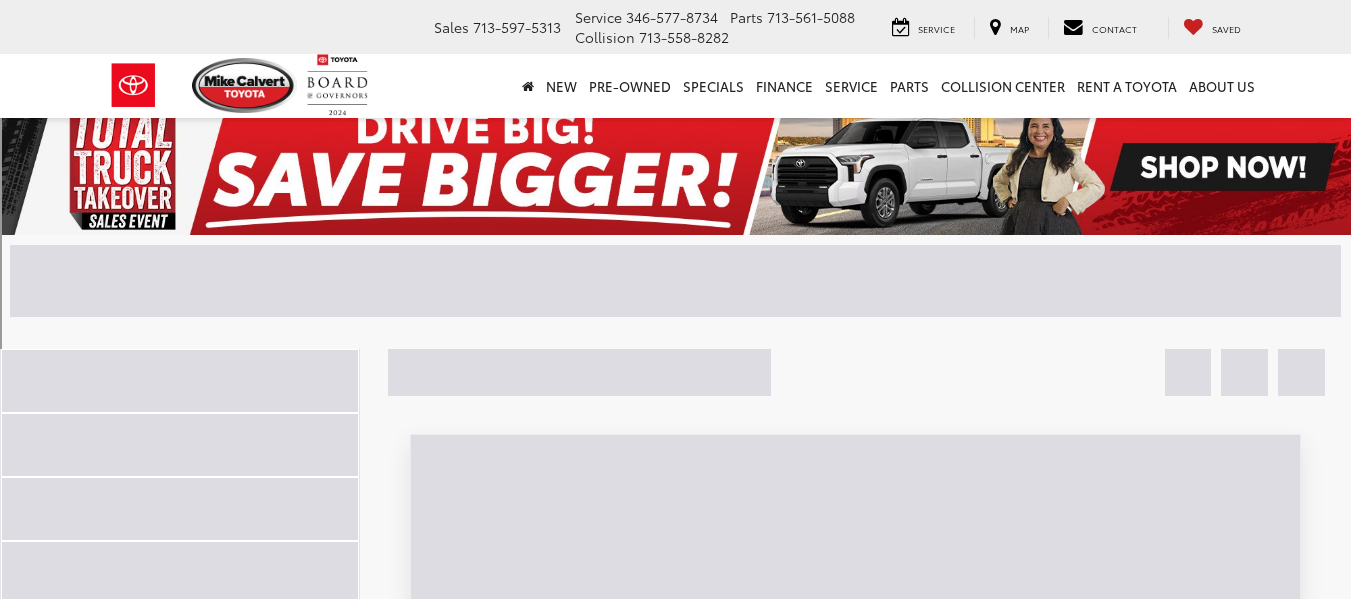 scroll, scrollTop: 0, scrollLeft: 0, axis: both 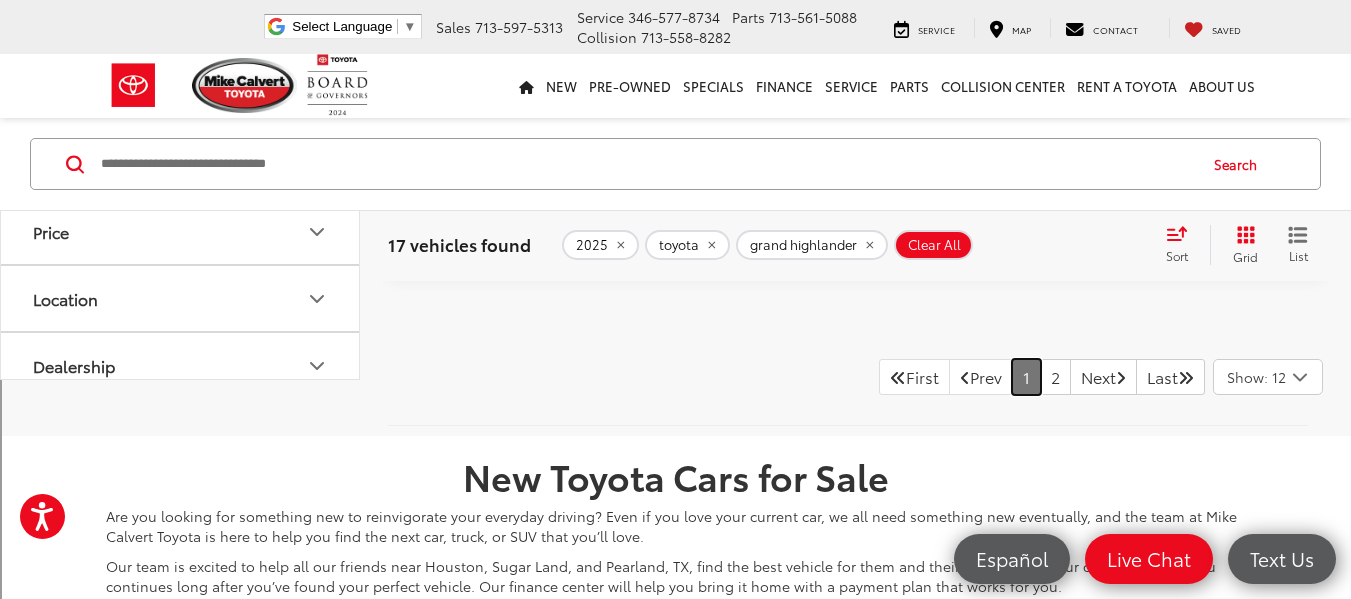 click on "1" at bounding box center [1026, 377] 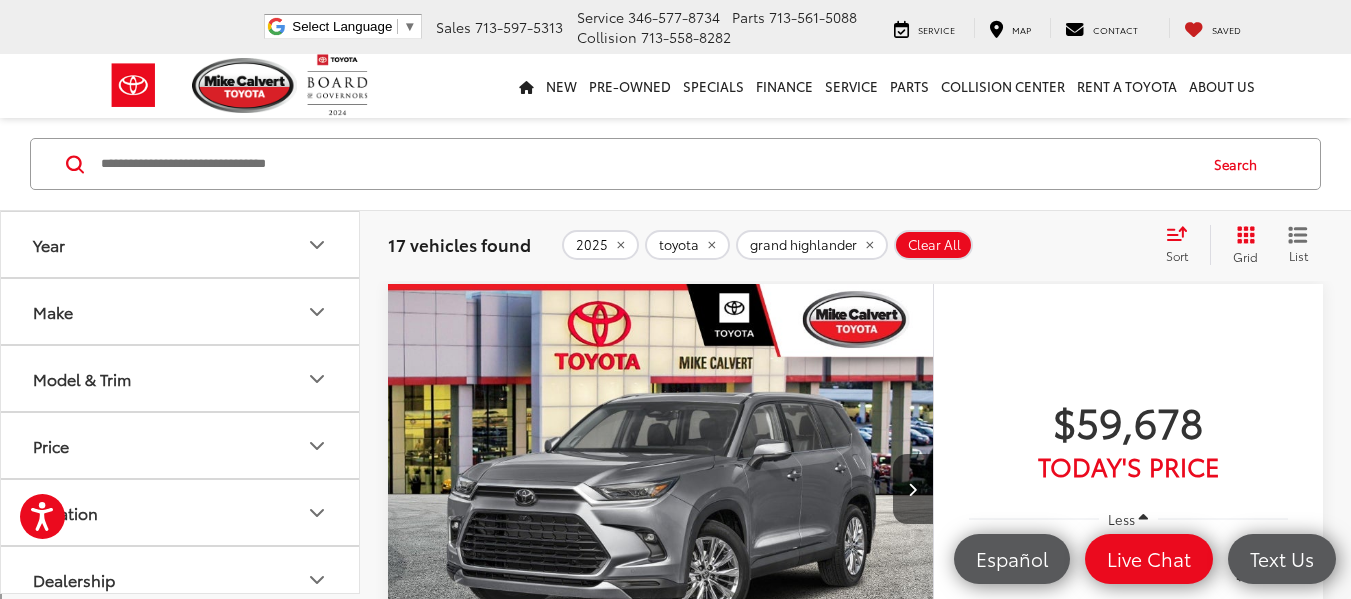 click on "Model & Trim" at bounding box center [181, 378] 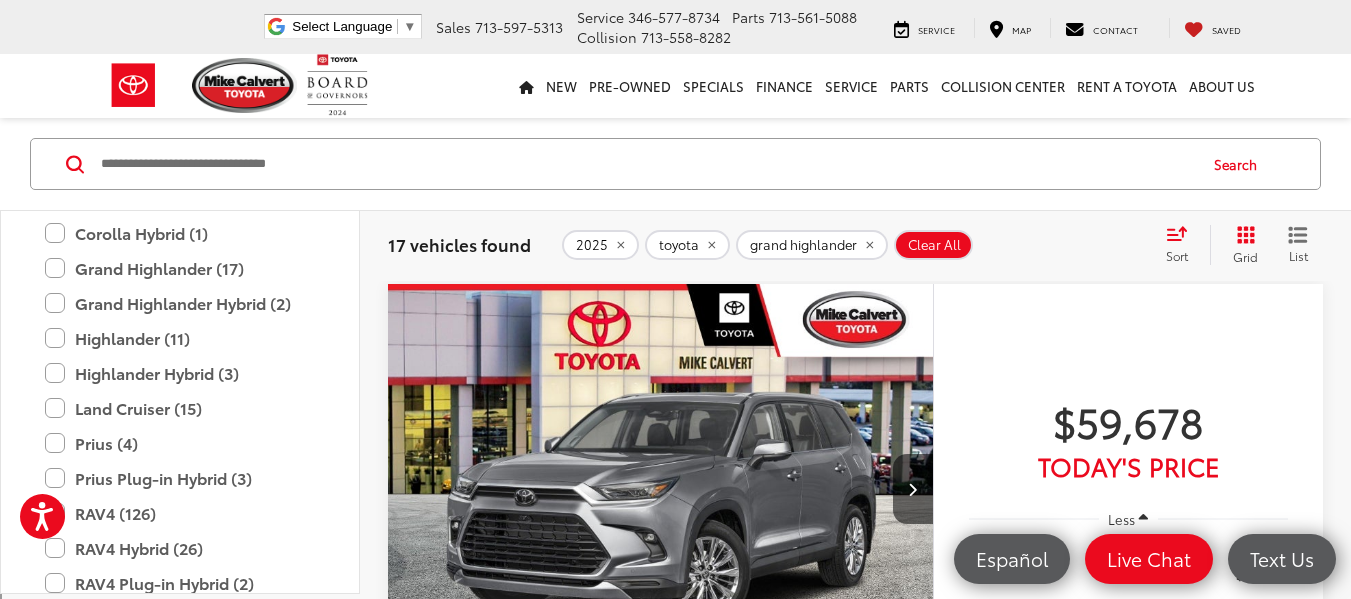 scroll, scrollTop: 481, scrollLeft: 0, axis: vertical 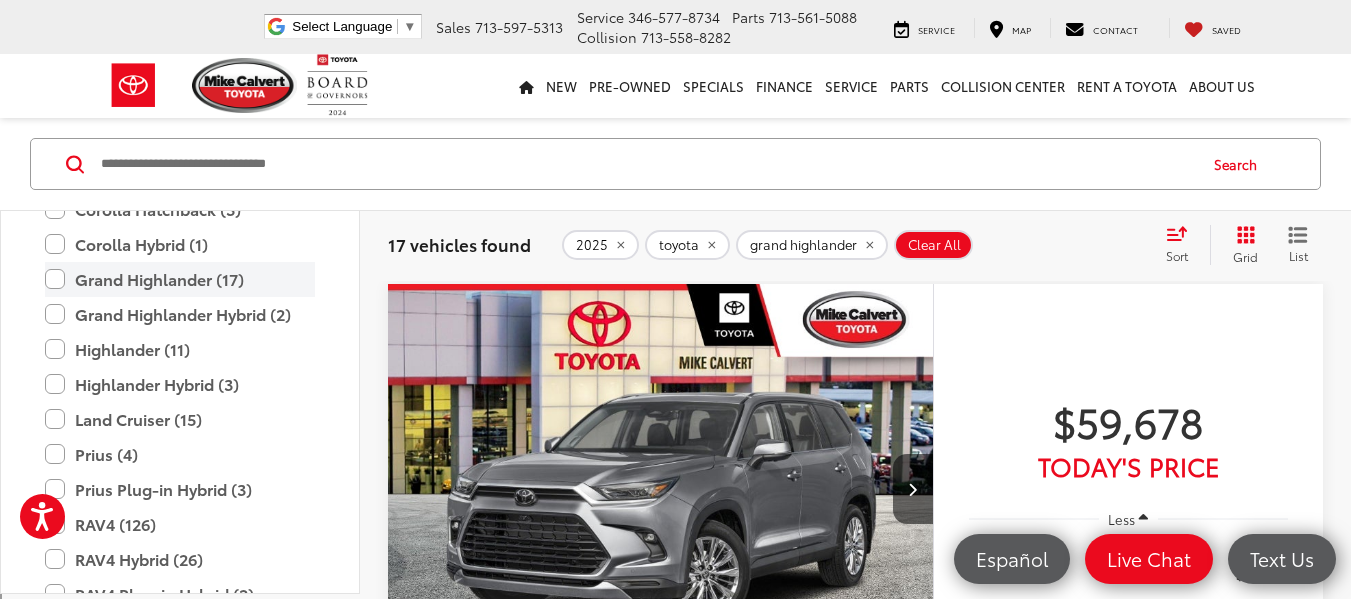 click on "Grand Highlander (17)" at bounding box center (180, 279) 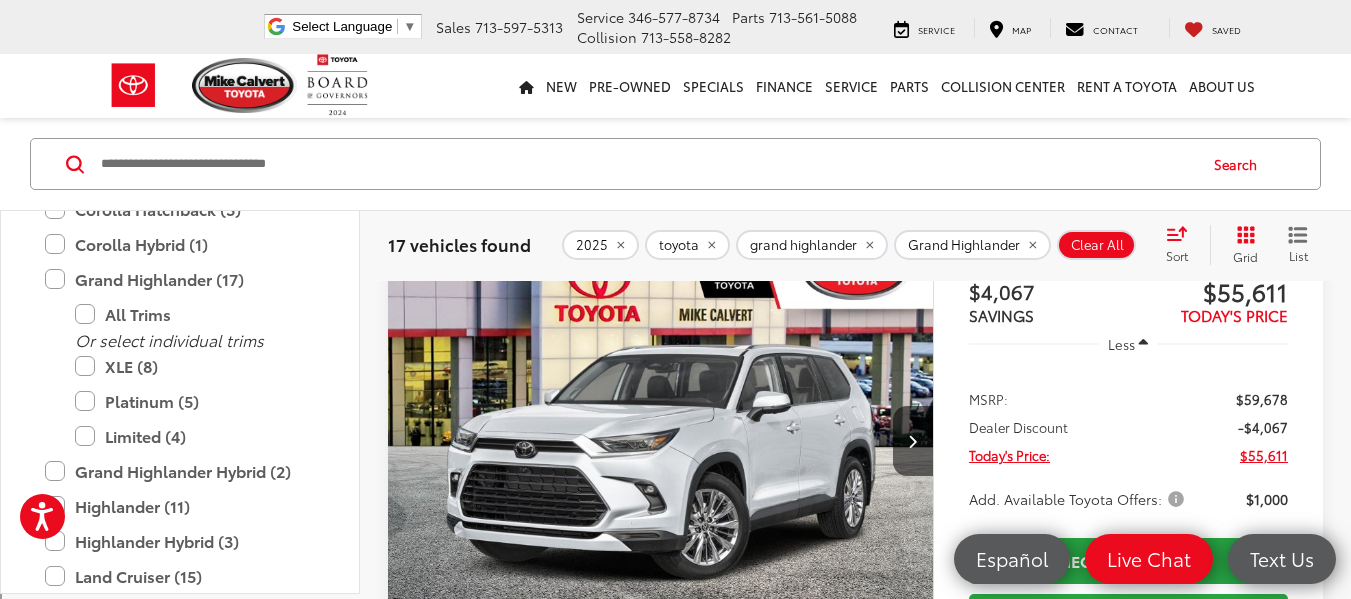 scroll, scrollTop: 2644, scrollLeft: 0, axis: vertical 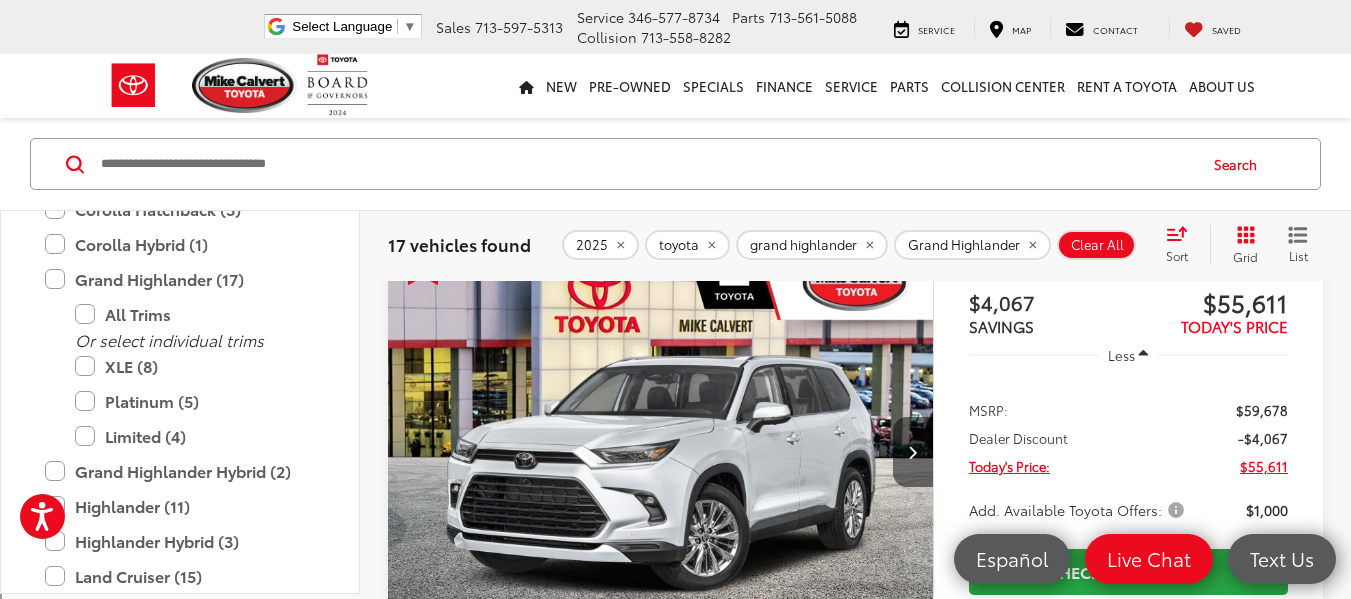 click at bounding box center [913, 452] 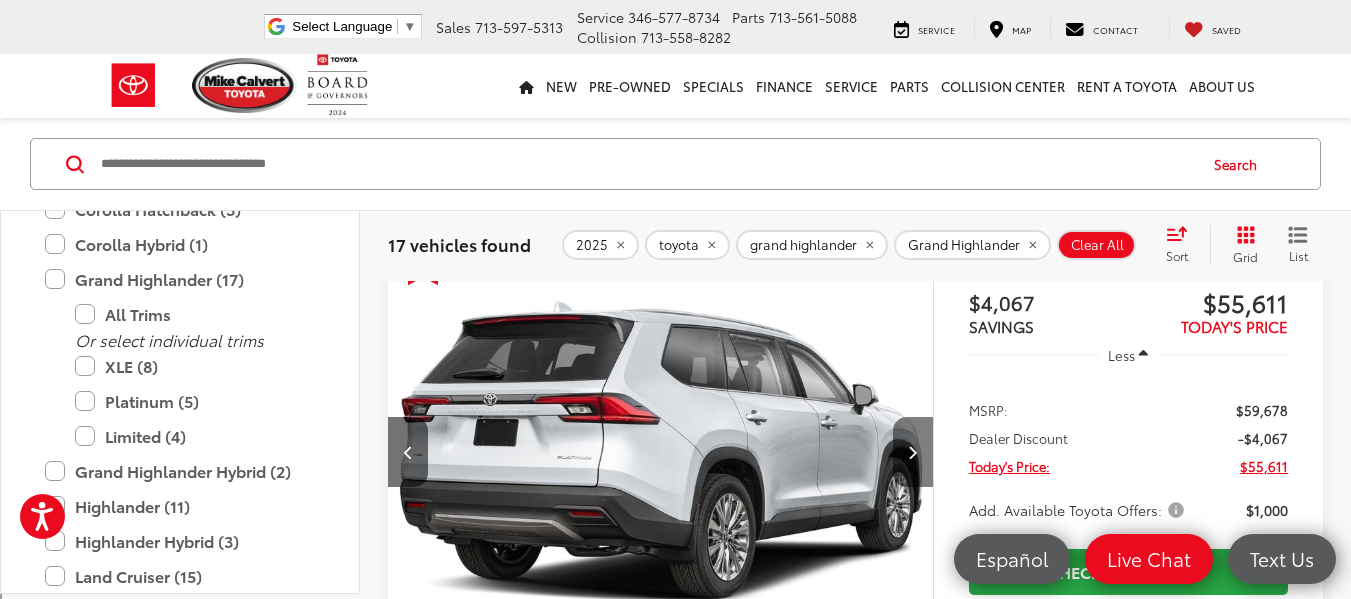 click at bounding box center (913, 452) 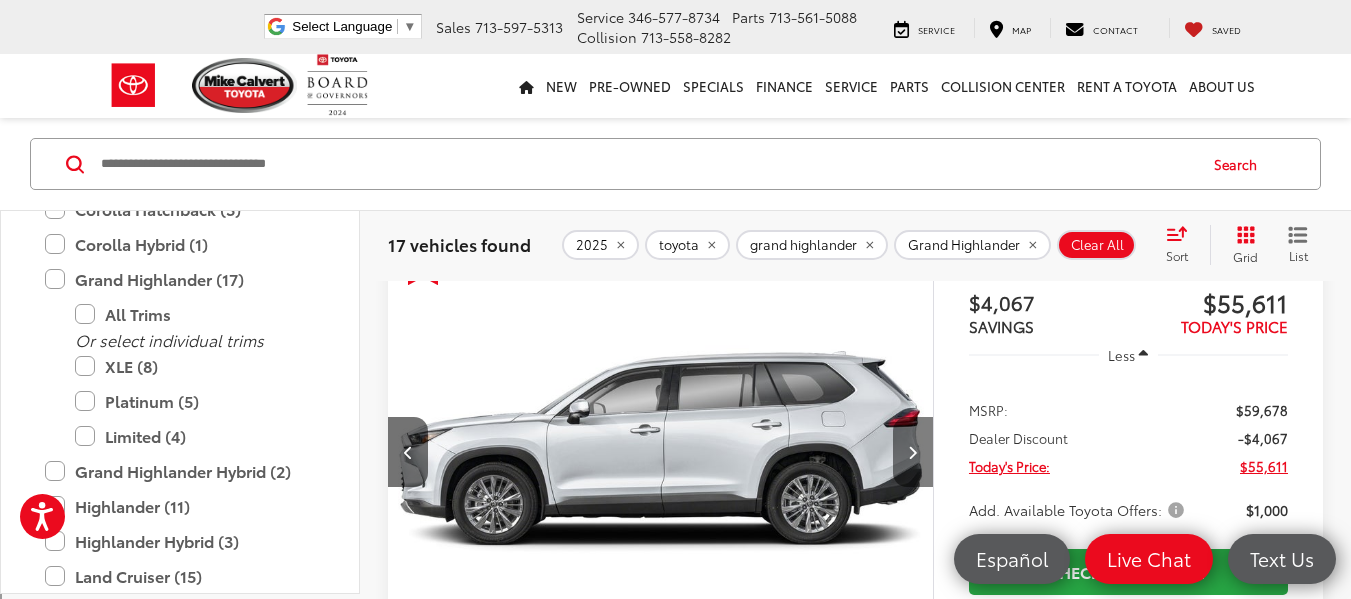 click at bounding box center [913, 452] 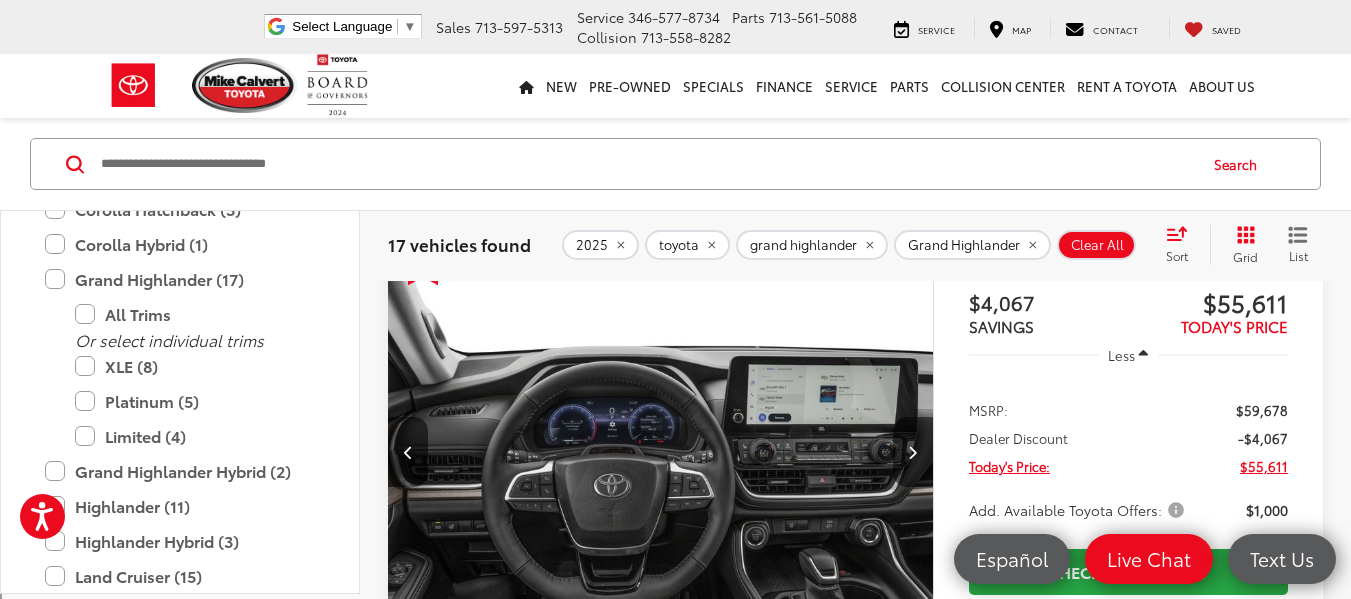 click at bounding box center [913, 452] 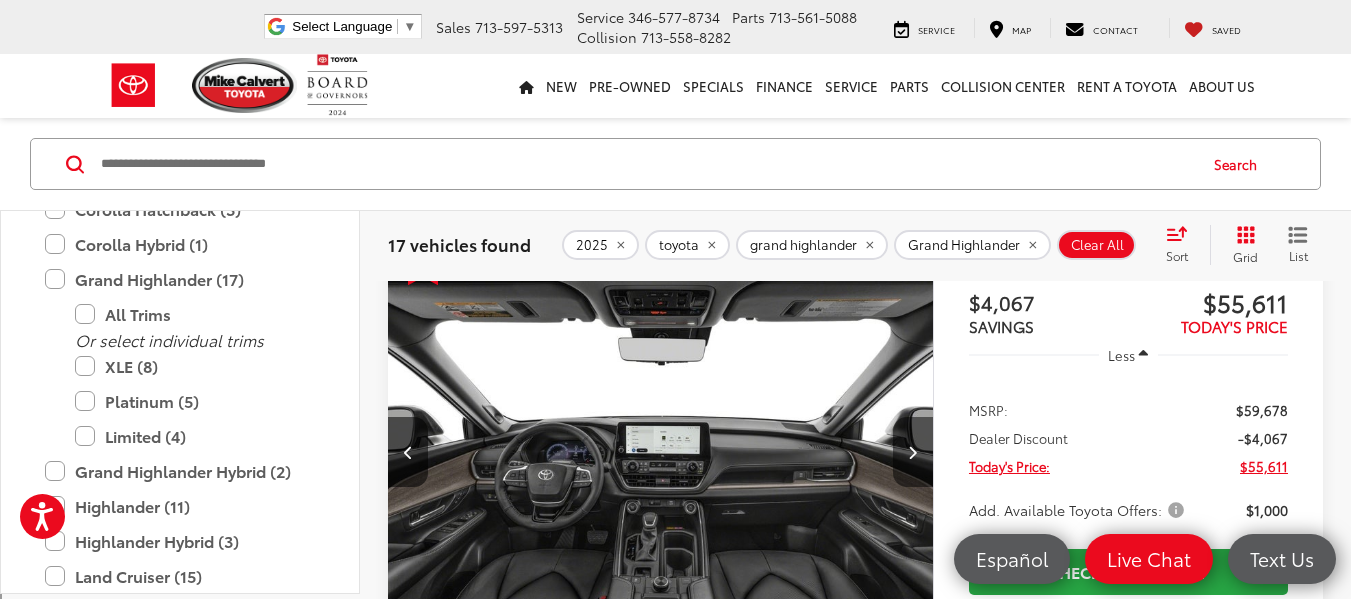click at bounding box center (913, 452) 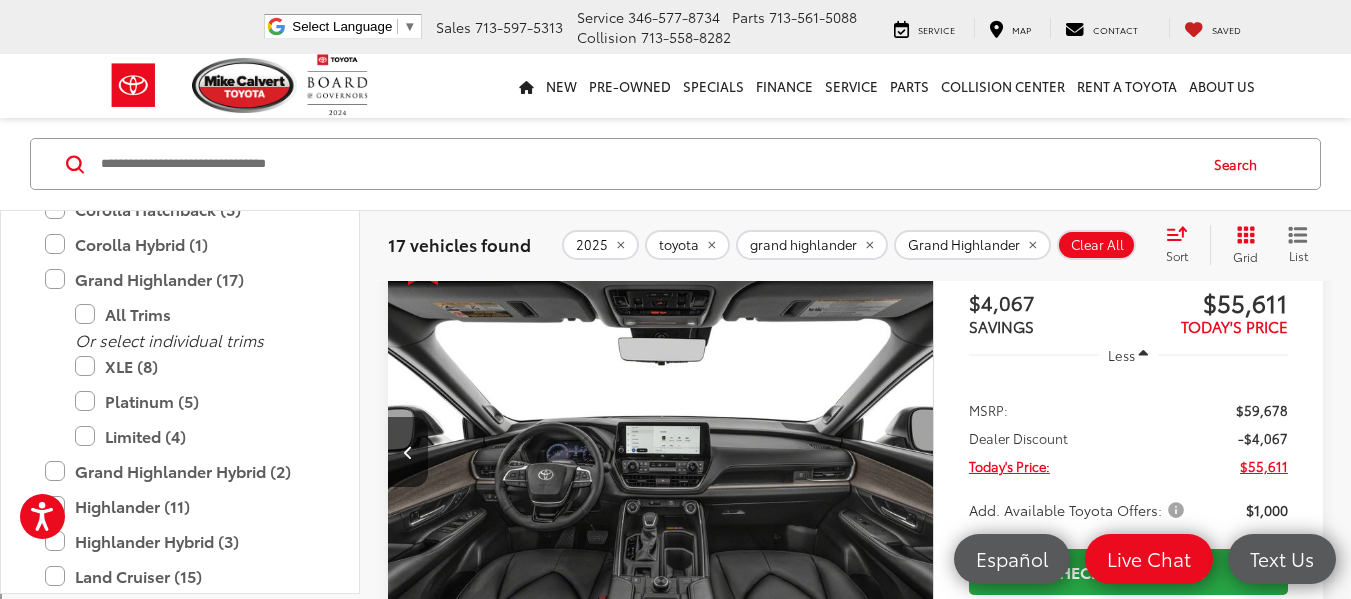 scroll, scrollTop: 0, scrollLeft: 2740, axis: horizontal 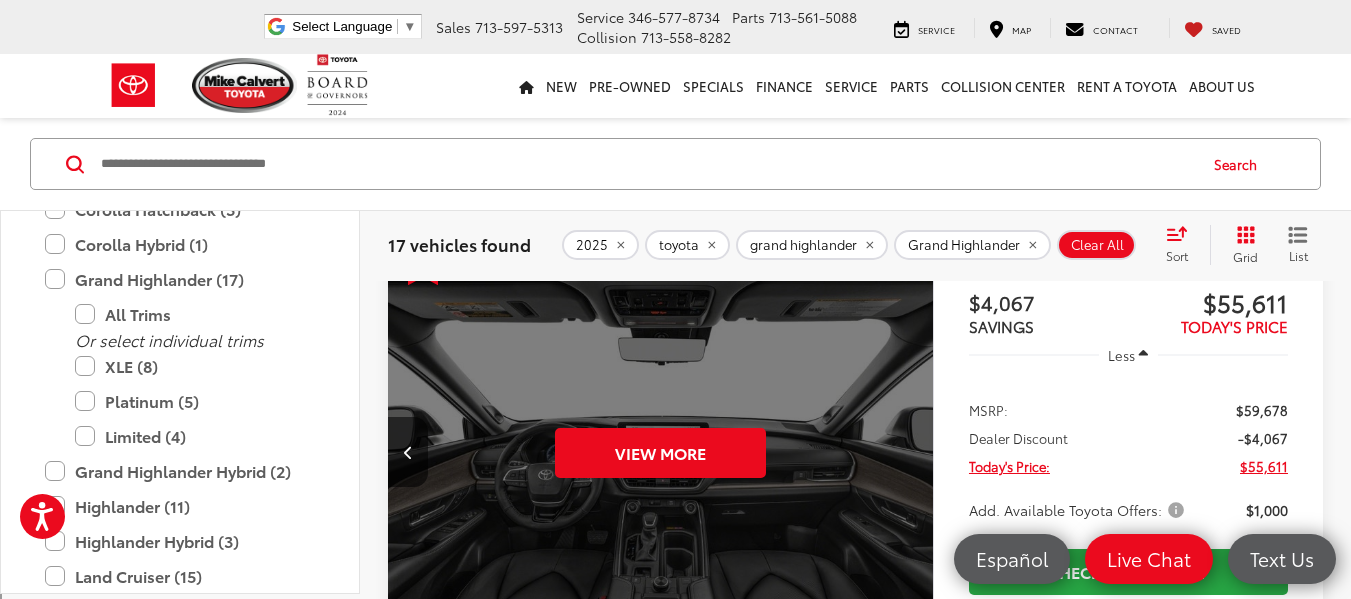 click on "View More" at bounding box center (661, 452) 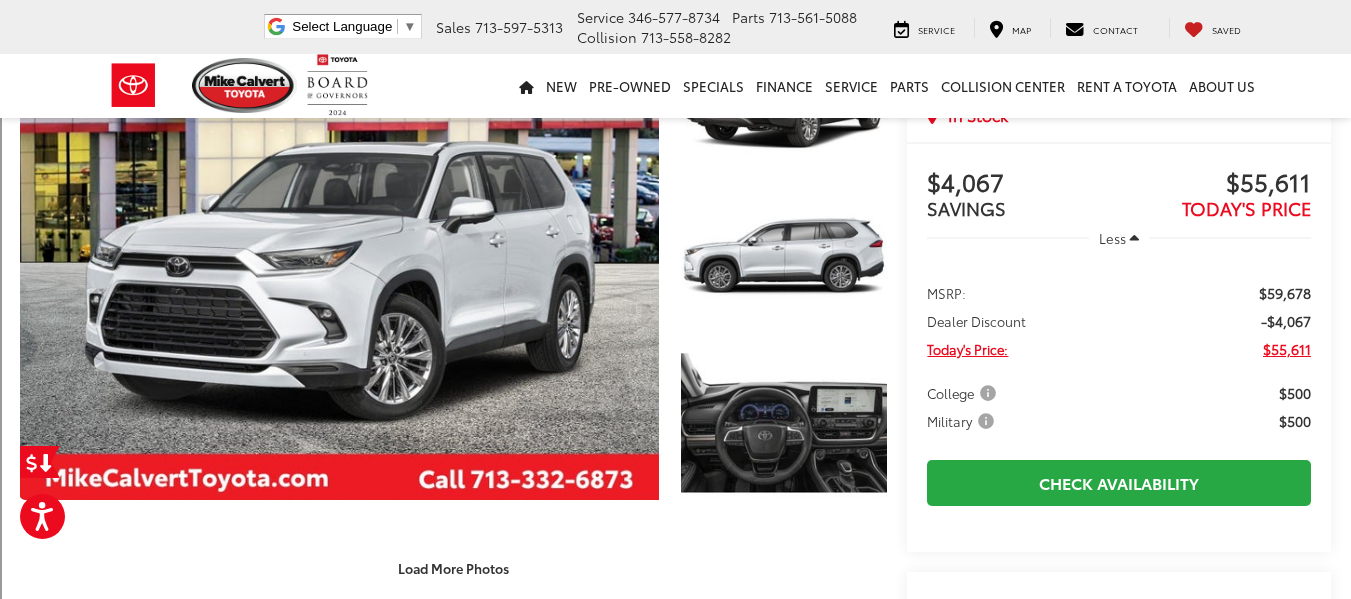 scroll, scrollTop: 0, scrollLeft: 0, axis: both 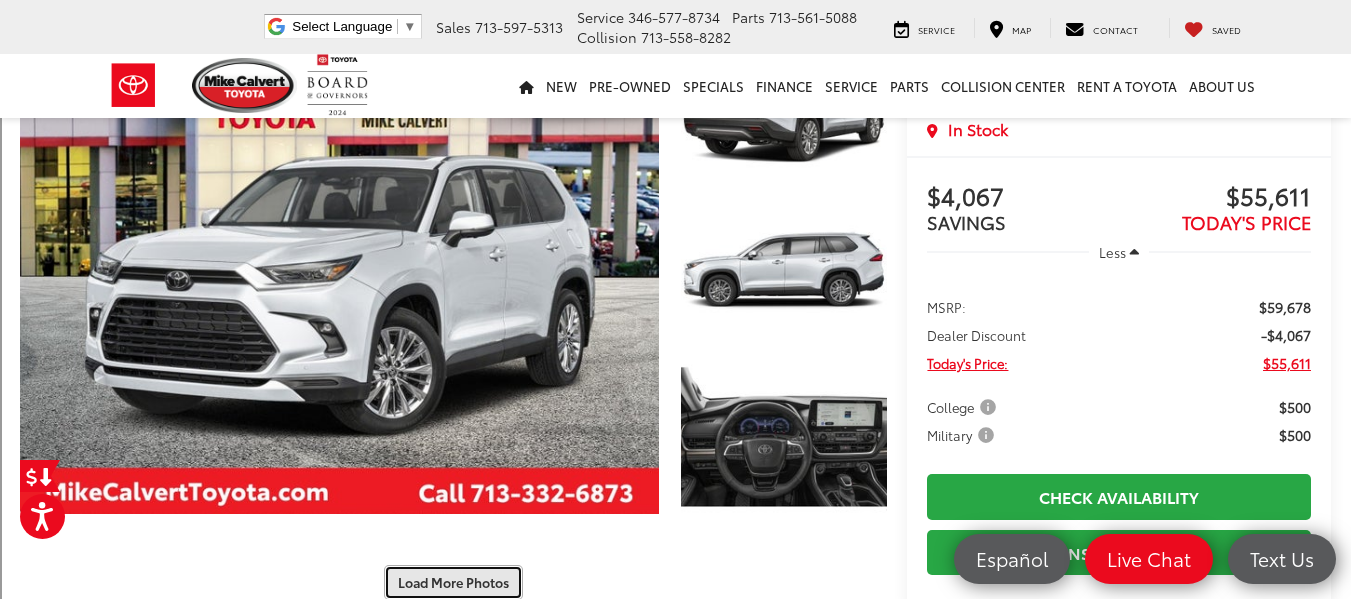 click on "Load More Photos" at bounding box center [453, 582] 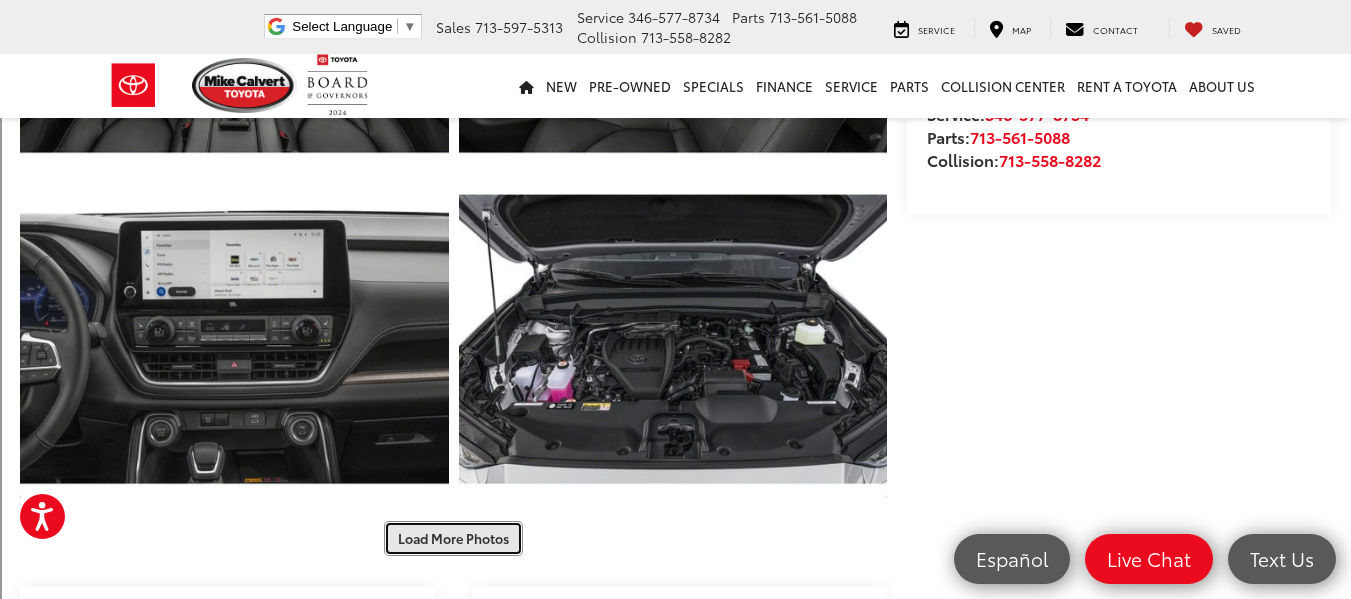 scroll, scrollTop: 857, scrollLeft: 0, axis: vertical 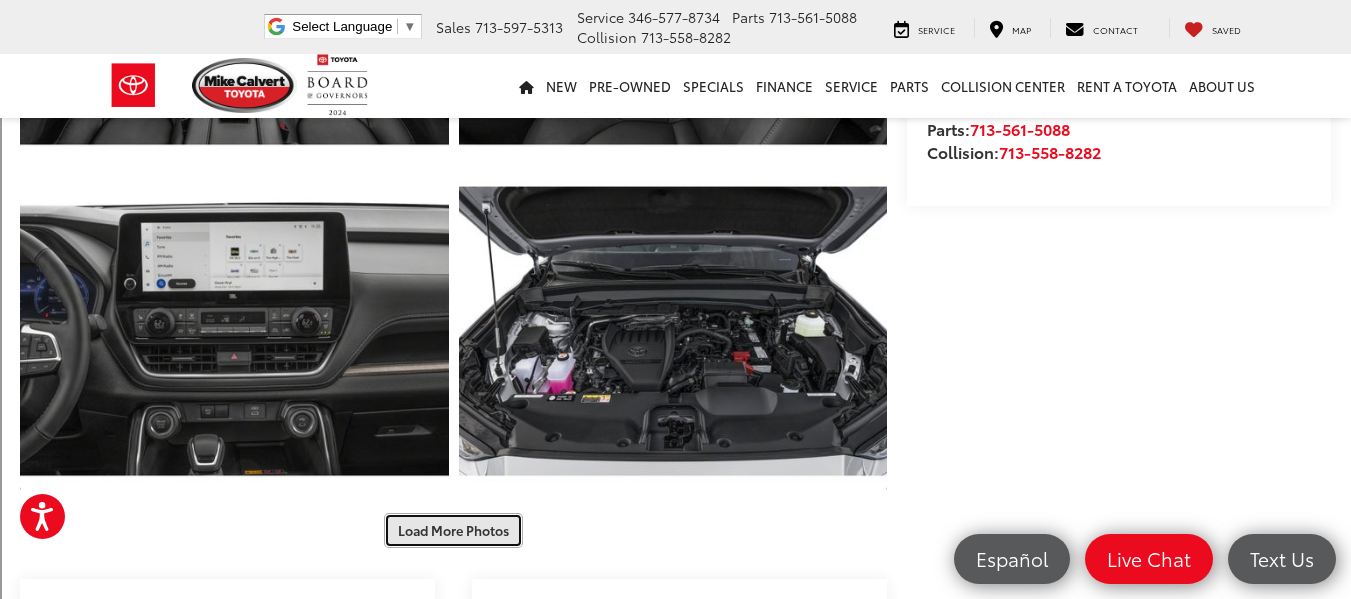 click on "Load More Photos" at bounding box center (453, 530) 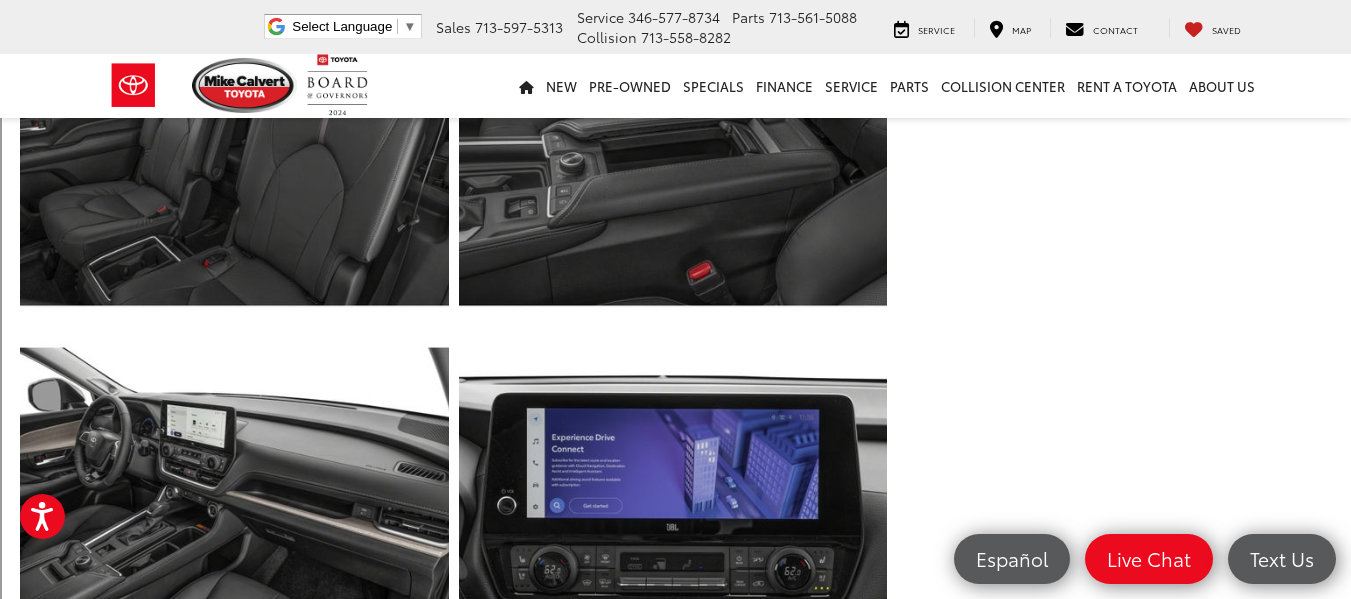 scroll, scrollTop: 1545, scrollLeft: 0, axis: vertical 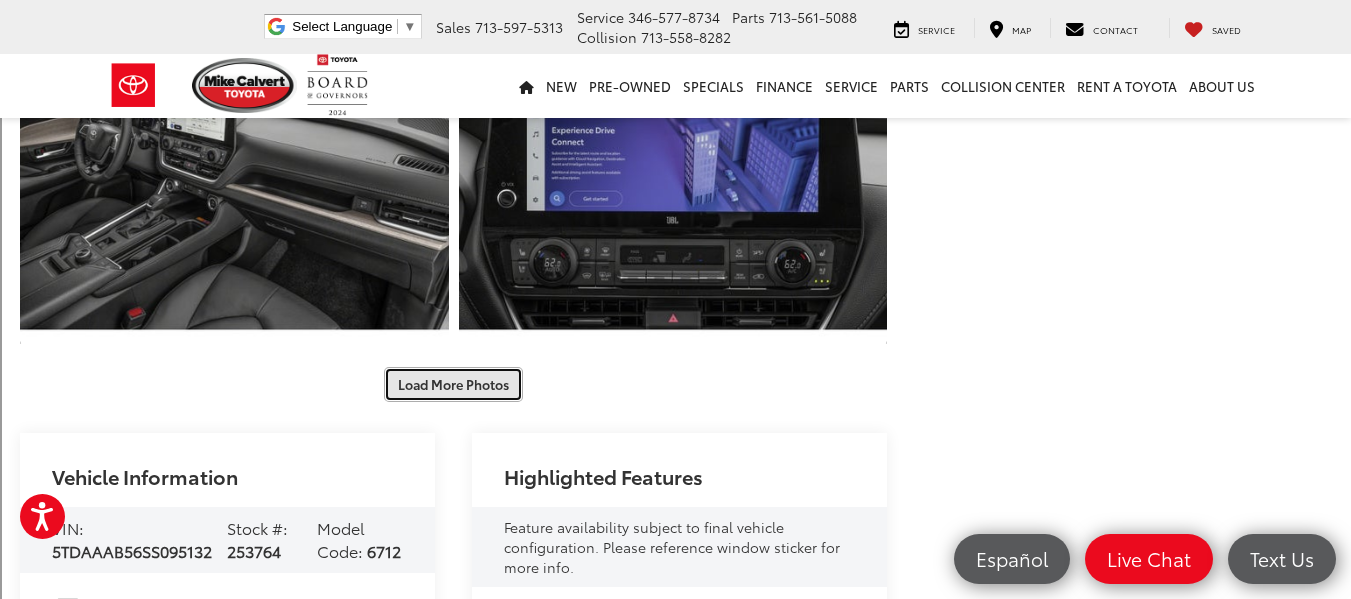 click on "Load More Photos" at bounding box center [453, 384] 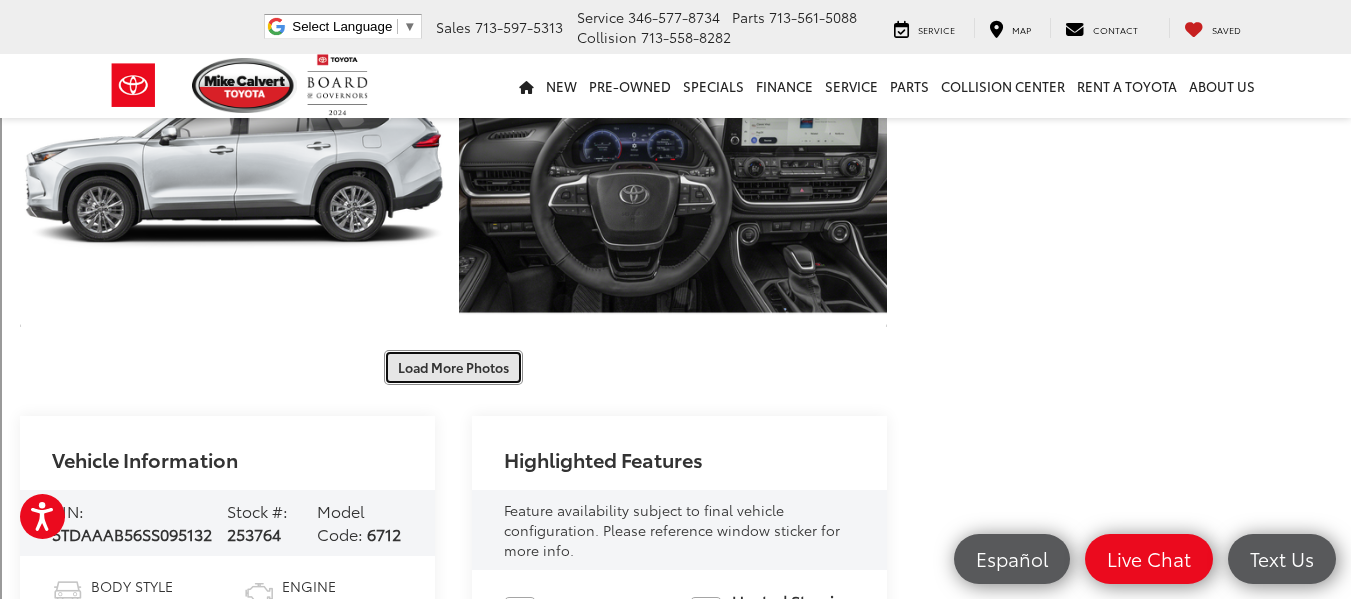 scroll, scrollTop: 2356, scrollLeft: 0, axis: vertical 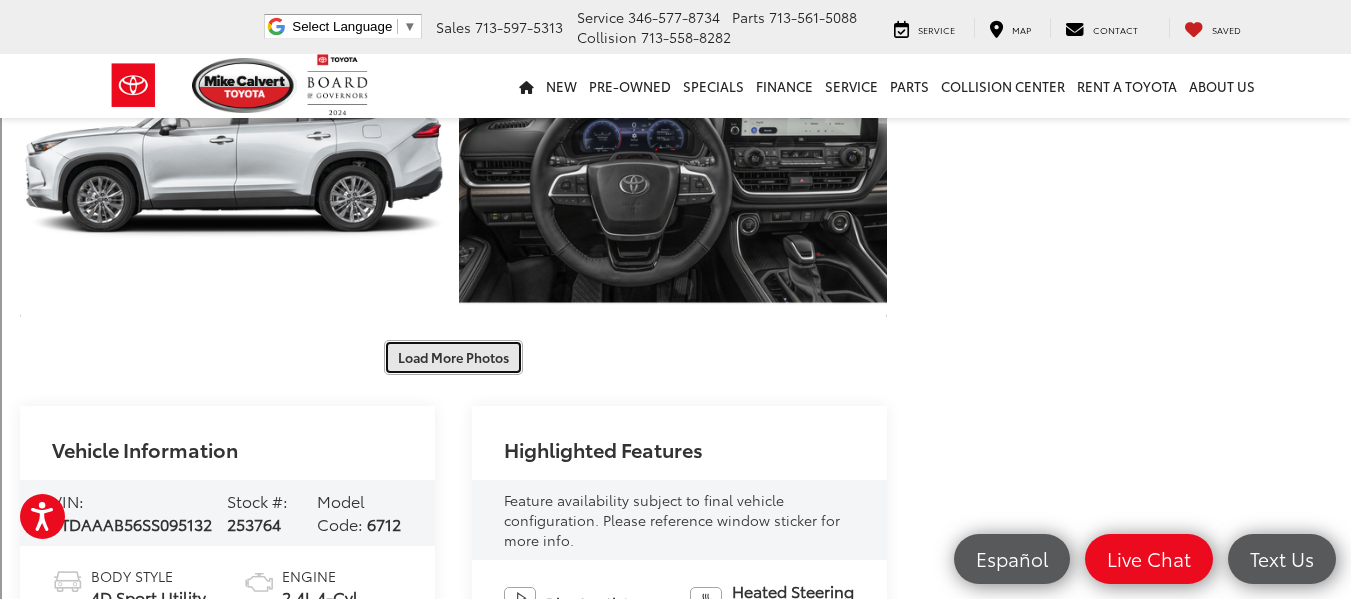 click on "Load More Photos" at bounding box center (453, 357) 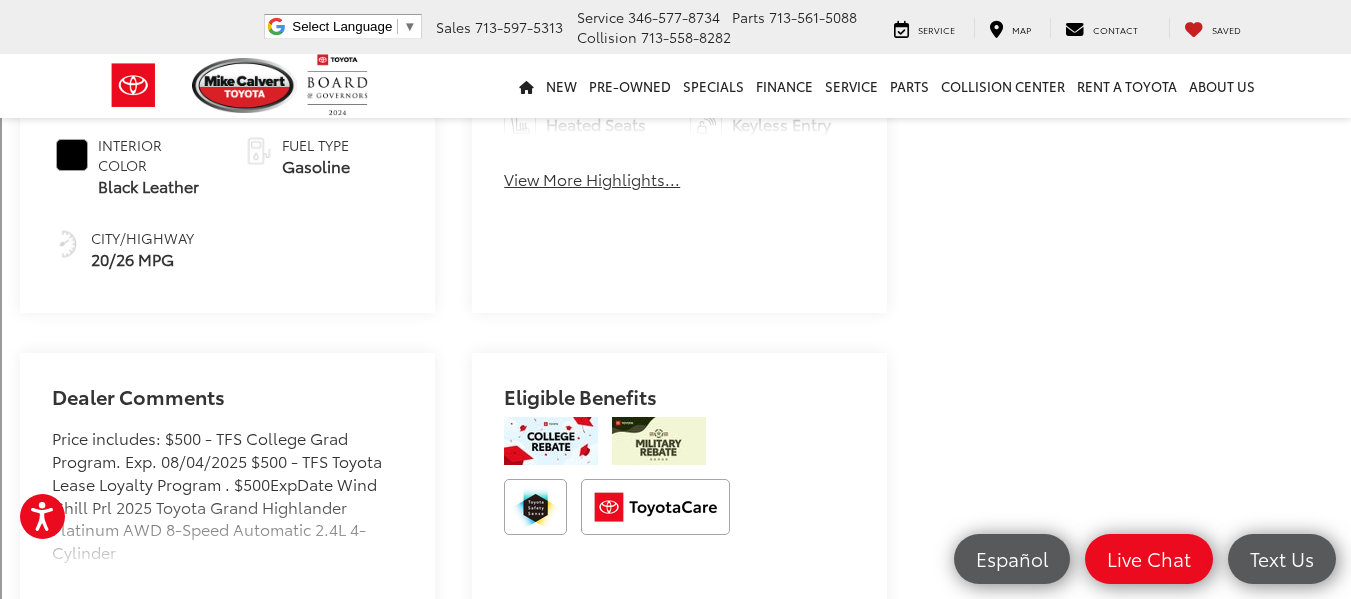 scroll, scrollTop: 3707, scrollLeft: 0, axis: vertical 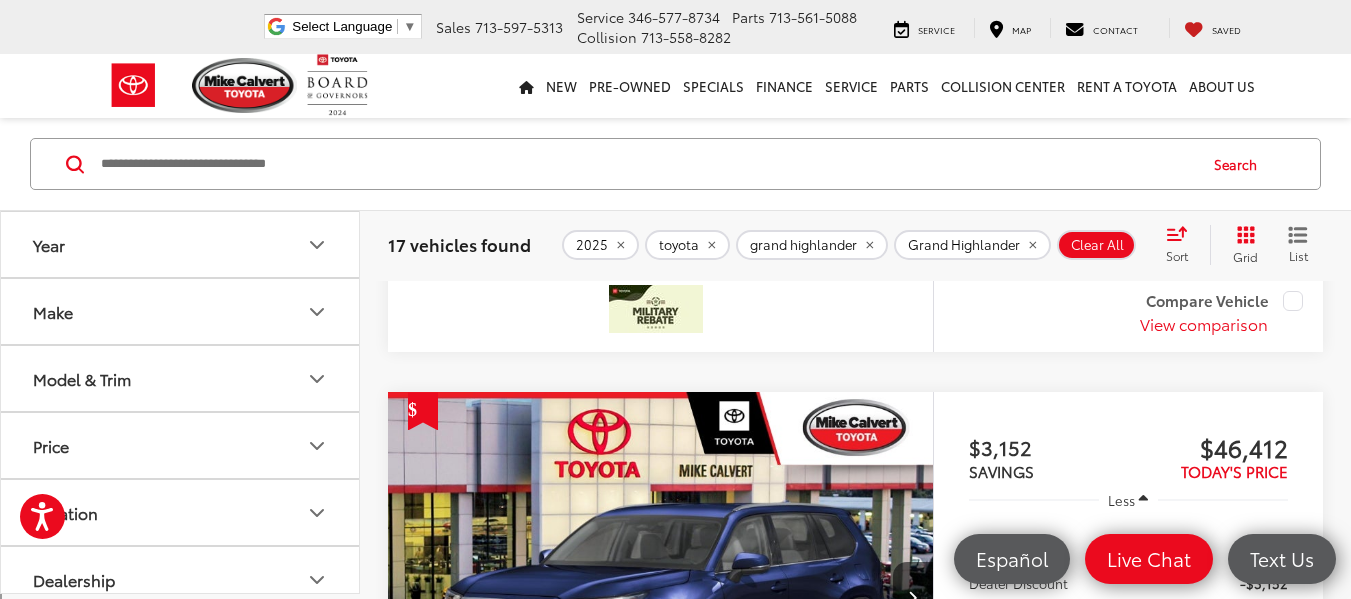 click at bounding box center [661, 597] 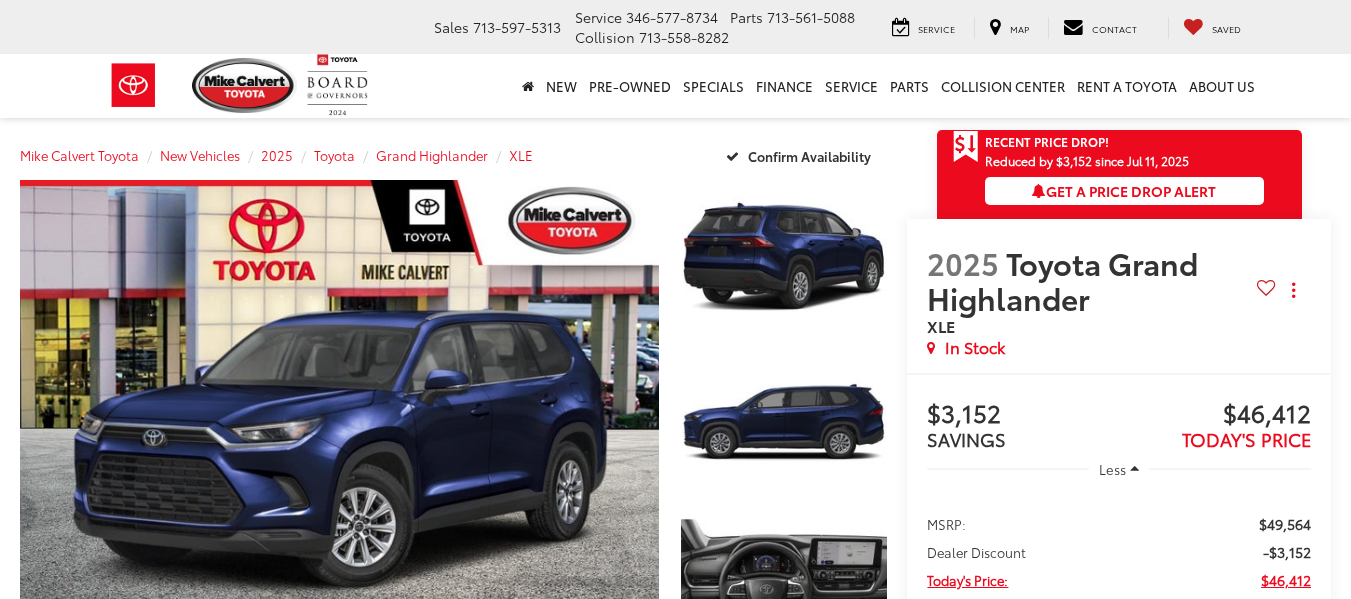 scroll, scrollTop: 0, scrollLeft: 0, axis: both 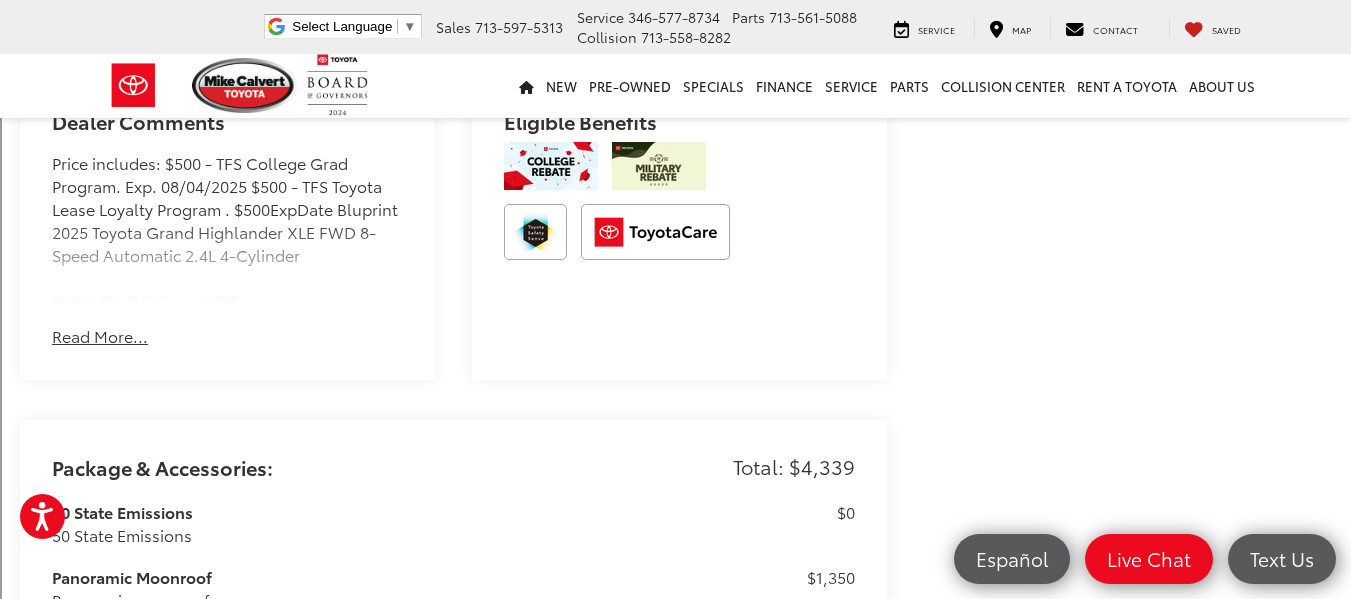 click on "Dealer Comments
Price includes: $500 - TFS College Grad Program. Exp. 08/04/2025 $500 - TFS Toyota Lease Loyalty Program . $500ExpDate Bluprint 2025 Toyota Grand Highlander XLE FWD 8-Speed Automatic 2.4L 4-Cylinder 21/28 City/Highway MPG
Read More...
Hide Comments" at bounding box center (227, 229) 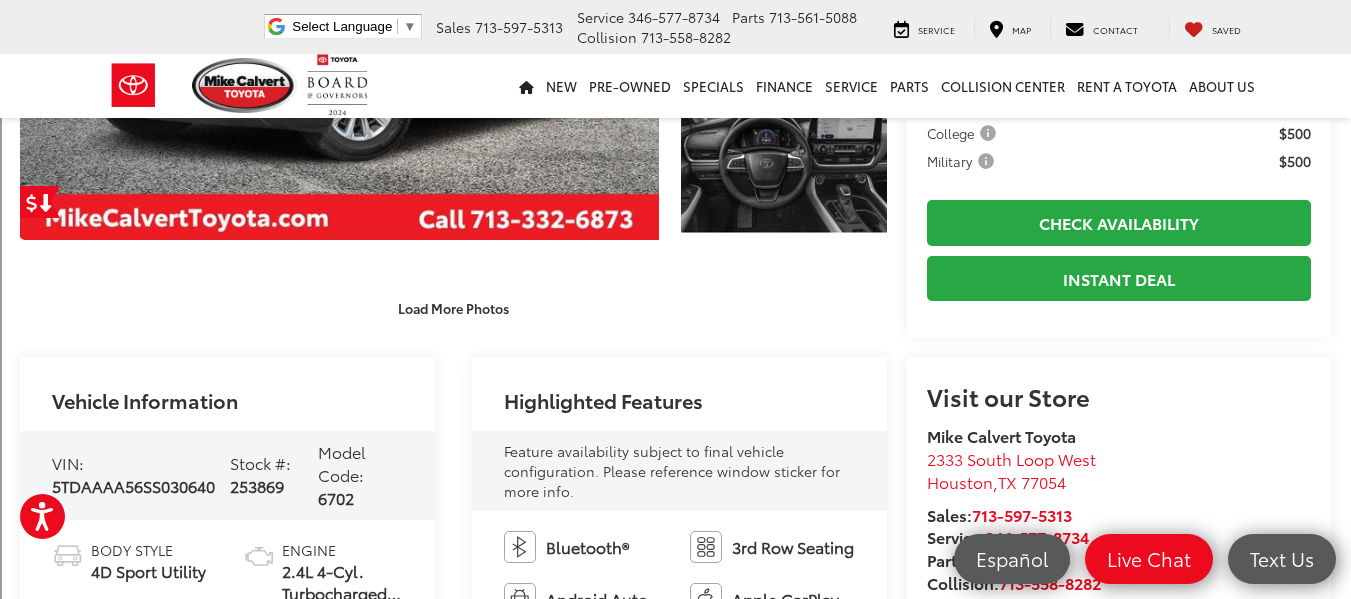 scroll, scrollTop: 412, scrollLeft: 0, axis: vertical 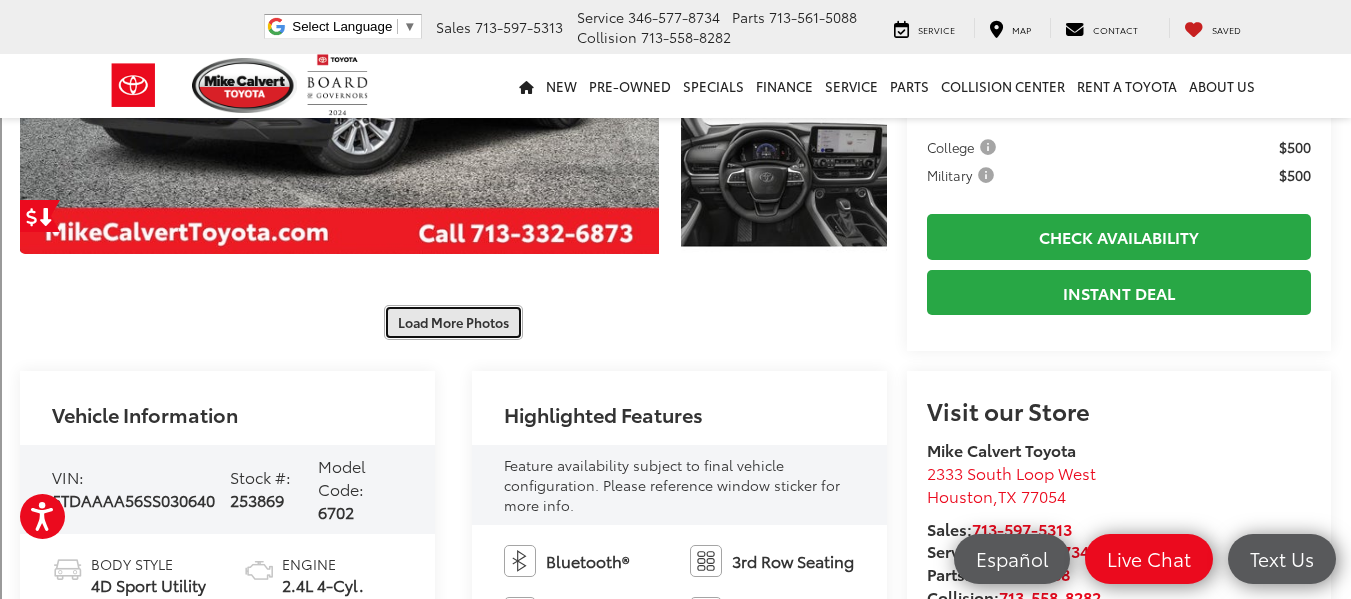 click on "Load More Photos" at bounding box center [453, 322] 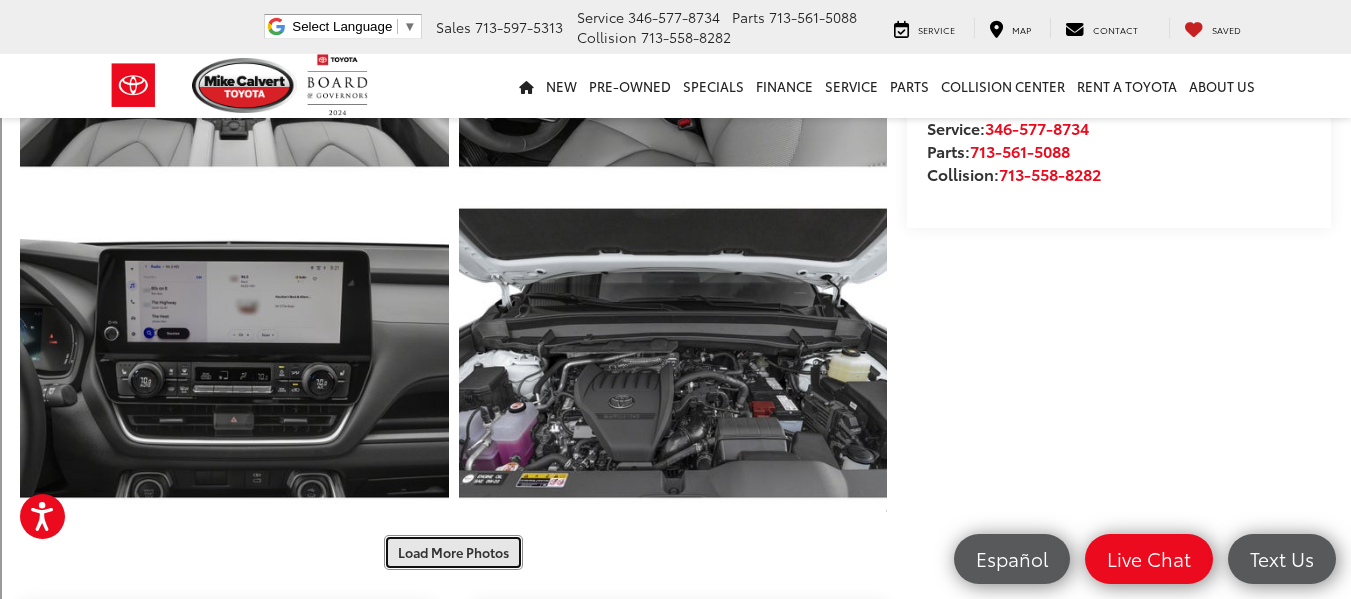 scroll, scrollTop: 931, scrollLeft: 0, axis: vertical 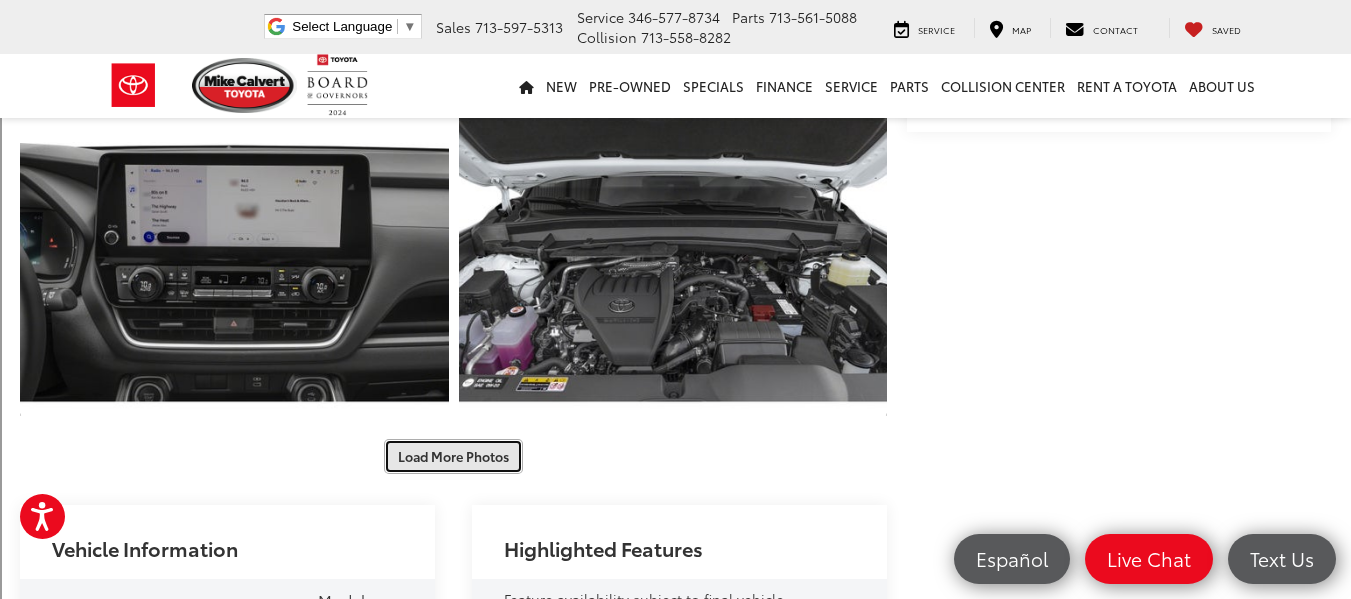 click on "Load More Photos" at bounding box center (453, 456) 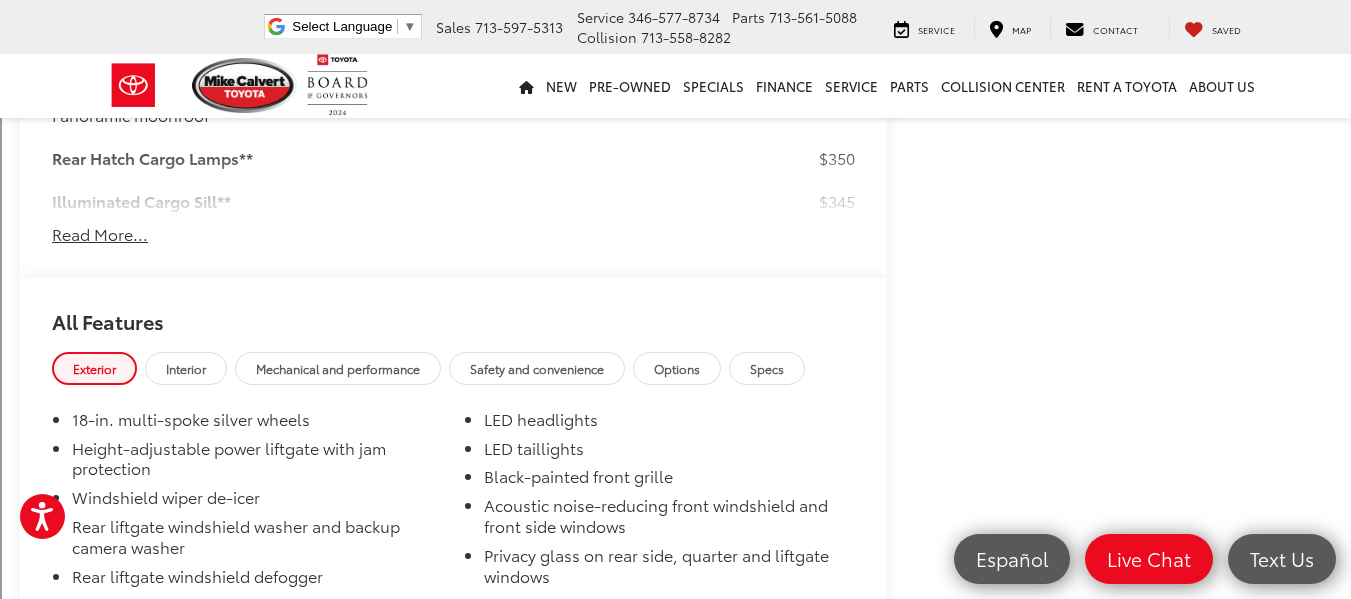 scroll, scrollTop: 3231, scrollLeft: 0, axis: vertical 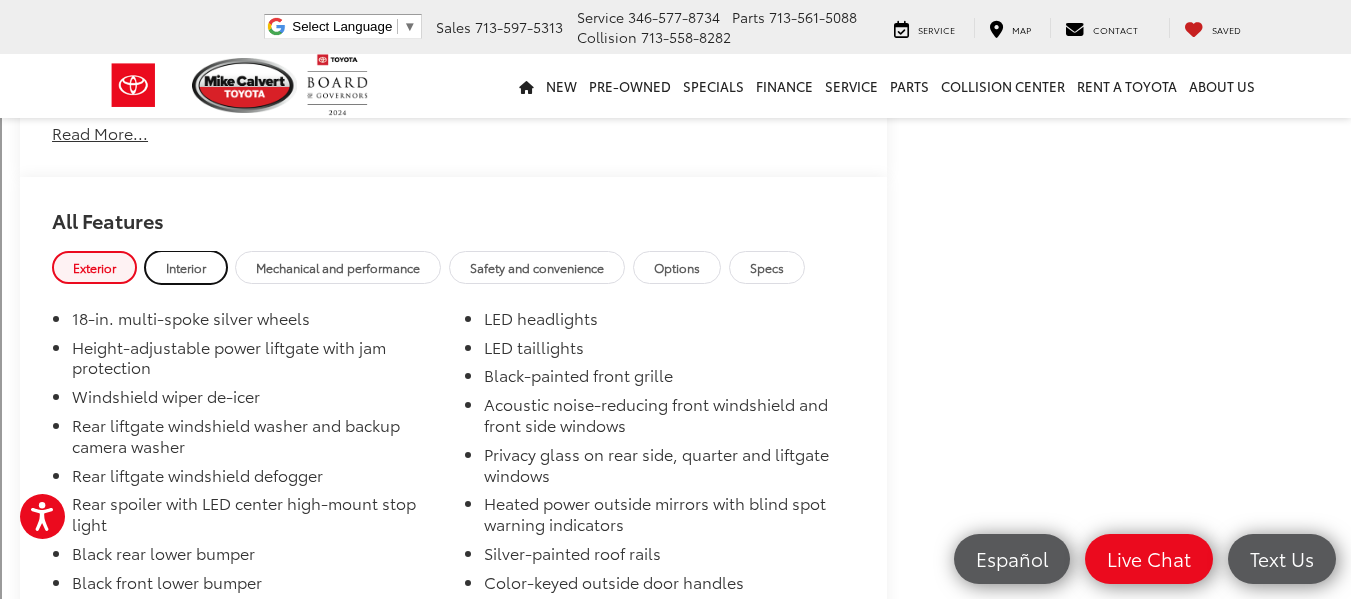 click on "Interior" at bounding box center (186, 267) 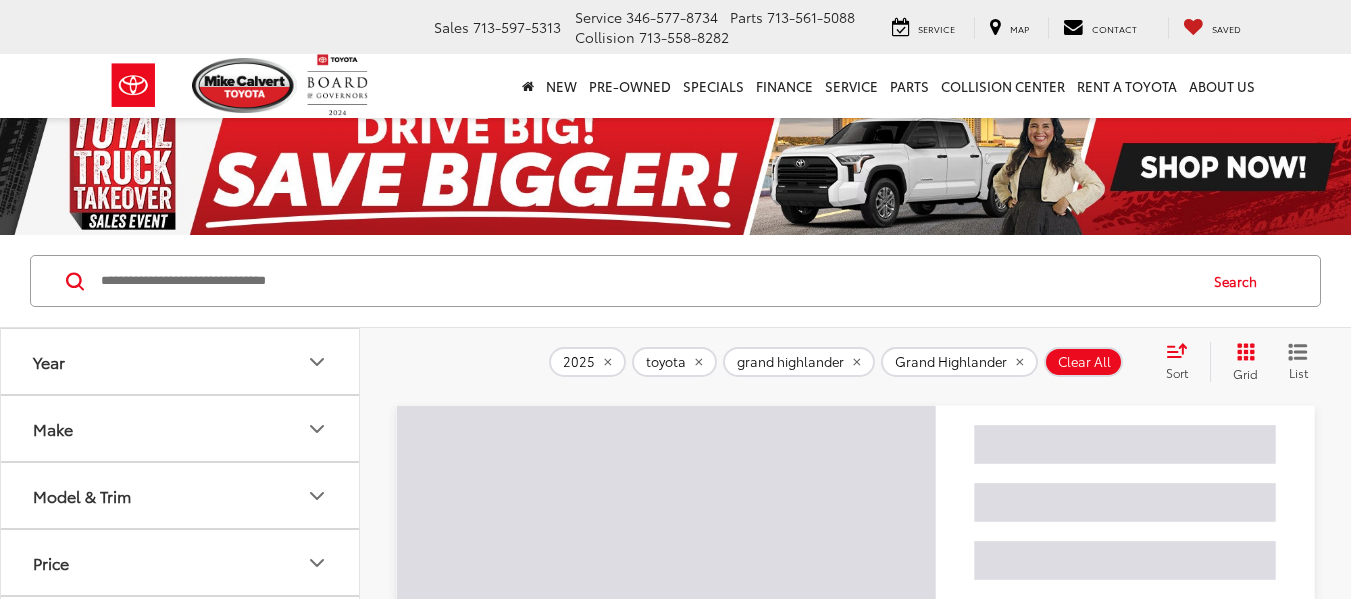 scroll, scrollTop: 3238, scrollLeft: 0, axis: vertical 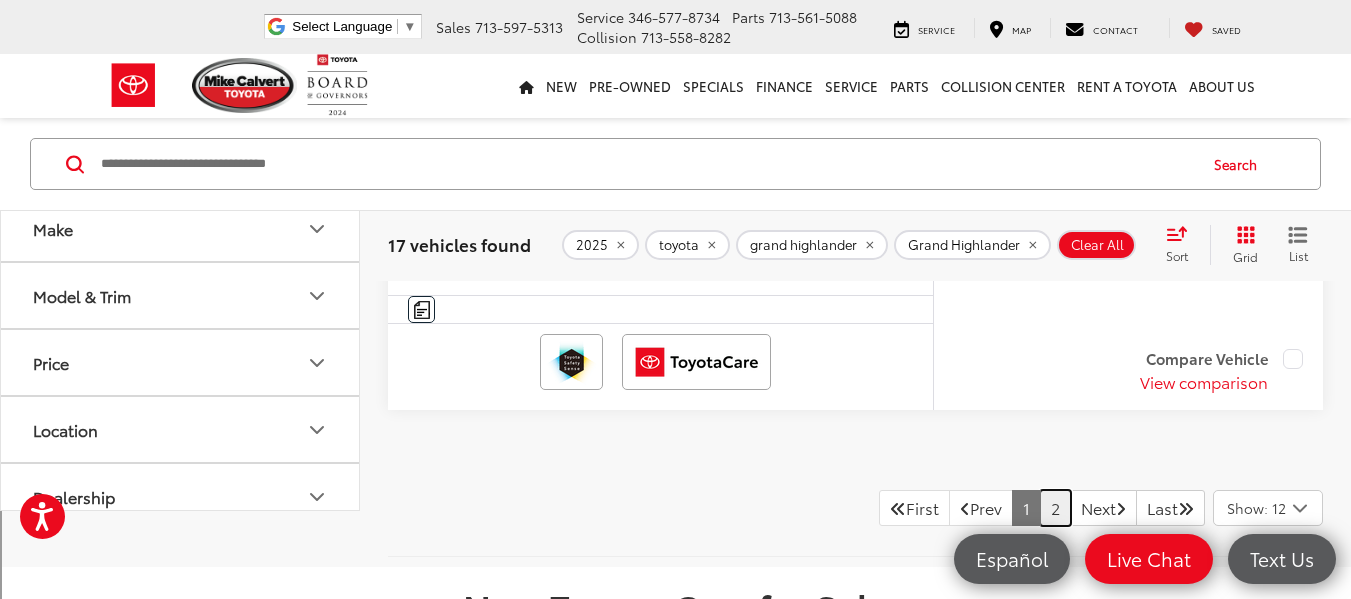 click on "2" at bounding box center [1055, 508] 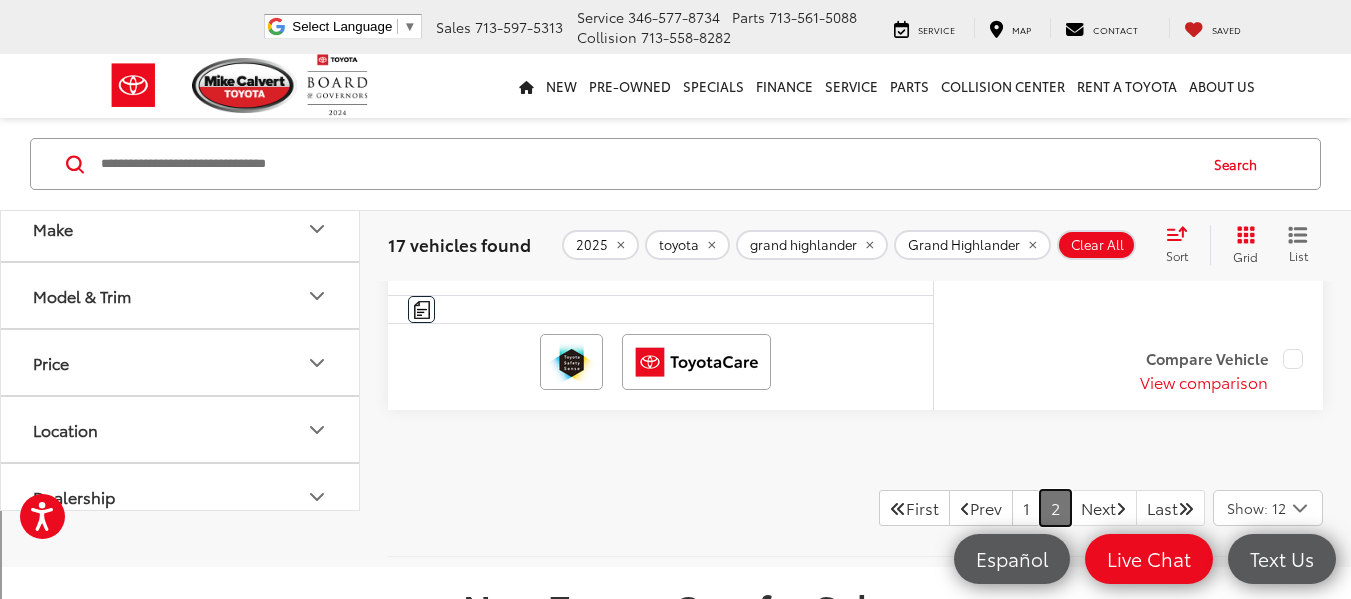 scroll, scrollTop: 117, scrollLeft: 0, axis: vertical 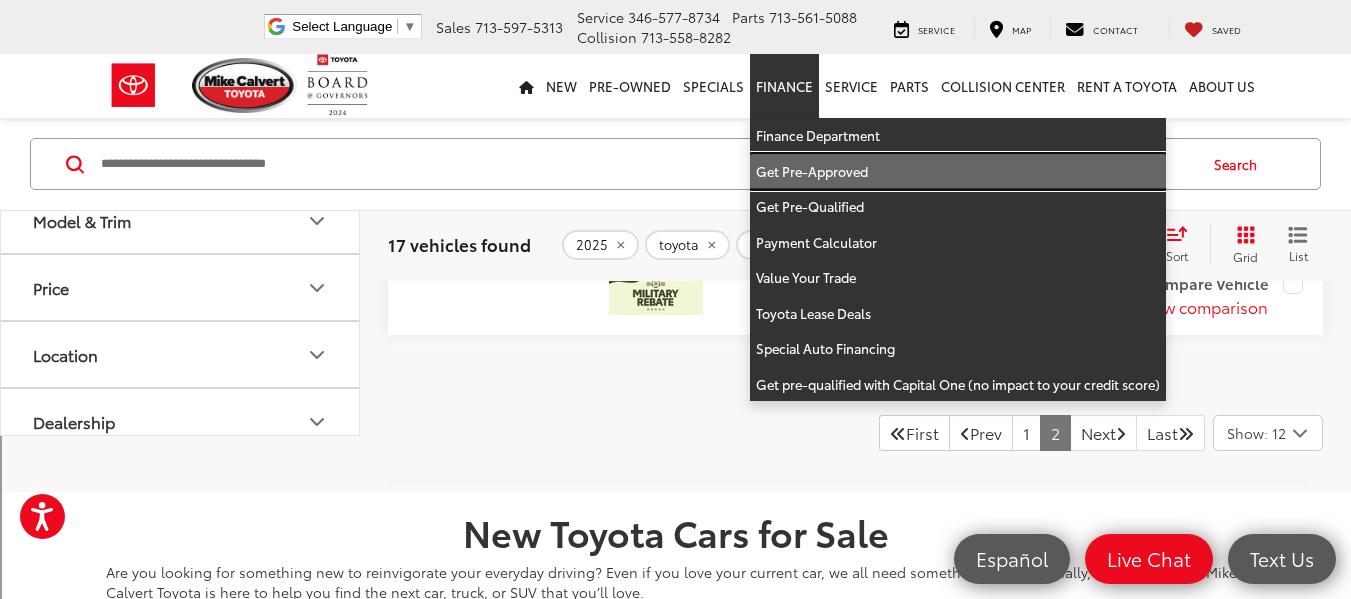 click on "Get Pre-Approved" at bounding box center [958, 172] 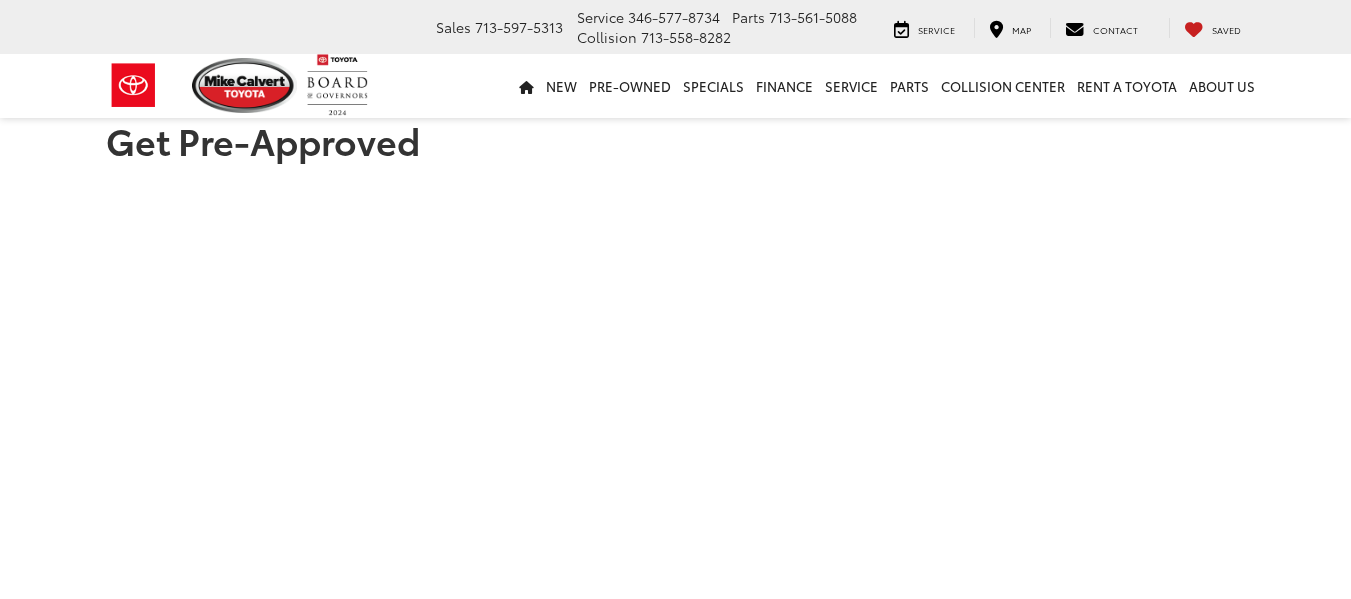 scroll, scrollTop: 0, scrollLeft: 0, axis: both 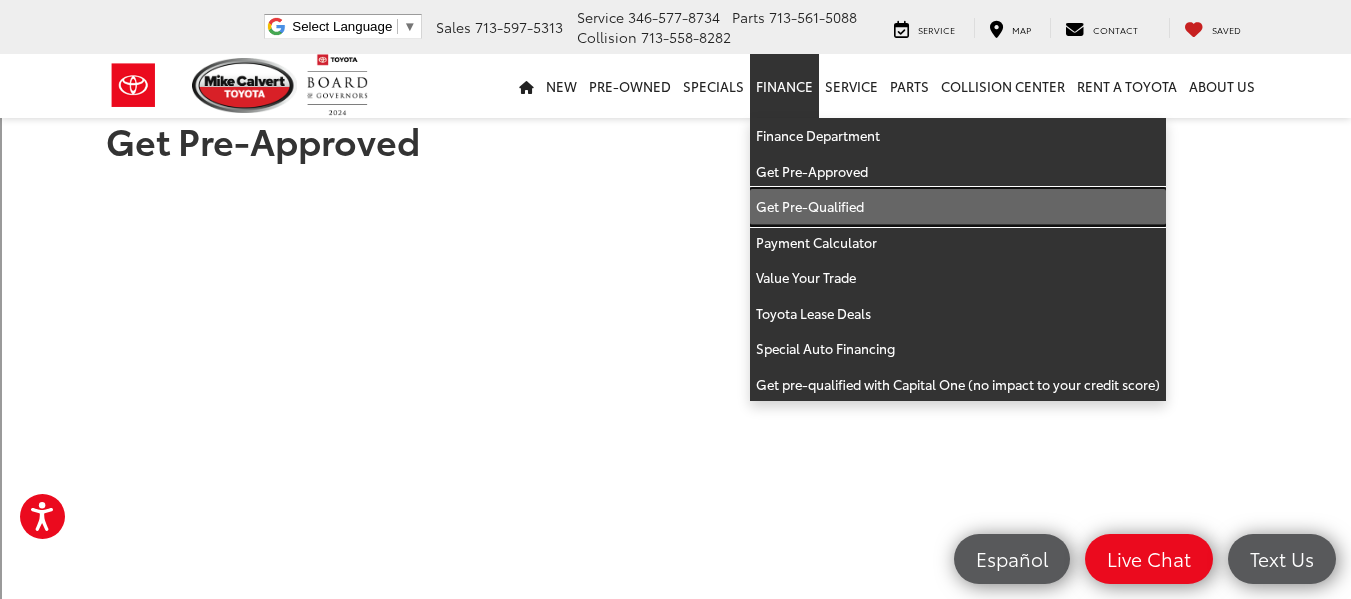 click on "Get Pre-Qualified" at bounding box center [958, 207] 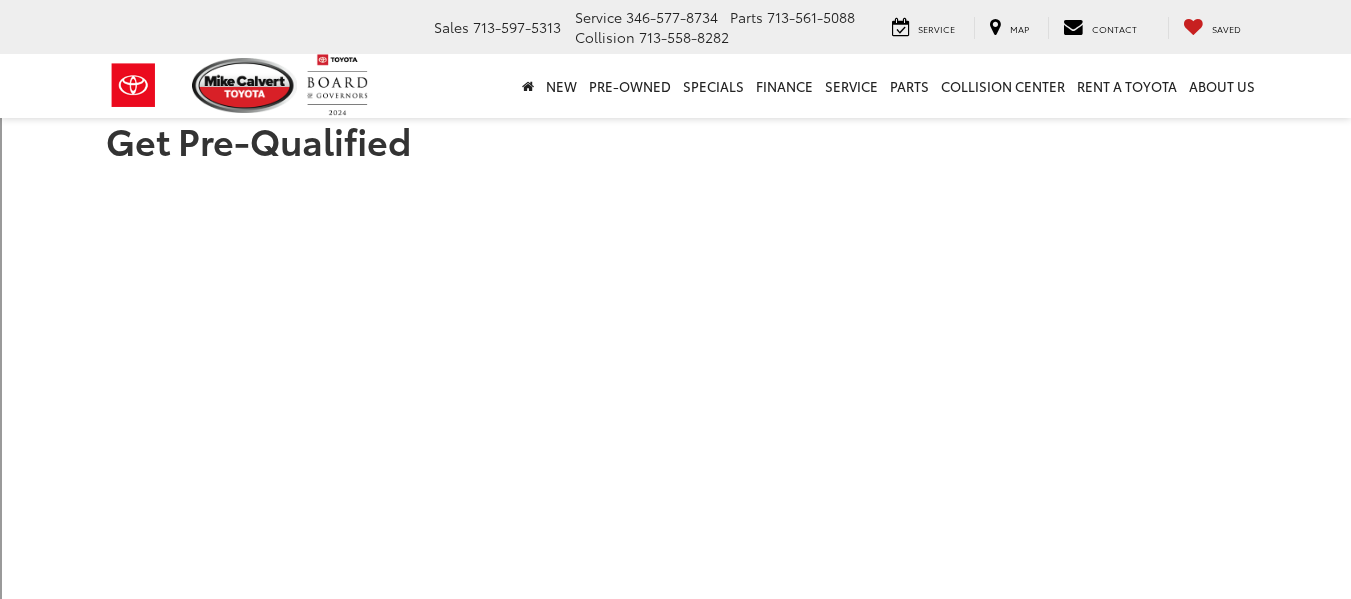 scroll, scrollTop: 0, scrollLeft: 0, axis: both 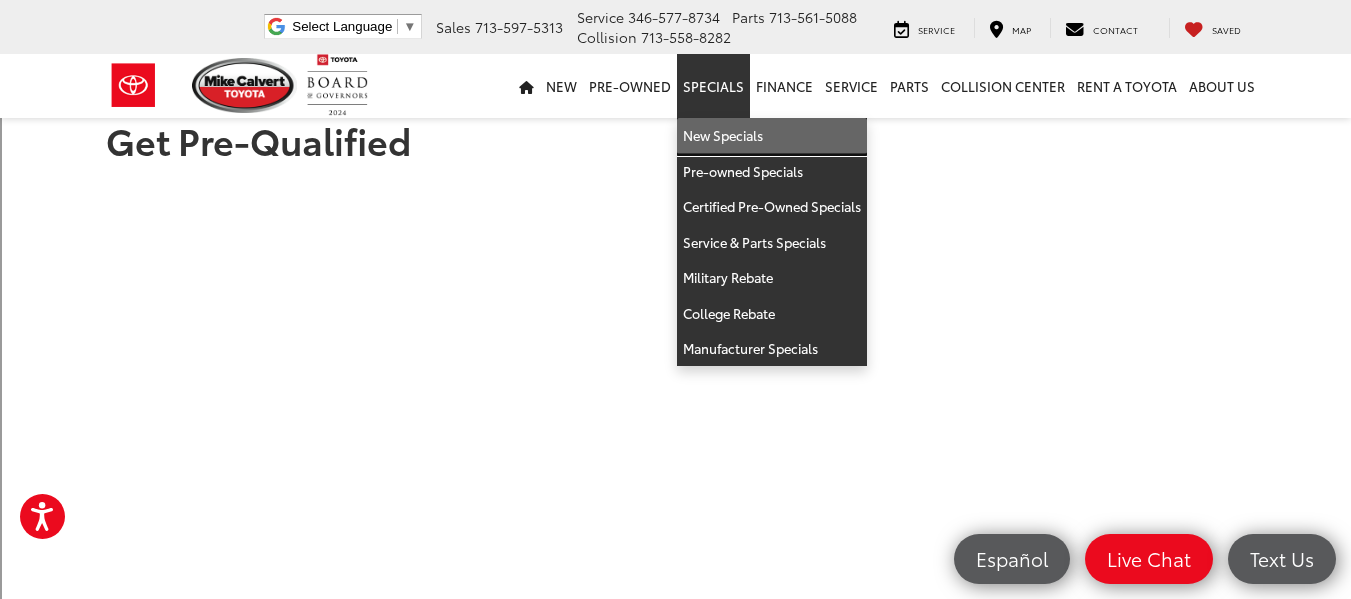 click on "New Specials" at bounding box center [772, 136] 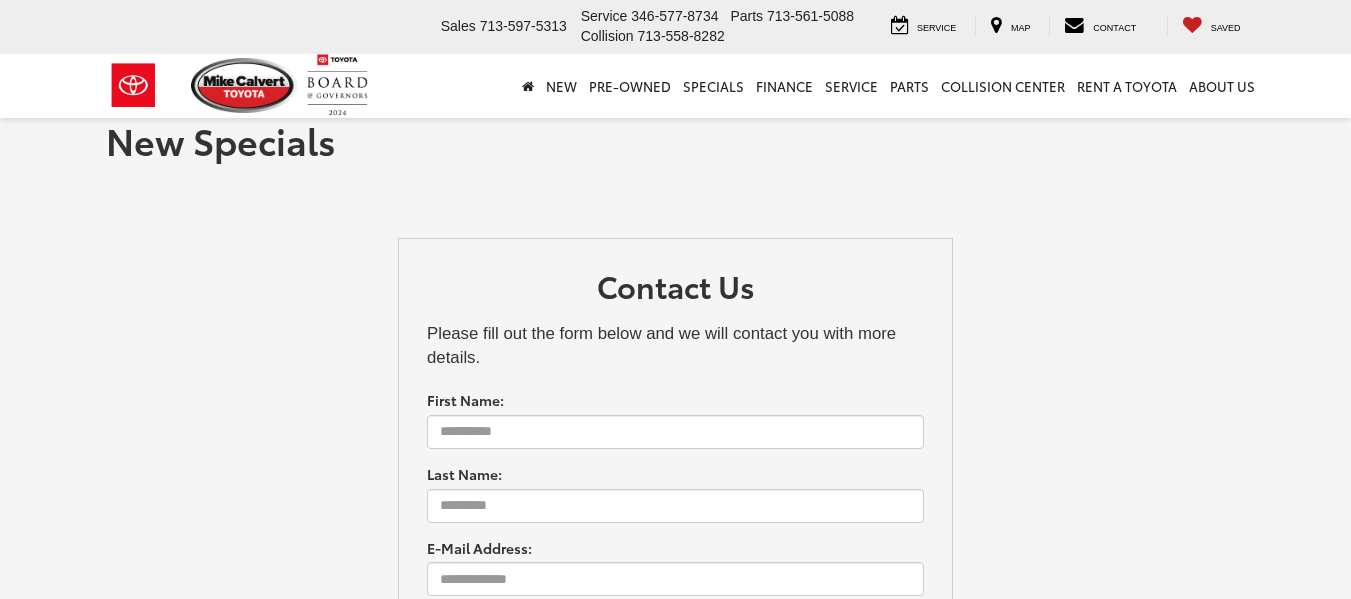 scroll, scrollTop: 0, scrollLeft: 0, axis: both 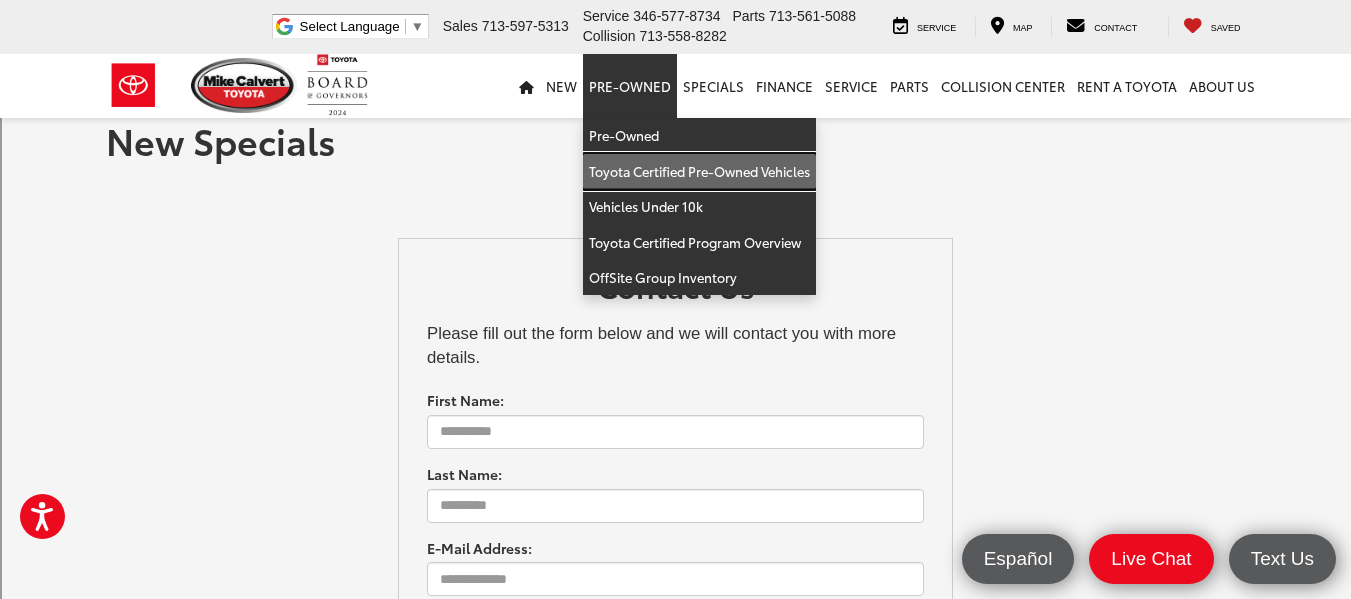 click on "Toyota Certified Pre-Owned Vehicles" at bounding box center [699, 172] 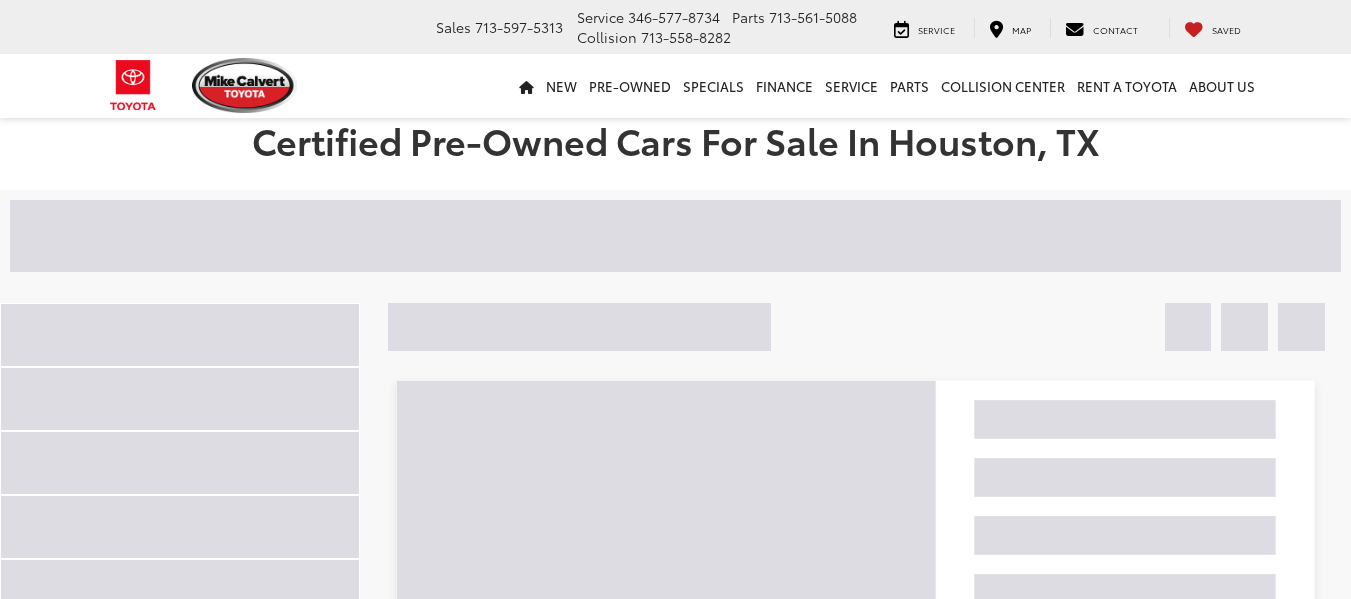 scroll, scrollTop: 0, scrollLeft: 0, axis: both 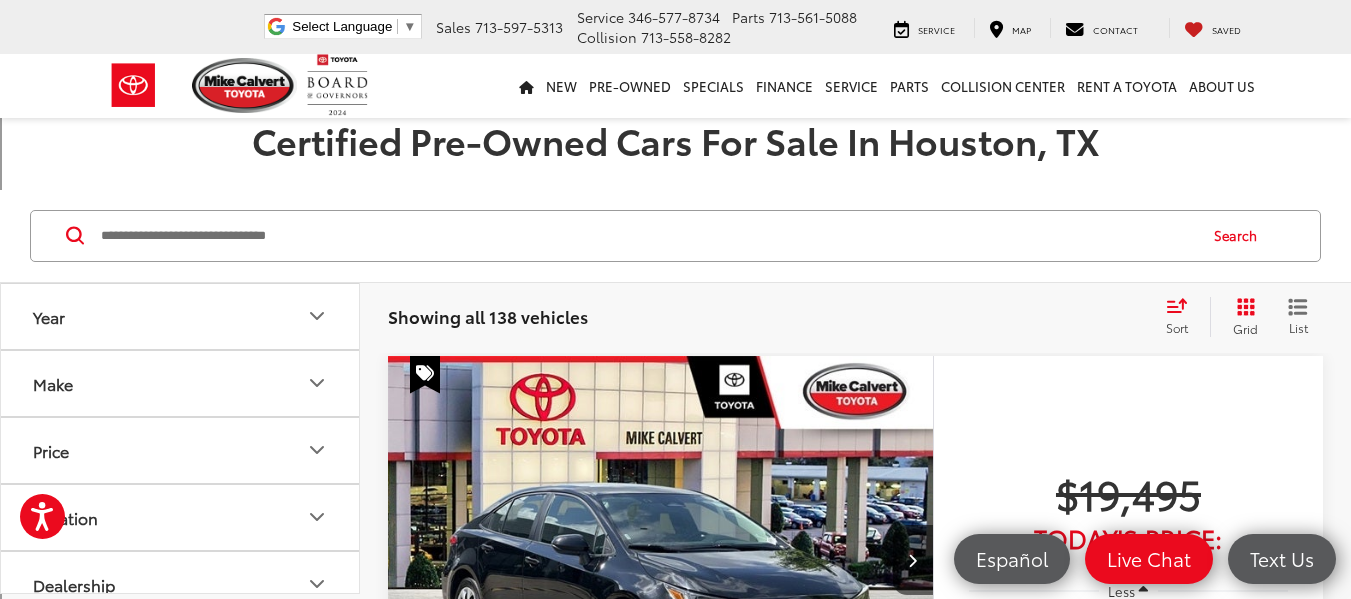 drag, startPoint x: 1349, startPoint y: 32, endPoint x: 1356, endPoint y: 85, distance: 53.460266 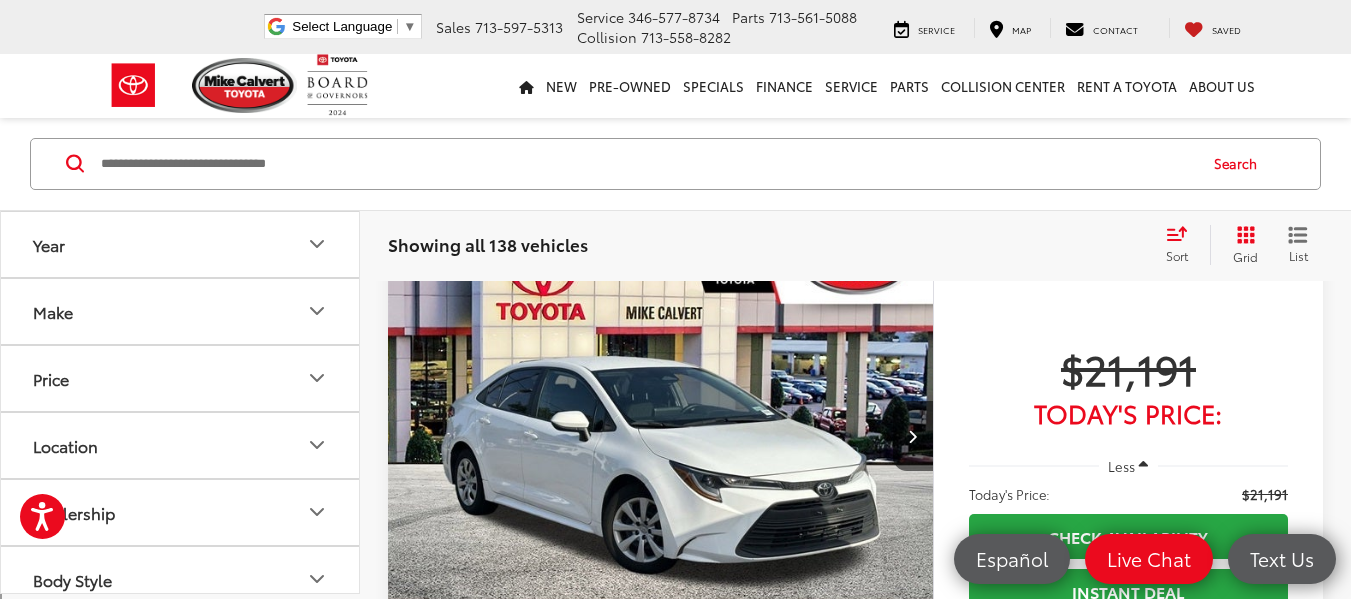 scroll, scrollTop: 3661, scrollLeft: 0, axis: vertical 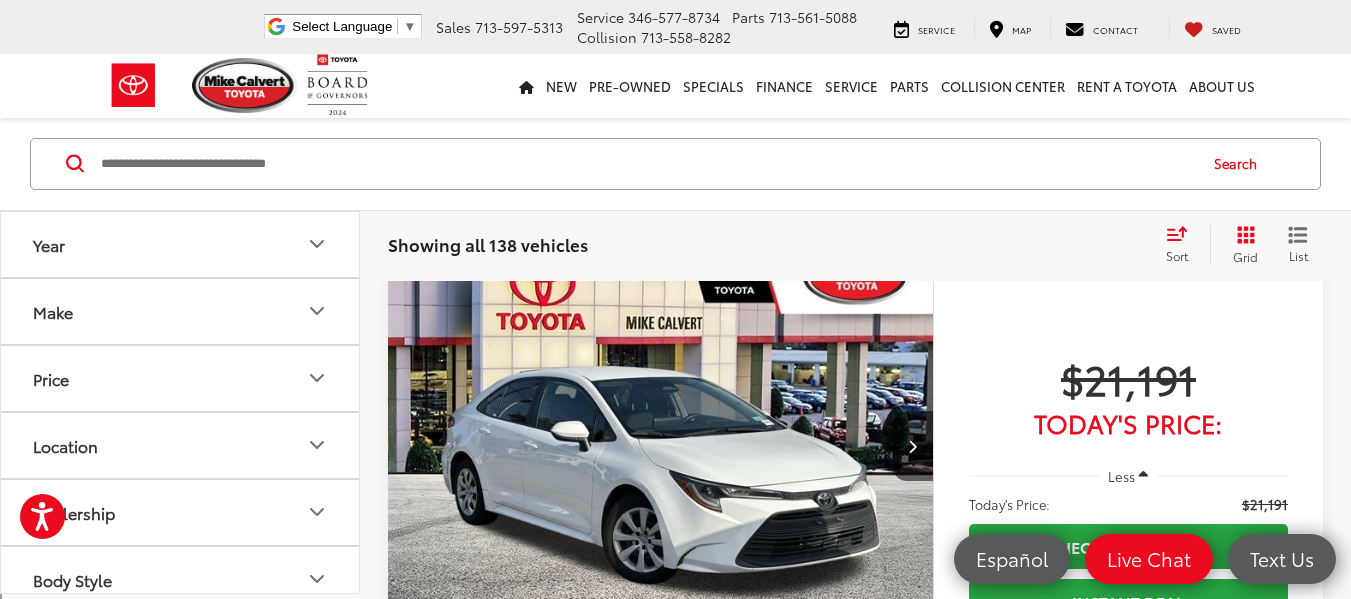 click 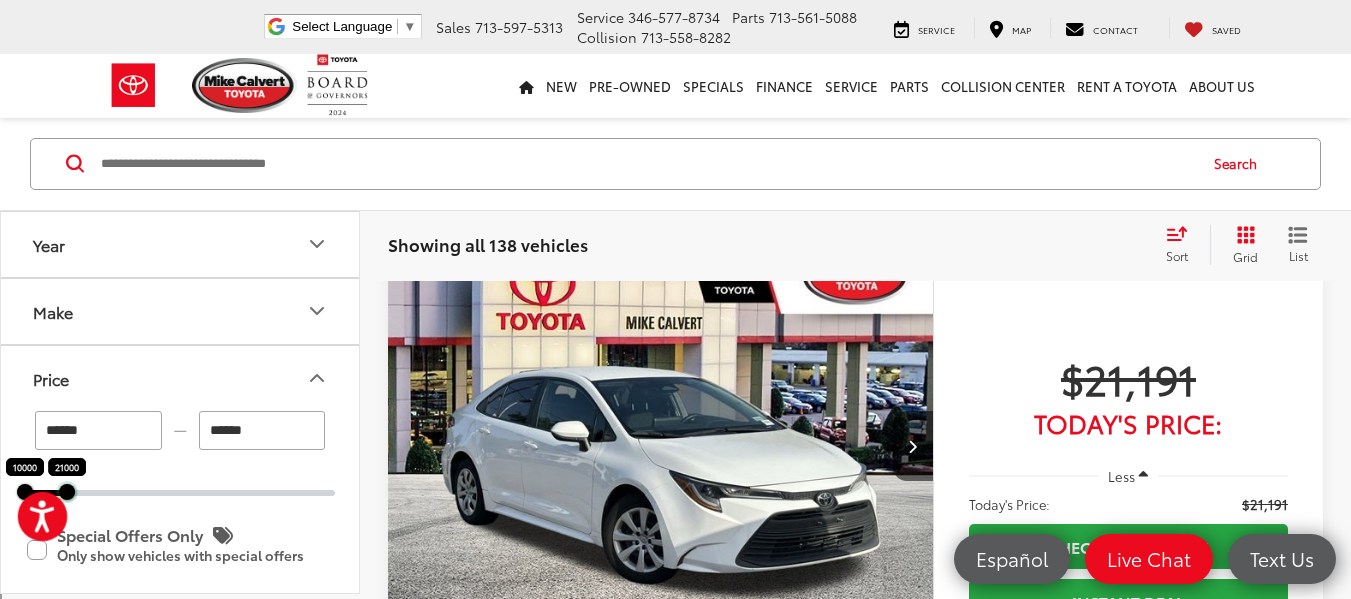 drag, startPoint x: 330, startPoint y: 494, endPoint x: 62, endPoint y: 517, distance: 268.98514 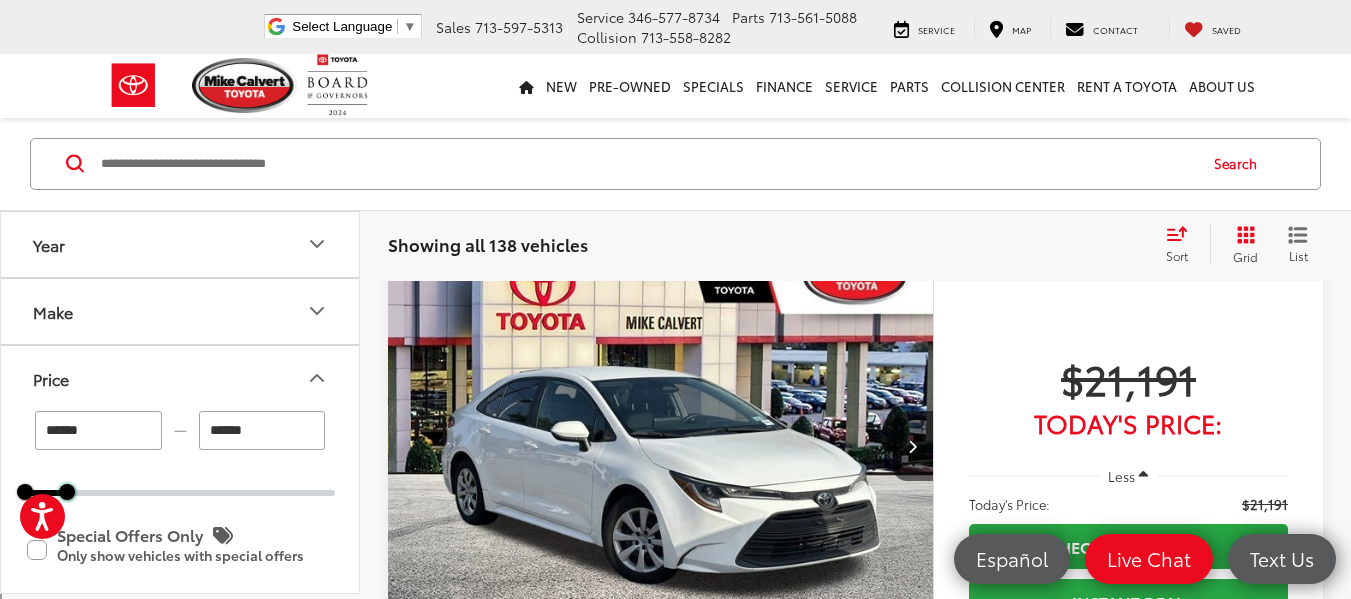 scroll, scrollTop: 72, scrollLeft: 0, axis: vertical 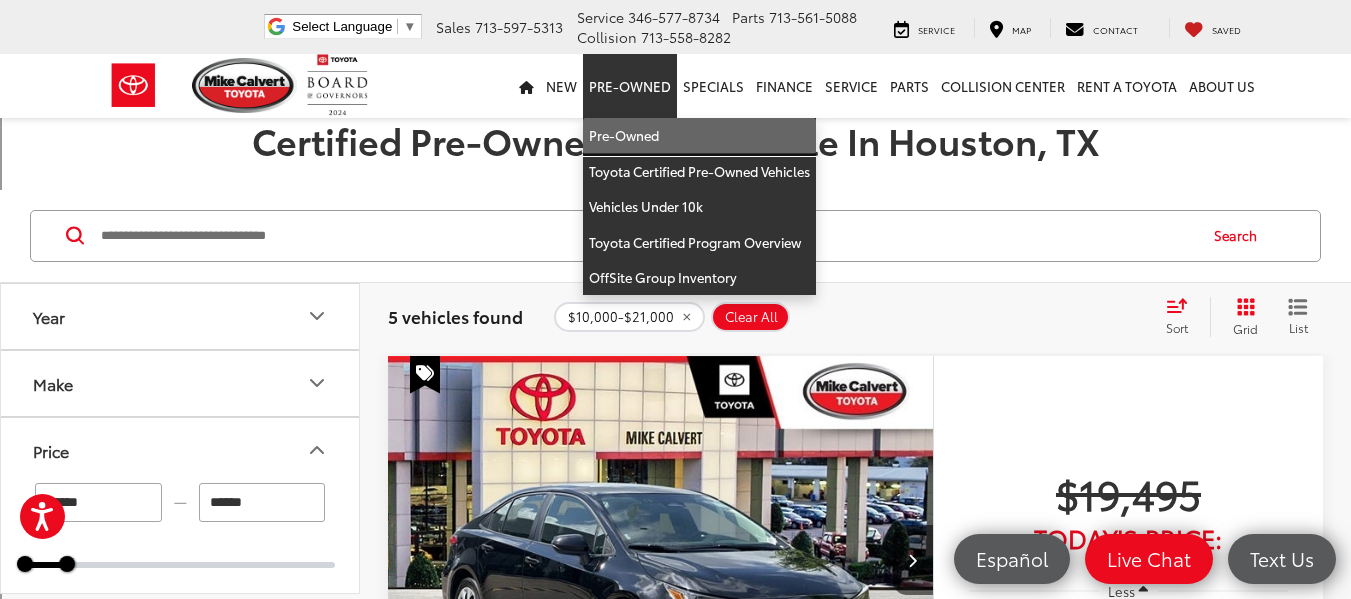 click on "Pre-Owned" at bounding box center (699, 136) 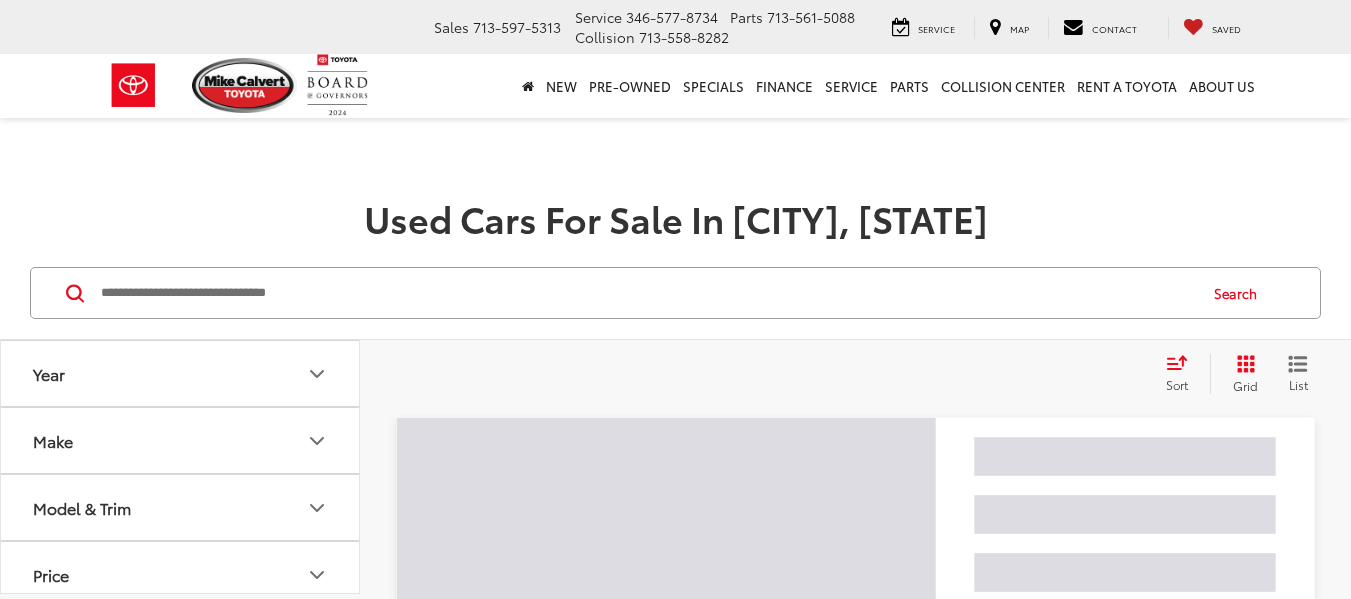 scroll, scrollTop: 0, scrollLeft: 0, axis: both 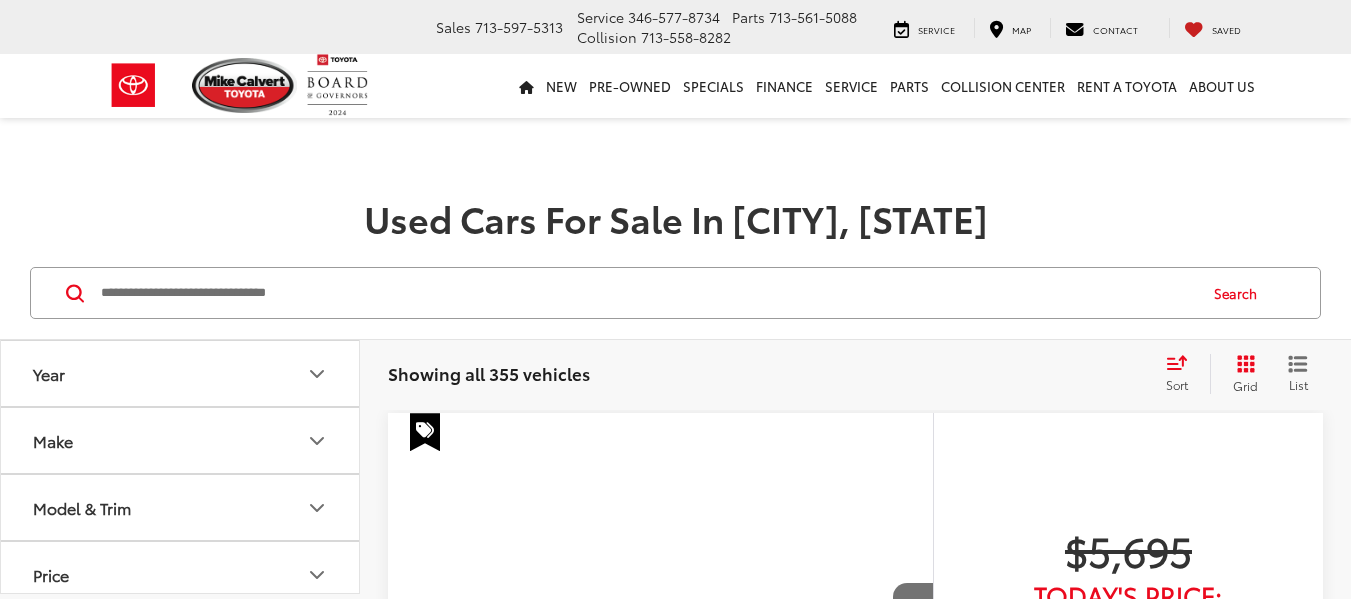 click 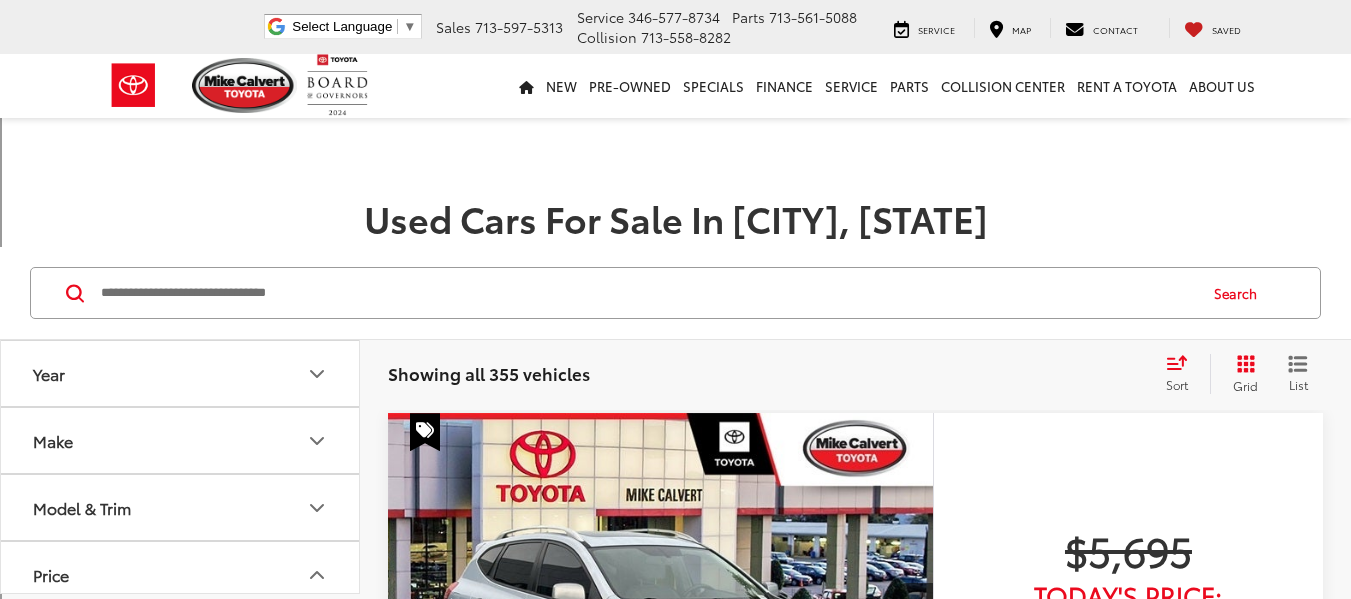 scroll, scrollTop: 0, scrollLeft: 0, axis: both 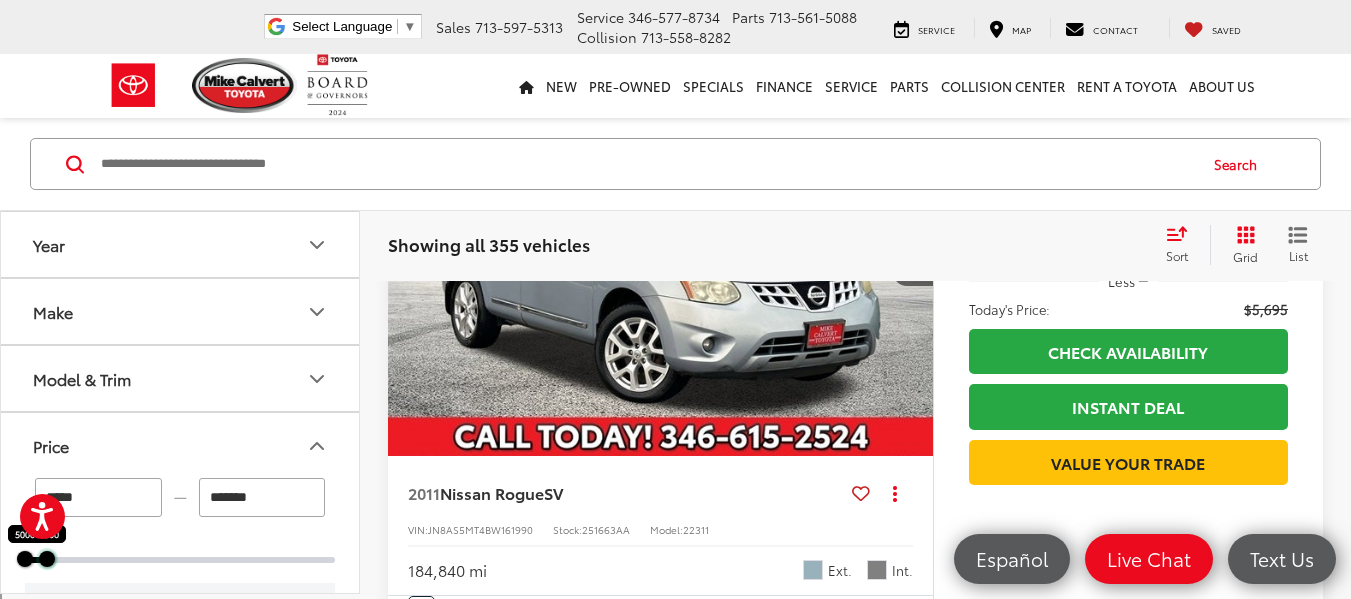 drag, startPoint x: 335, startPoint y: 562, endPoint x: 47, endPoint y: 585, distance: 288.91693 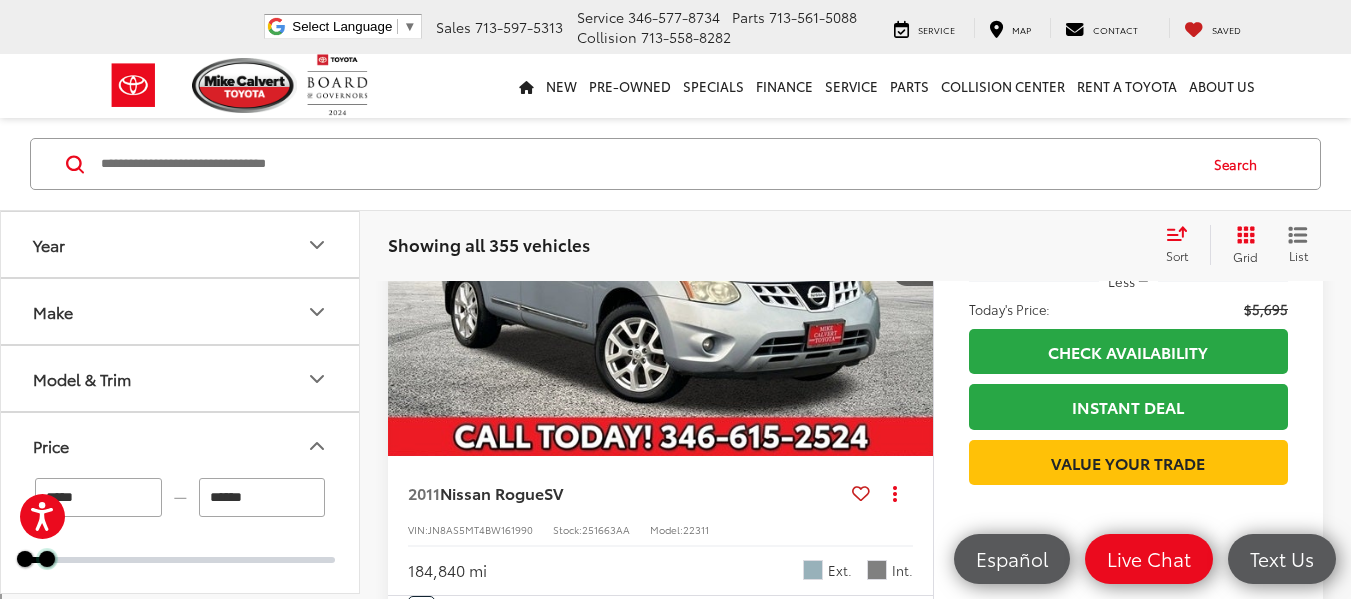 scroll, scrollTop: 129, scrollLeft: 0, axis: vertical 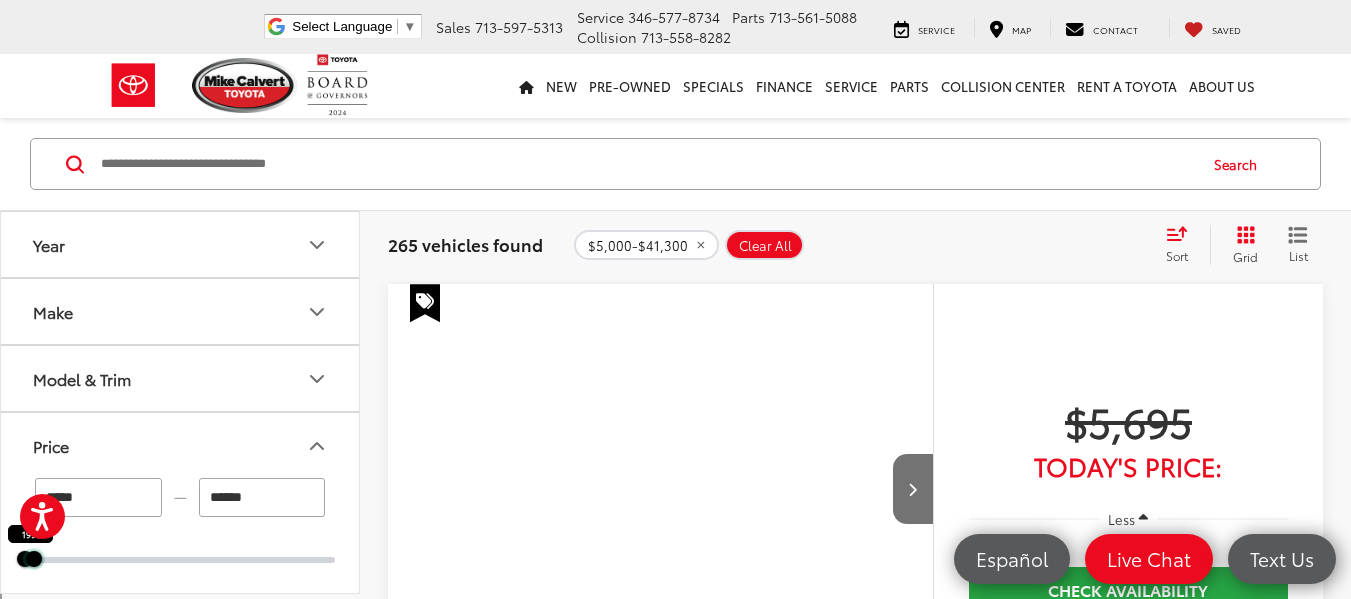drag, startPoint x: 47, startPoint y: 561, endPoint x: 34, endPoint y: 560, distance: 13.038404 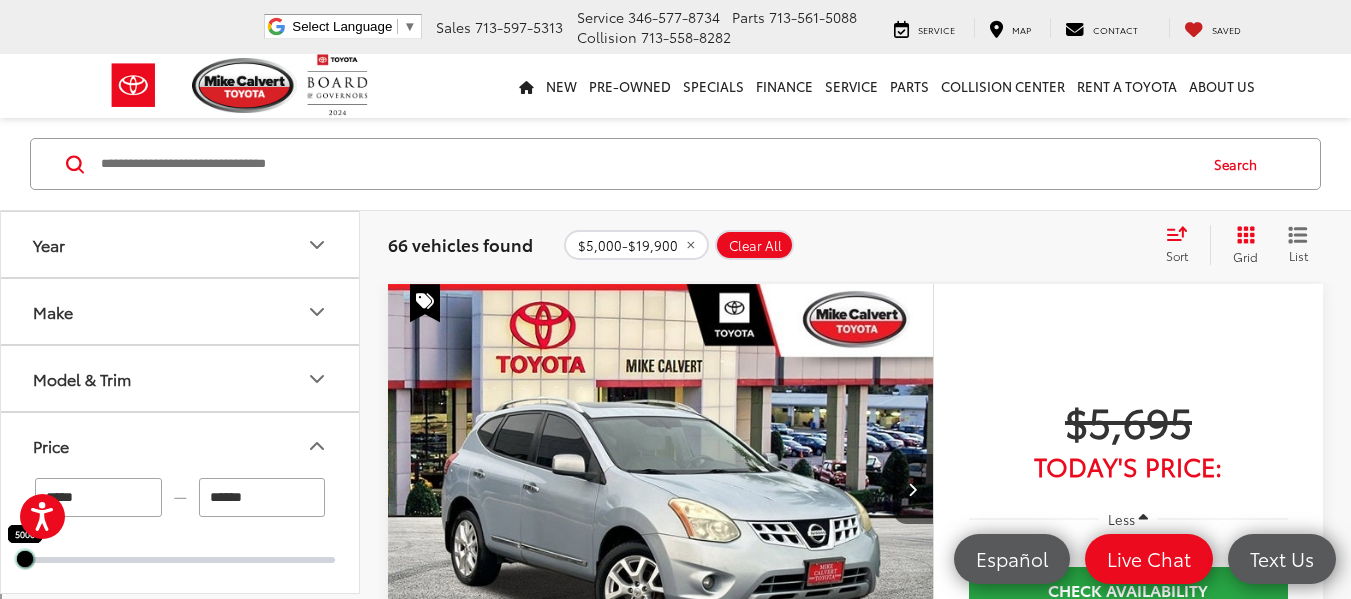 drag, startPoint x: 34, startPoint y: 558, endPoint x: 24, endPoint y: 560, distance: 10.198039 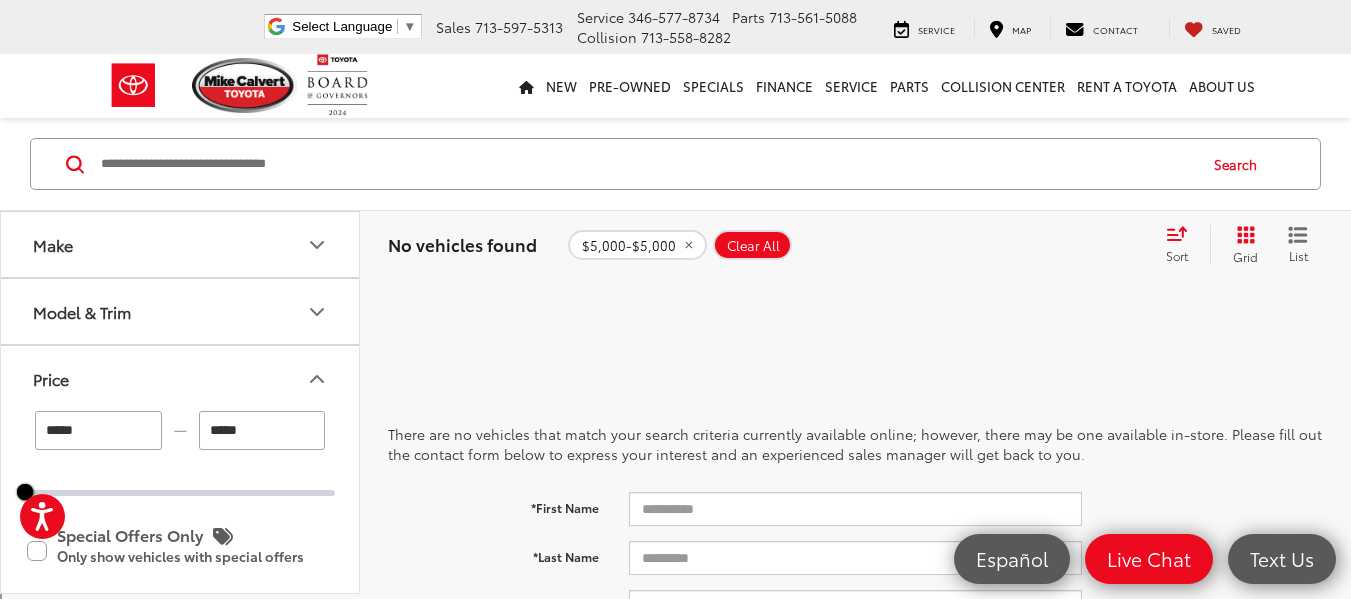 click on "*****" at bounding box center [262, 430] 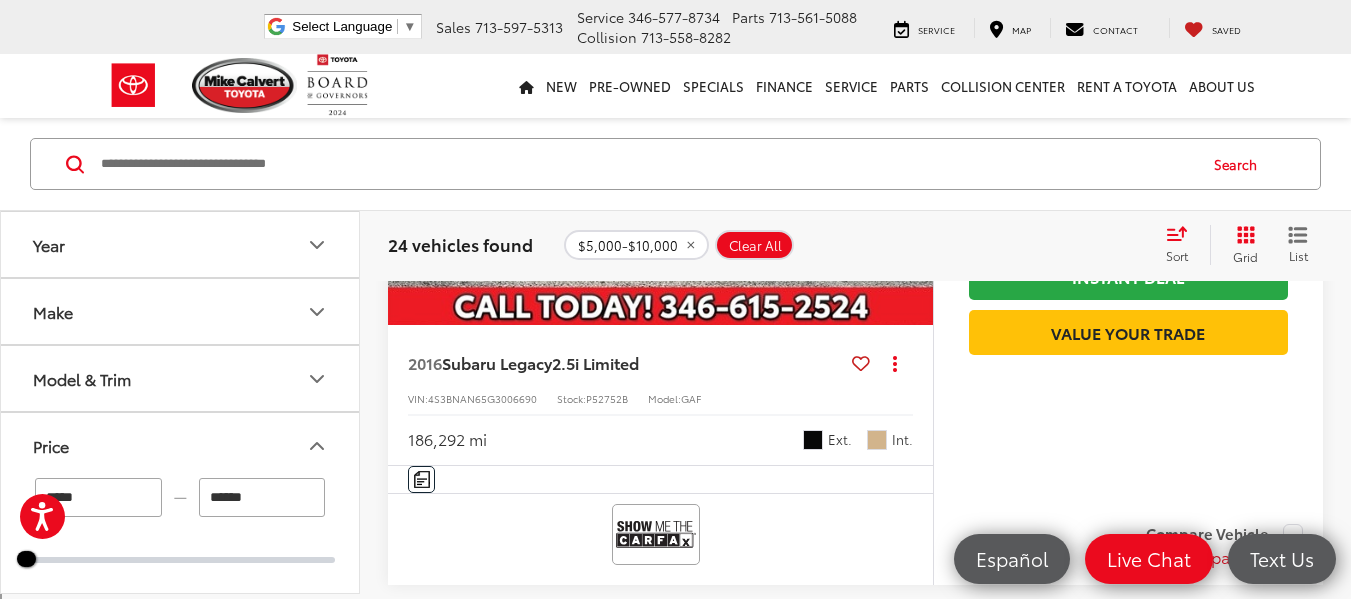scroll, scrollTop: 6934, scrollLeft: 0, axis: vertical 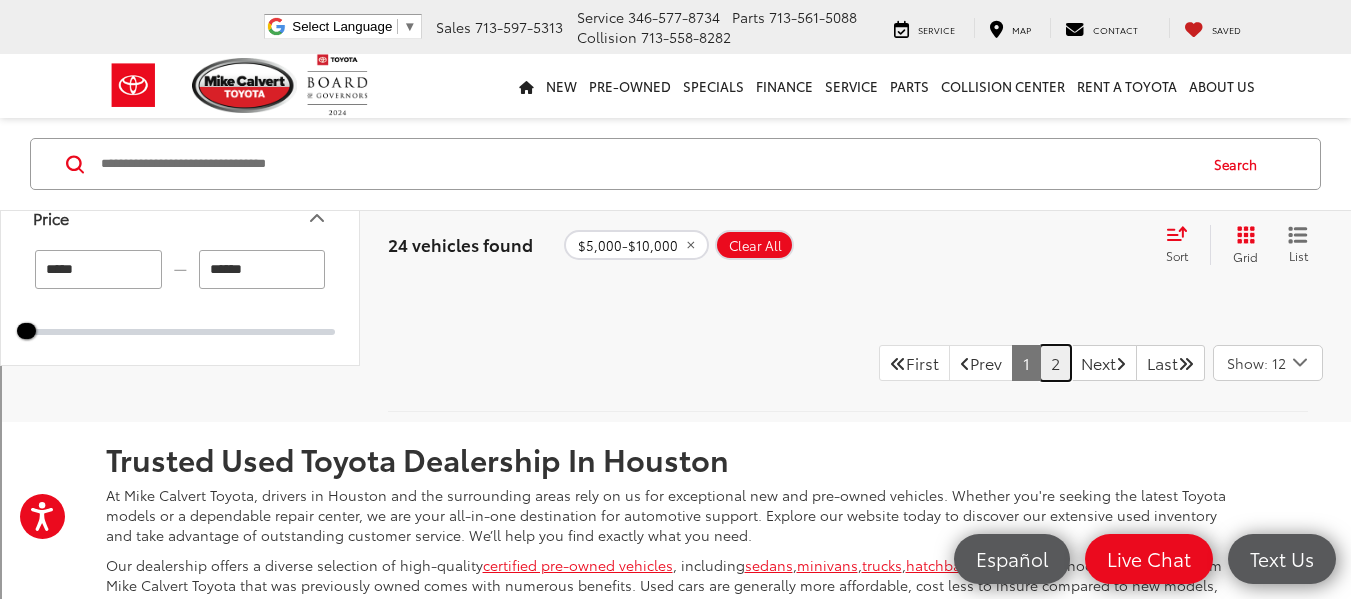 click on "2" at bounding box center [1055, 363] 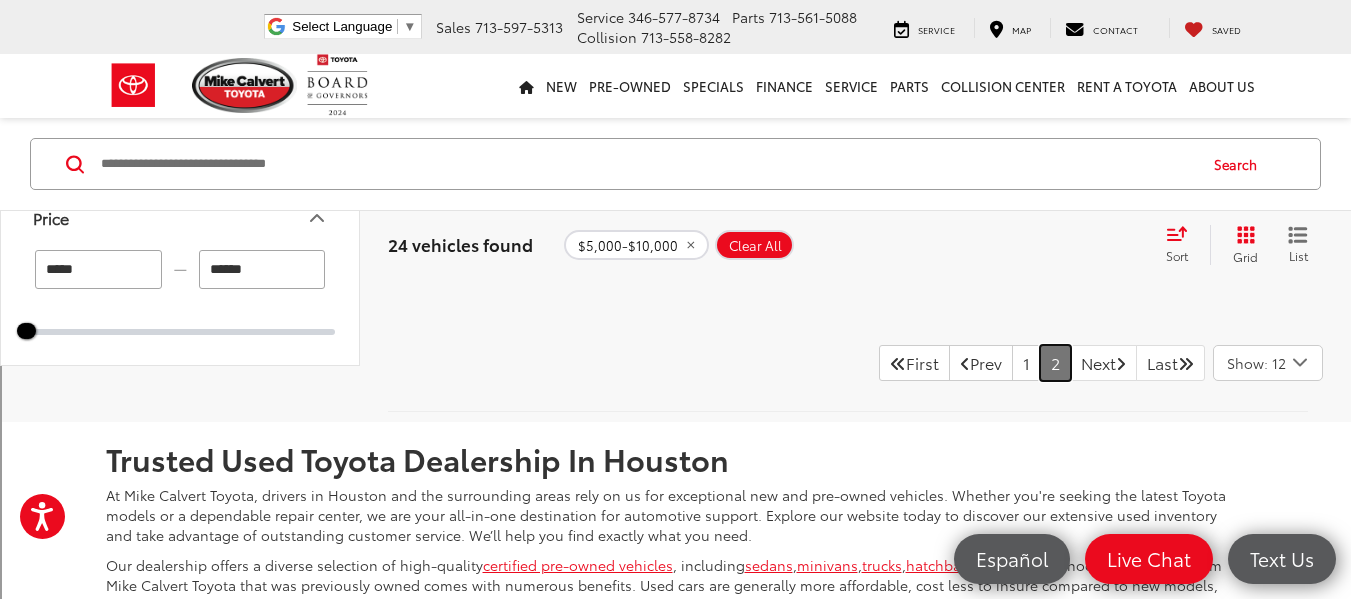 scroll, scrollTop: 129, scrollLeft: 0, axis: vertical 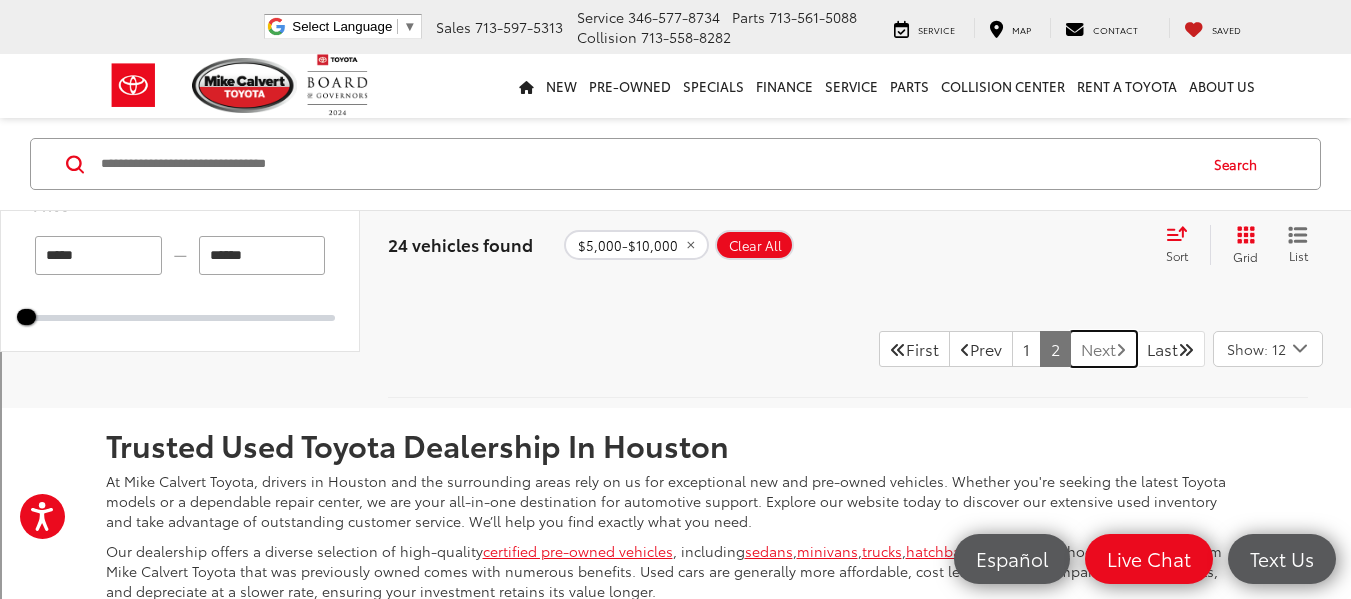 click on "Next" at bounding box center (1103, 349) 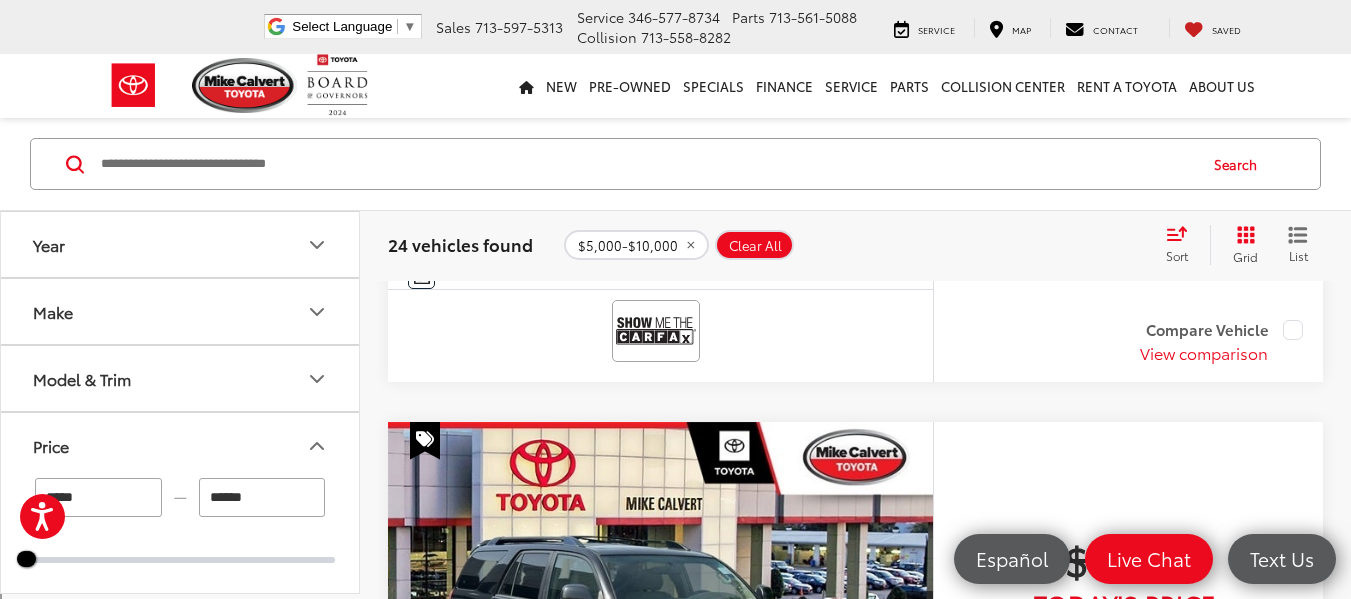 scroll, scrollTop: 0, scrollLeft: 0, axis: both 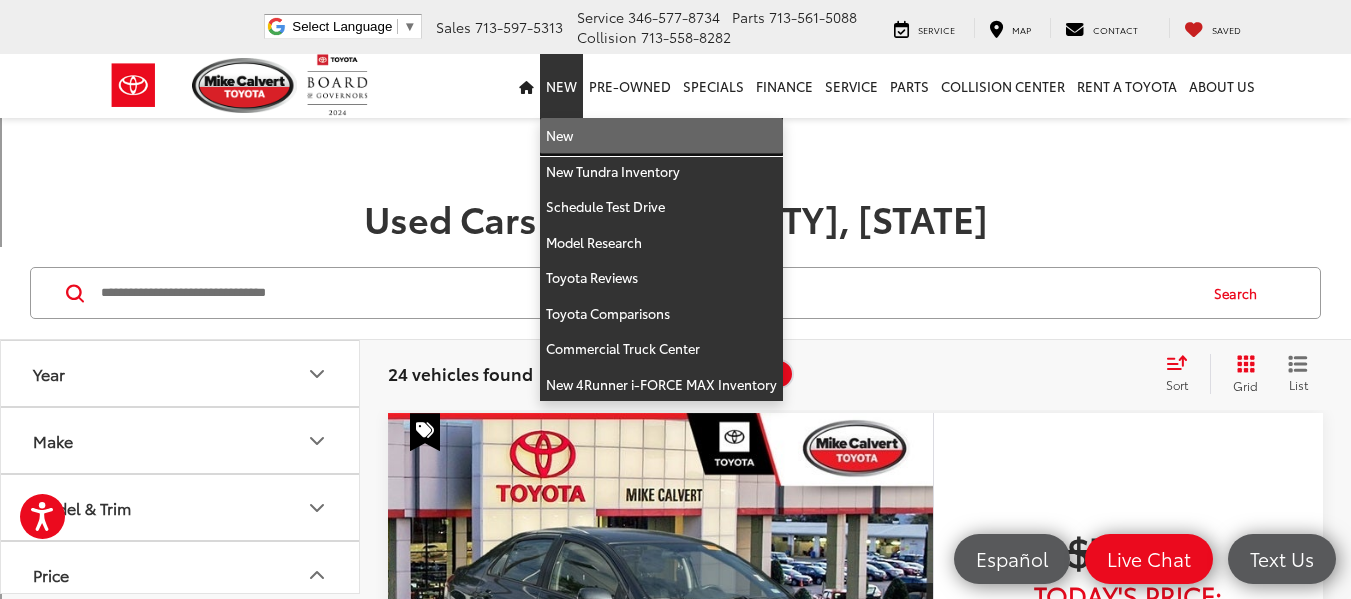 click on "New" at bounding box center [661, 136] 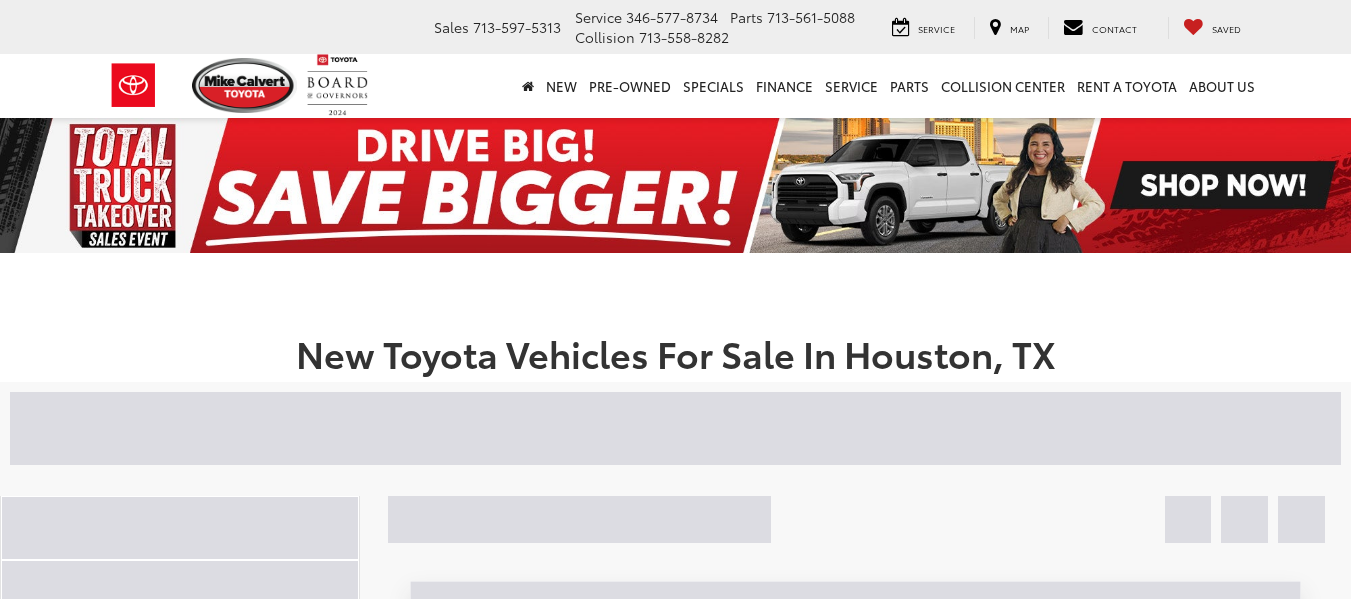 scroll, scrollTop: 0, scrollLeft: 0, axis: both 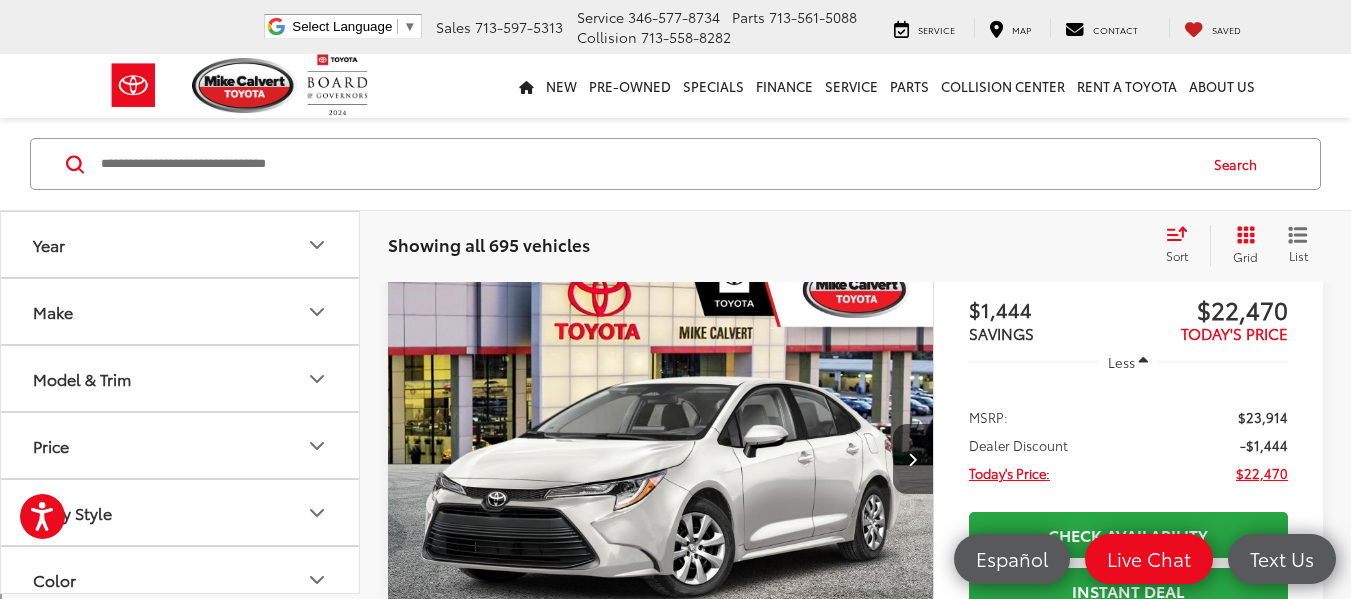 click on "Model & Trim" at bounding box center (181, 378) 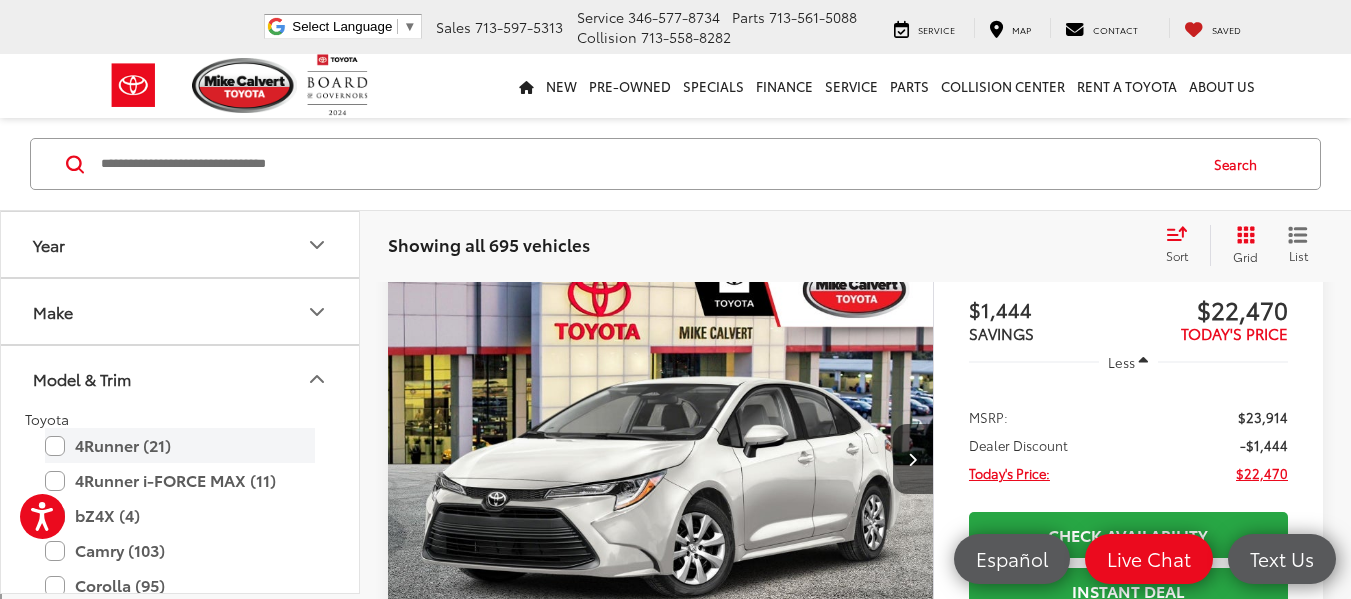 click on "4Runner (21)" at bounding box center (180, 445) 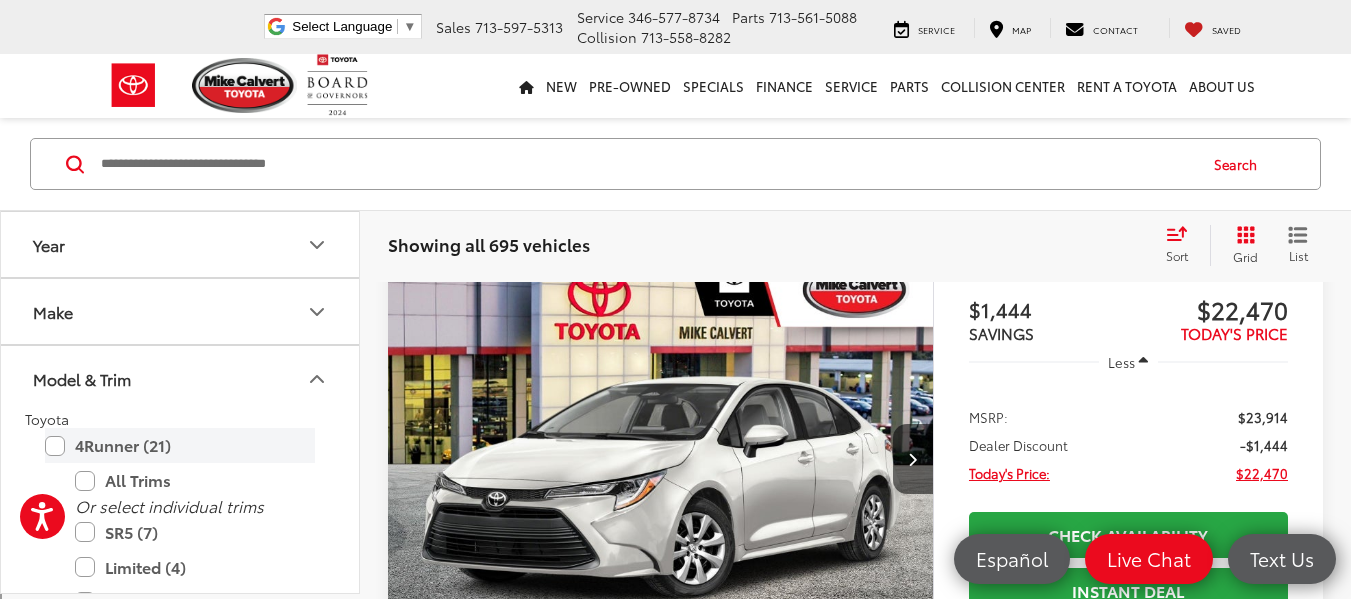 scroll, scrollTop: 264, scrollLeft: 0, axis: vertical 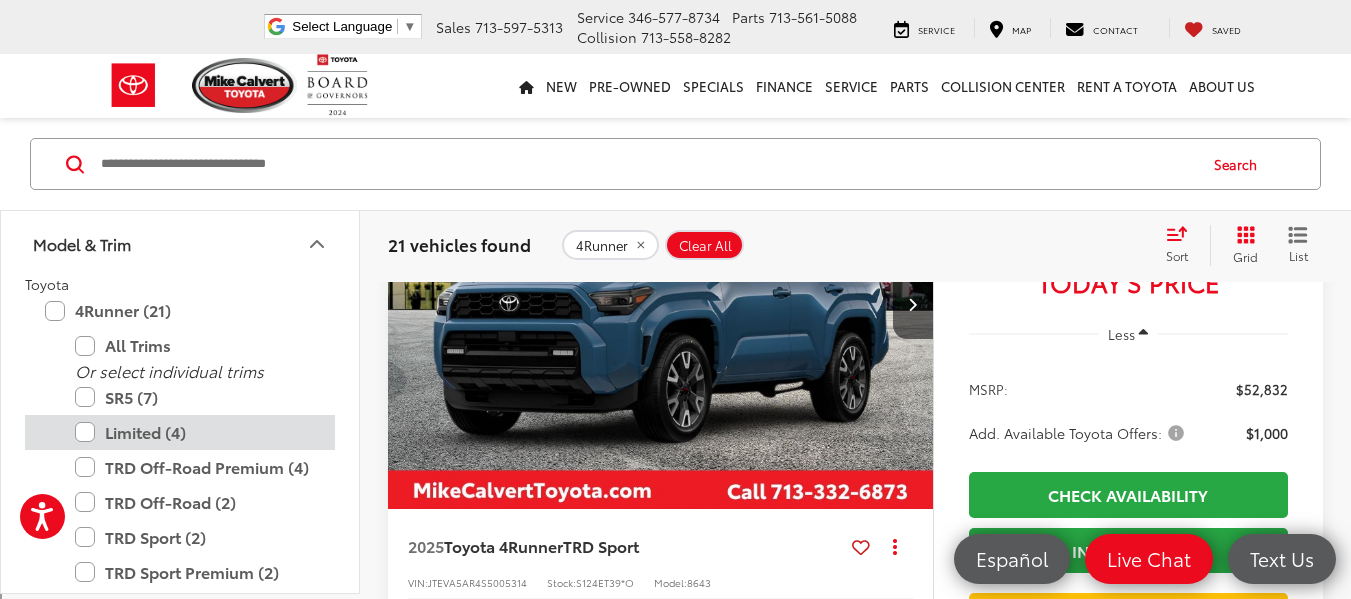 click on "Limited (4)" at bounding box center [195, 432] 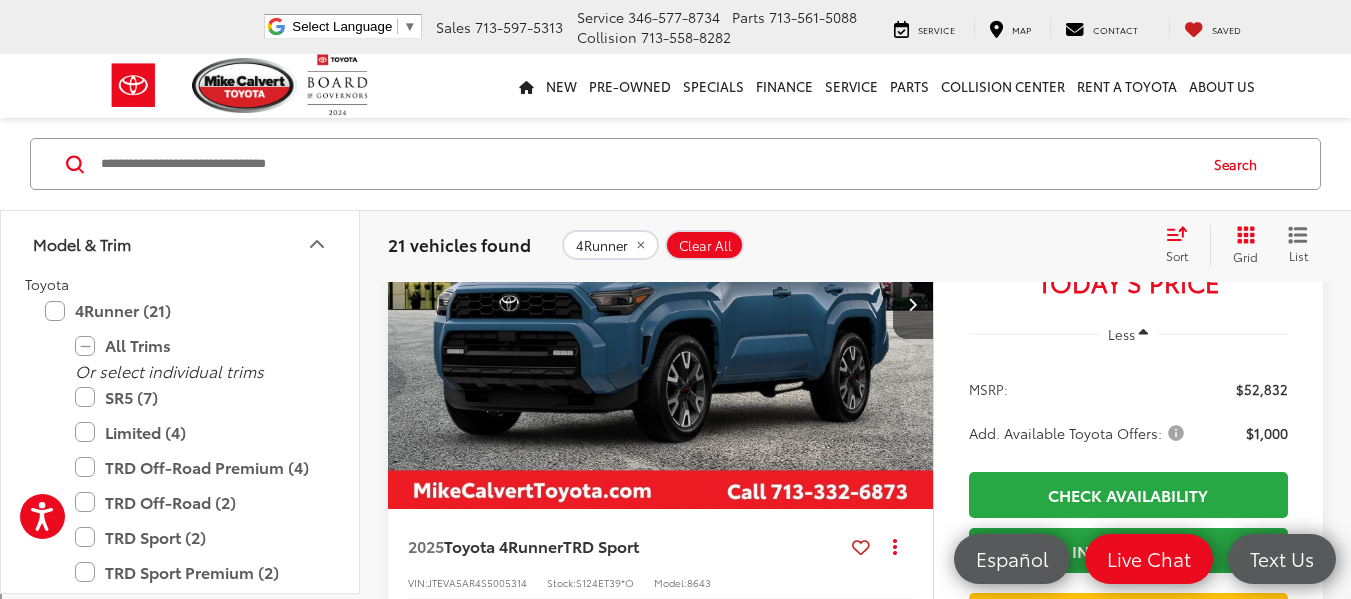 scroll, scrollTop: 264, scrollLeft: 0, axis: vertical 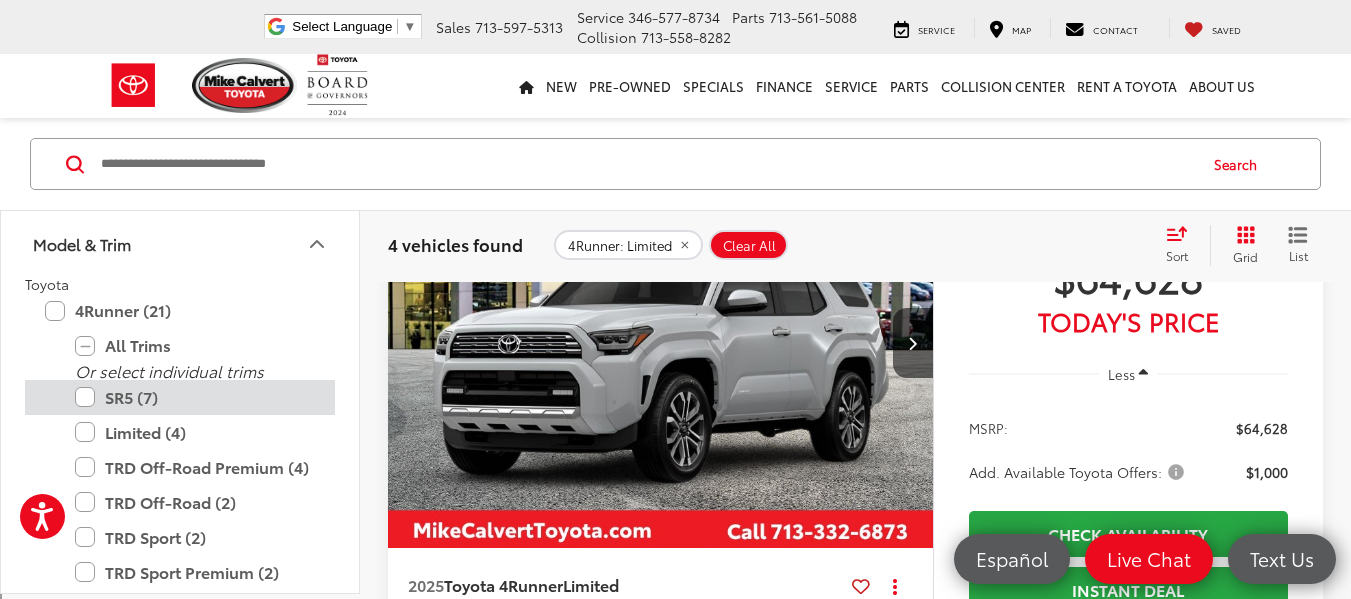 click on "SR5 (7)" at bounding box center (195, 397) 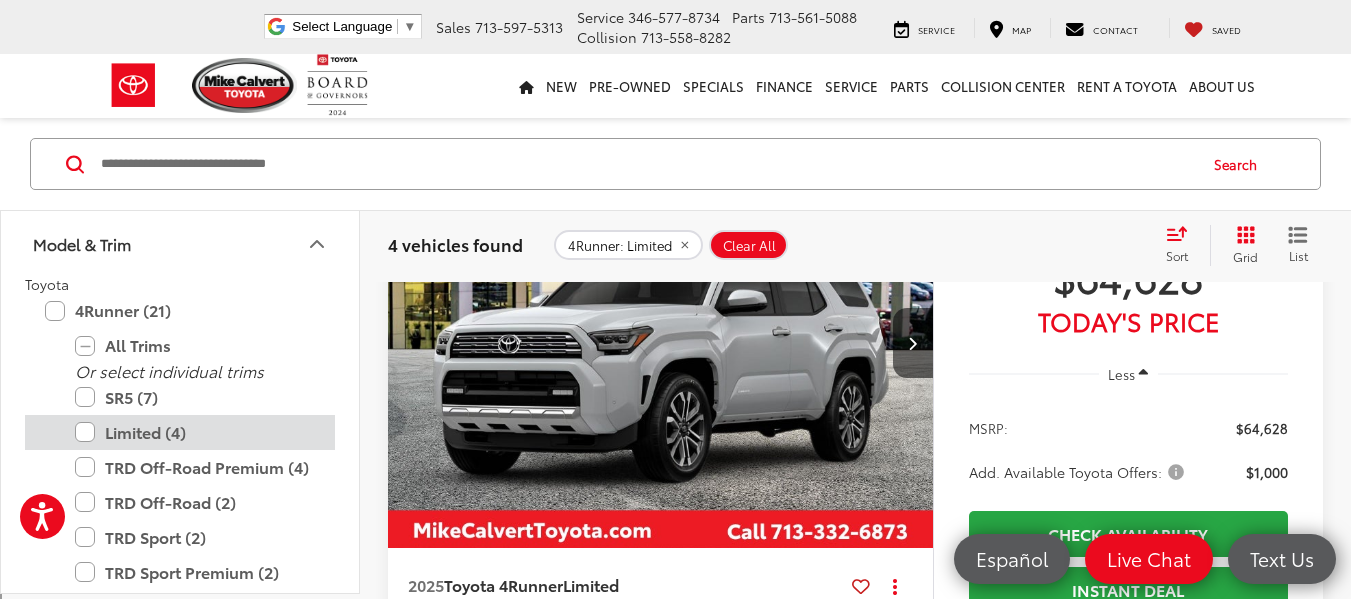 click on "Limited (4)" at bounding box center [195, 432] 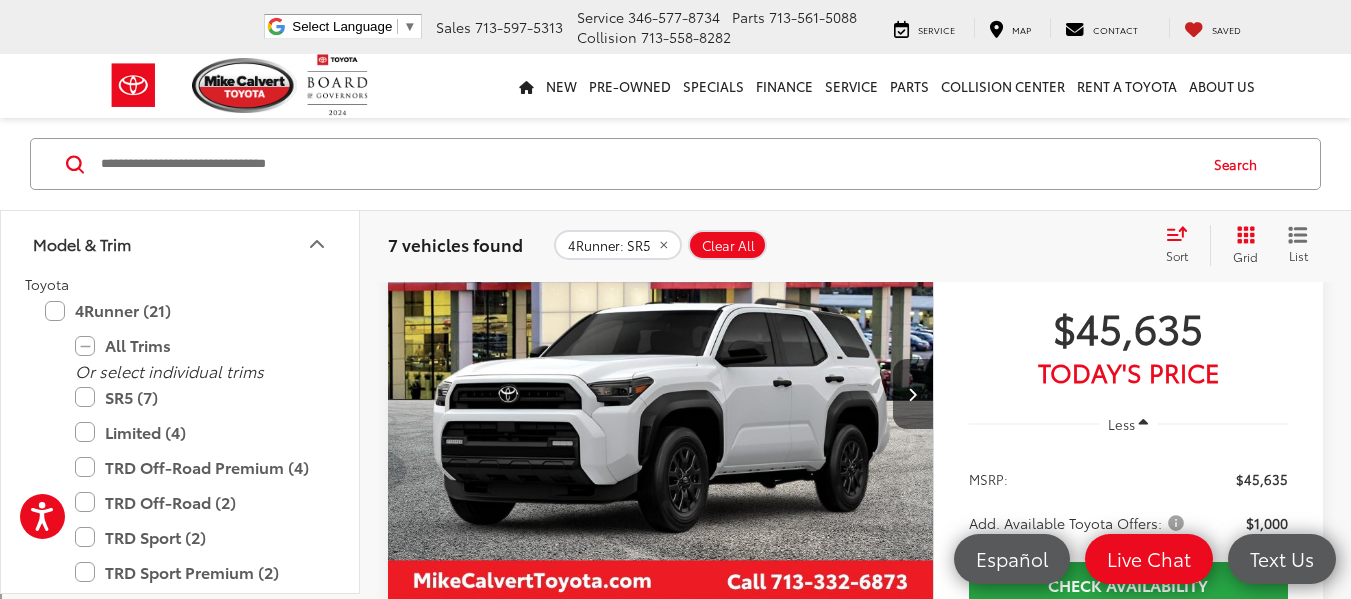 scroll, scrollTop: 1071, scrollLeft: 0, axis: vertical 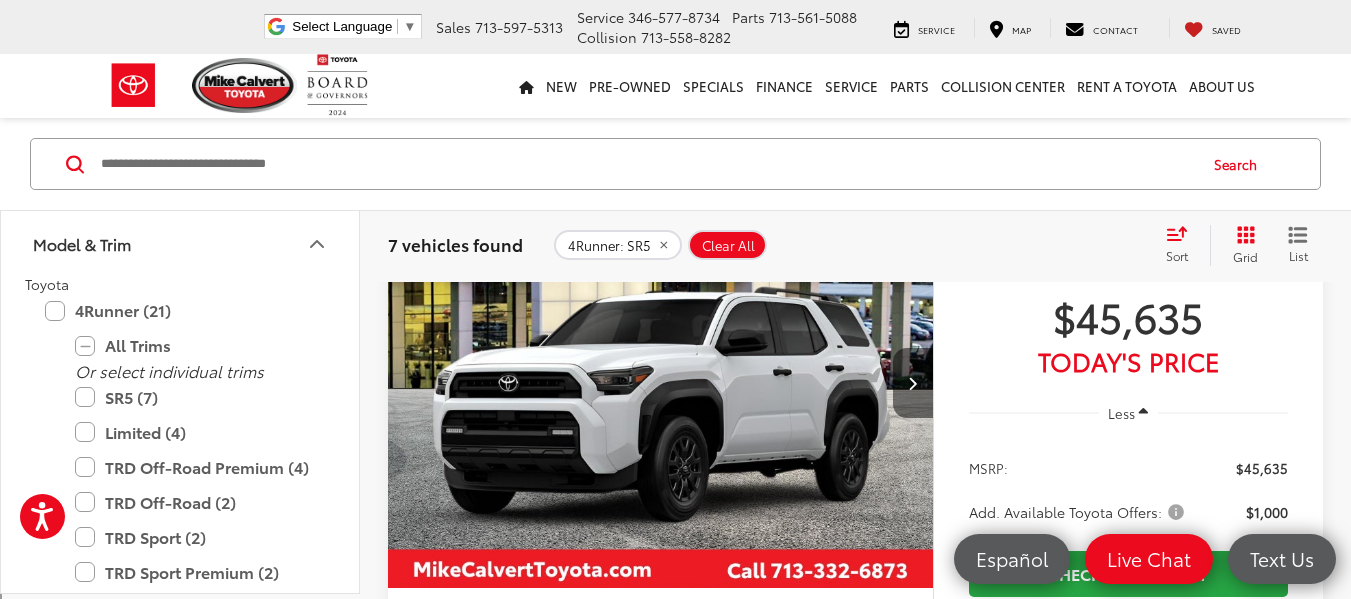 click at bounding box center [913, 383] 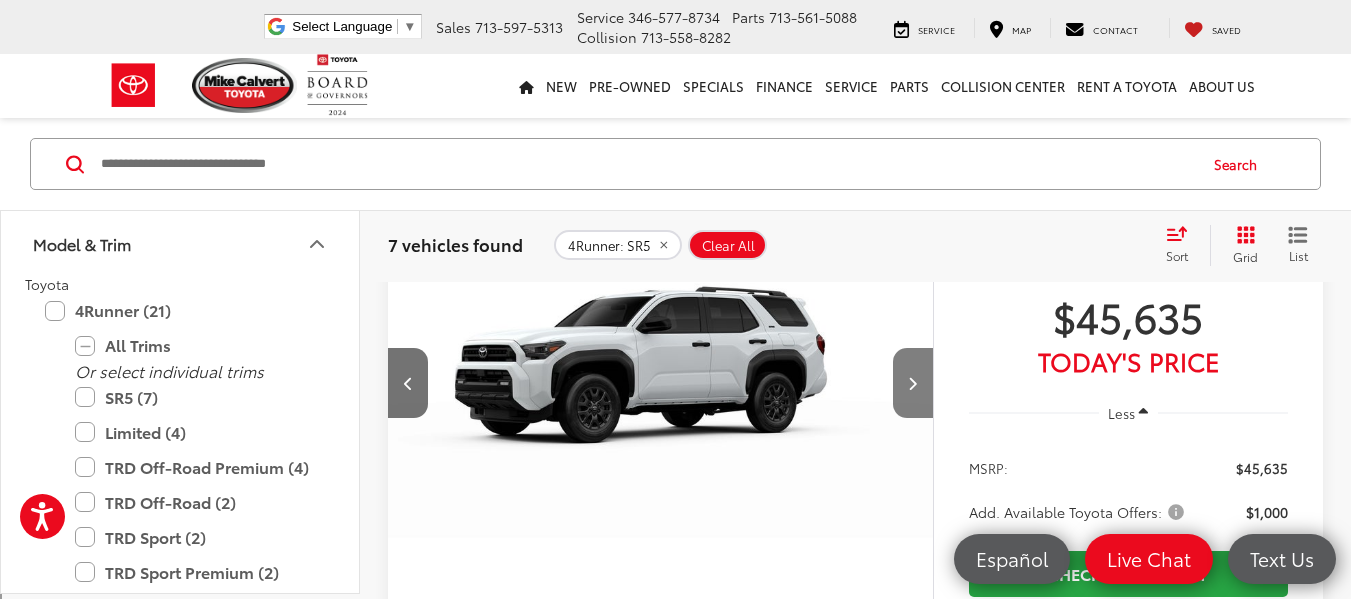 click at bounding box center (913, 383) 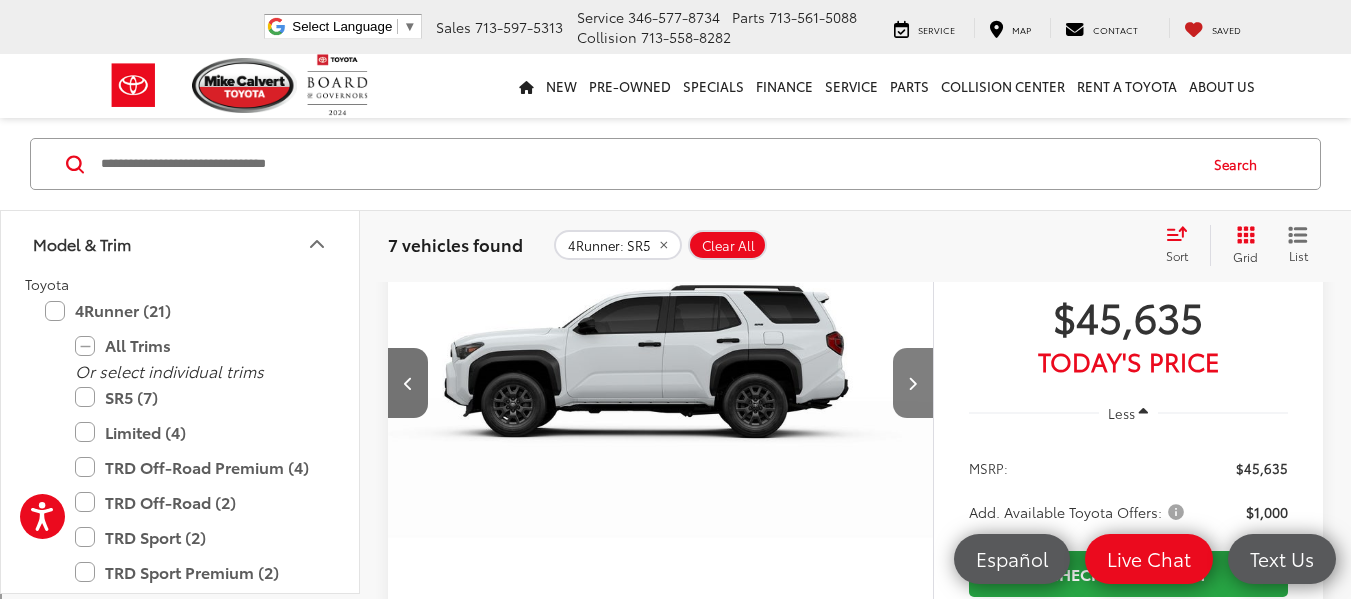 click at bounding box center (913, 383) 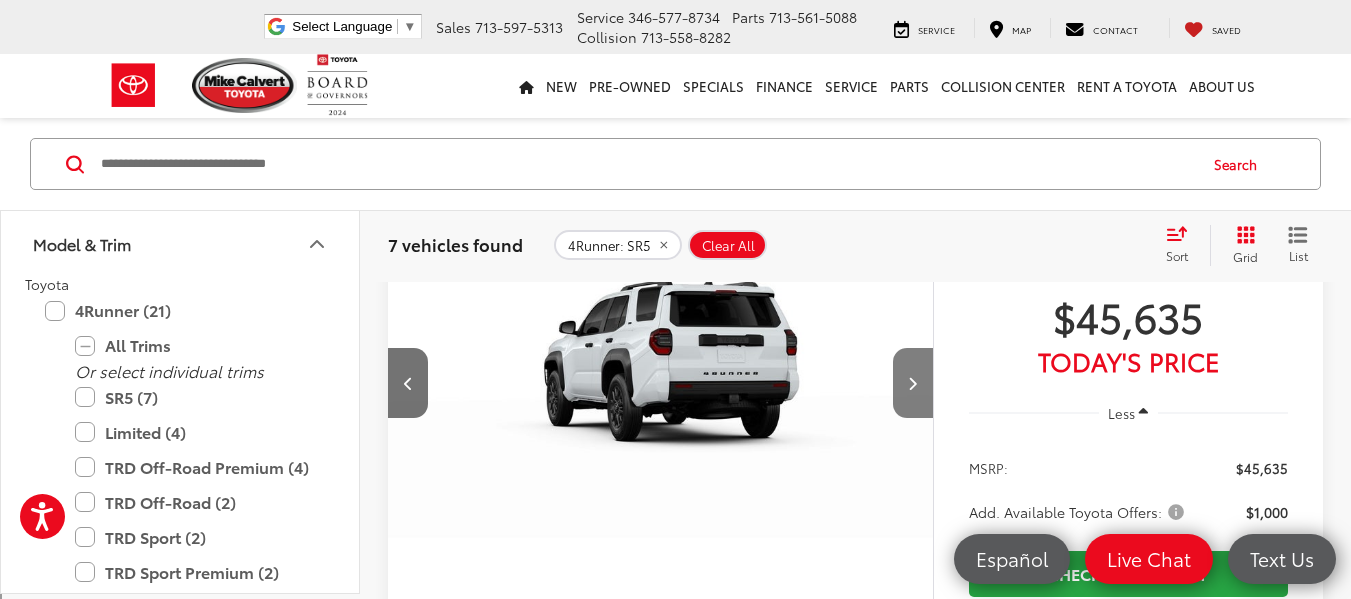 click at bounding box center [913, 383] 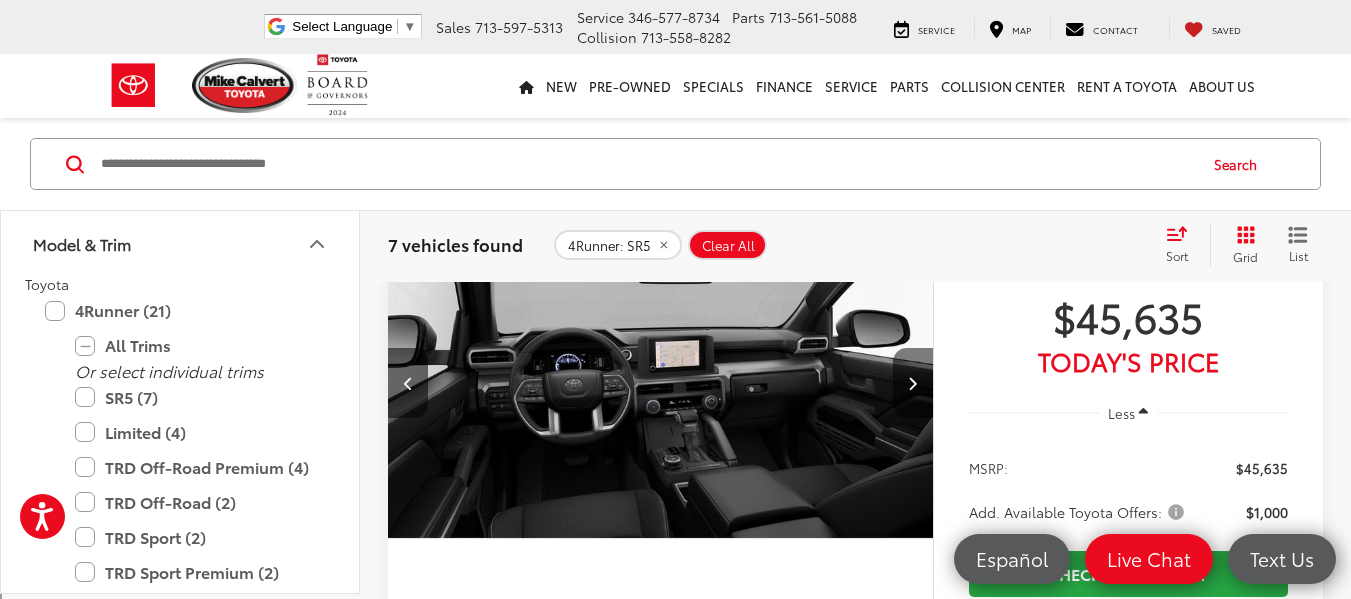 click at bounding box center (913, 383) 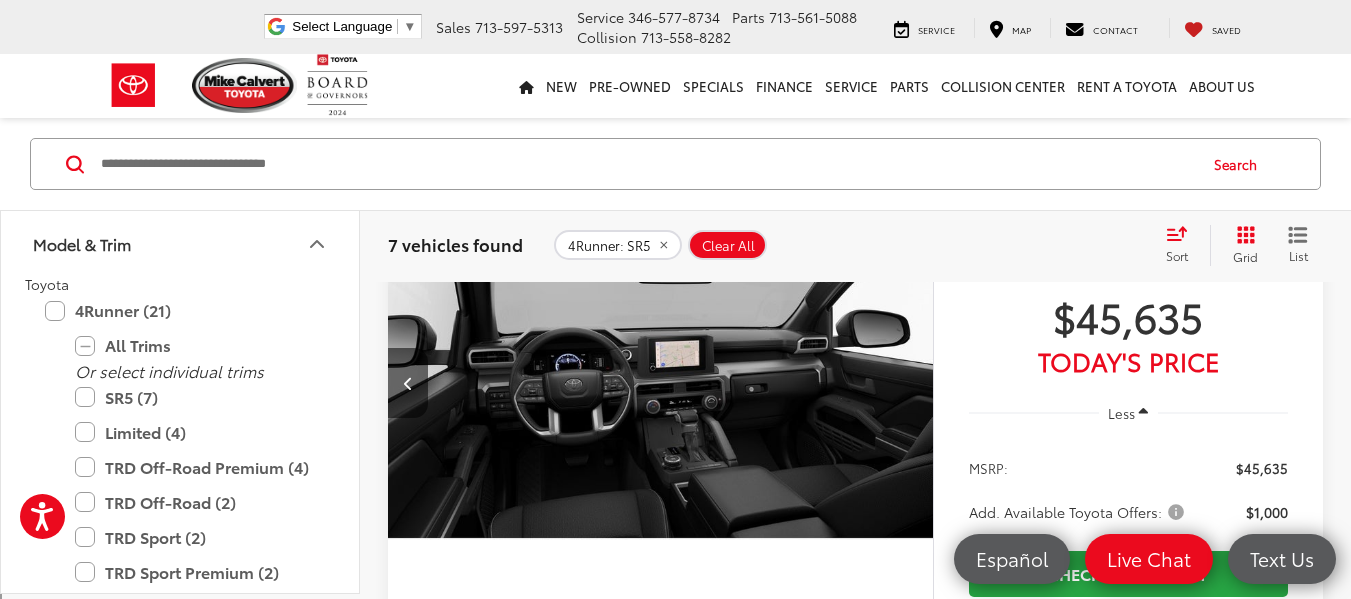 scroll, scrollTop: 0, scrollLeft: 2740, axis: horizontal 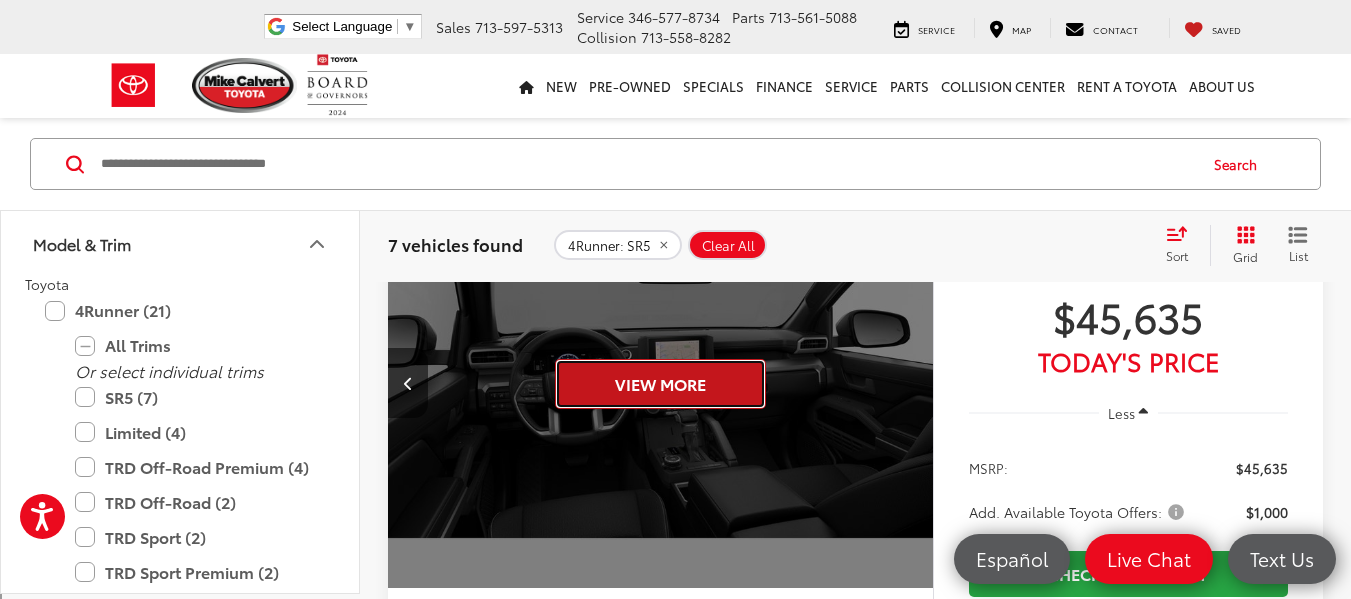 click on "View More" at bounding box center (660, 384) 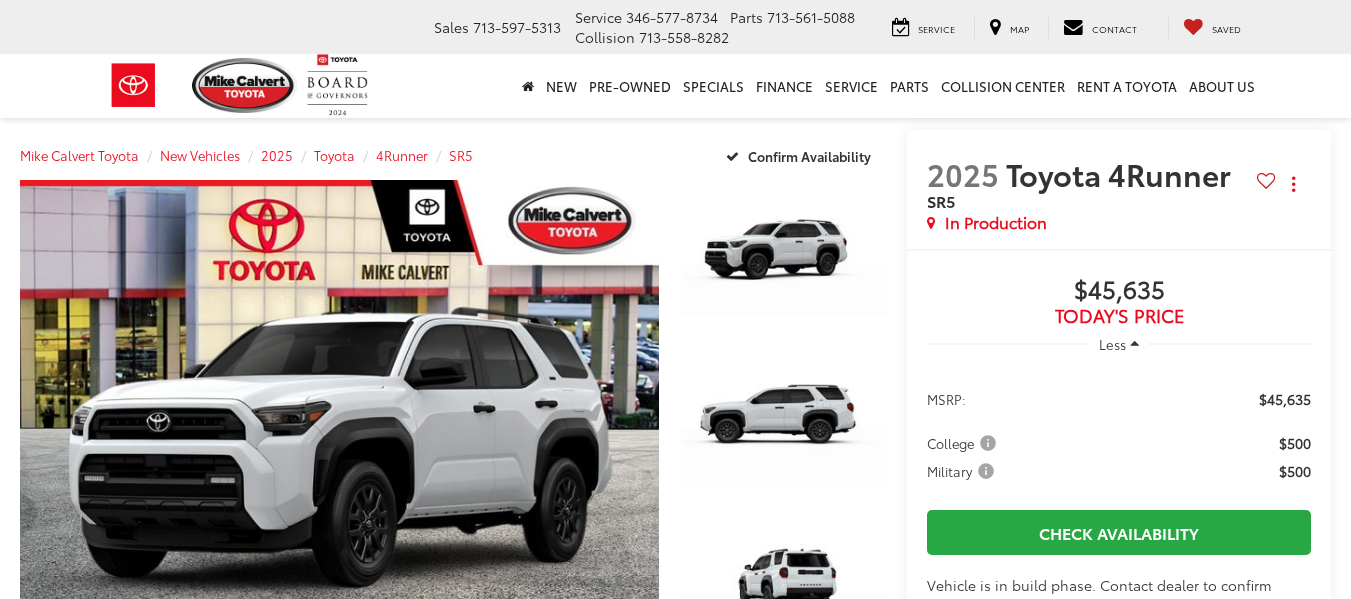 scroll, scrollTop: 0, scrollLeft: 0, axis: both 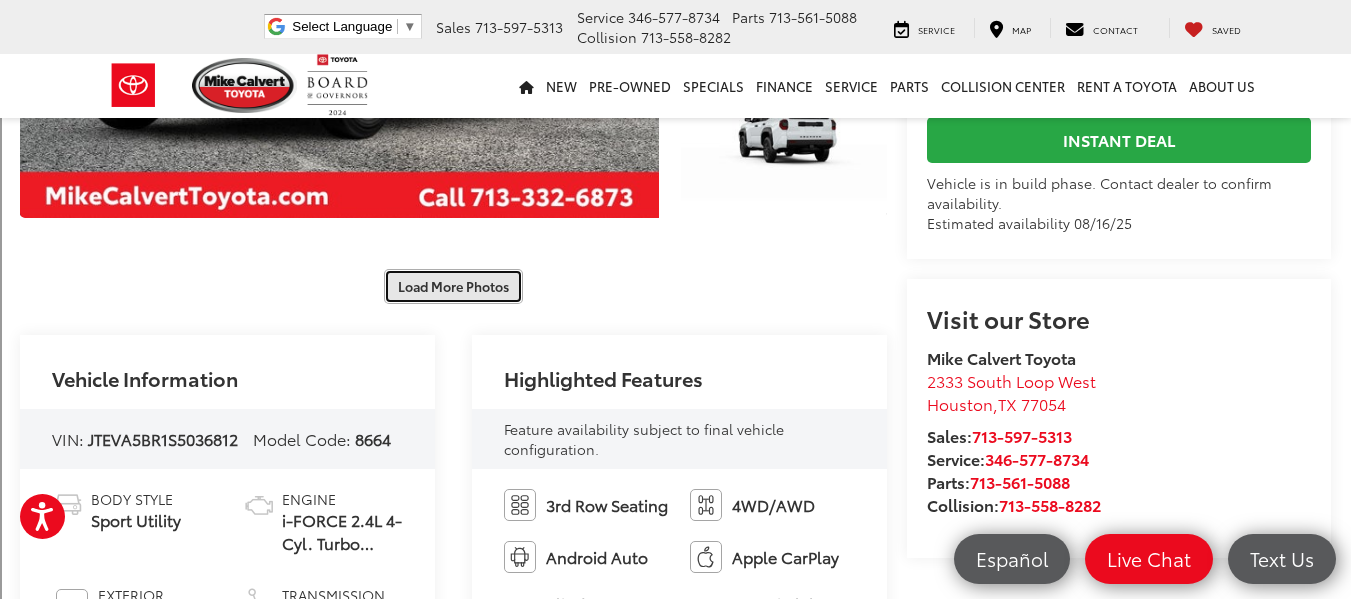 click on "Load More Photos" at bounding box center [453, 286] 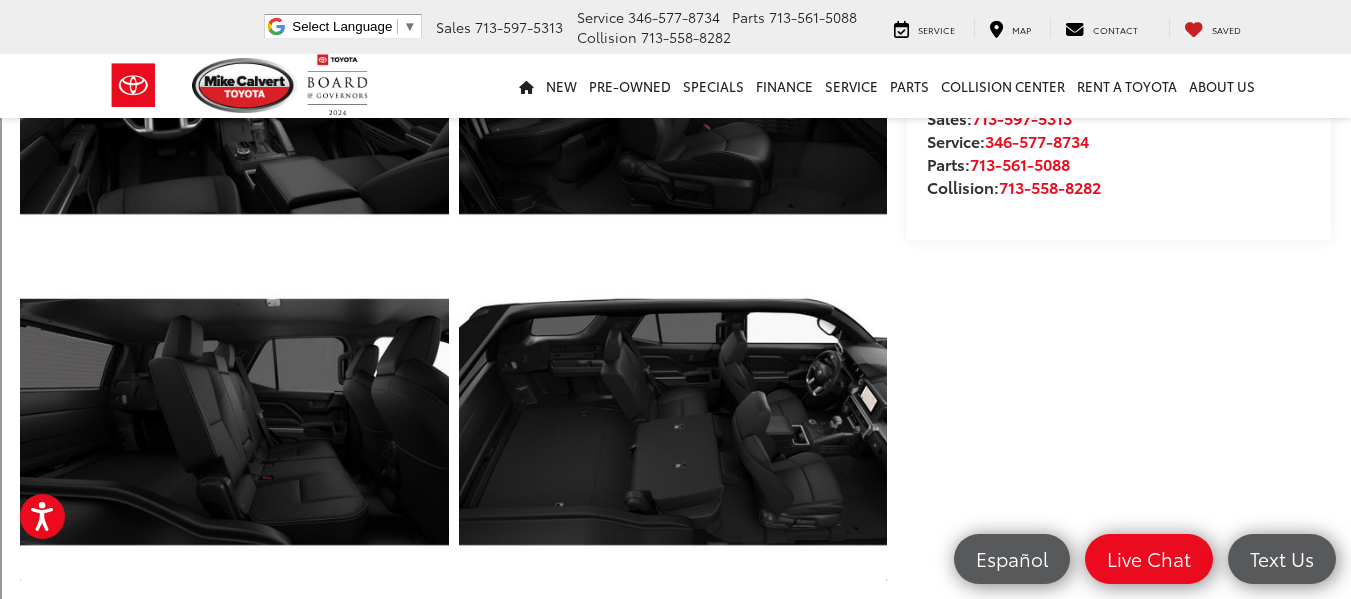 scroll, scrollTop: 803, scrollLeft: 0, axis: vertical 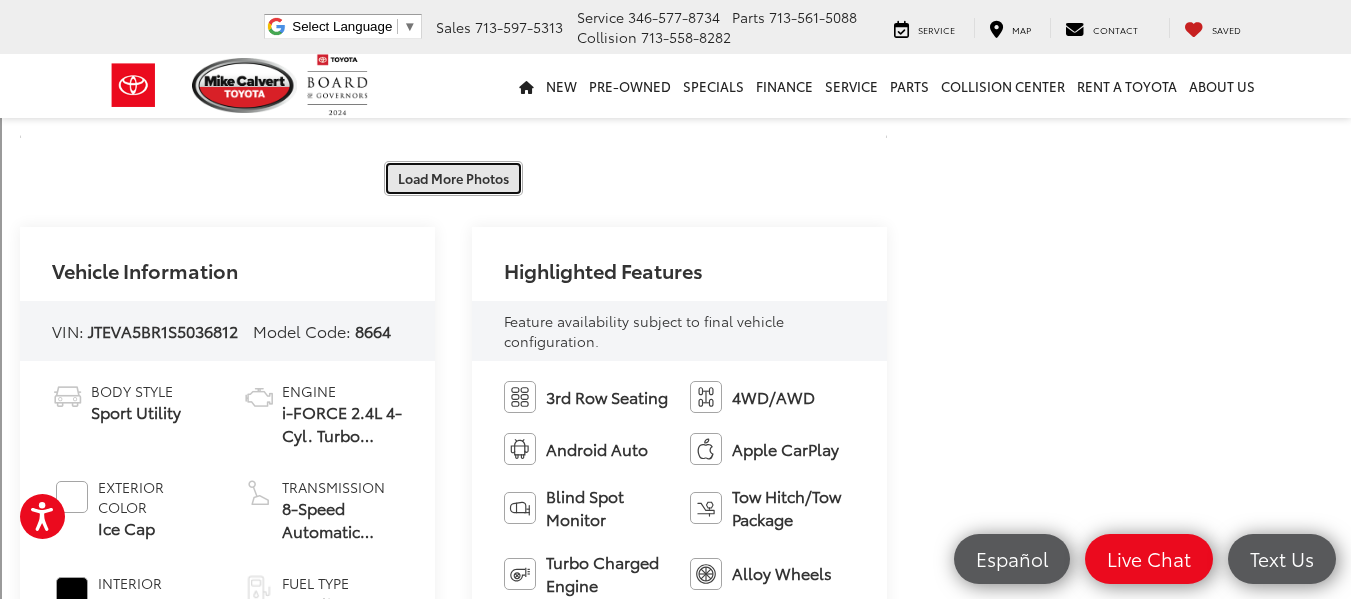 click on "Load More Photos" at bounding box center (453, 178) 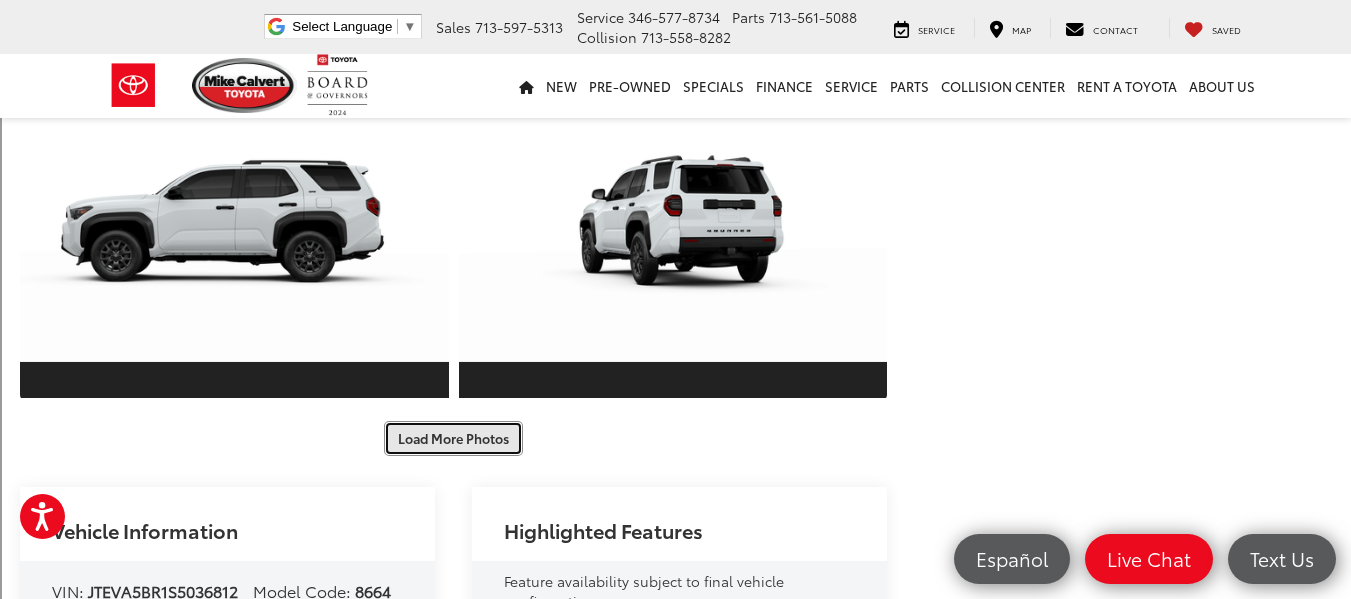 scroll, scrollTop: 1852, scrollLeft: 0, axis: vertical 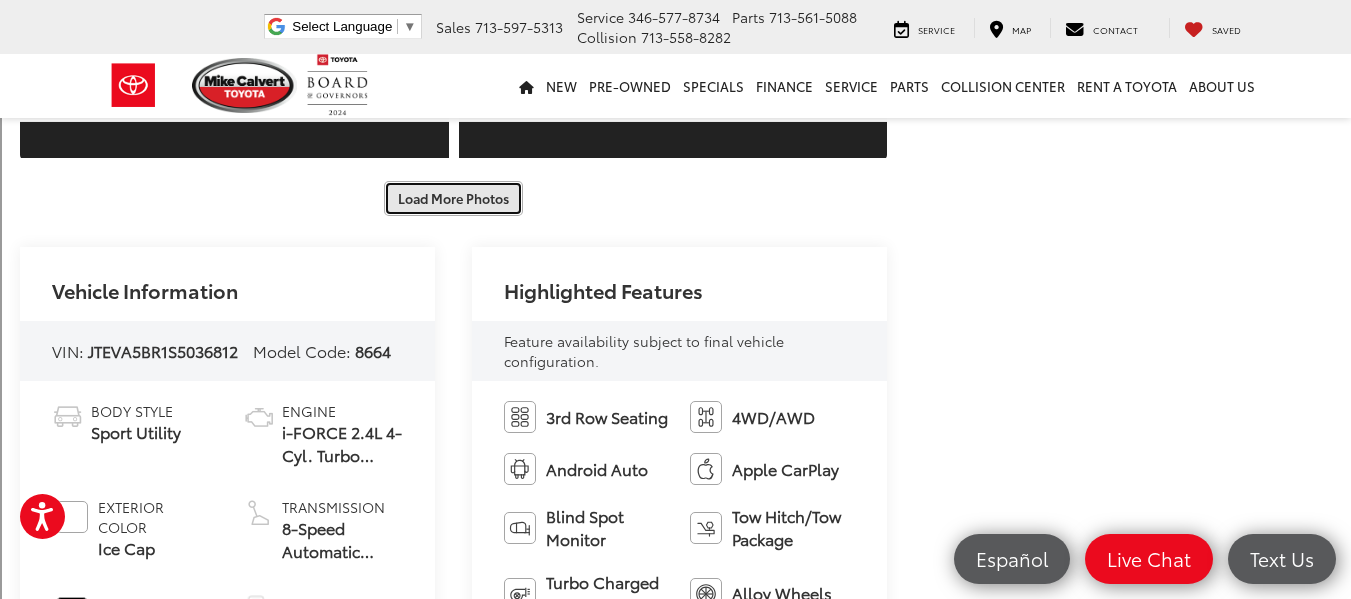 click on "Load More Photos" at bounding box center (453, 198) 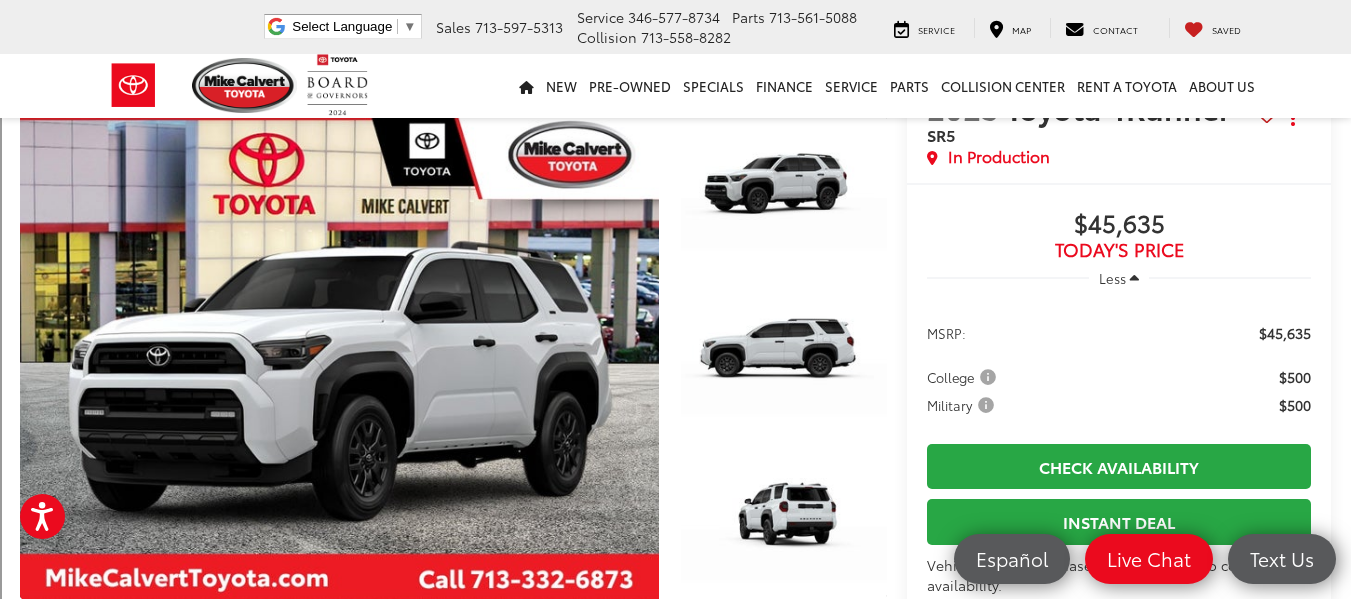 scroll, scrollTop: 0, scrollLeft: 0, axis: both 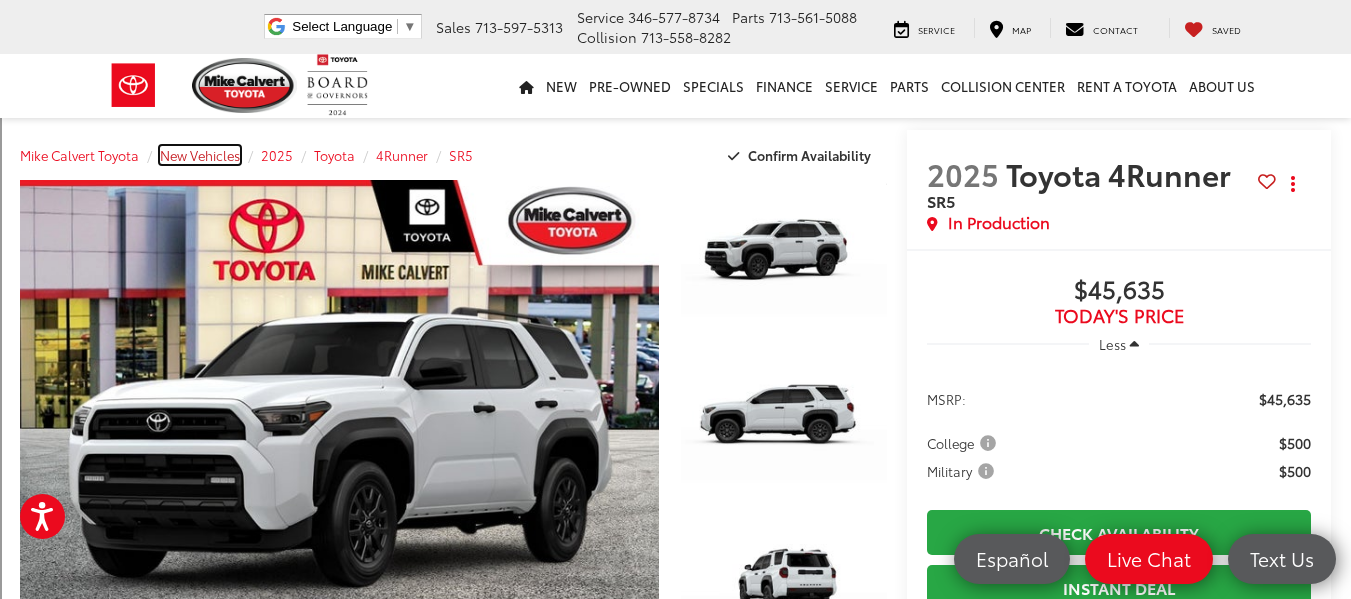 click on "New Vehicles" at bounding box center (200, 155) 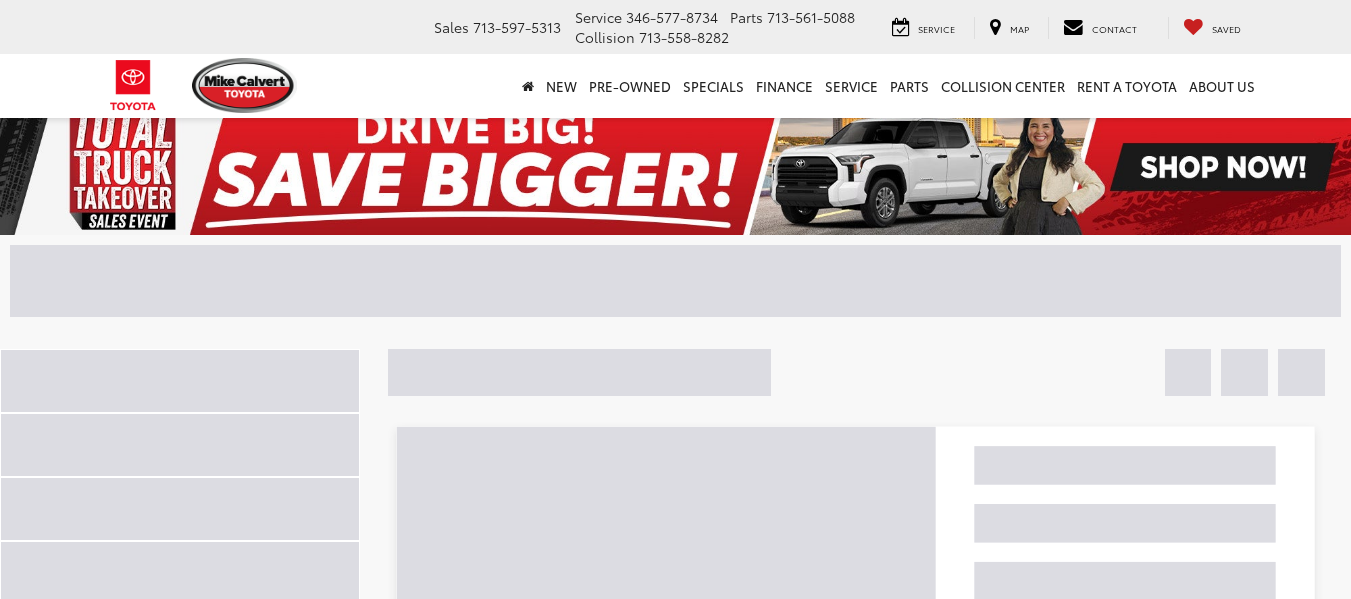 scroll, scrollTop: 0, scrollLeft: 0, axis: both 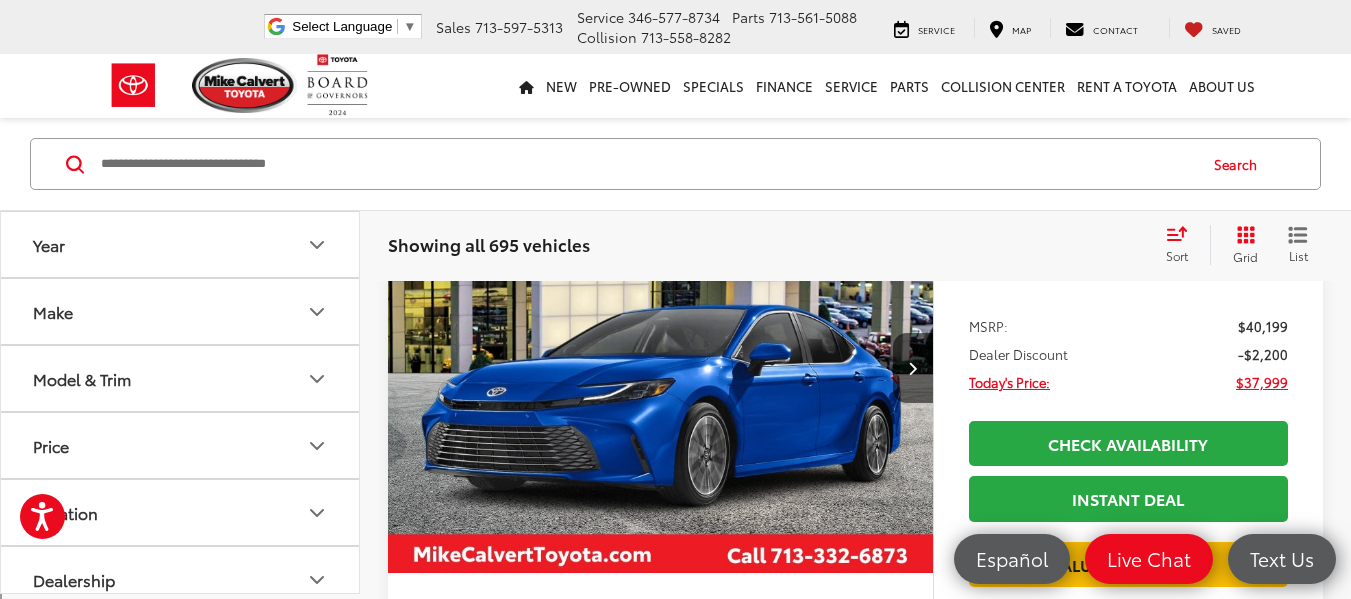 click 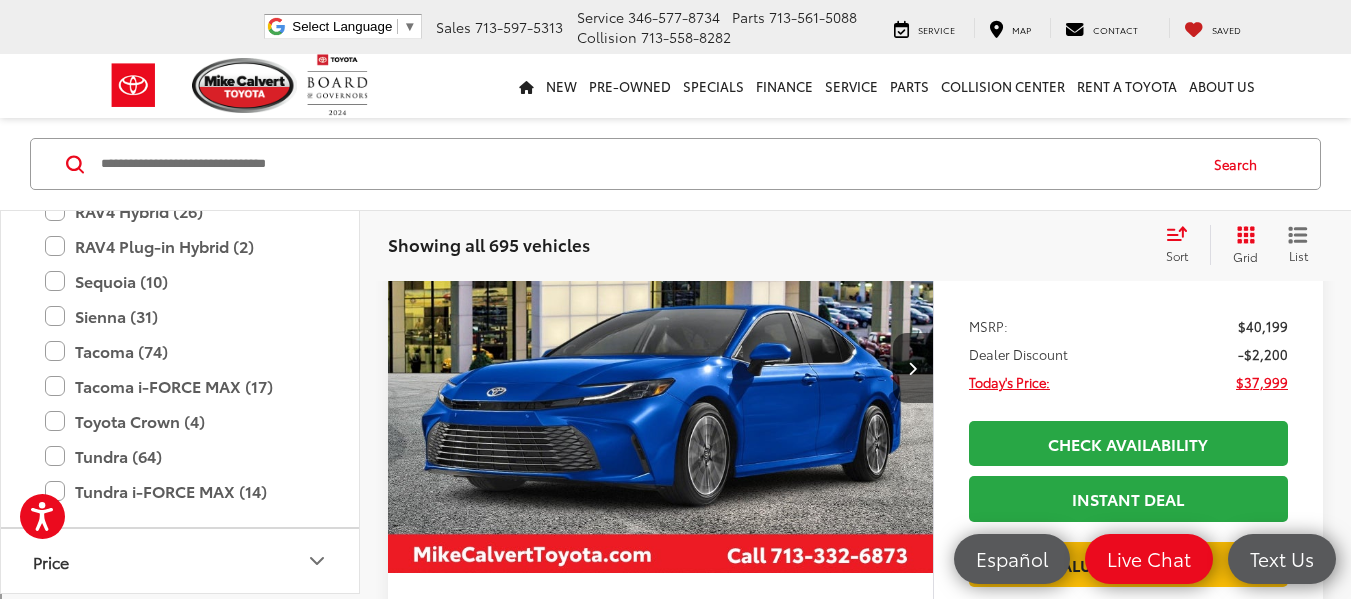 scroll, scrollTop: 905, scrollLeft: 0, axis: vertical 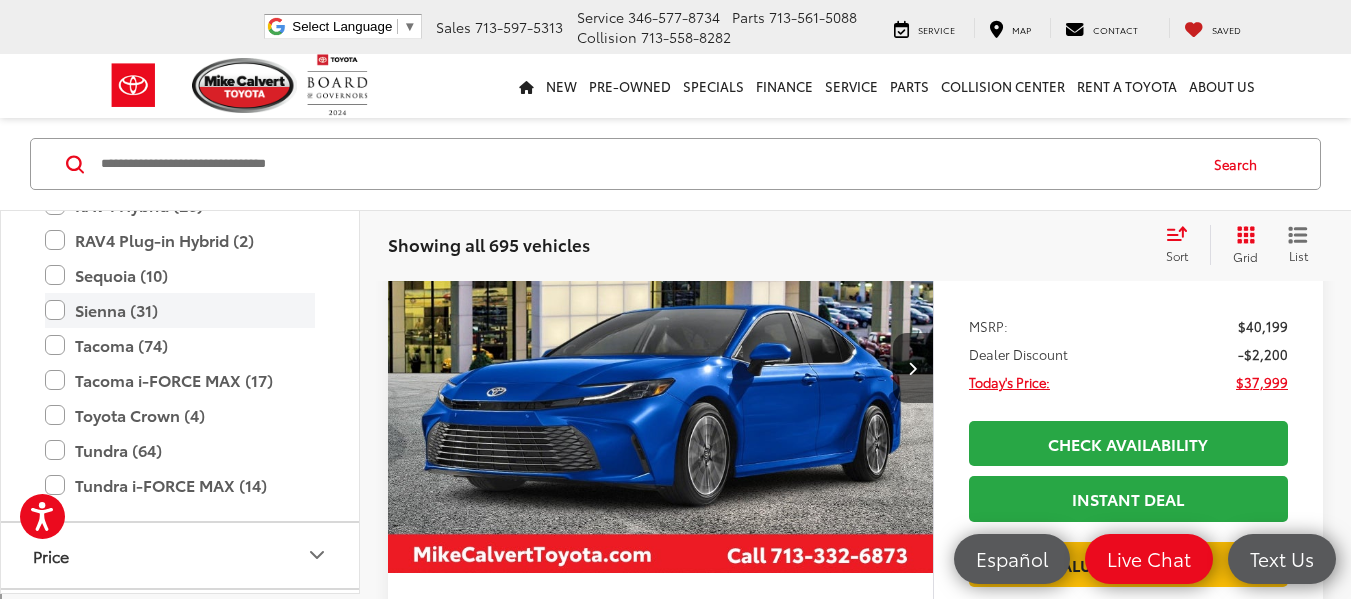 click on "Sienna (31)" at bounding box center (180, 310) 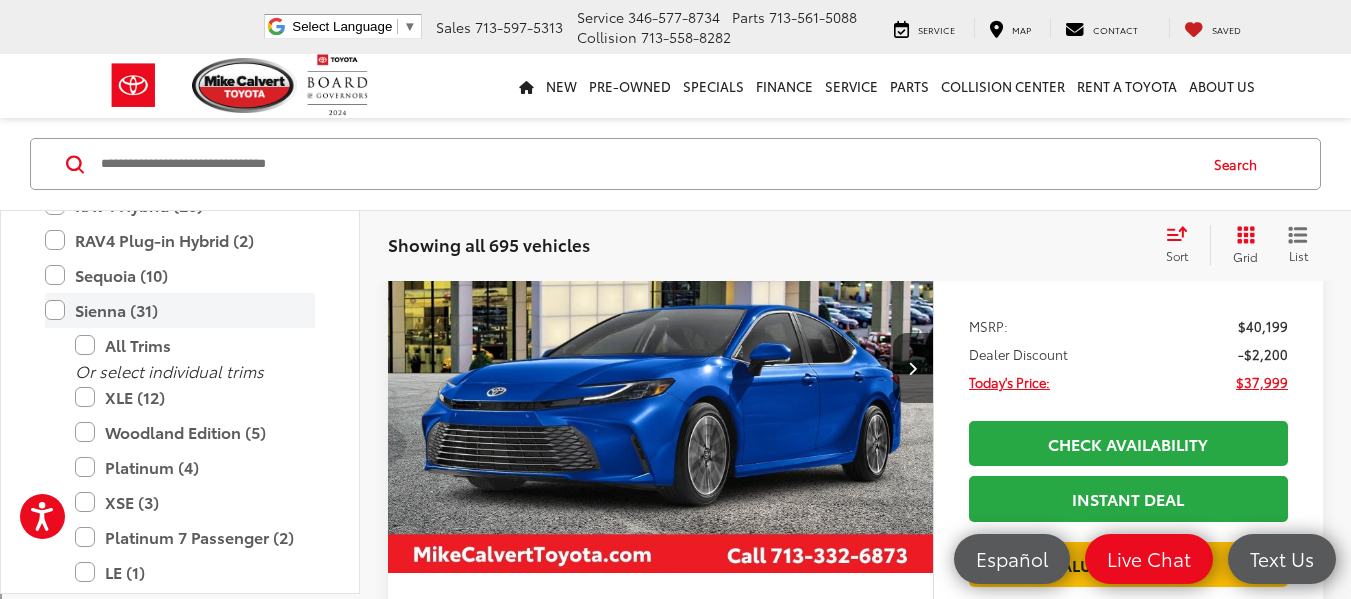 scroll, scrollTop: 117, scrollLeft: 0, axis: vertical 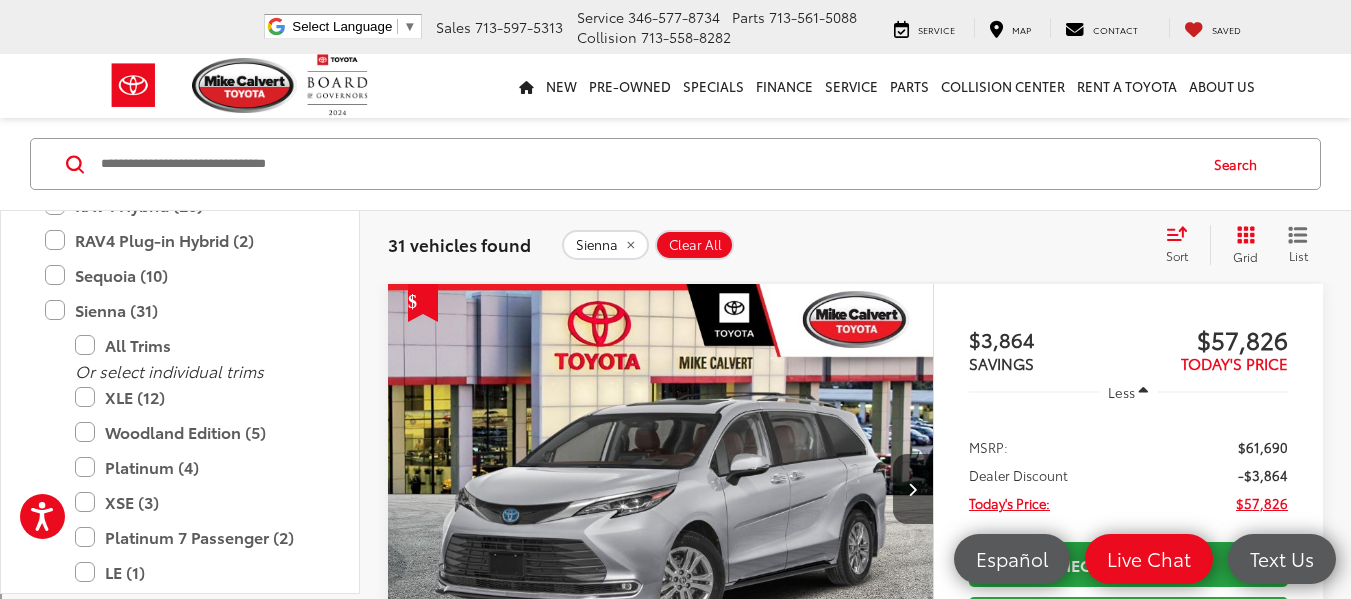 click at bounding box center (647, 164) 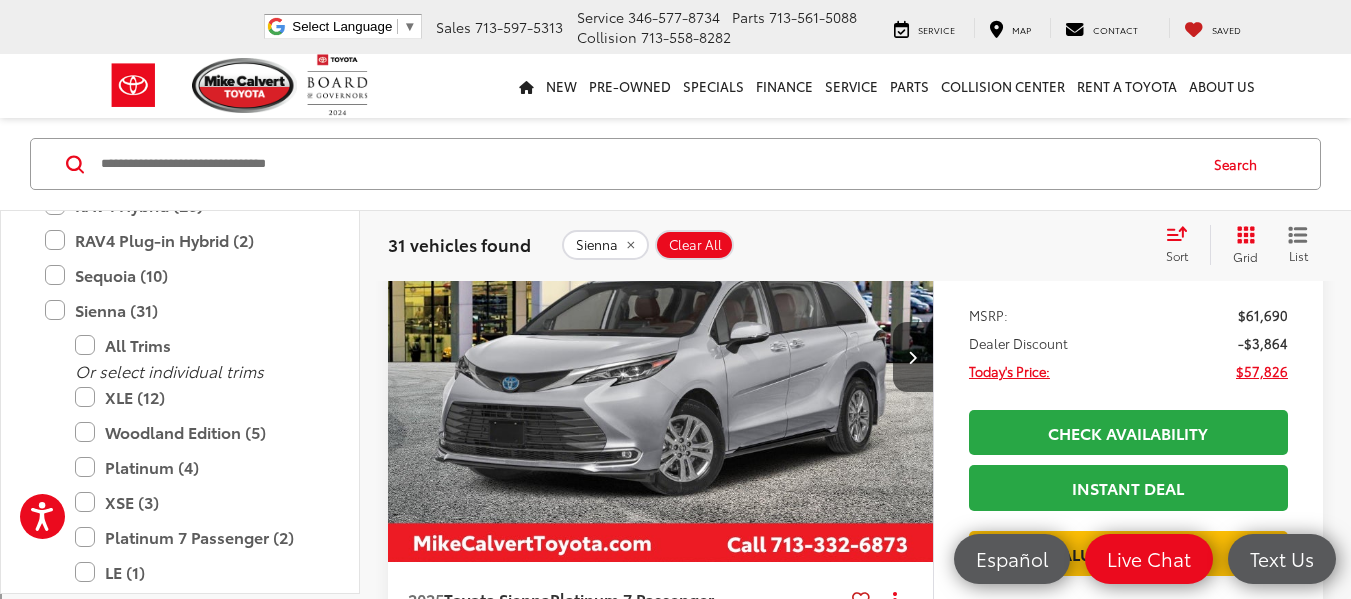 scroll, scrollTop: 238, scrollLeft: 0, axis: vertical 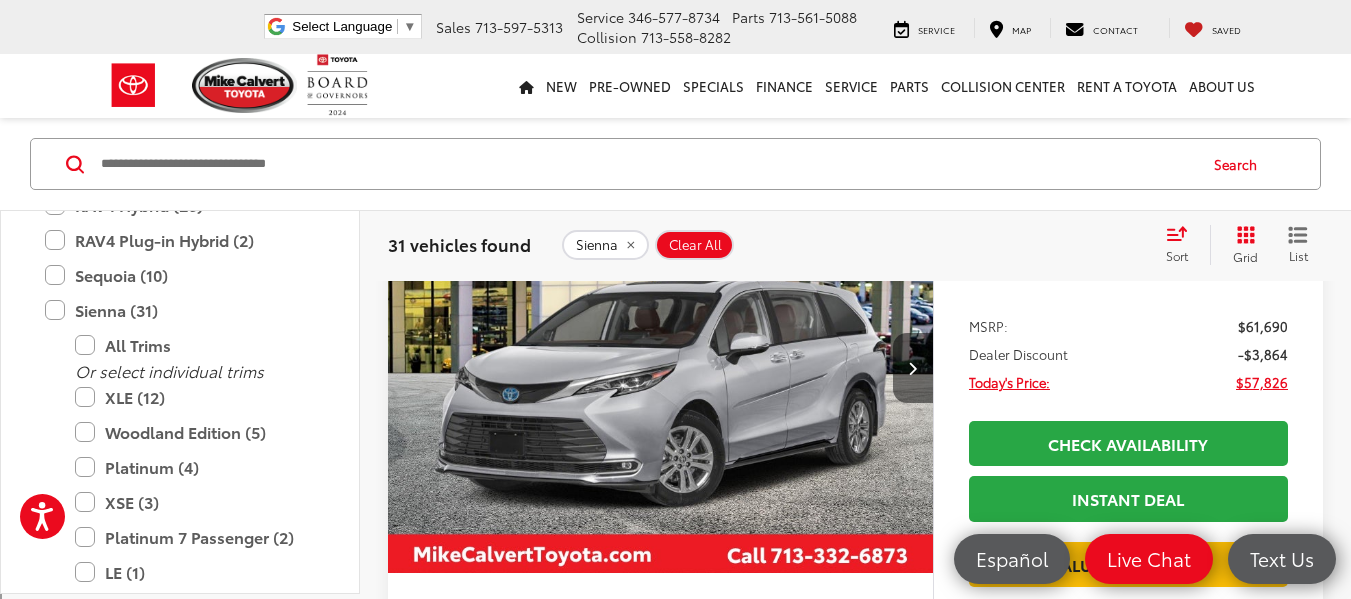 click at bounding box center (913, 368) 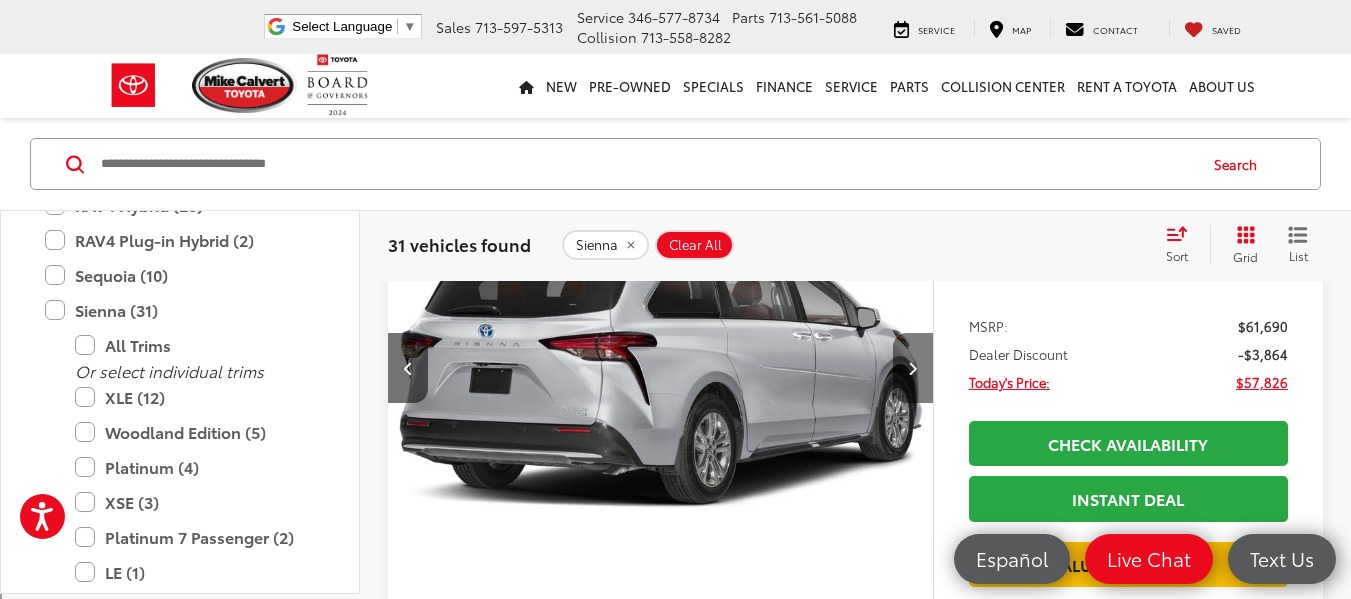 click at bounding box center [913, 368] 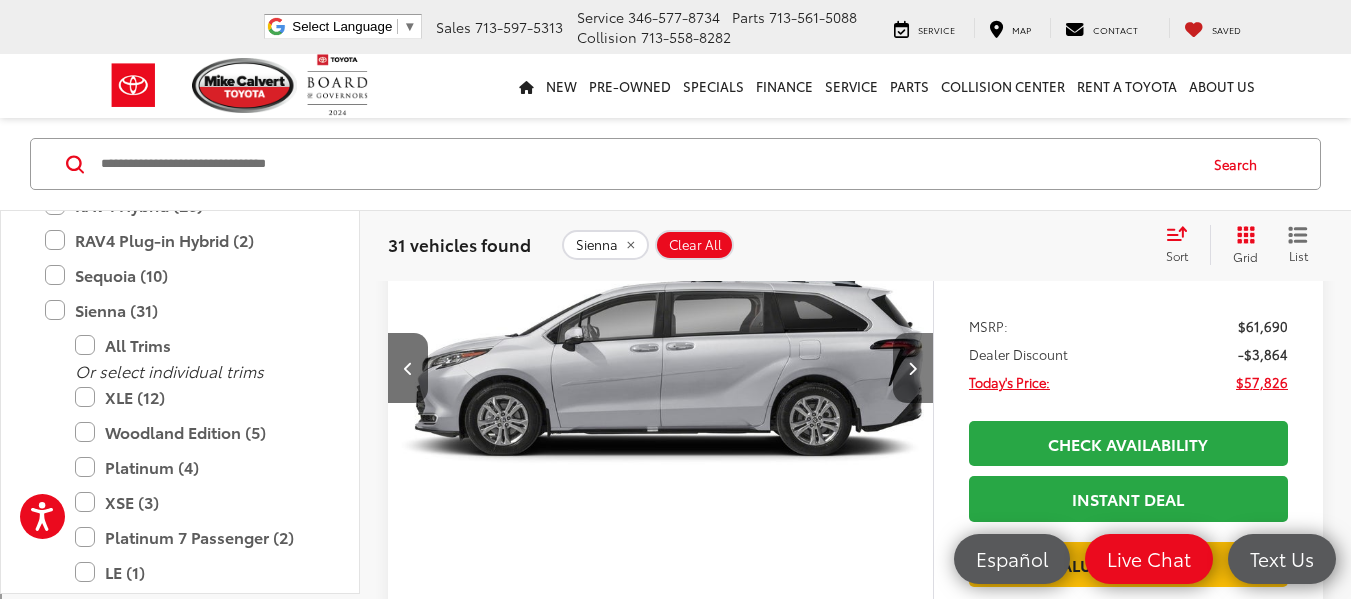 click at bounding box center (913, 368) 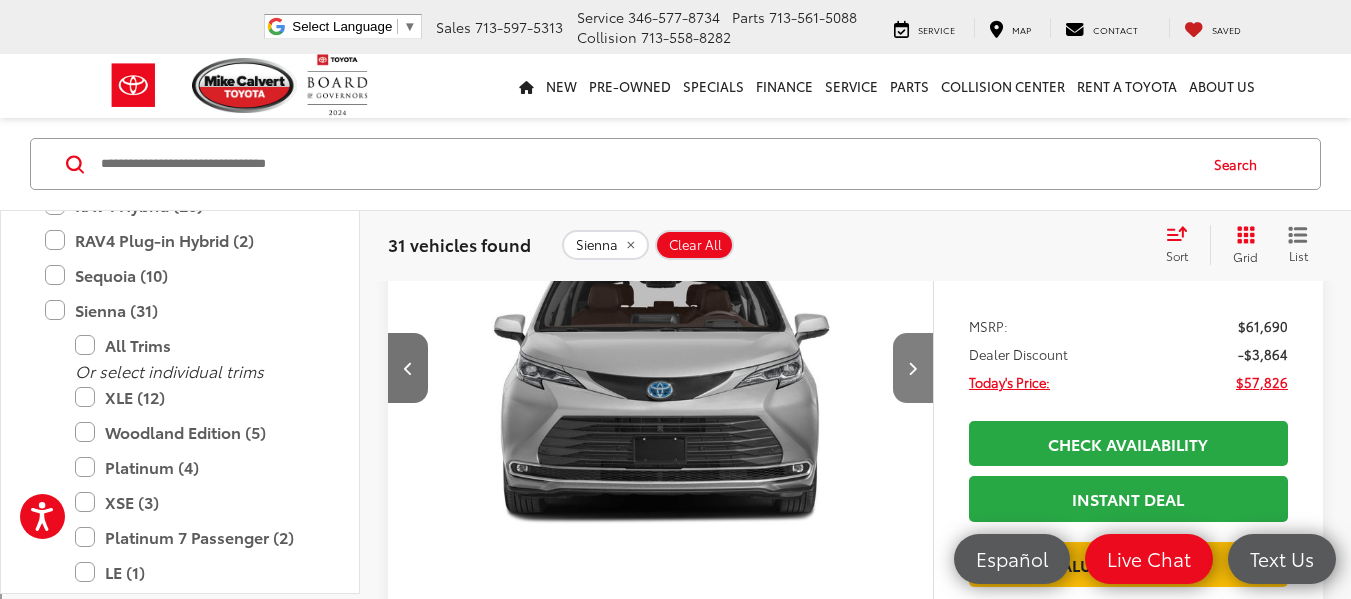 click at bounding box center (913, 368) 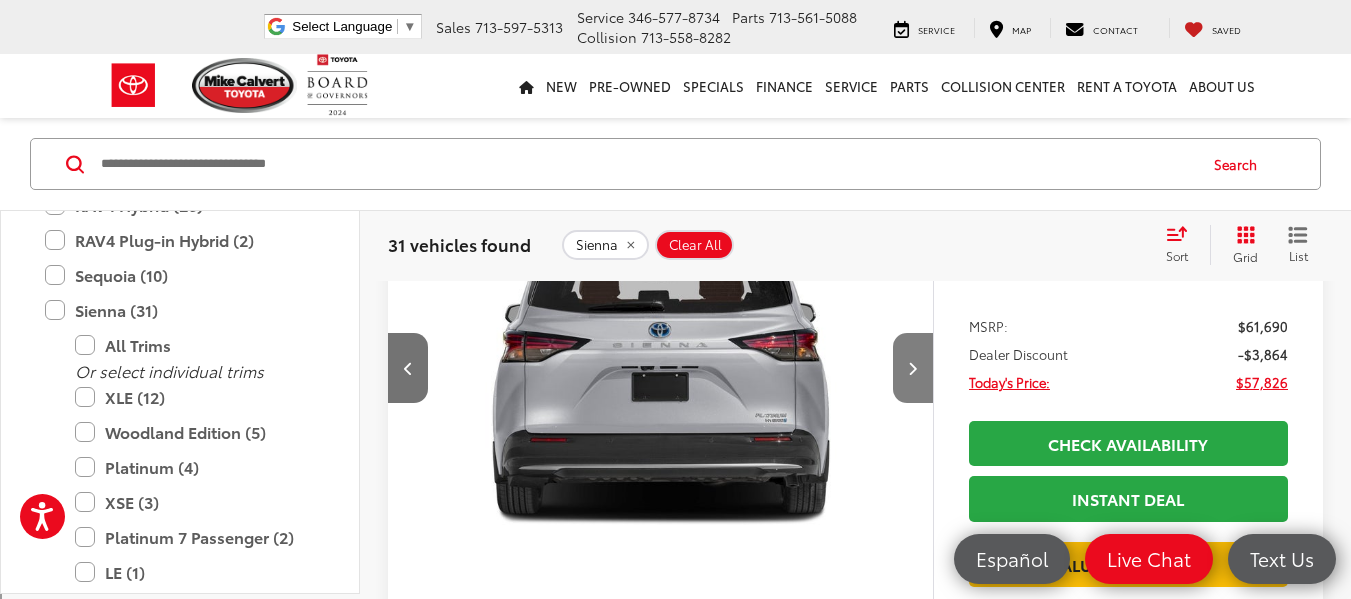click at bounding box center (913, 368) 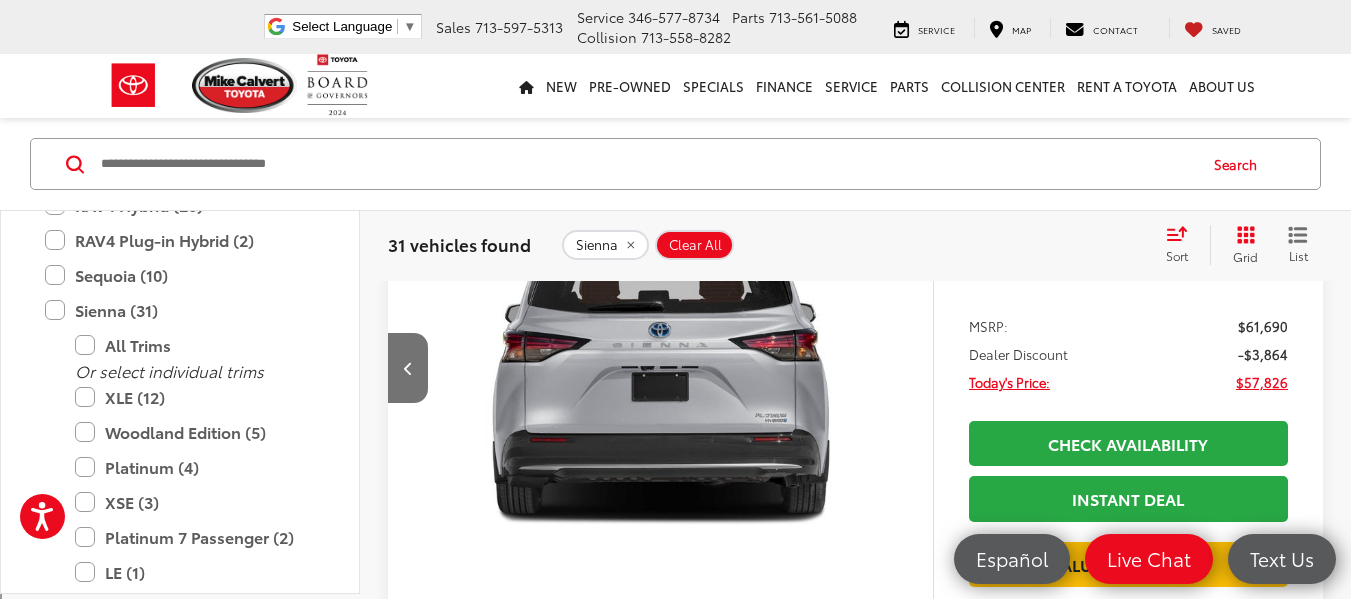 scroll, scrollTop: 0, scrollLeft: 2740, axis: horizontal 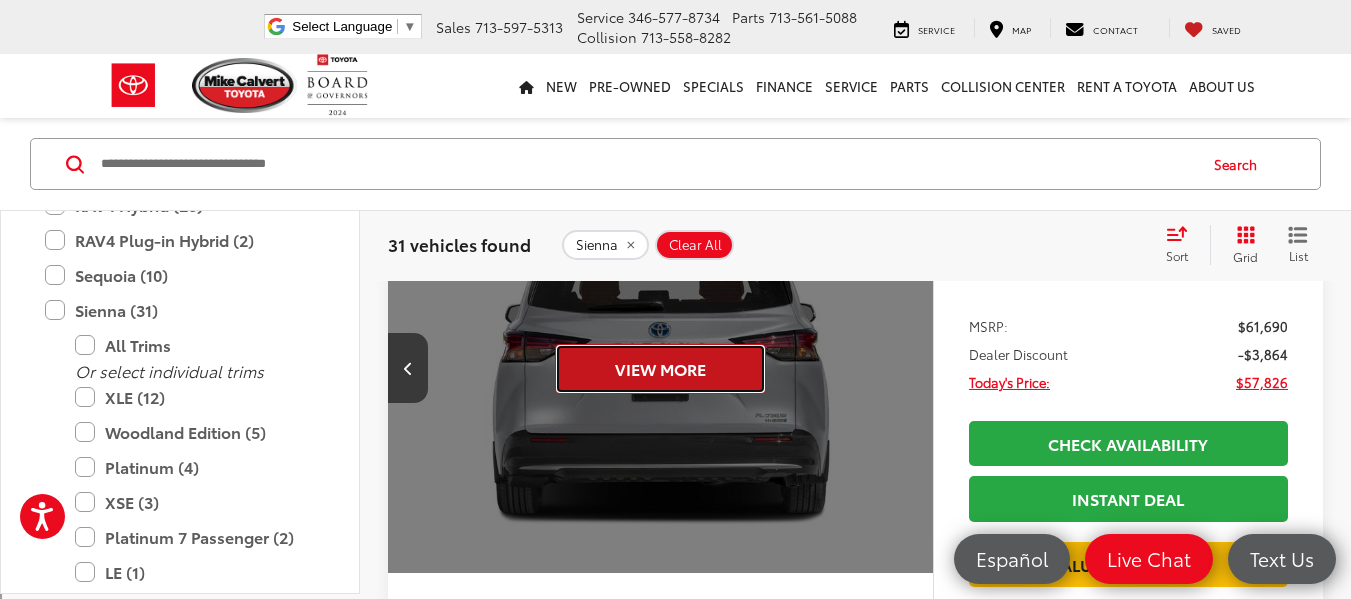 click on "View More" at bounding box center (660, 369) 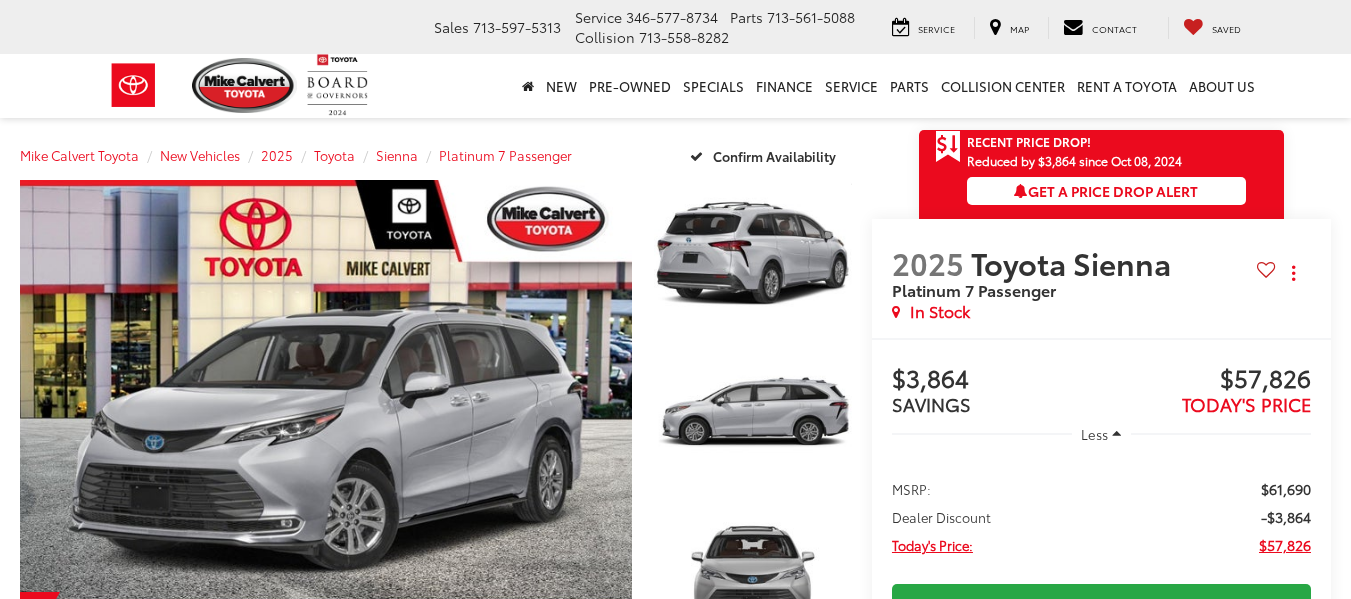 scroll, scrollTop: 0, scrollLeft: 0, axis: both 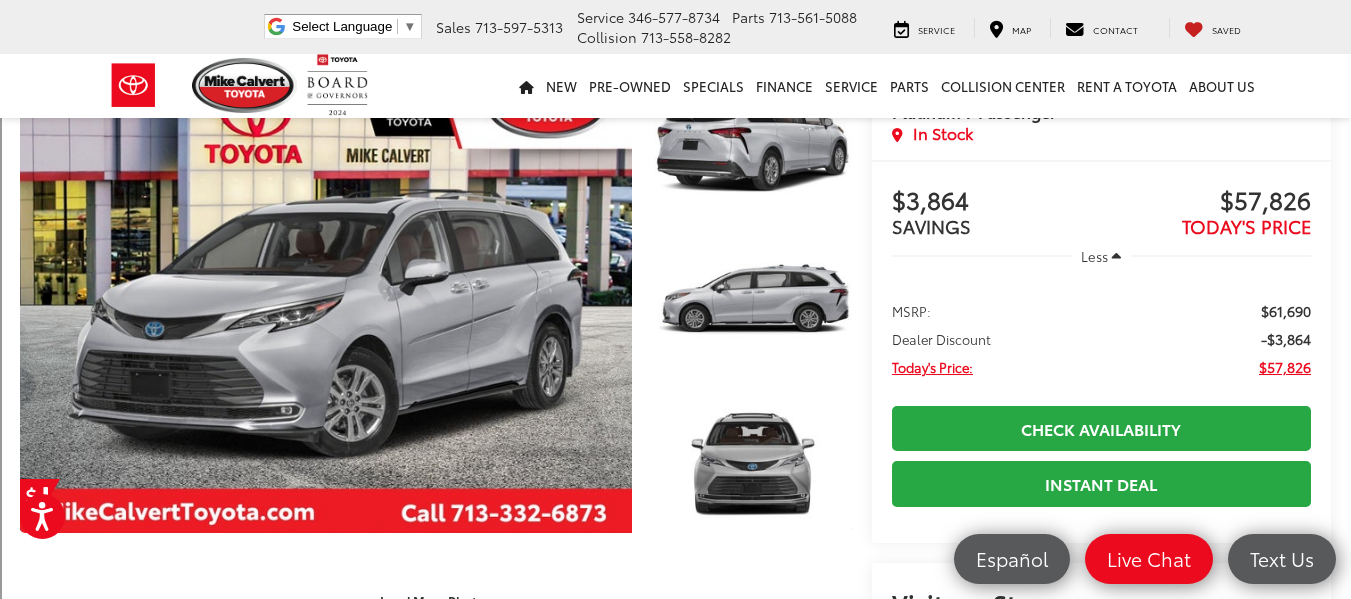 drag, startPoint x: 1346, startPoint y: 117, endPoint x: 1346, endPoint y: 77, distance: 40 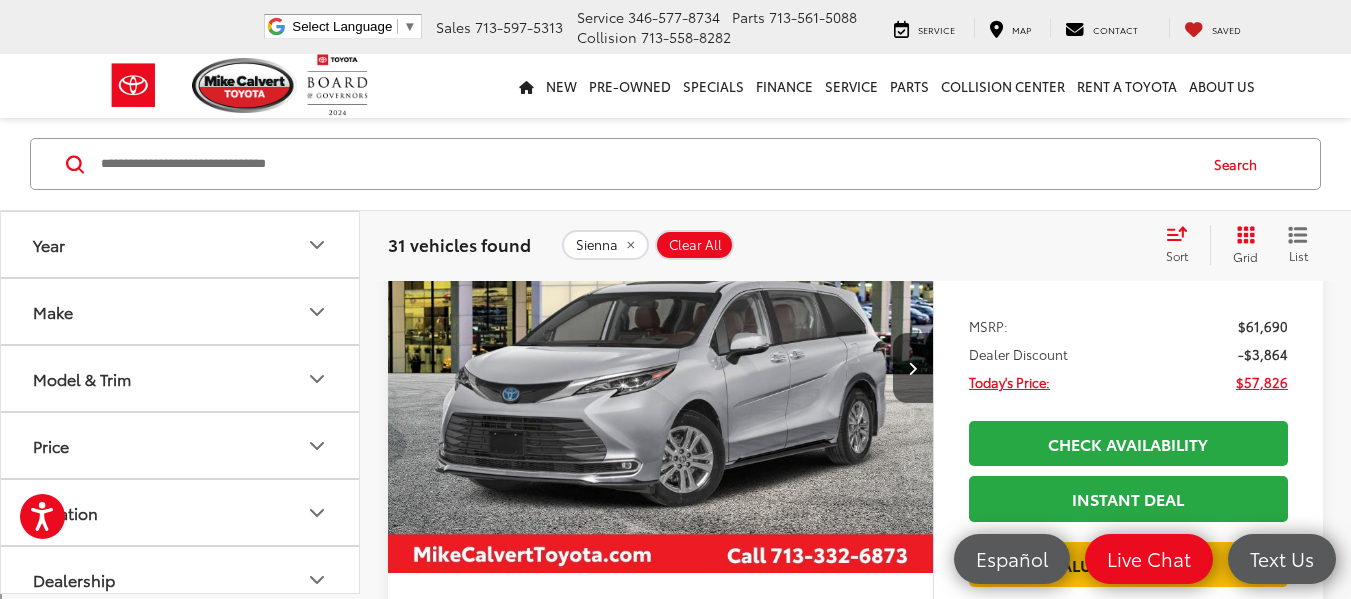 scroll, scrollTop: 238, scrollLeft: 0, axis: vertical 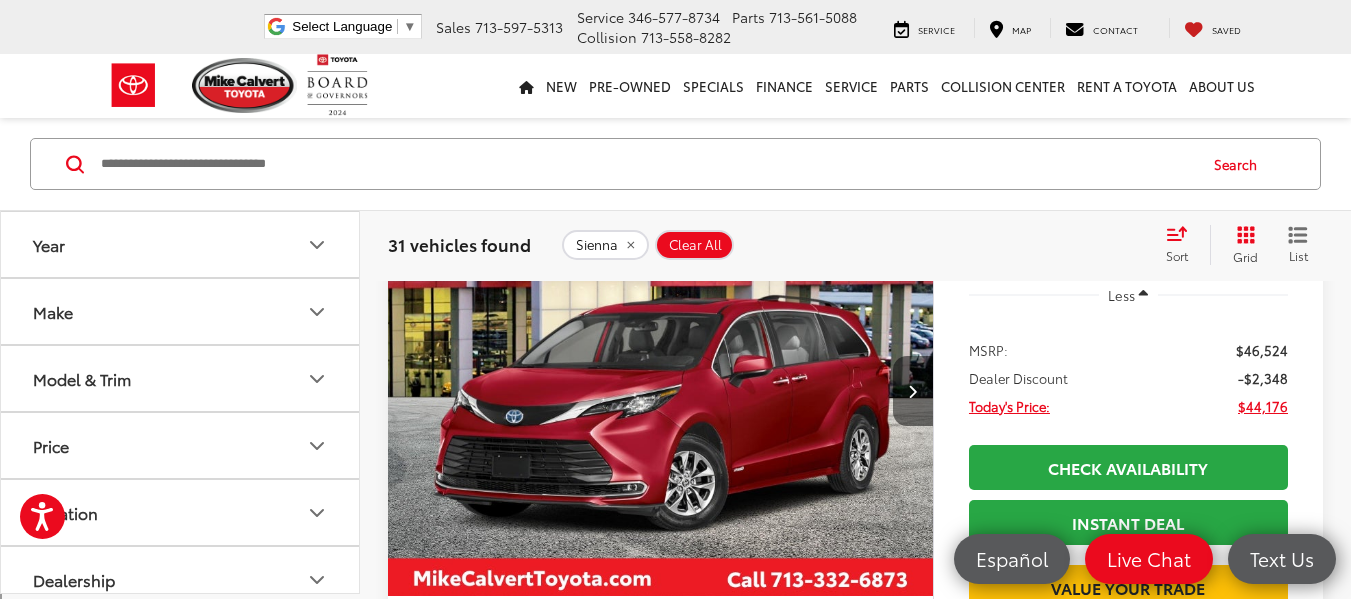 click at bounding box center [913, 391] 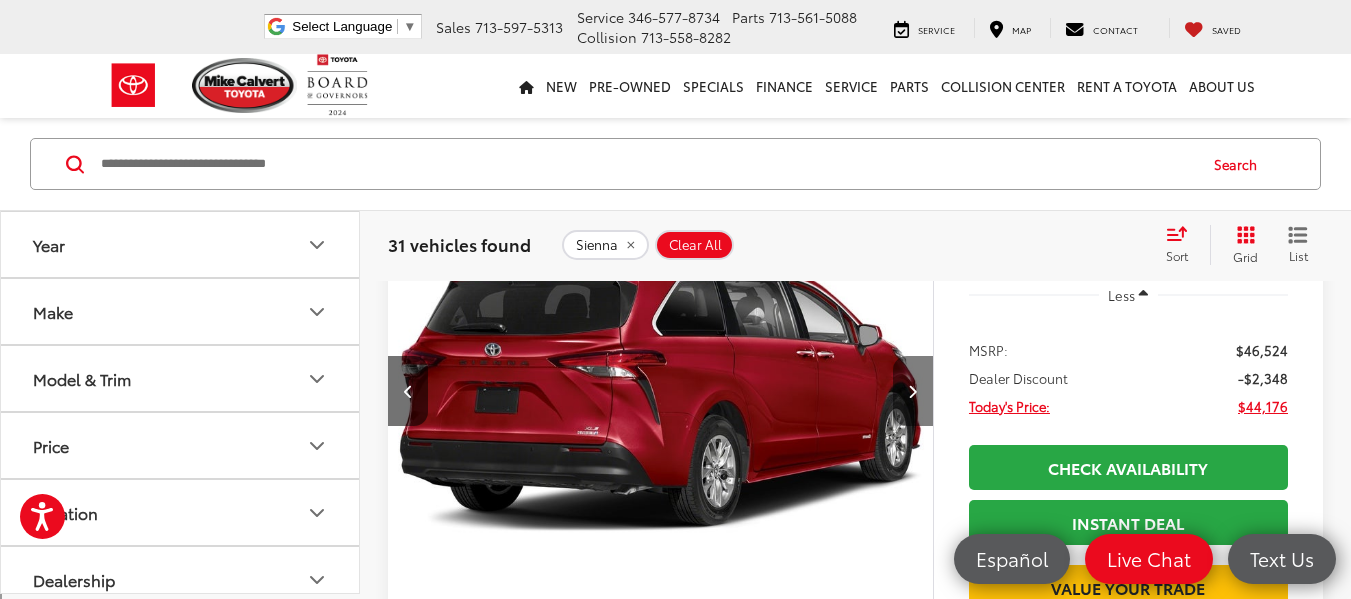 click at bounding box center [913, 391] 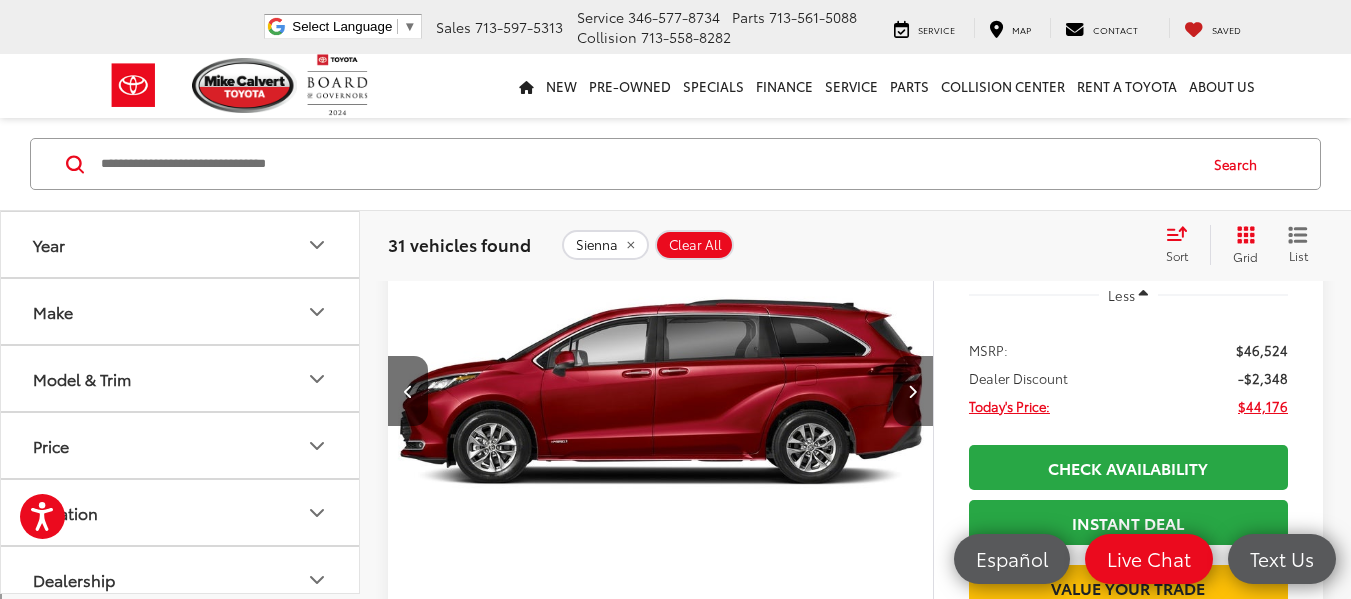 click at bounding box center [913, 391] 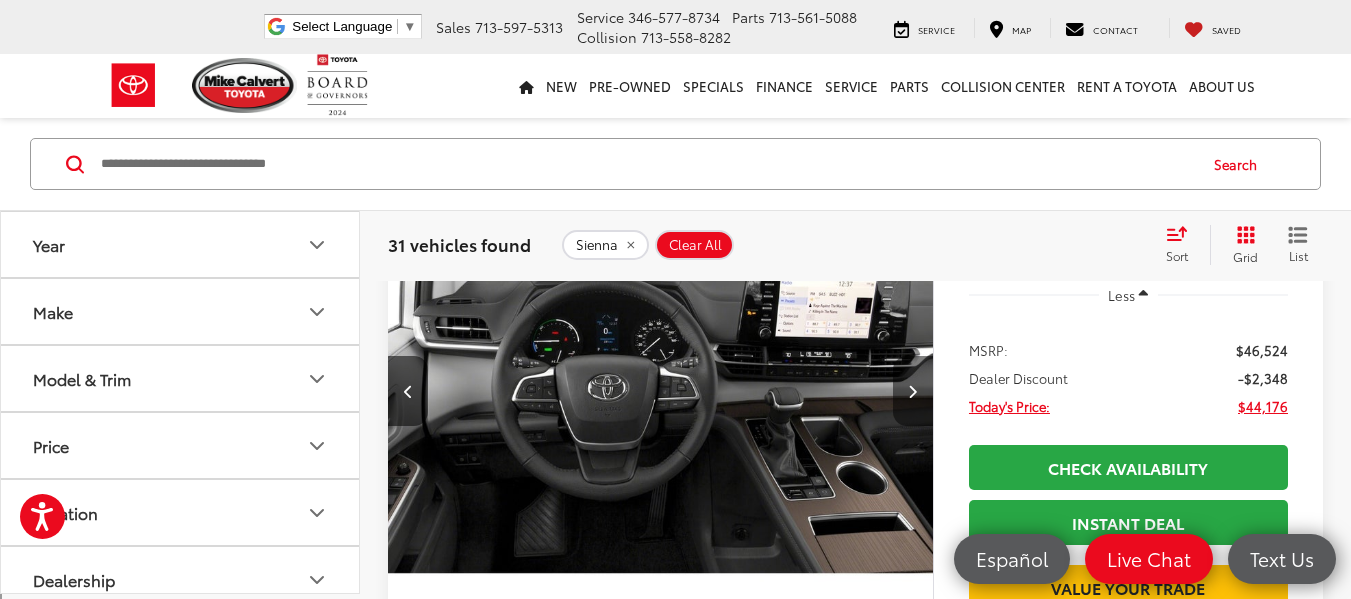 click at bounding box center [913, 391] 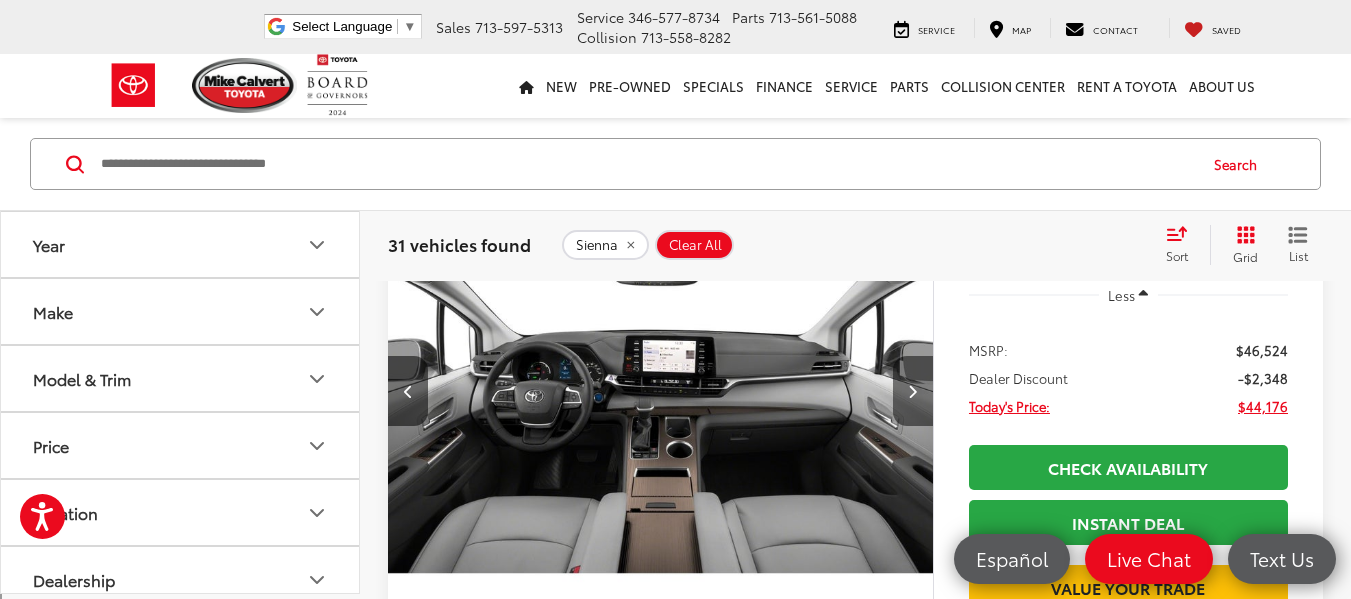 click at bounding box center (913, 391) 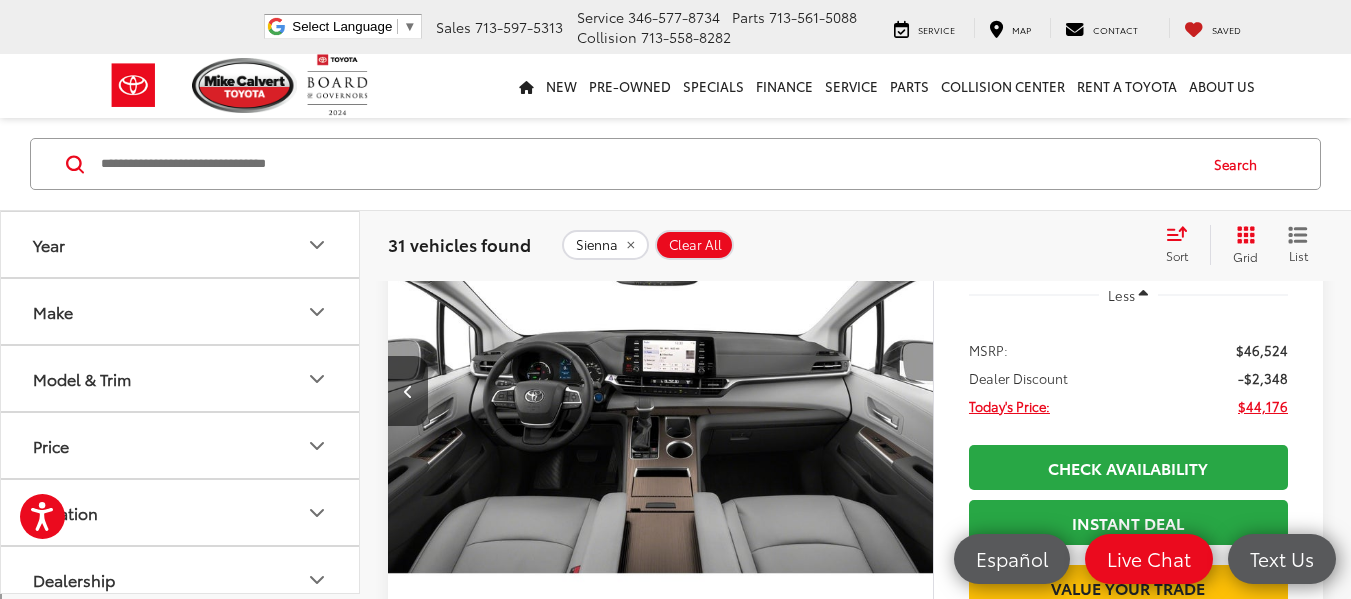 scroll, scrollTop: 0, scrollLeft: 2740, axis: horizontal 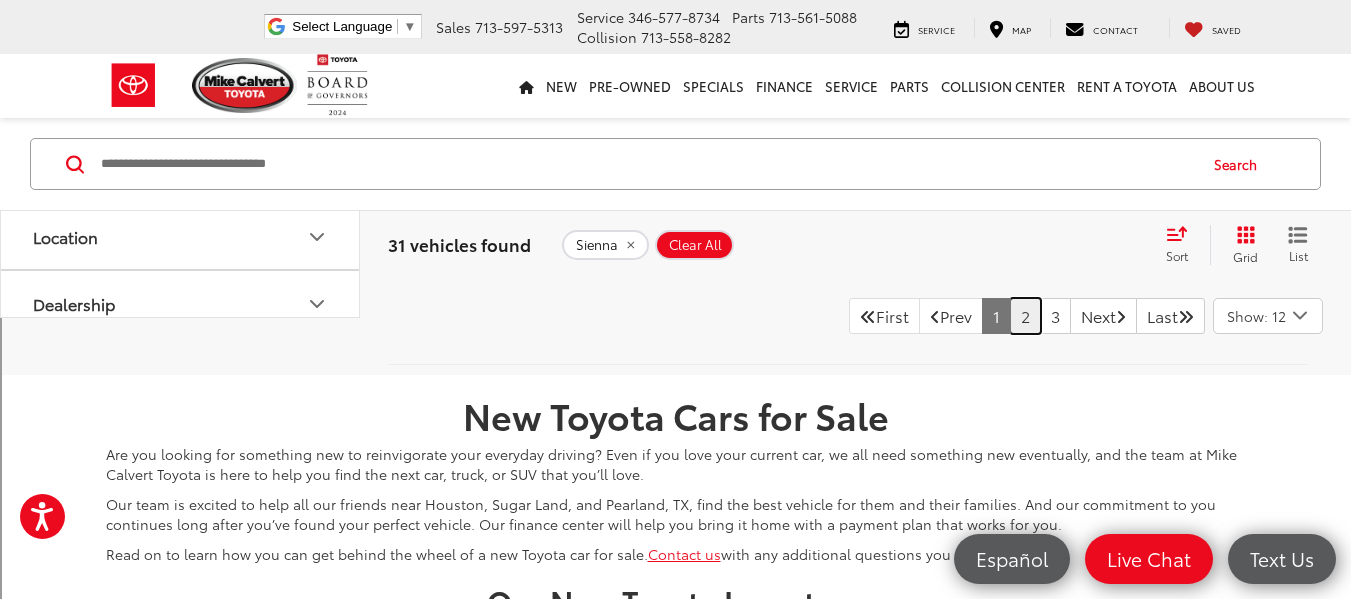 click on "2" at bounding box center (1025, 316) 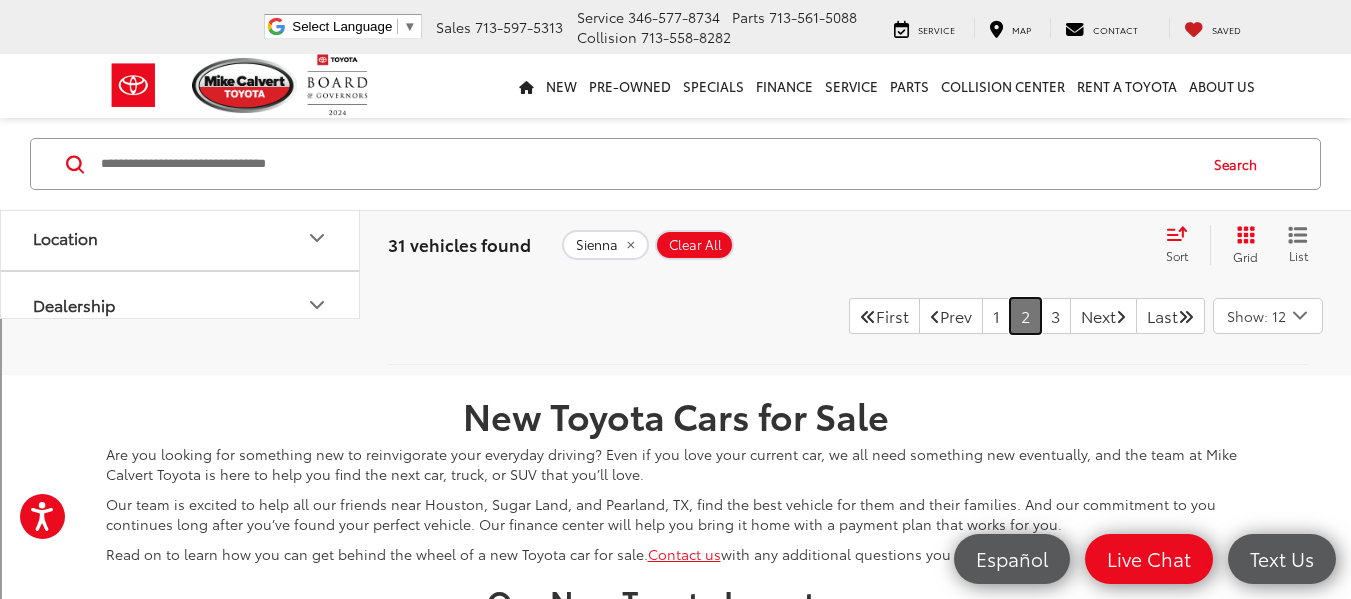 scroll, scrollTop: 117, scrollLeft: 0, axis: vertical 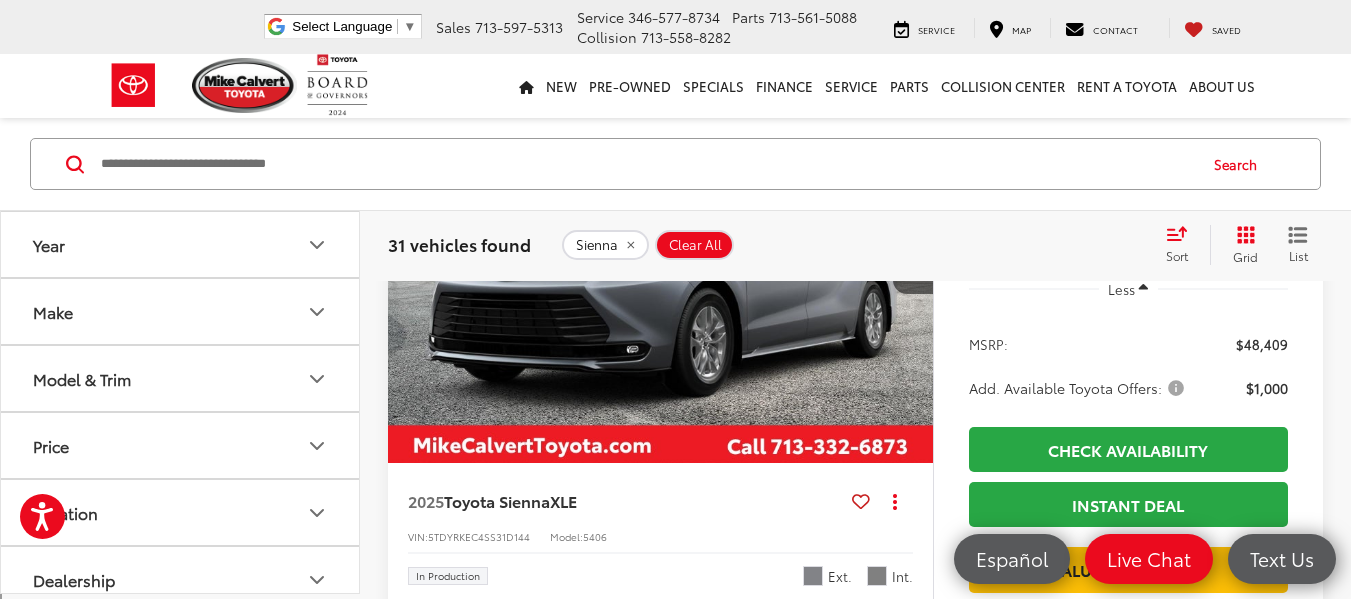 click on "2025  Toyota Sienna  Woodland Edition
Copy Link Share Print View Details VIN:  5TDCSKFCXSS203482 Stock:  SS28C005*O Model:  5409 In Production Ext. Int. Features Bluetooth® 3rd Row Seating 4WD/AWD Android Auto Apple CarPlay Heated Seats Disclaimer More Details Comments Dealer Comments Price includes: $500 - TFS College Grad Program. Exp. 08/04/2025 $500 - TFS Toyota Lease Loyalty Program . $500ExpDate   Cypress 2025 Toyota Sienna Woodland Edition AWD CVT 2.5L I4 AWD. Recent Arrival! 34/36 City/Highway MPG More...
$54,320
TODAY'S PRICE
Less
MSRP:
$54,320
Add. Available Toyota Offers:
$1,000
Check Availability
Instant Deal" at bounding box center (855, -3898) 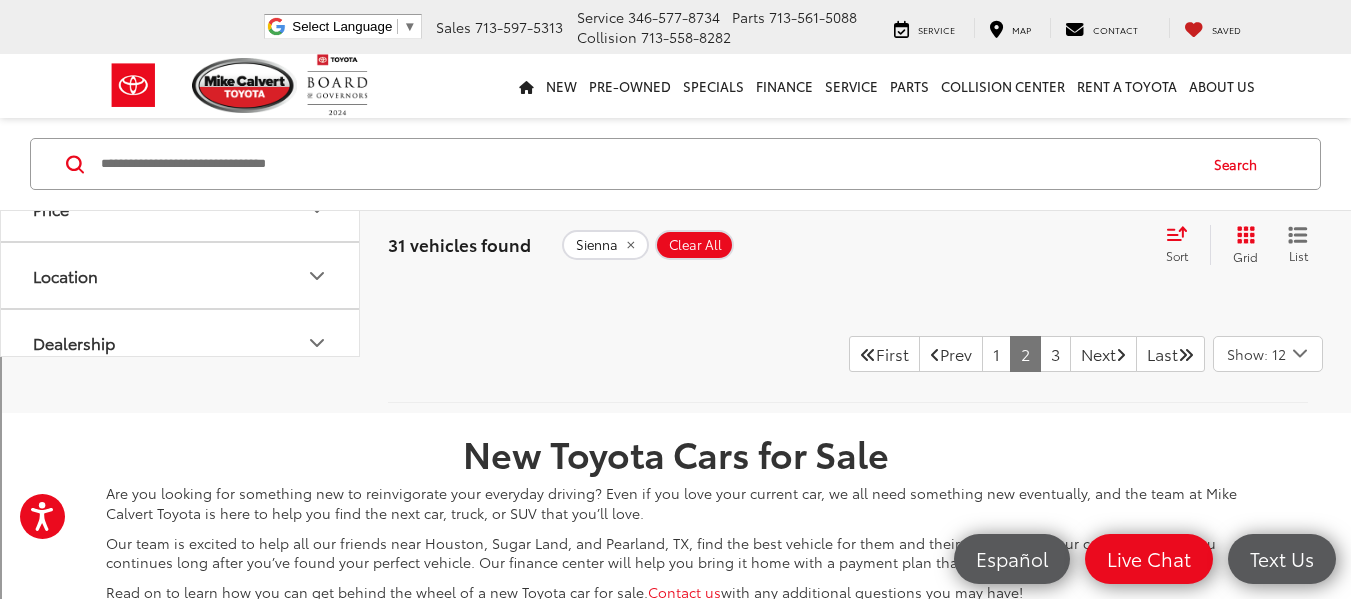 scroll, scrollTop: 9746, scrollLeft: 0, axis: vertical 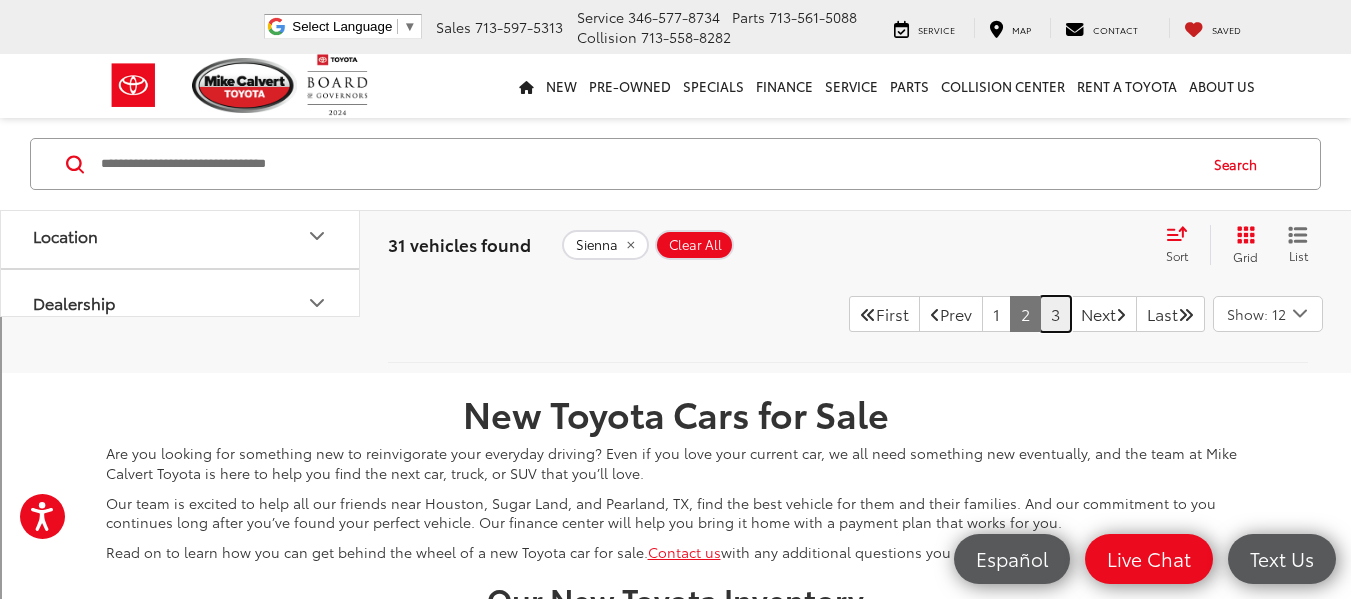 click on "3" at bounding box center [1055, 314] 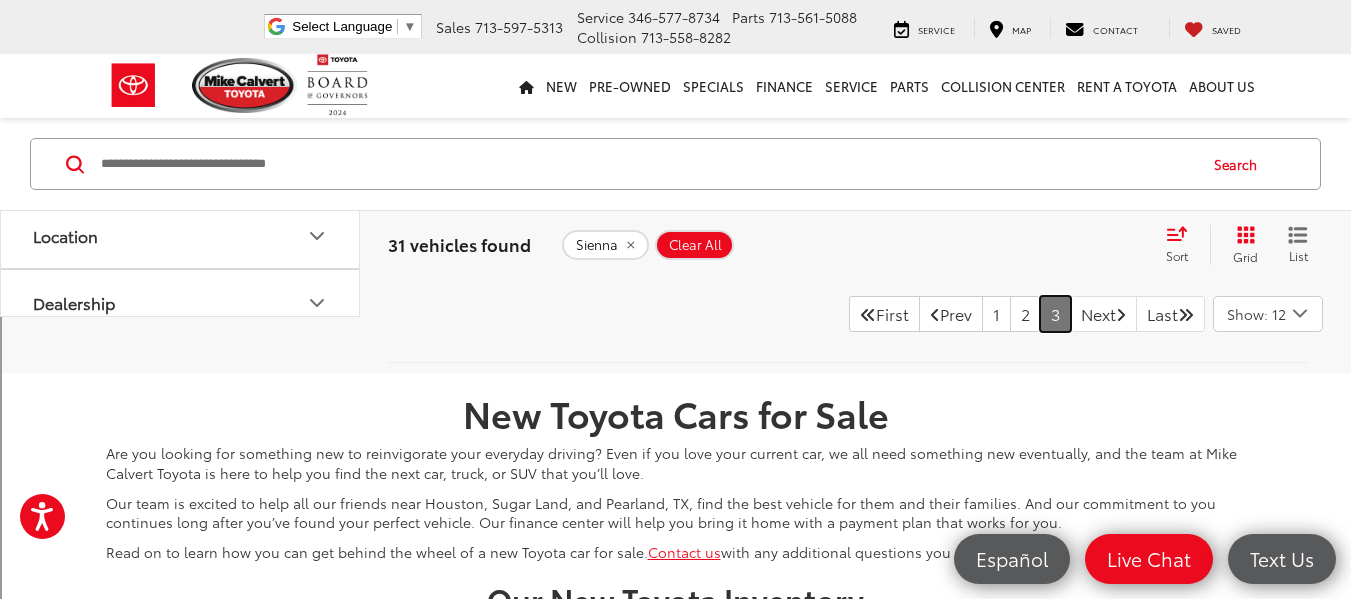 scroll, scrollTop: 117, scrollLeft: 0, axis: vertical 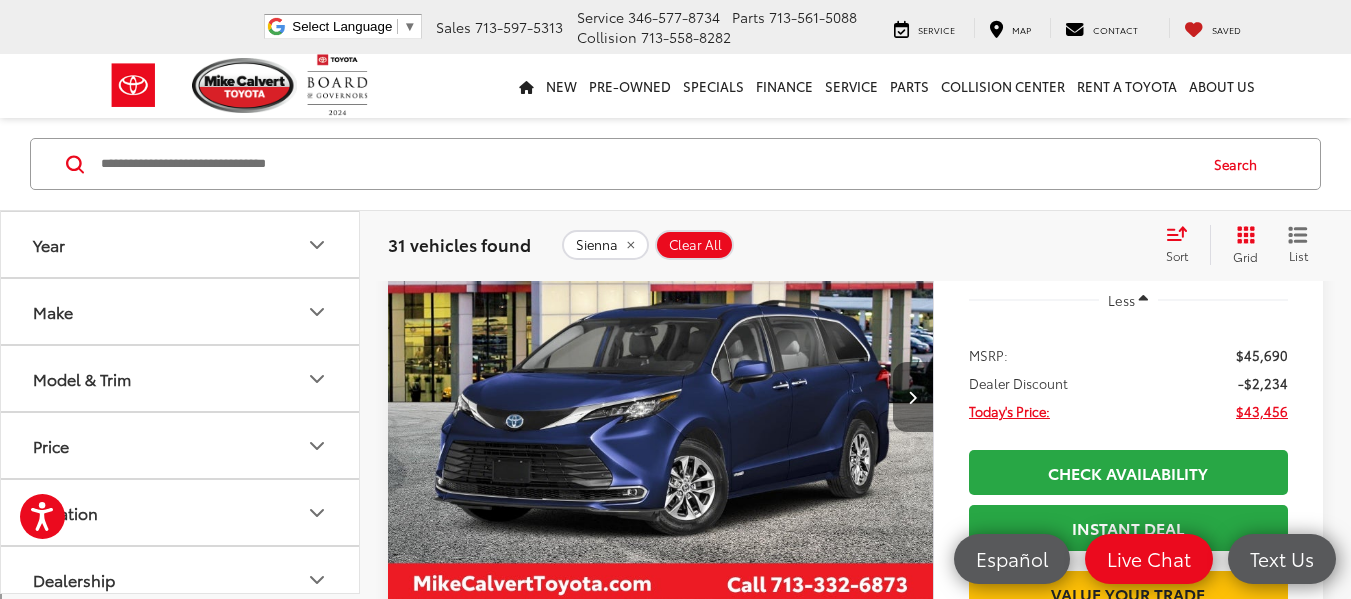 click at bounding box center [912, 397] 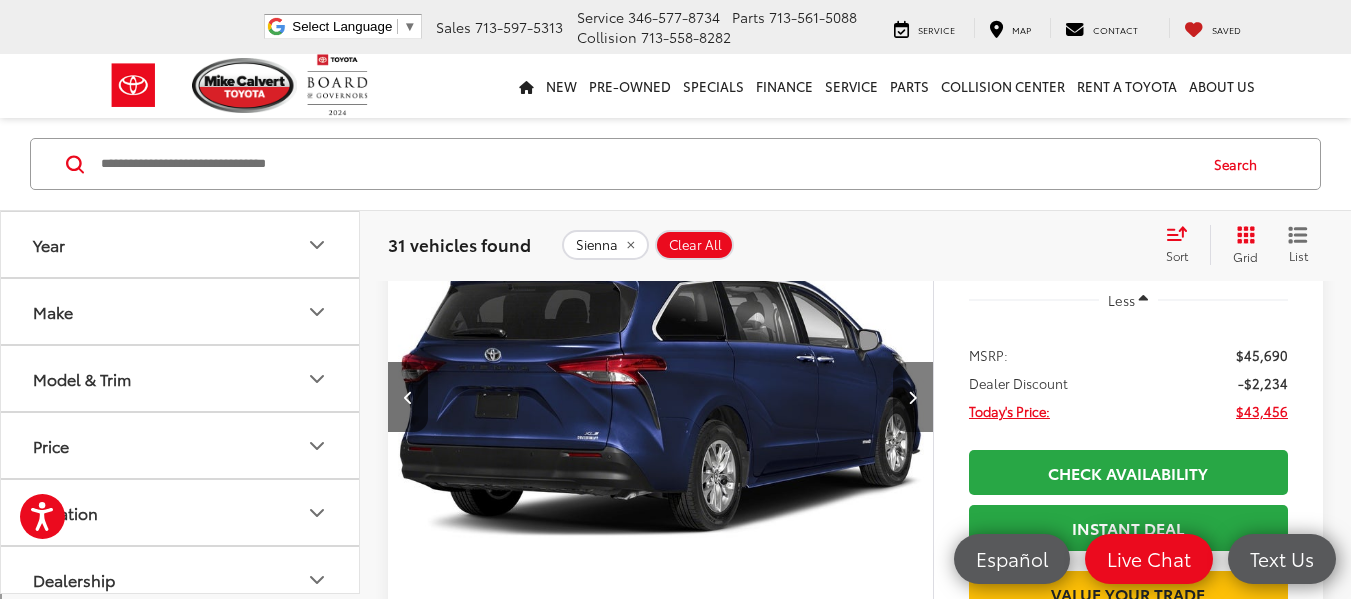 click at bounding box center [912, 397] 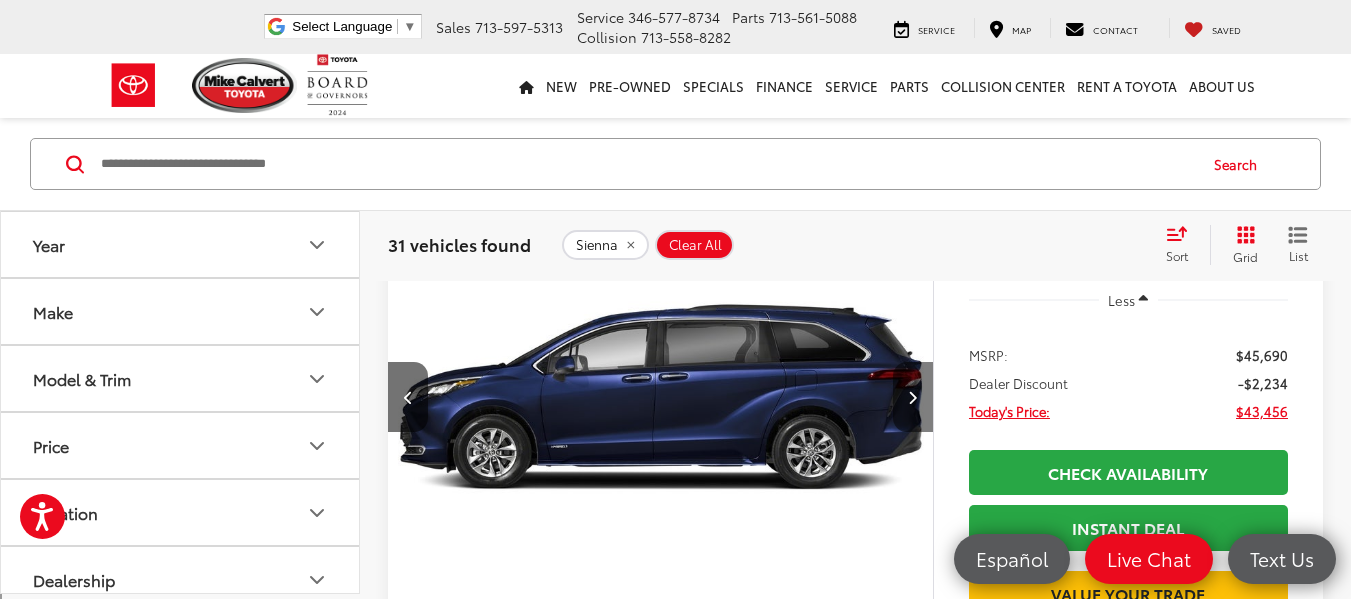 click at bounding box center (912, 397) 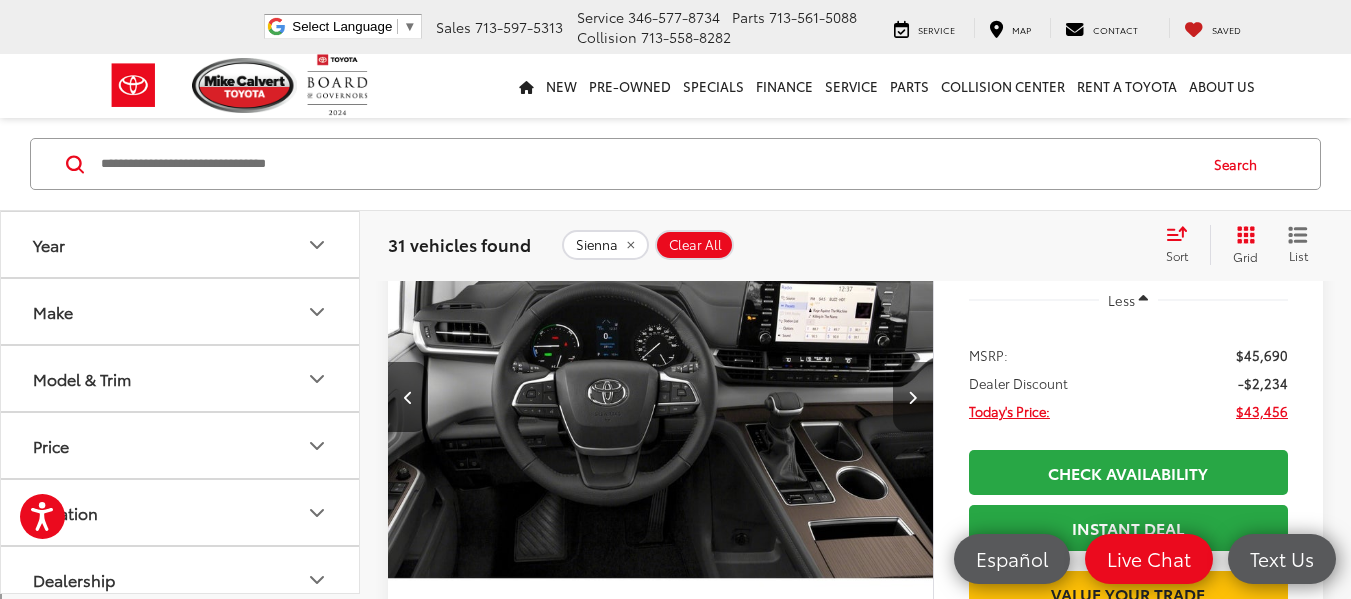 click at bounding box center [912, 397] 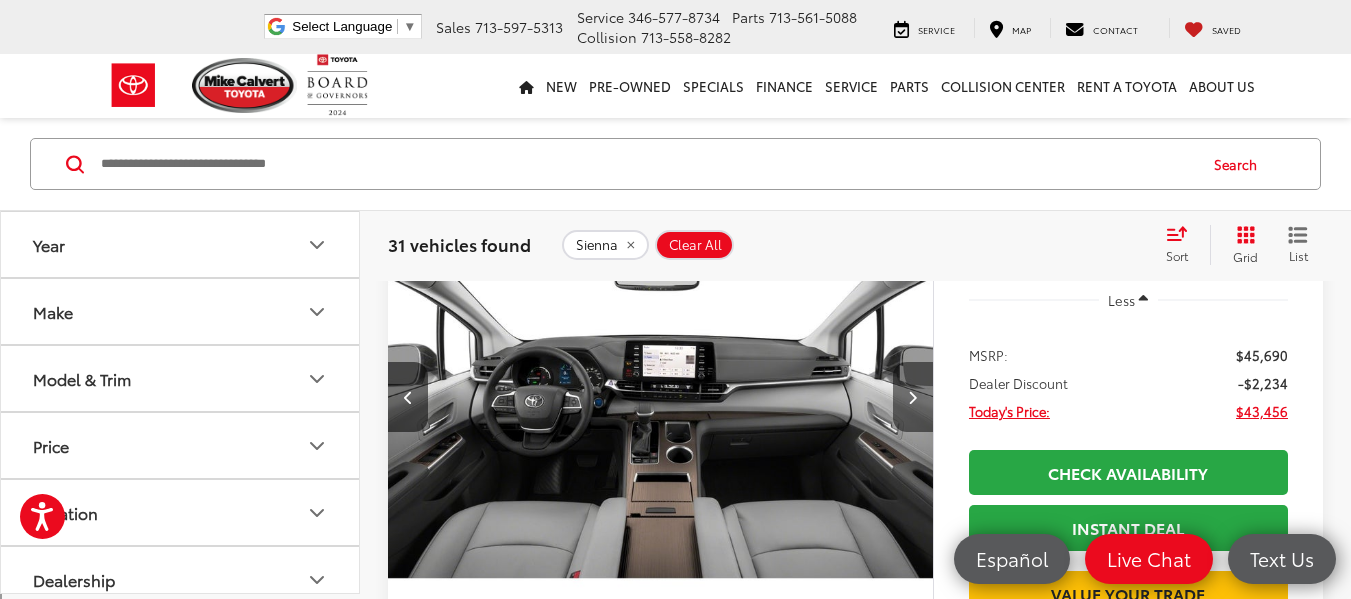 click at bounding box center [912, 397] 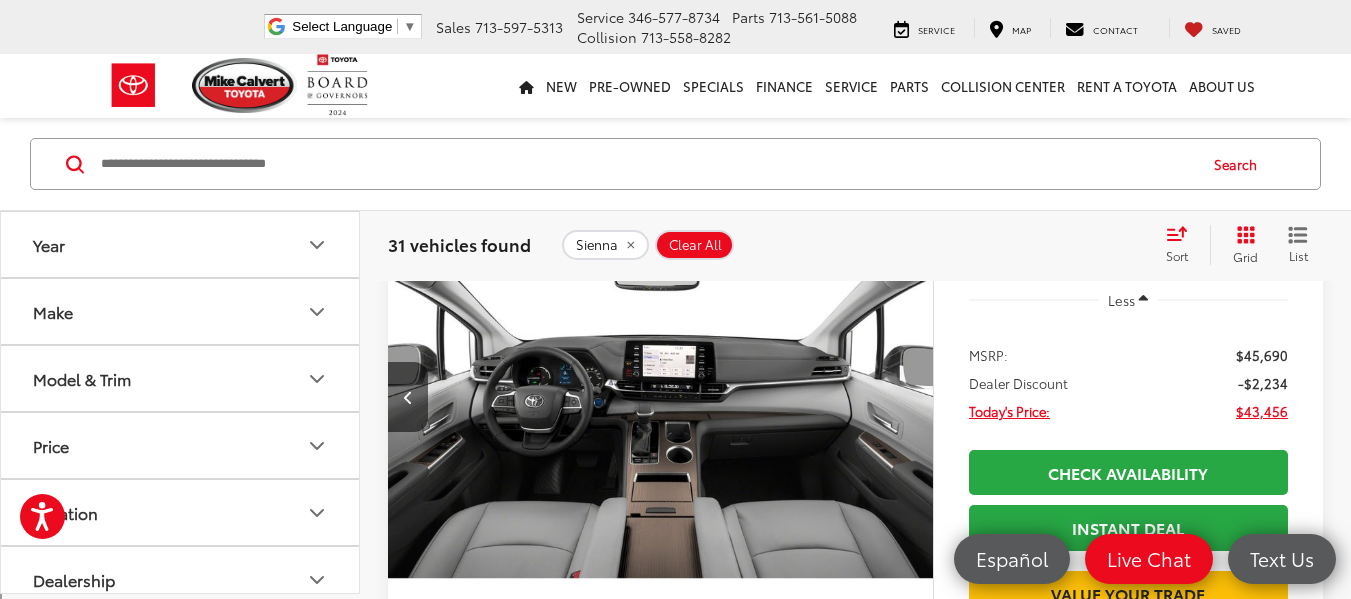 scroll, scrollTop: 0, scrollLeft: 2740, axis: horizontal 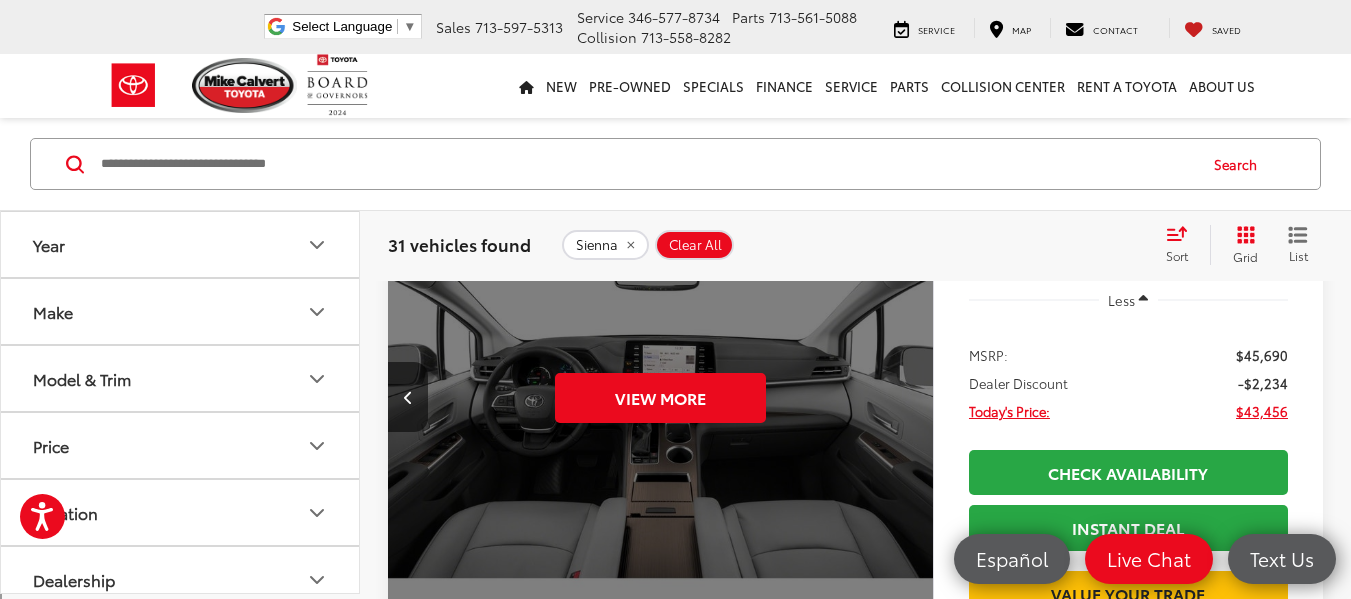 click on "View More" at bounding box center (661, 397) 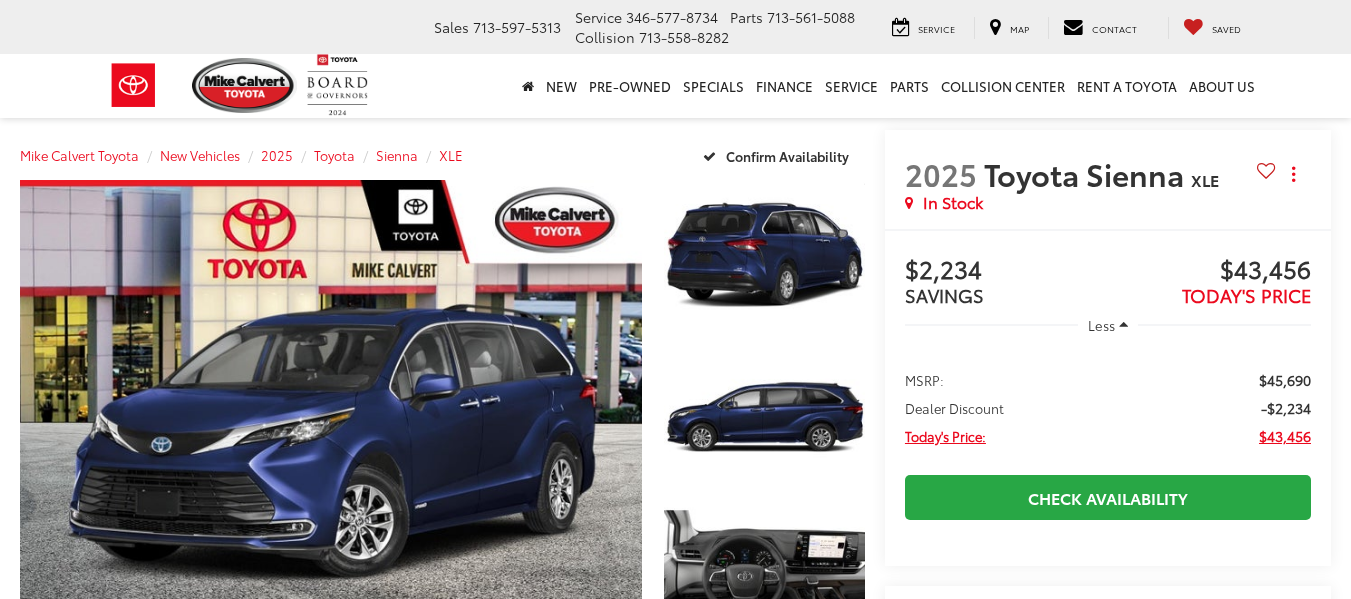 scroll, scrollTop: 0, scrollLeft: 0, axis: both 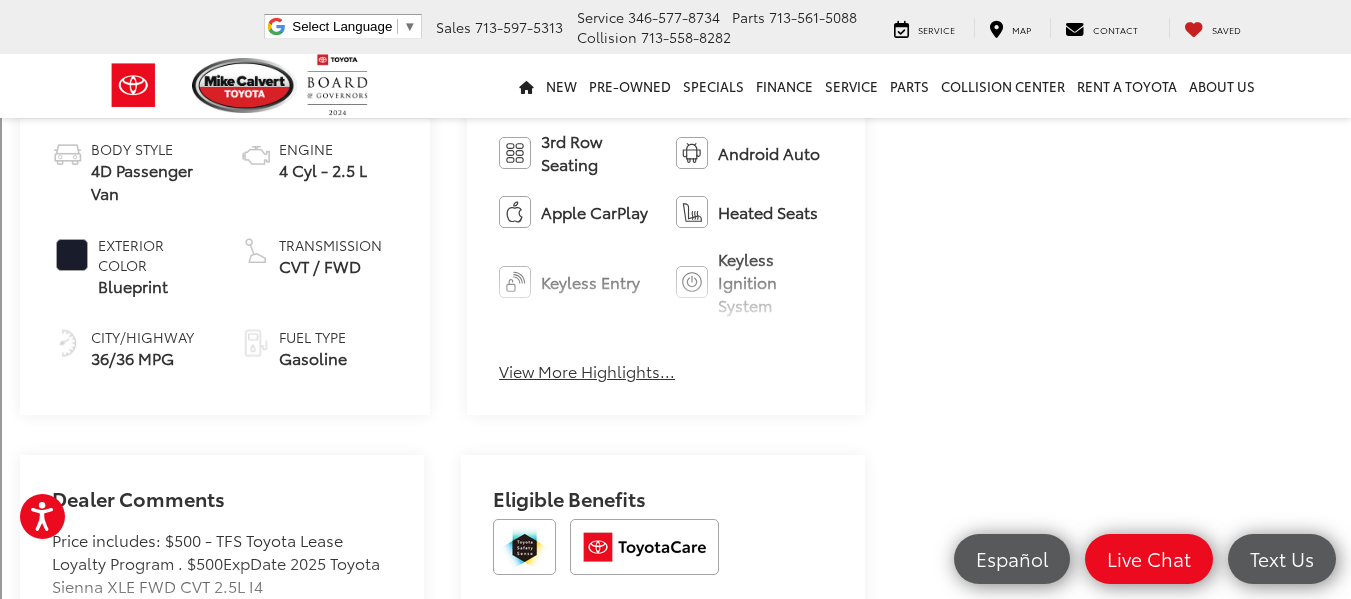 click on "View More Highlights..." at bounding box center (587, 371) 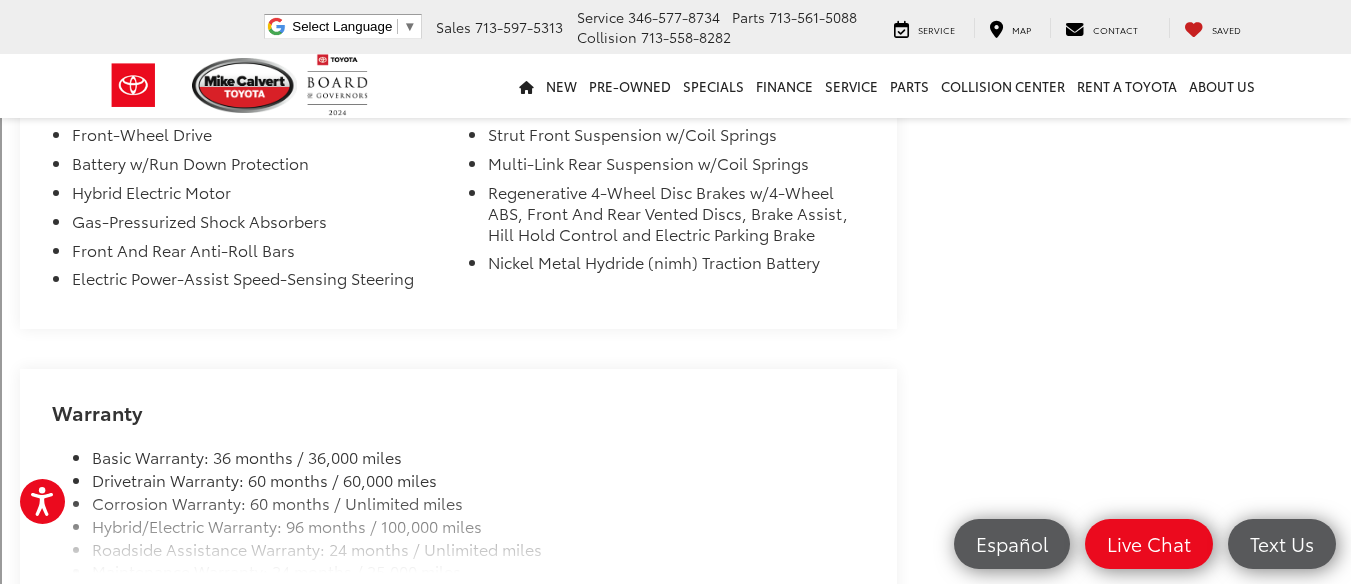 scroll, scrollTop: 1929, scrollLeft: 0, axis: vertical 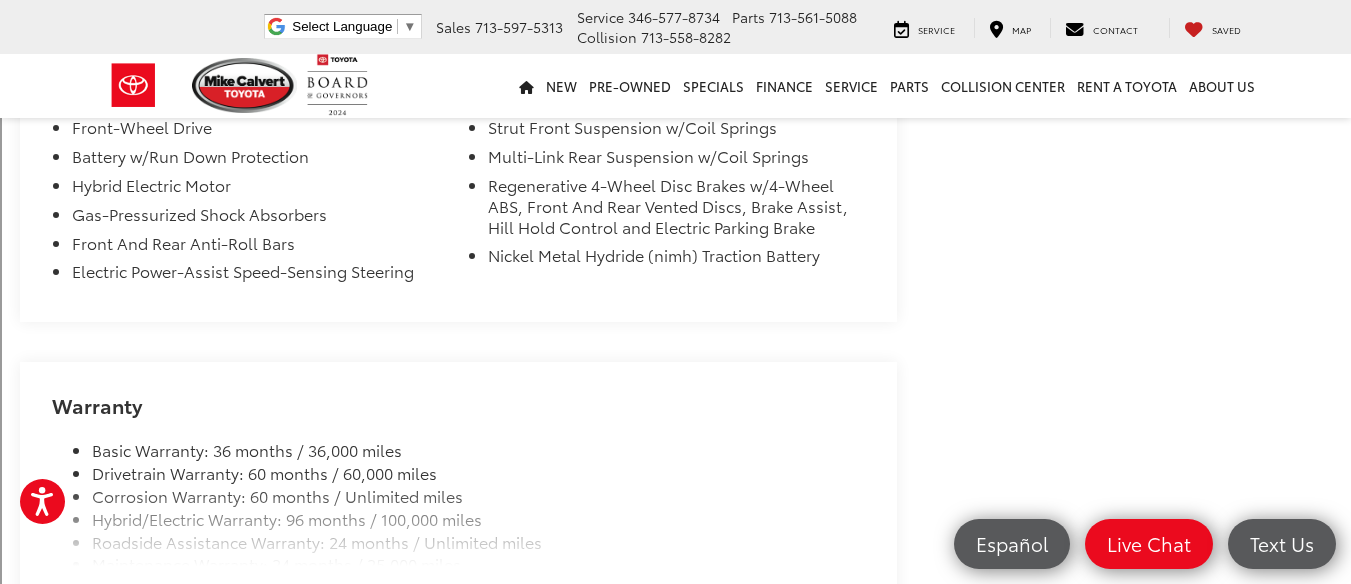 click on "Interior" at bounding box center (428, 19) 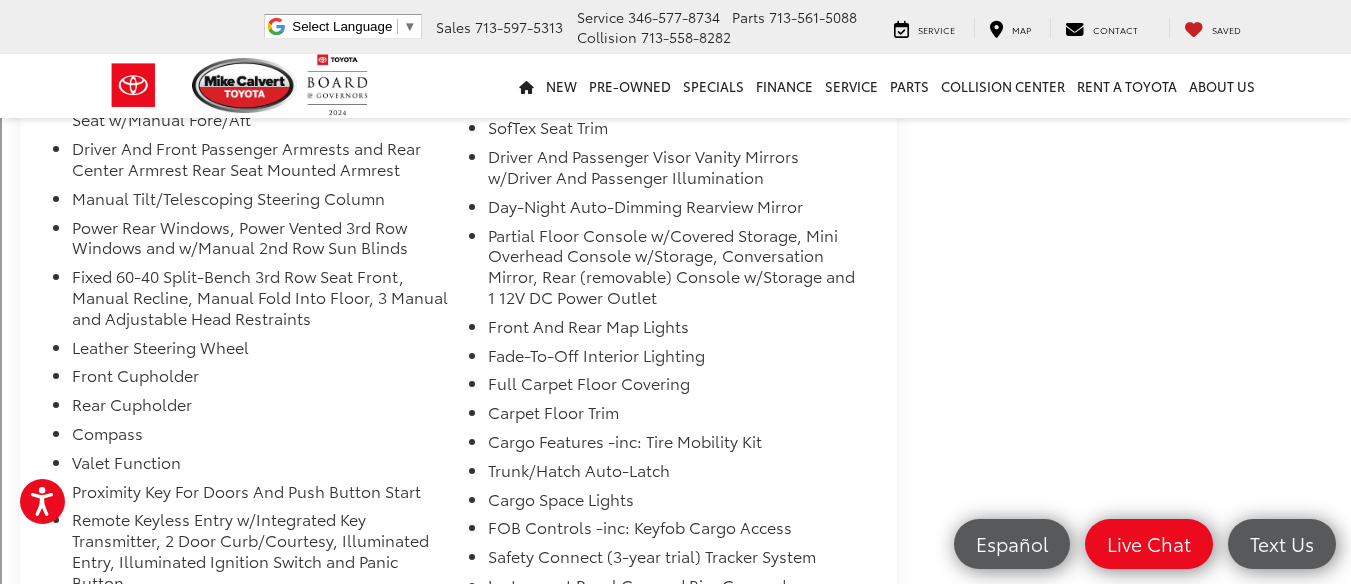 scroll, scrollTop: 2041, scrollLeft: 0, axis: vertical 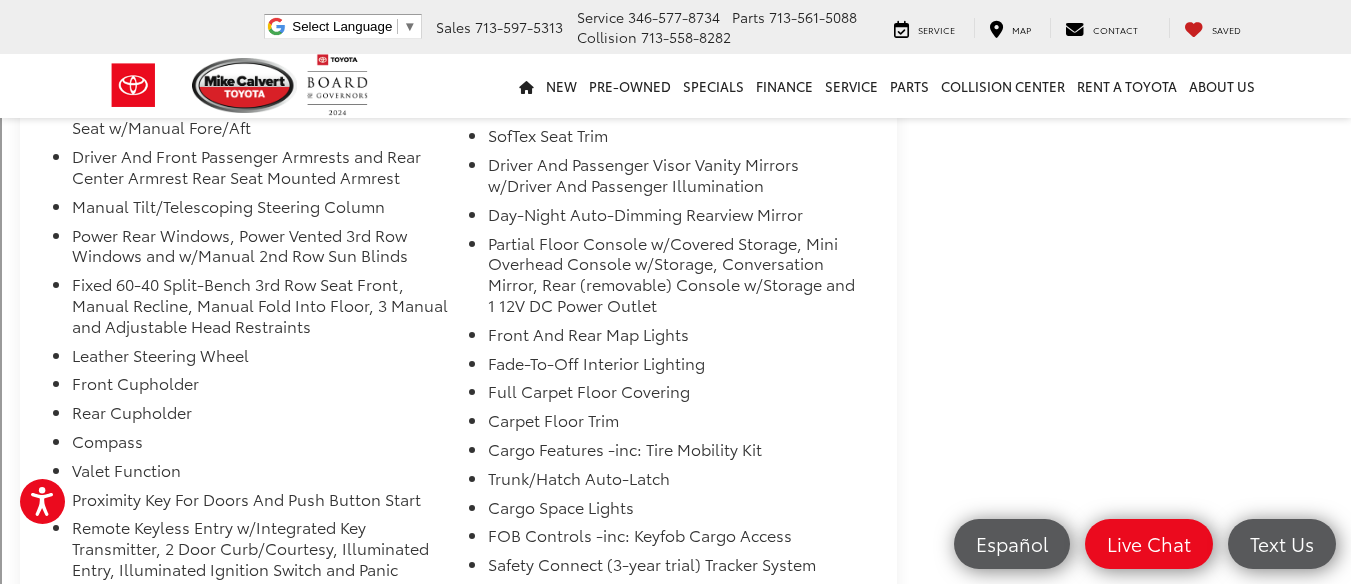 click on "Entertainment" at bounding box center [318, -93] 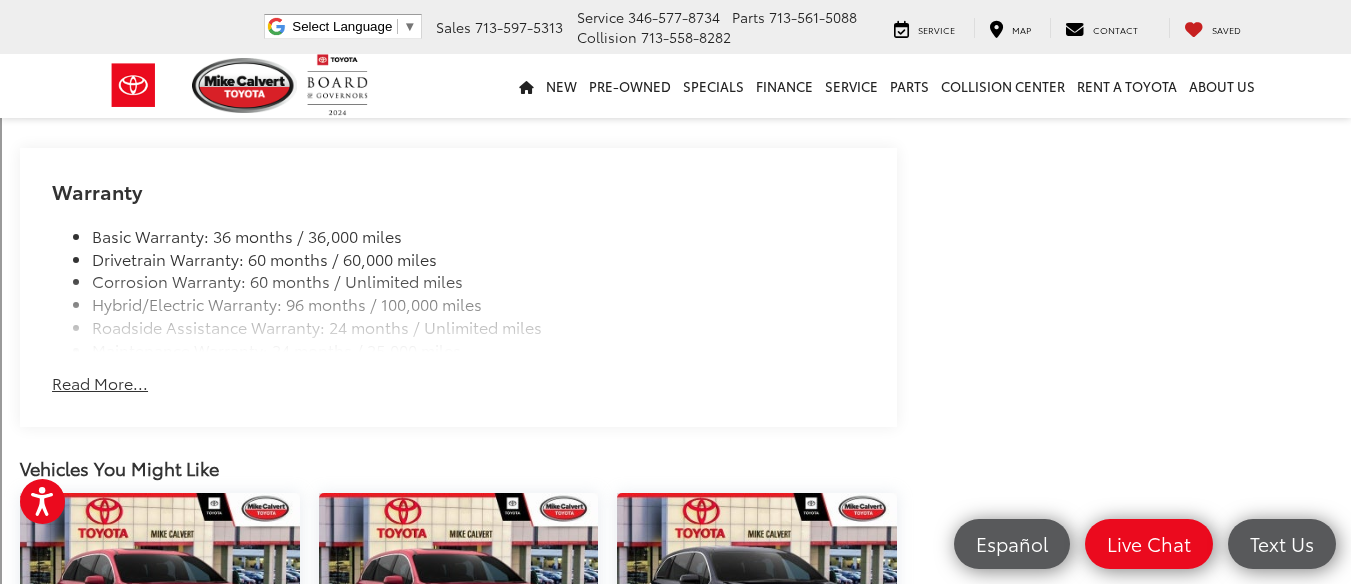 click on "Options" at bounding box center (606, -93) 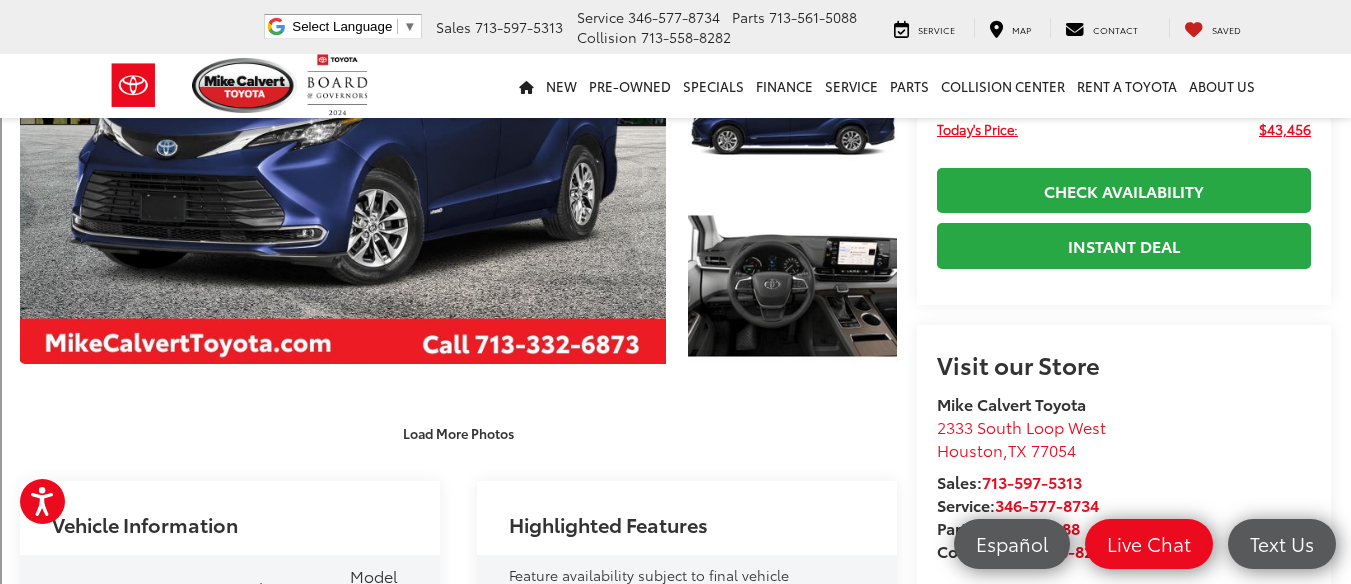 scroll, scrollTop: 0, scrollLeft: 0, axis: both 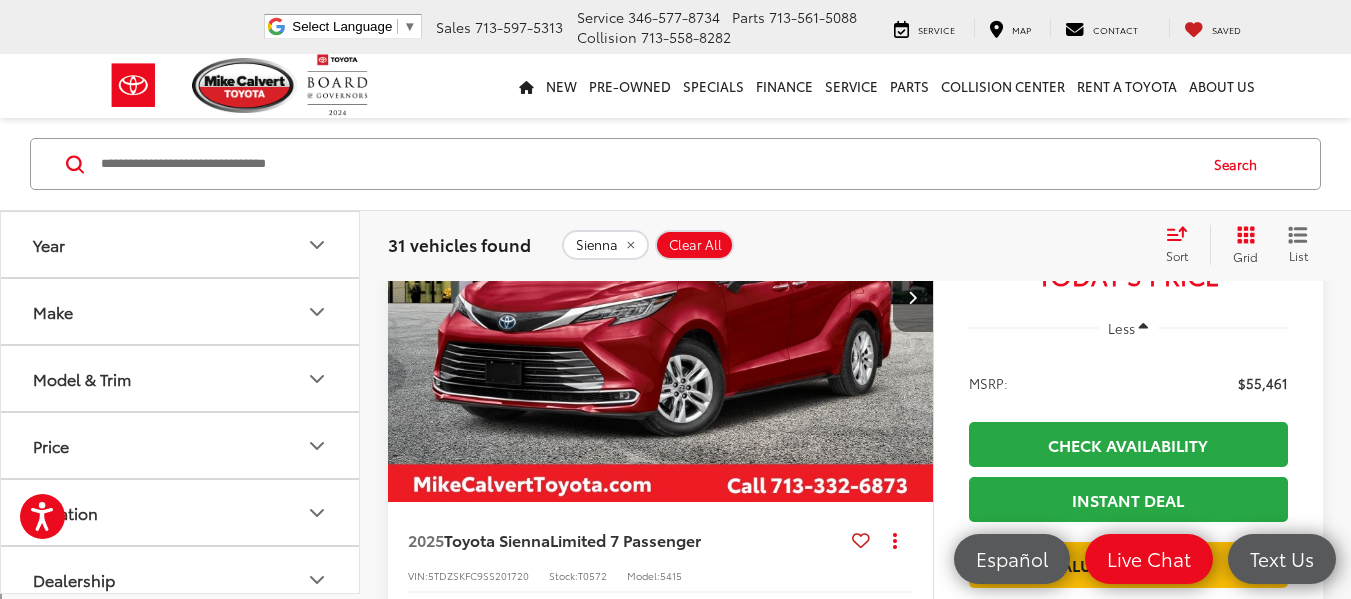 click at bounding box center (913, 297) 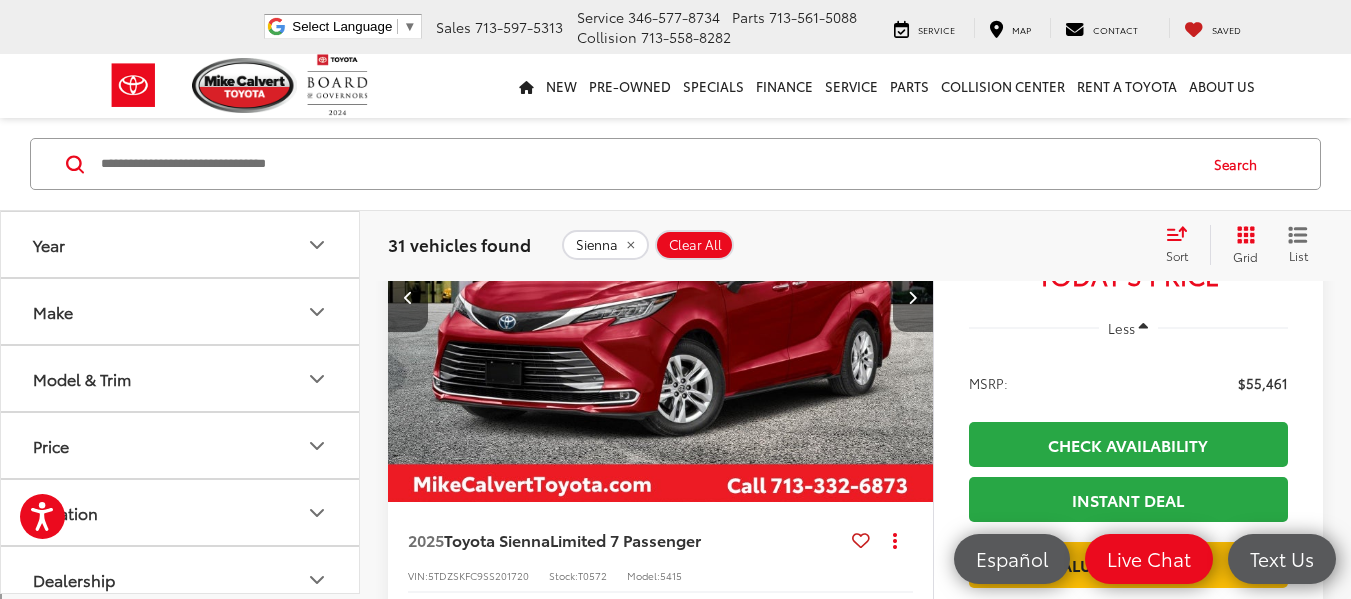 scroll, scrollTop: 0, scrollLeft: 548, axis: horizontal 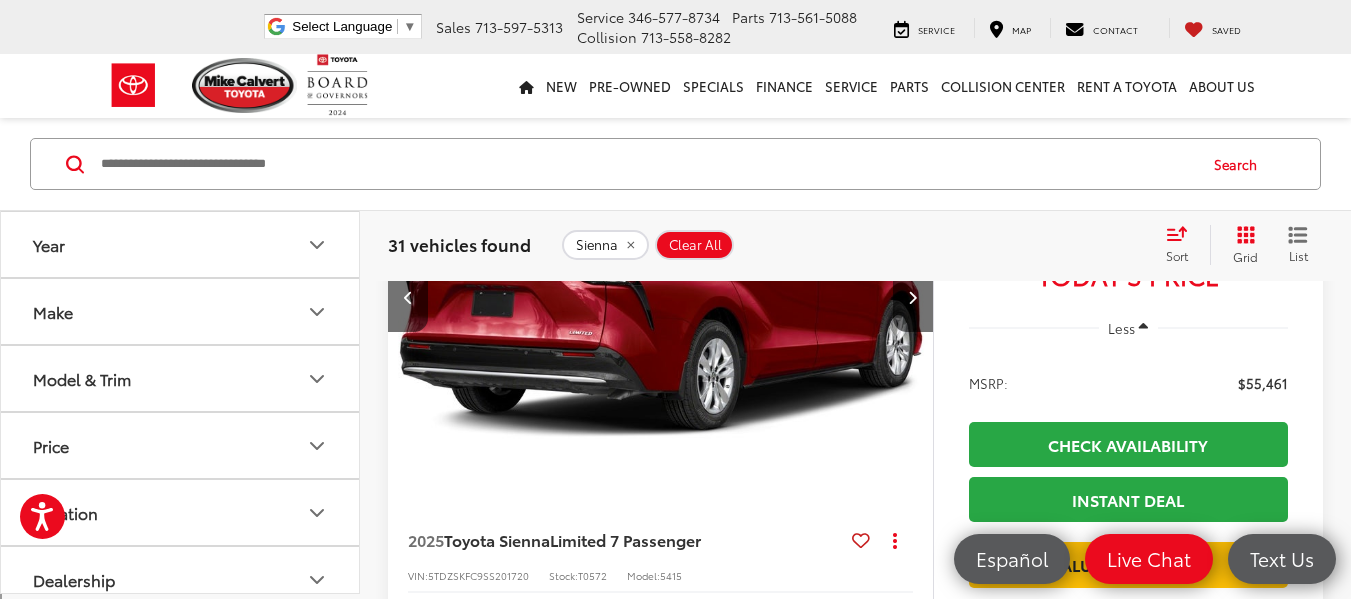 click at bounding box center [661, 298] 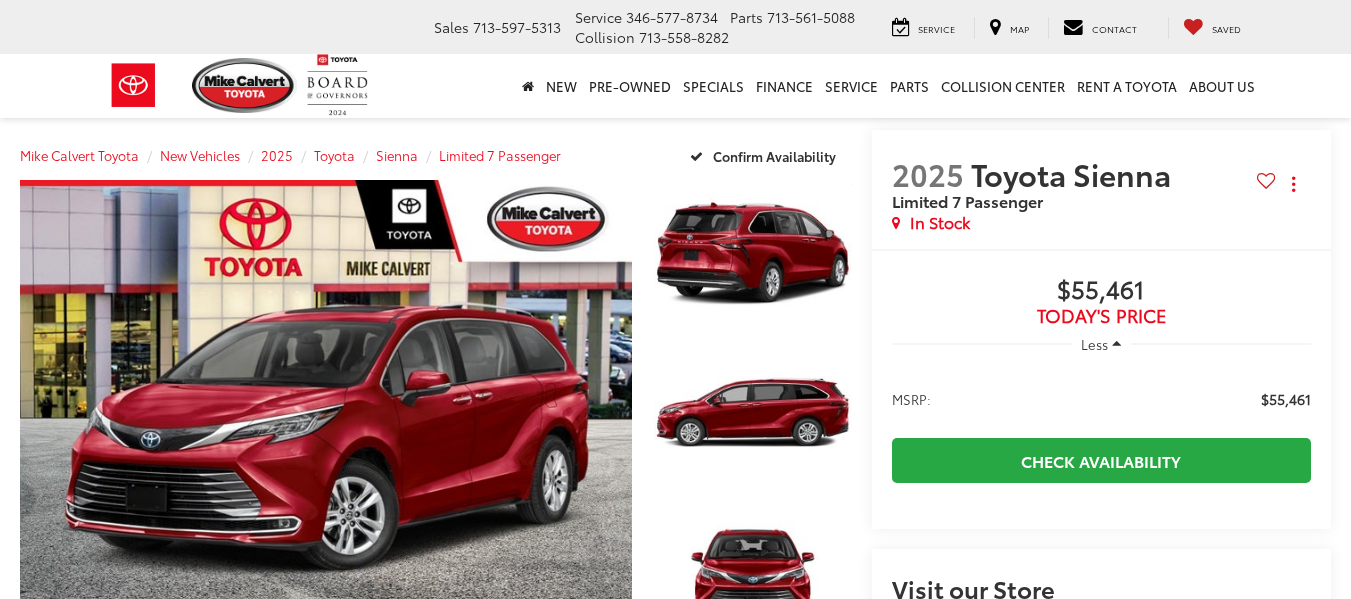 scroll, scrollTop: 0, scrollLeft: 0, axis: both 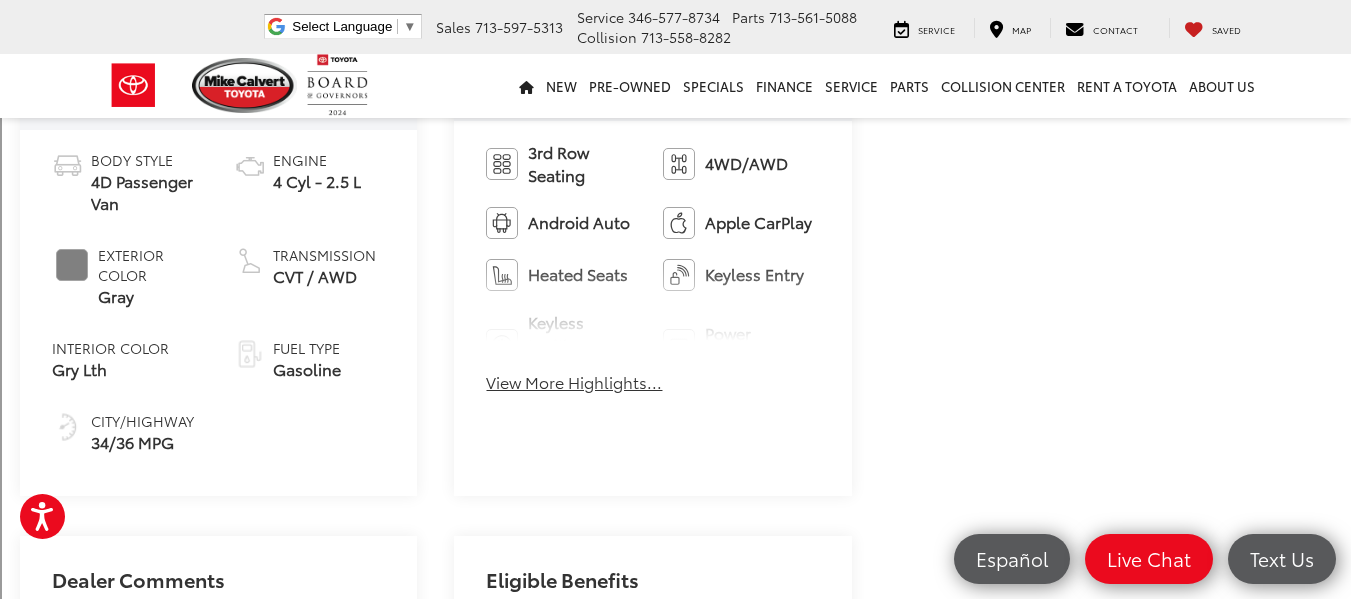 click on "View More Highlights..." at bounding box center [574, 382] 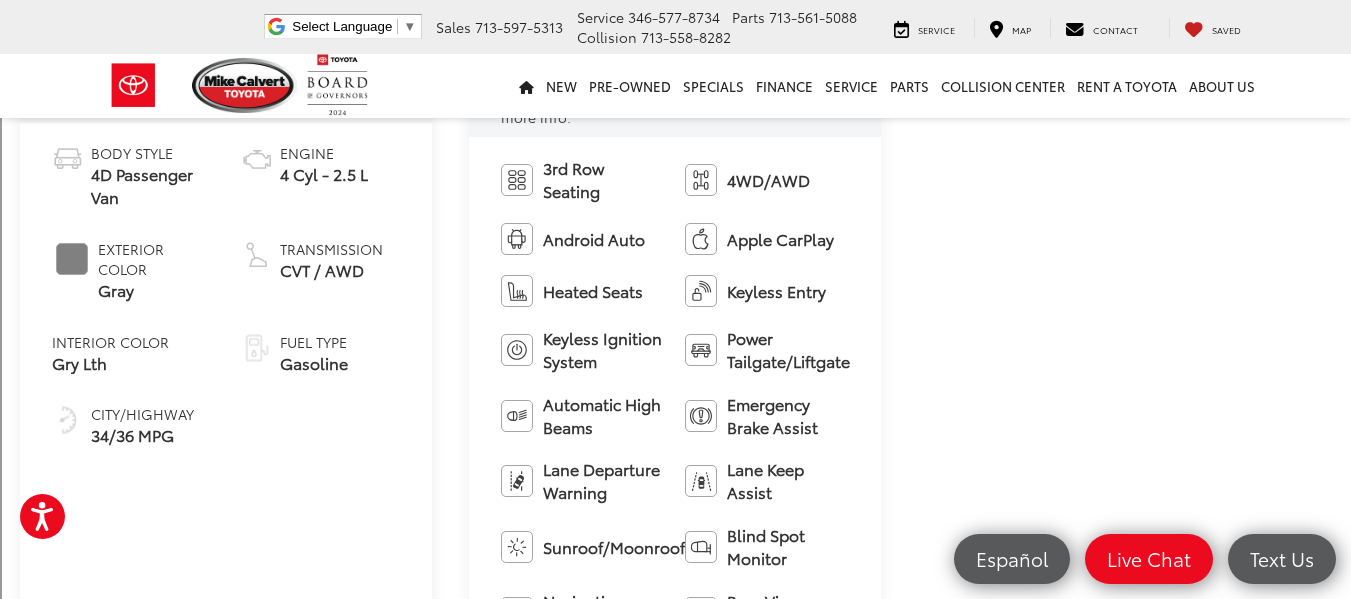 scroll, scrollTop: 831, scrollLeft: 0, axis: vertical 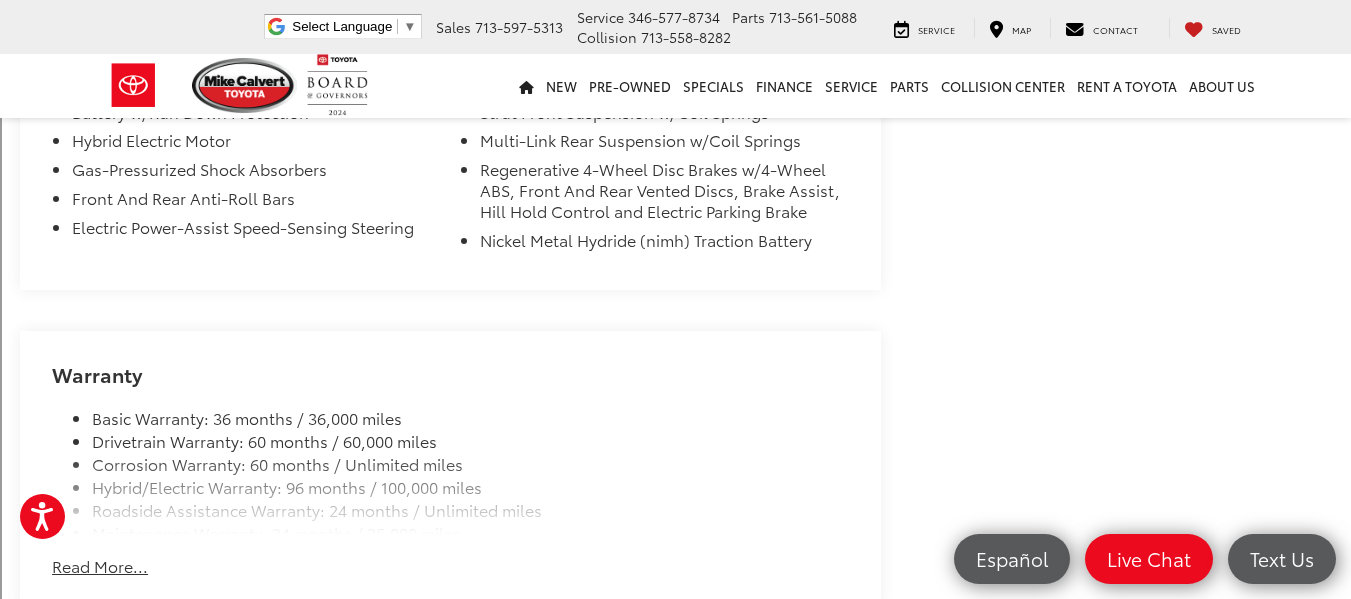 click on "Entertainment" at bounding box center [318, -26] 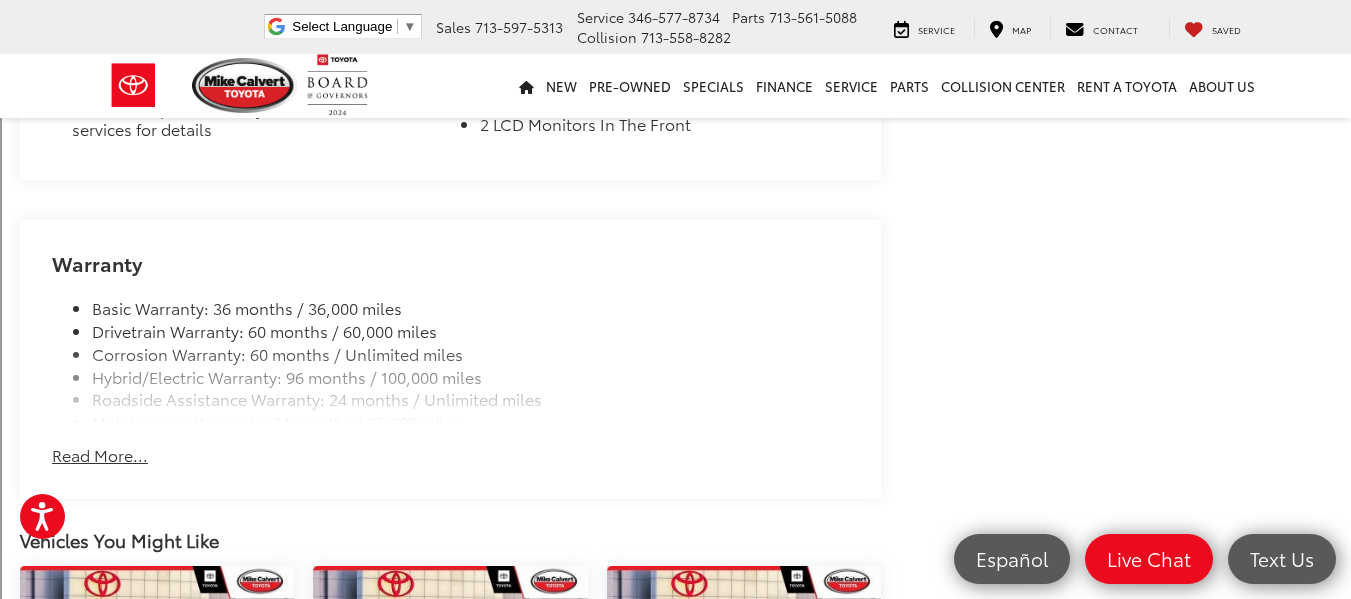 click on "Interior" at bounding box center [428, -26] 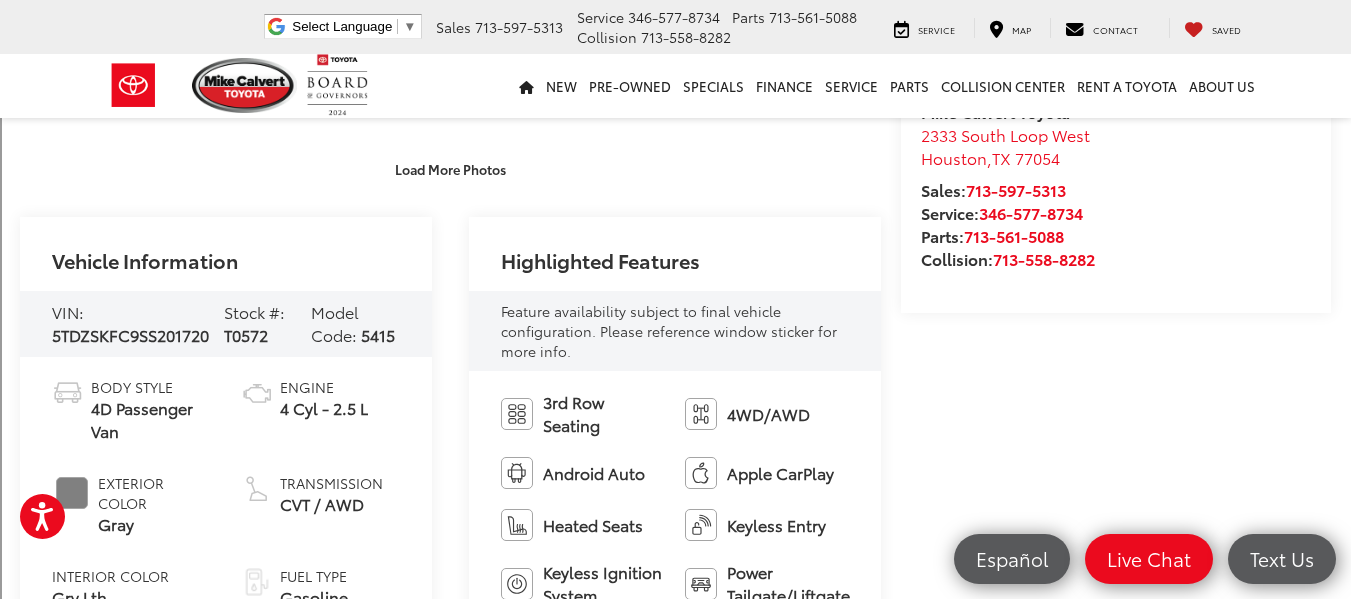 scroll, scrollTop: 511, scrollLeft: 0, axis: vertical 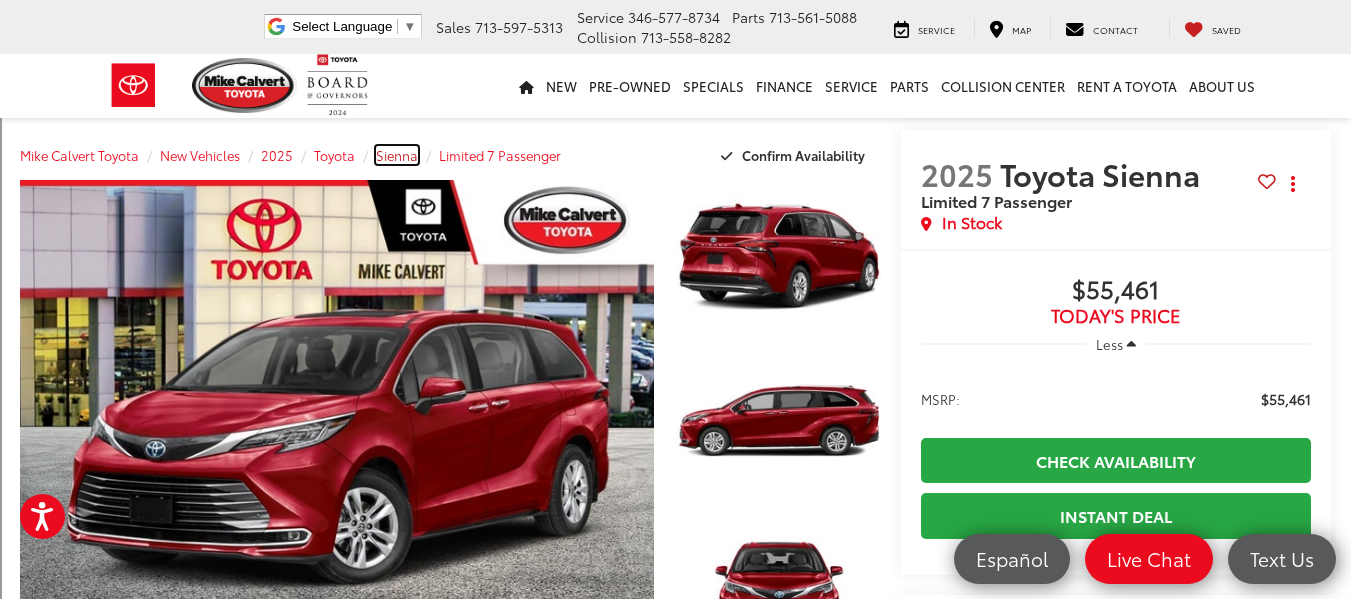 click on "Sienna" at bounding box center [397, 155] 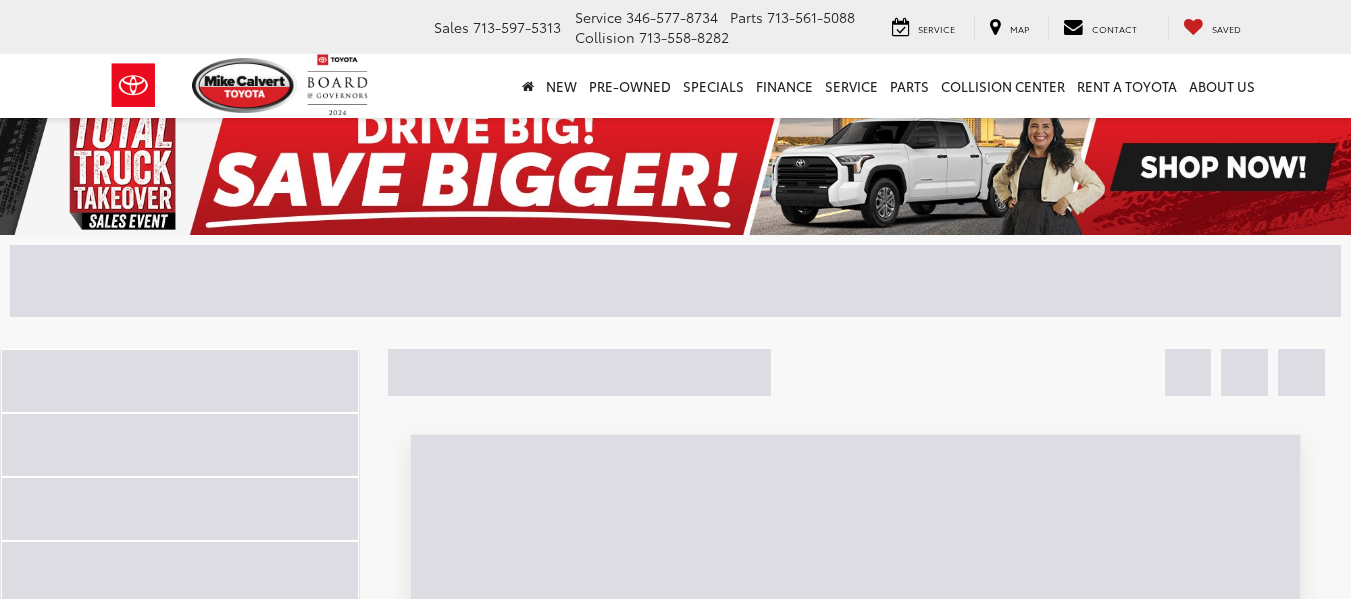 scroll, scrollTop: 0, scrollLeft: 0, axis: both 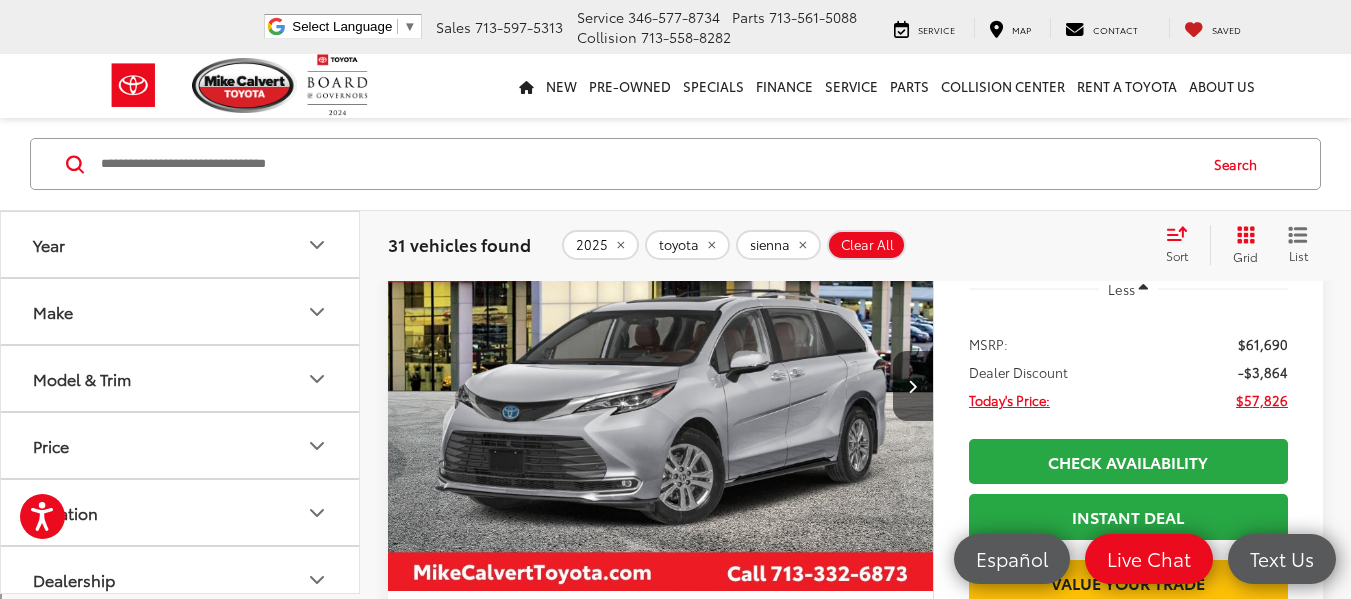 click at bounding box center [661, 386] 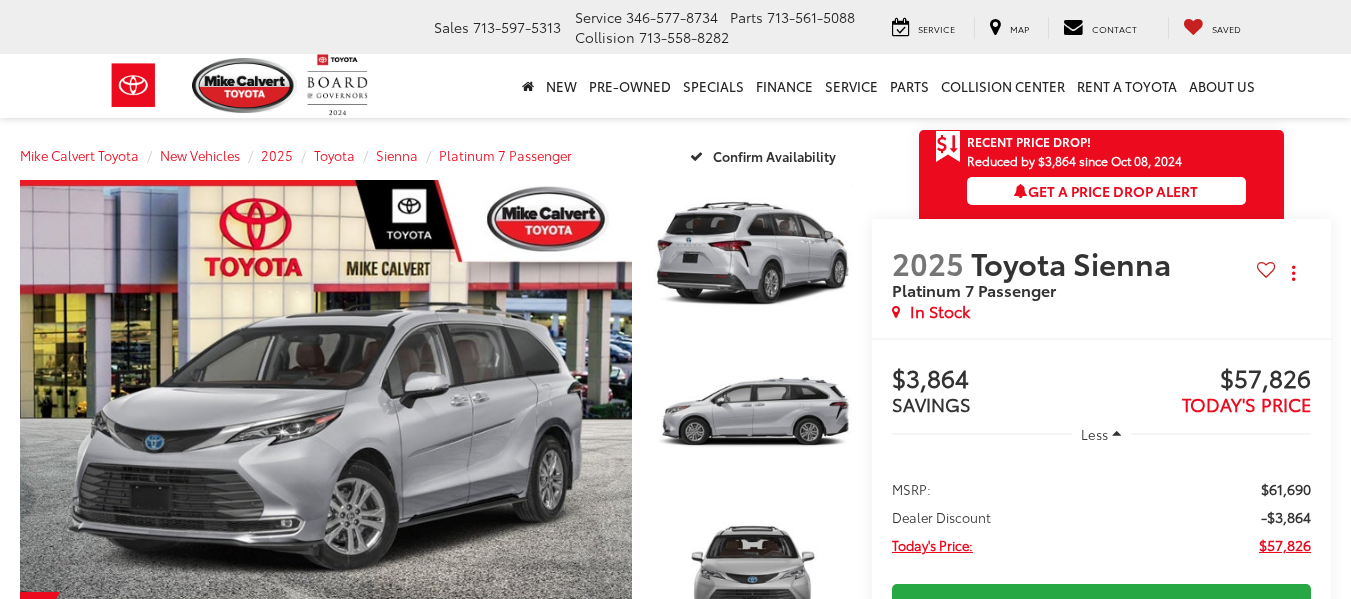 scroll, scrollTop: 0, scrollLeft: 0, axis: both 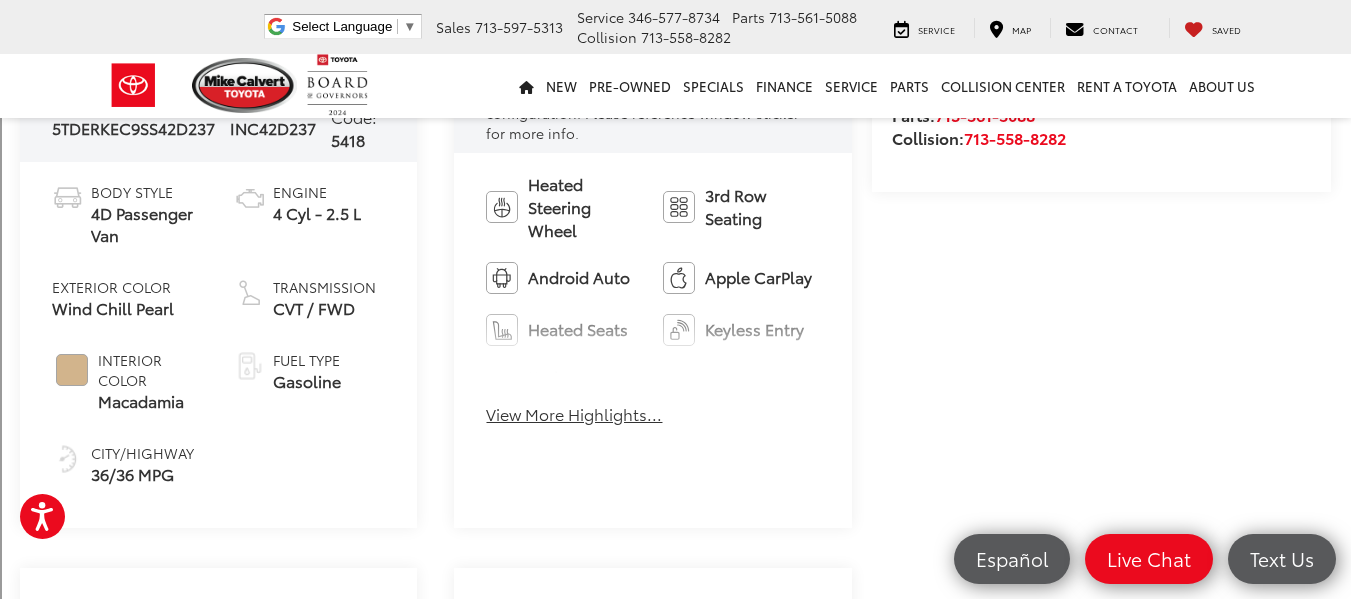 click on "View More Highlights..." at bounding box center (574, 414) 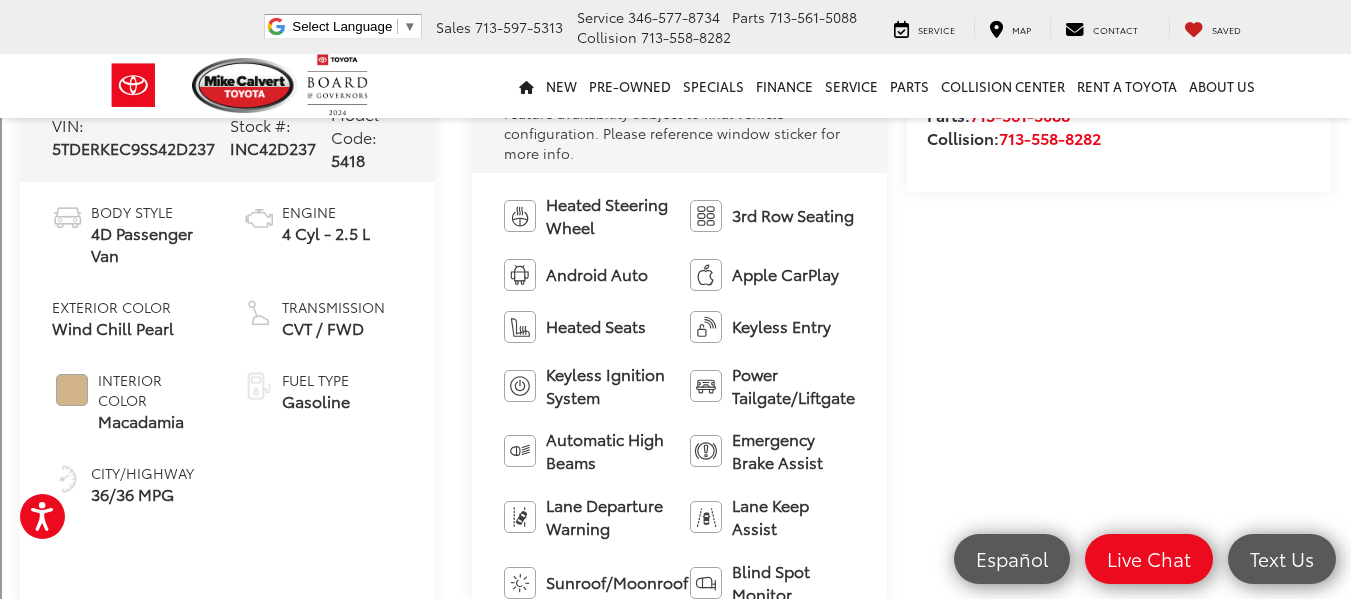 scroll, scrollTop: 799, scrollLeft: 0, axis: vertical 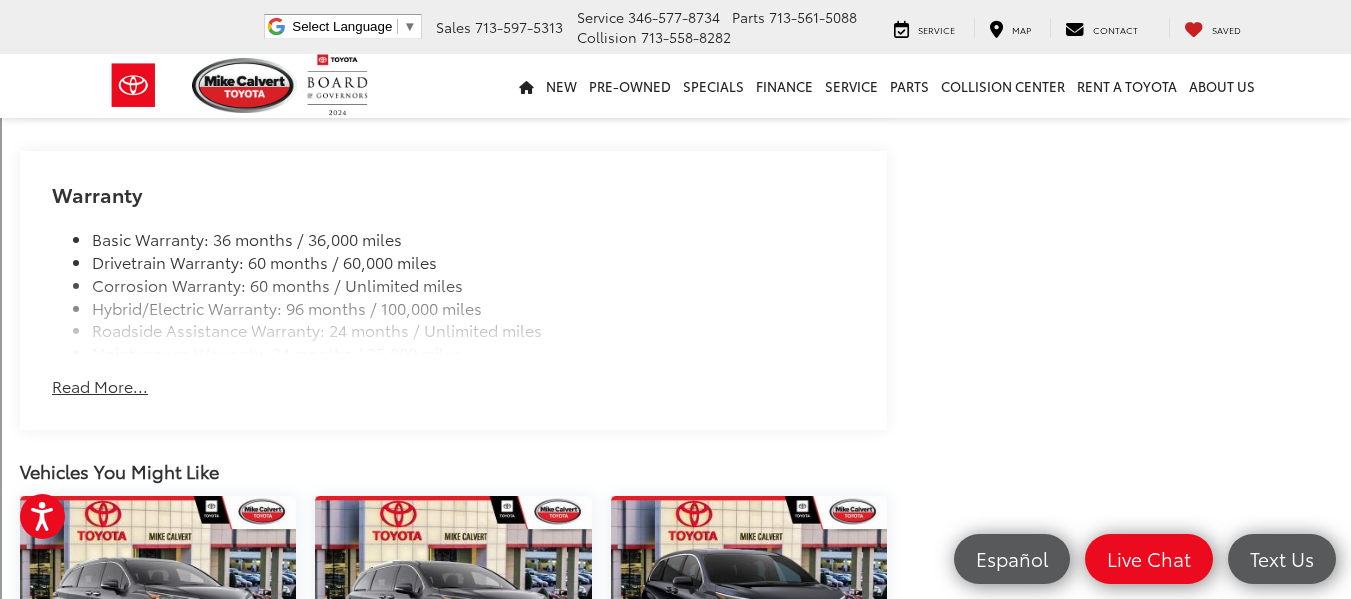 click on "Entertainment" at bounding box center [318, -193] 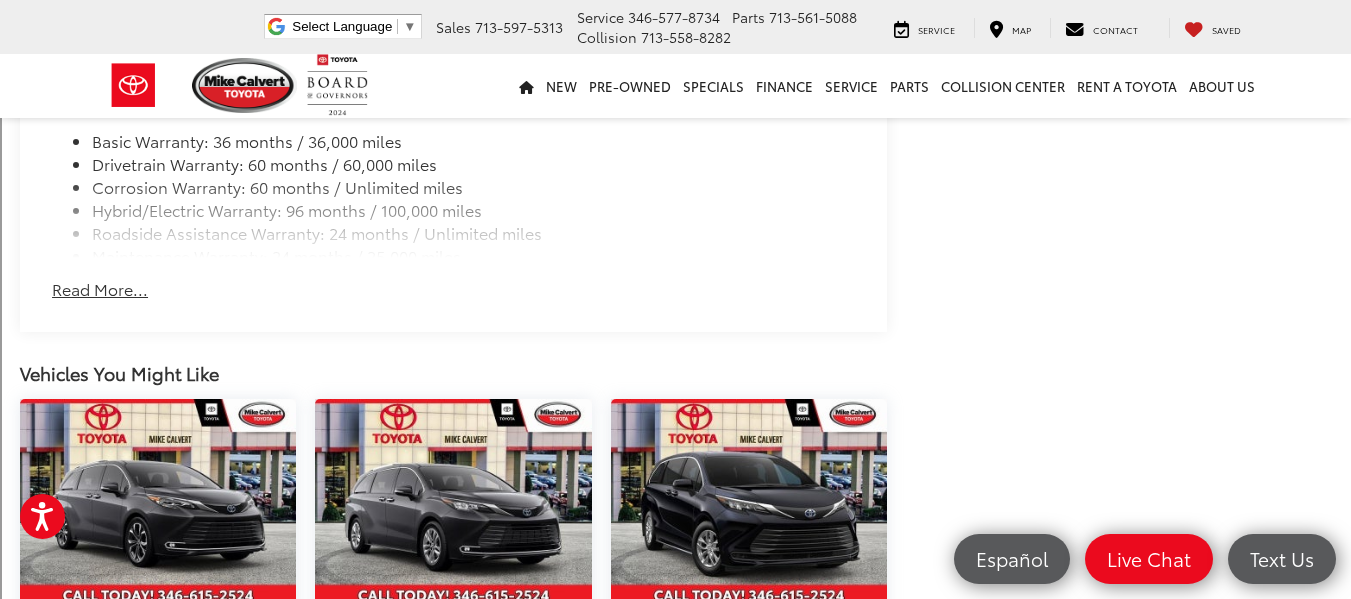 click on "Interior" at bounding box center [428, -193] 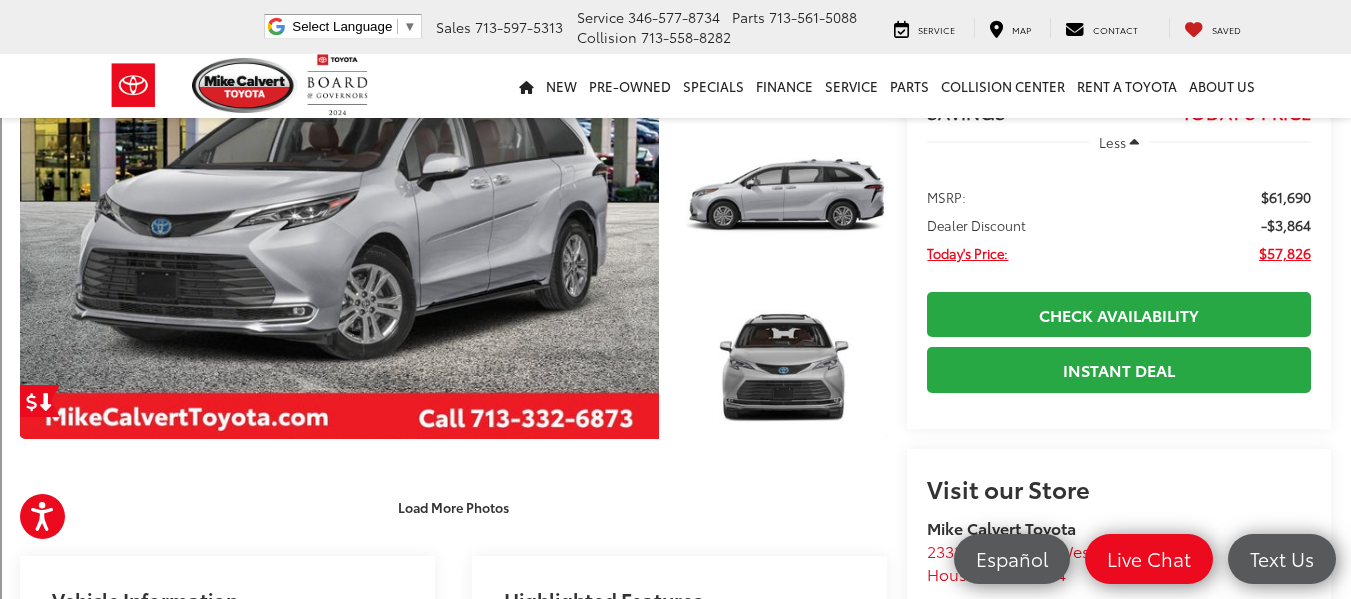scroll, scrollTop: 218, scrollLeft: 0, axis: vertical 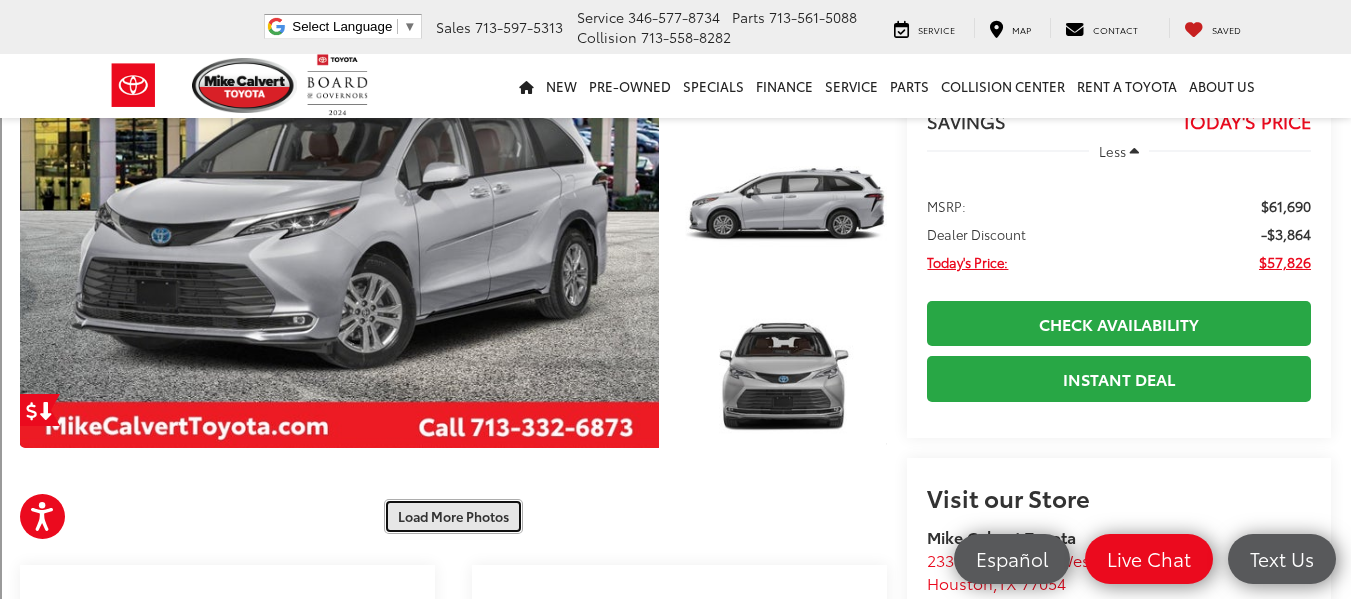 click on "Load More Photos" at bounding box center [453, 516] 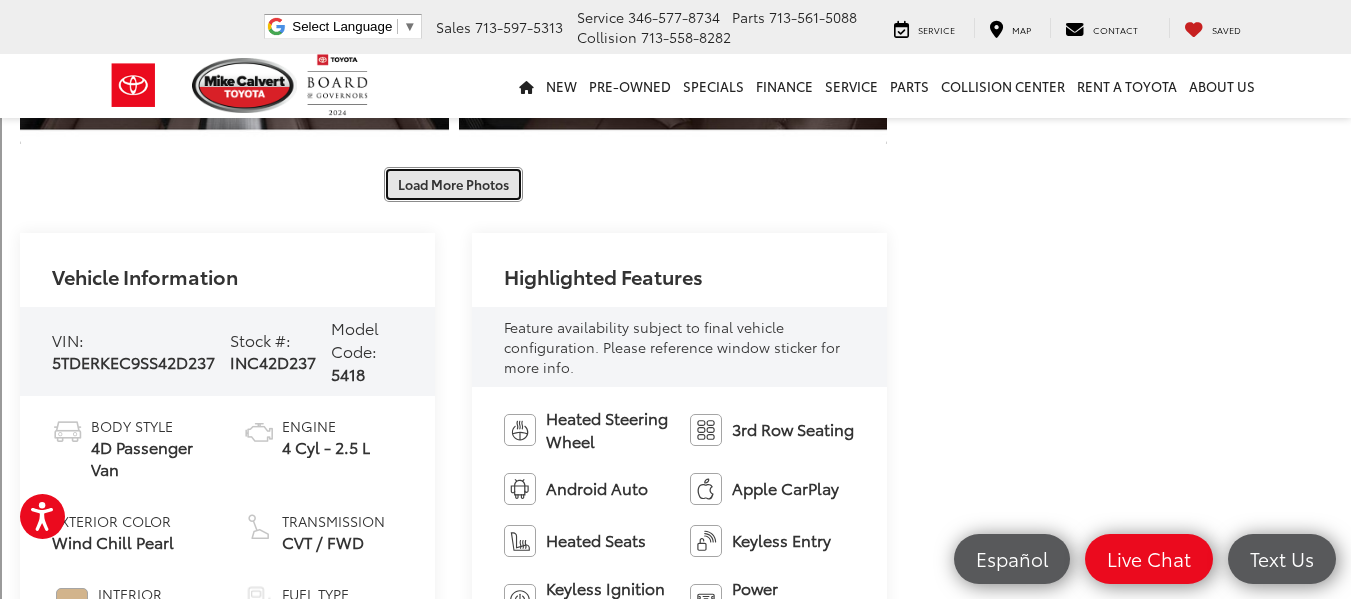 scroll, scrollTop: 1233, scrollLeft: 0, axis: vertical 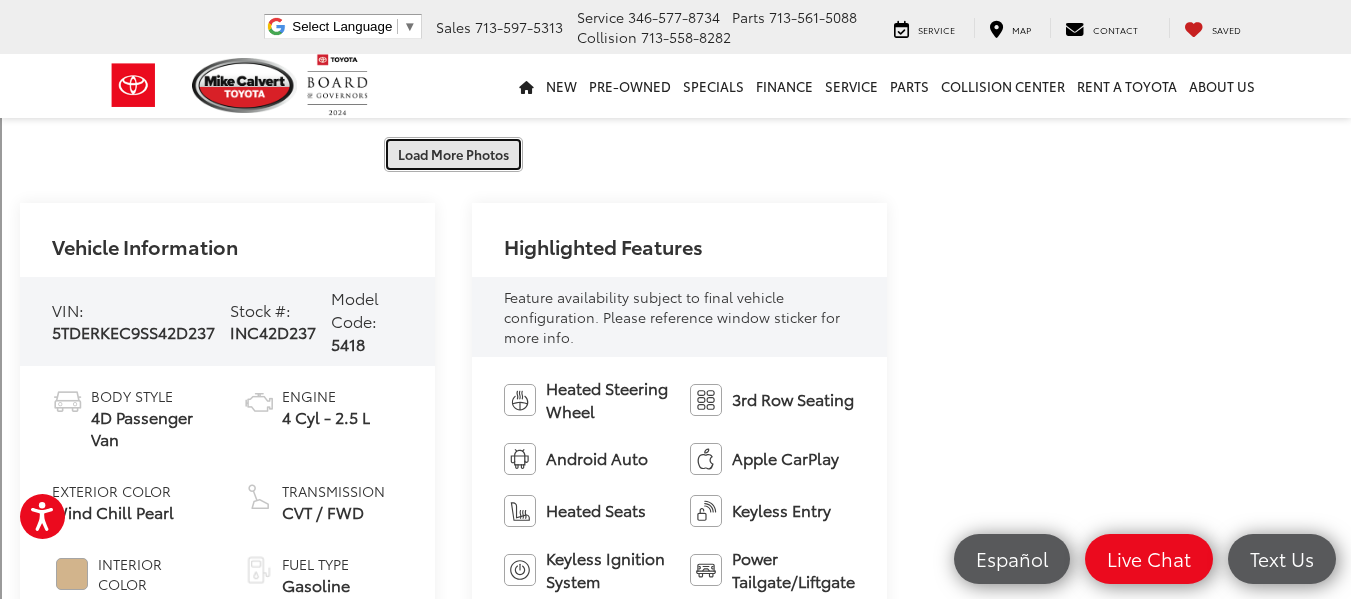 click on "Load More Photos" at bounding box center (453, 154) 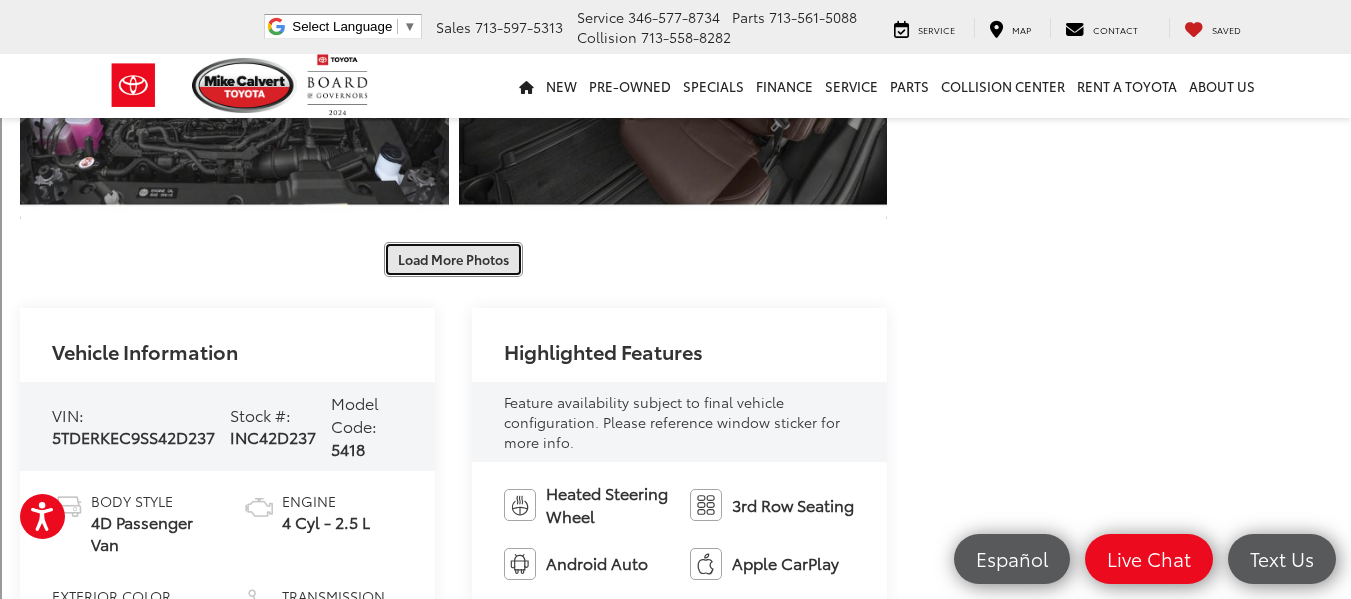 scroll, scrollTop: 1691, scrollLeft: 0, axis: vertical 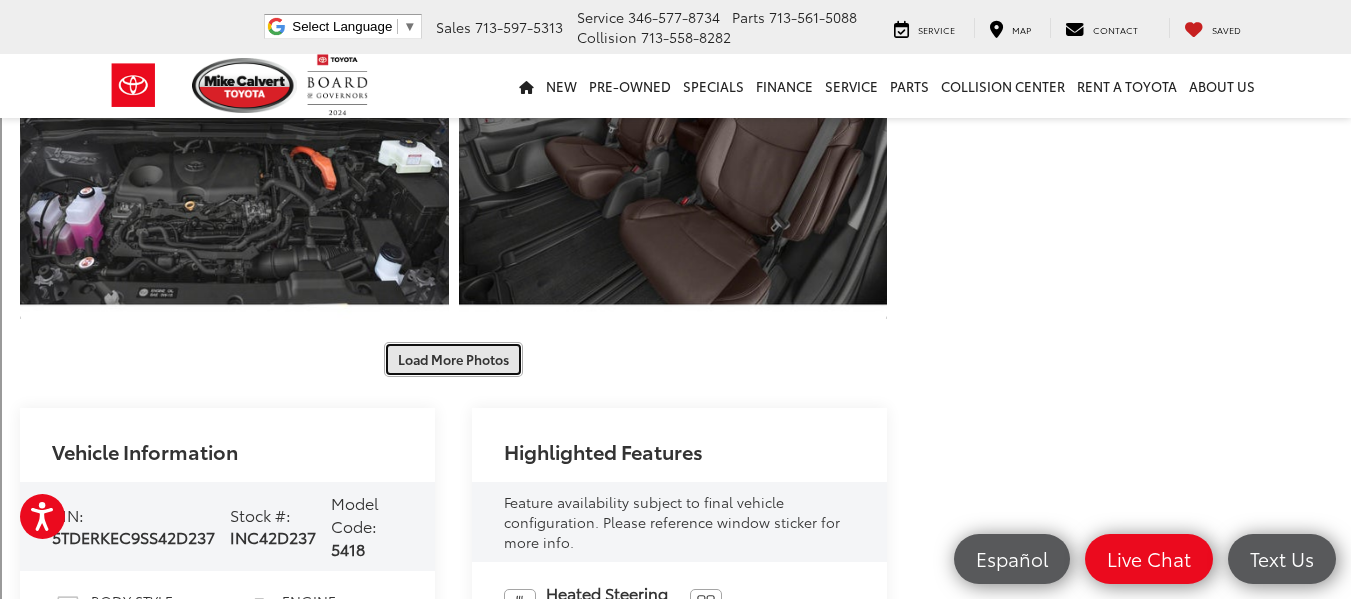 click on "Load More Photos" at bounding box center (453, 359) 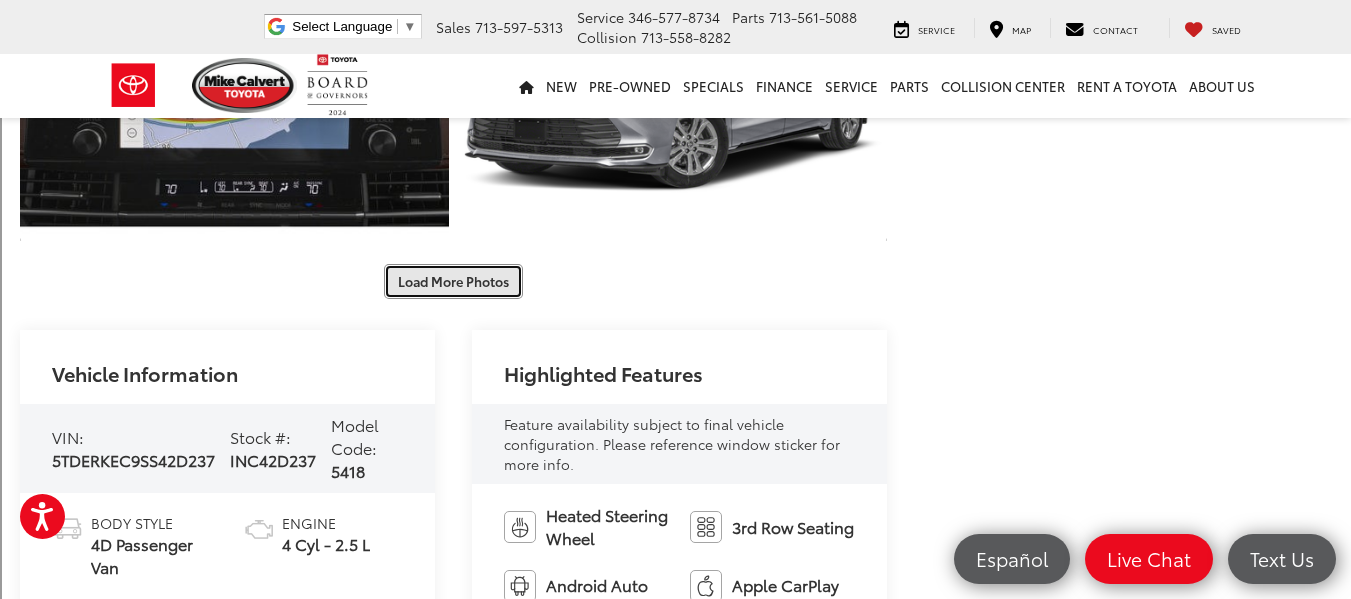 scroll, scrollTop: 2457, scrollLeft: 0, axis: vertical 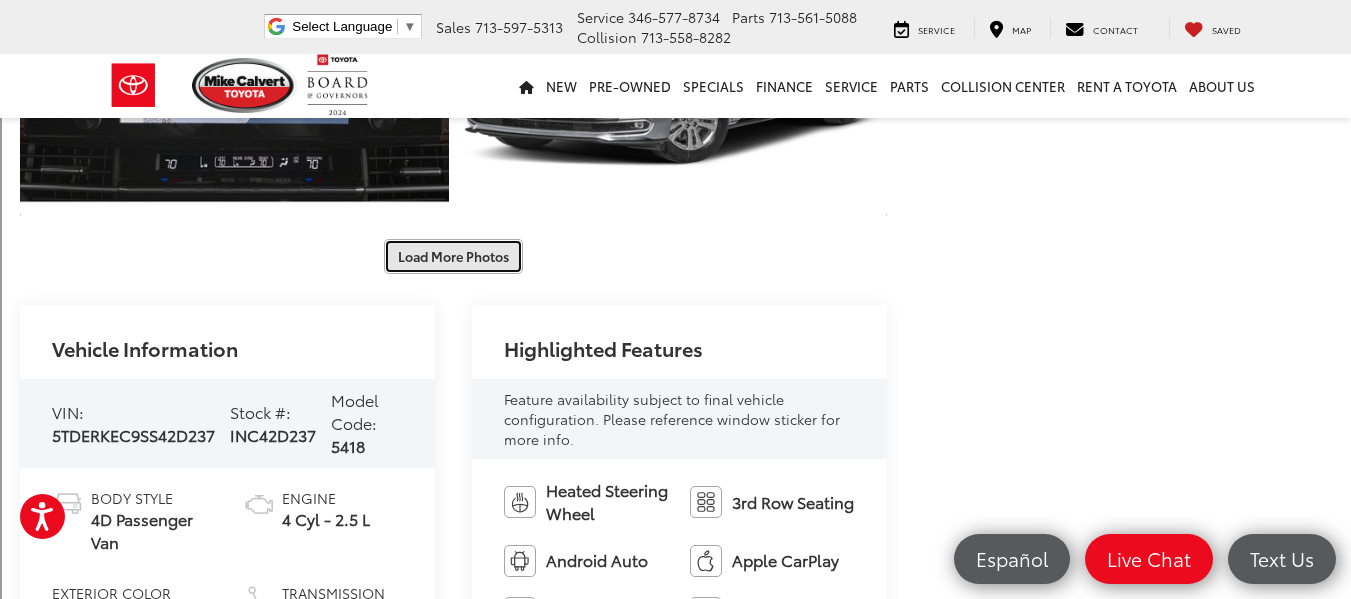 click on "Load More Photos" at bounding box center [453, 256] 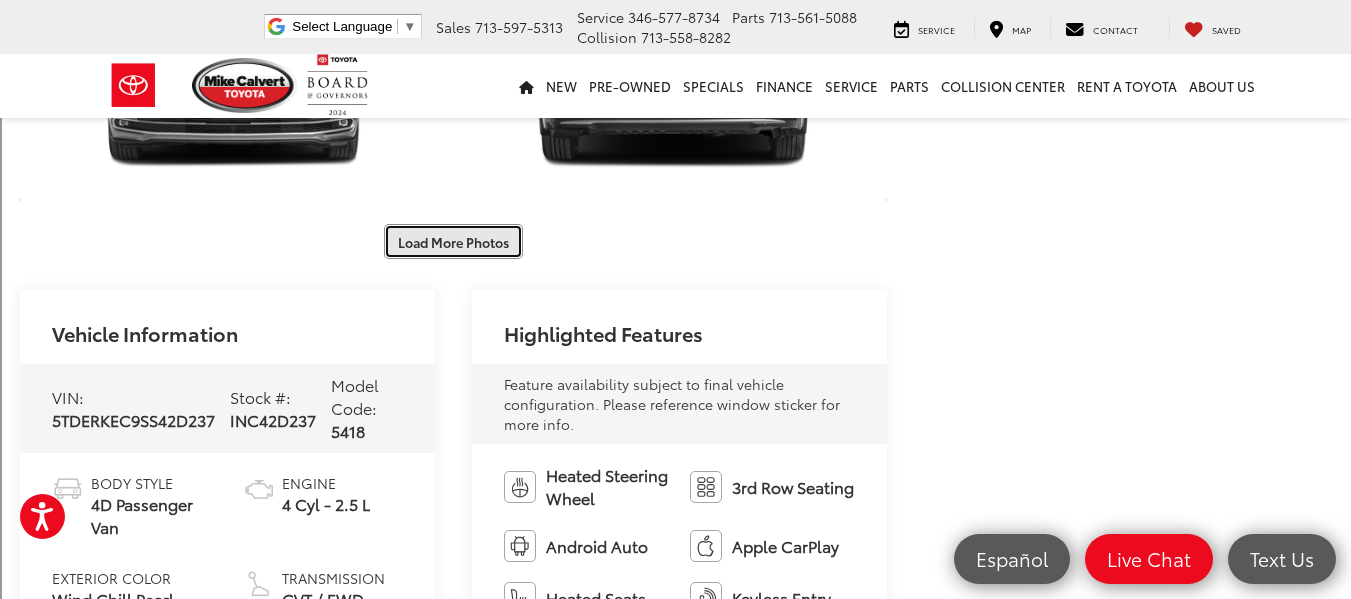 scroll, scrollTop: 3176, scrollLeft: 0, axis: vertical 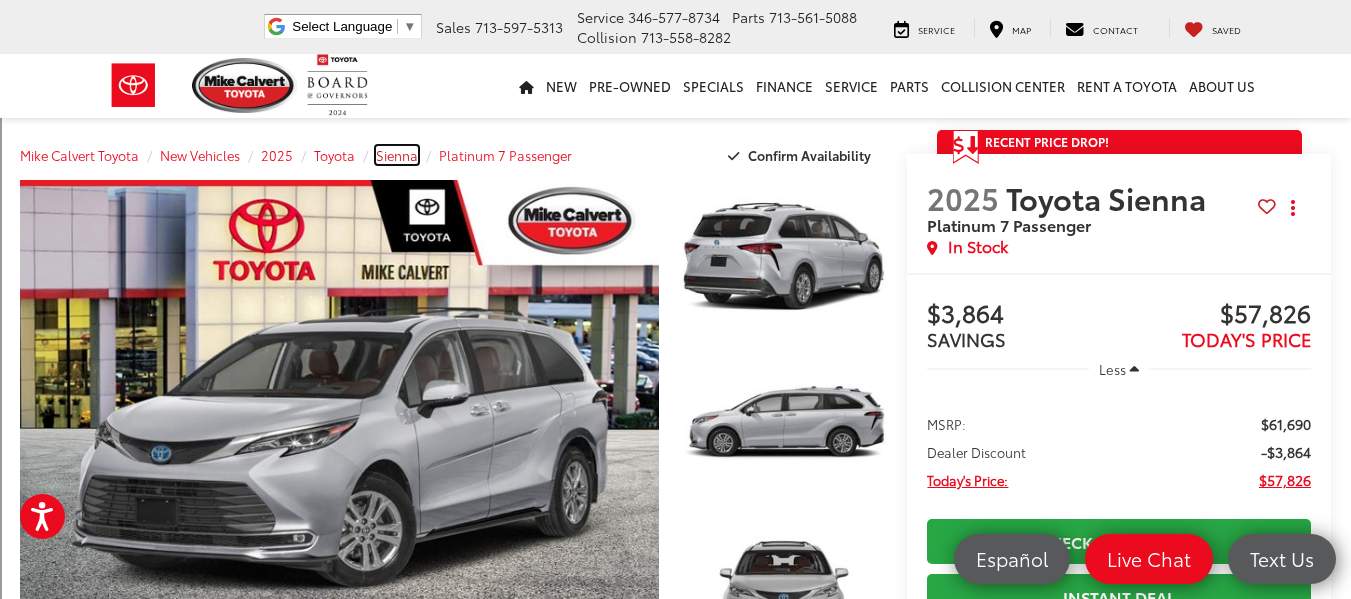 click on "Sienna" at bounding box center (397, 155) 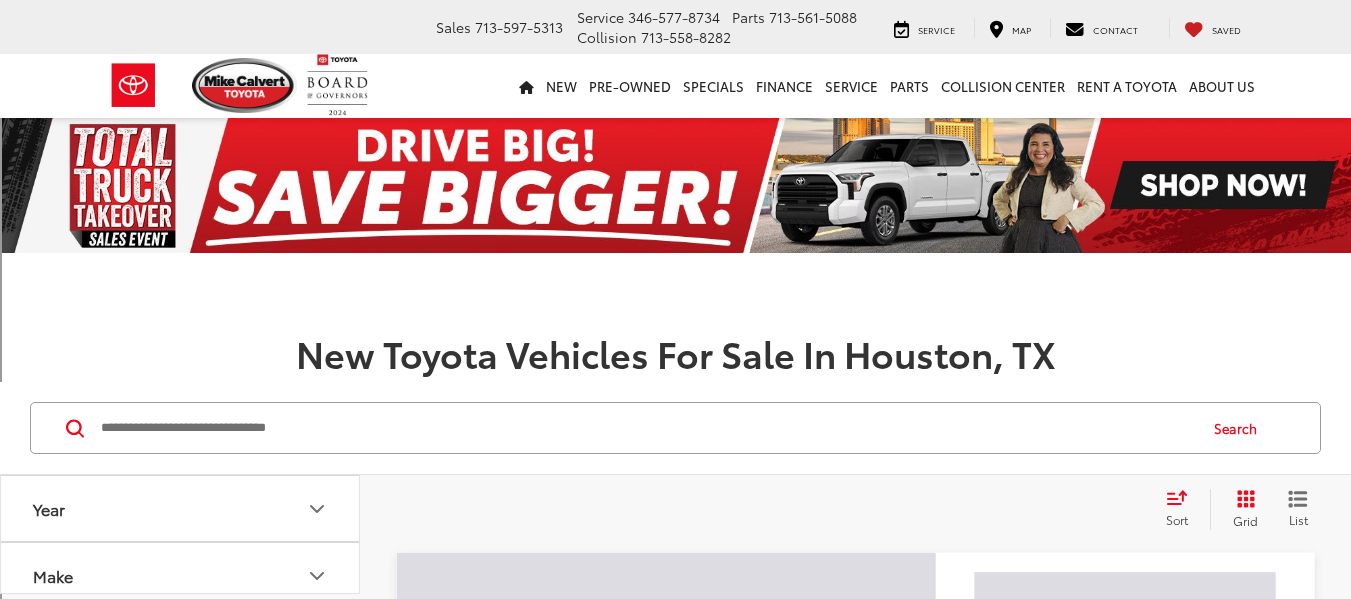 scroll, scrollTop: 0, scrollLeft: 0, axis: both 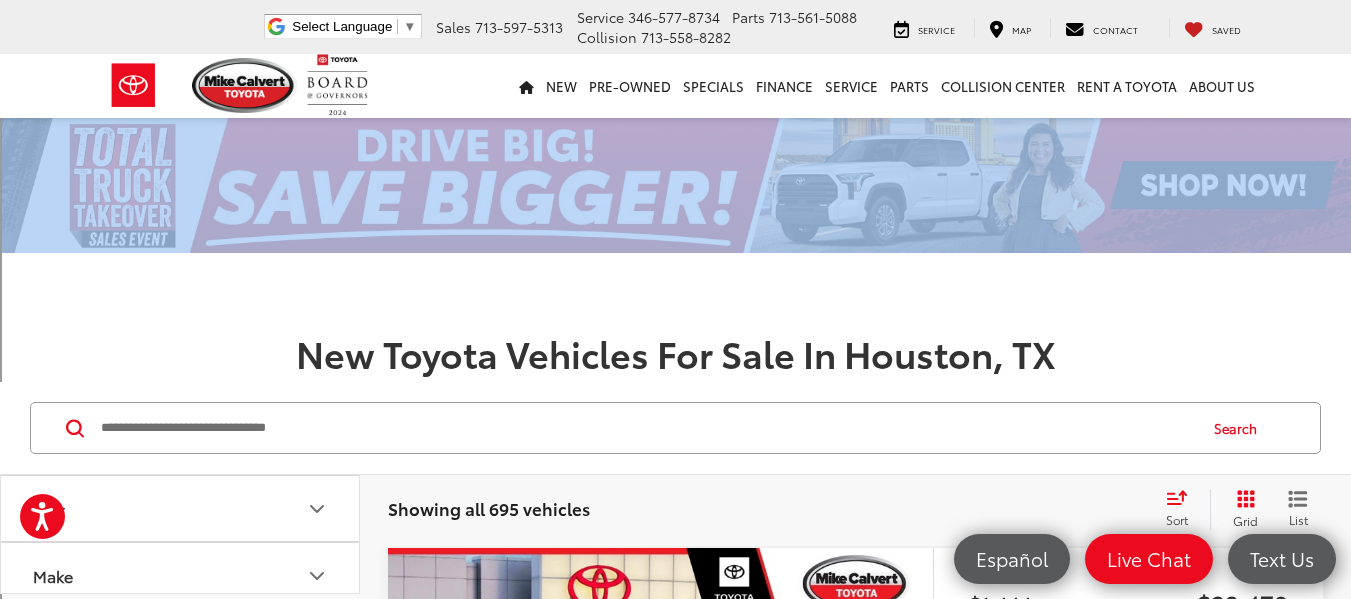 drag, startPoint x: 1128, startPoint y: 309, endPoint x: 1347, endPoint y: 134, distance: 280.33194 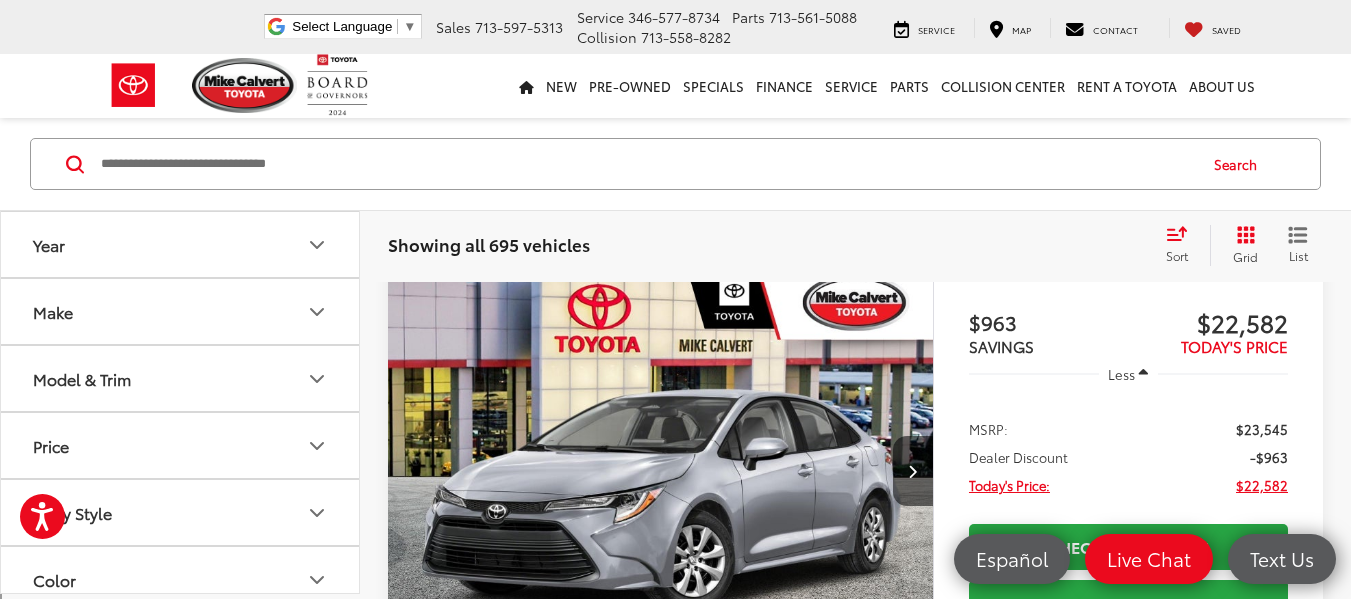 scroll, scrollTop: 993, scrollLeft: 0, axis: vertical 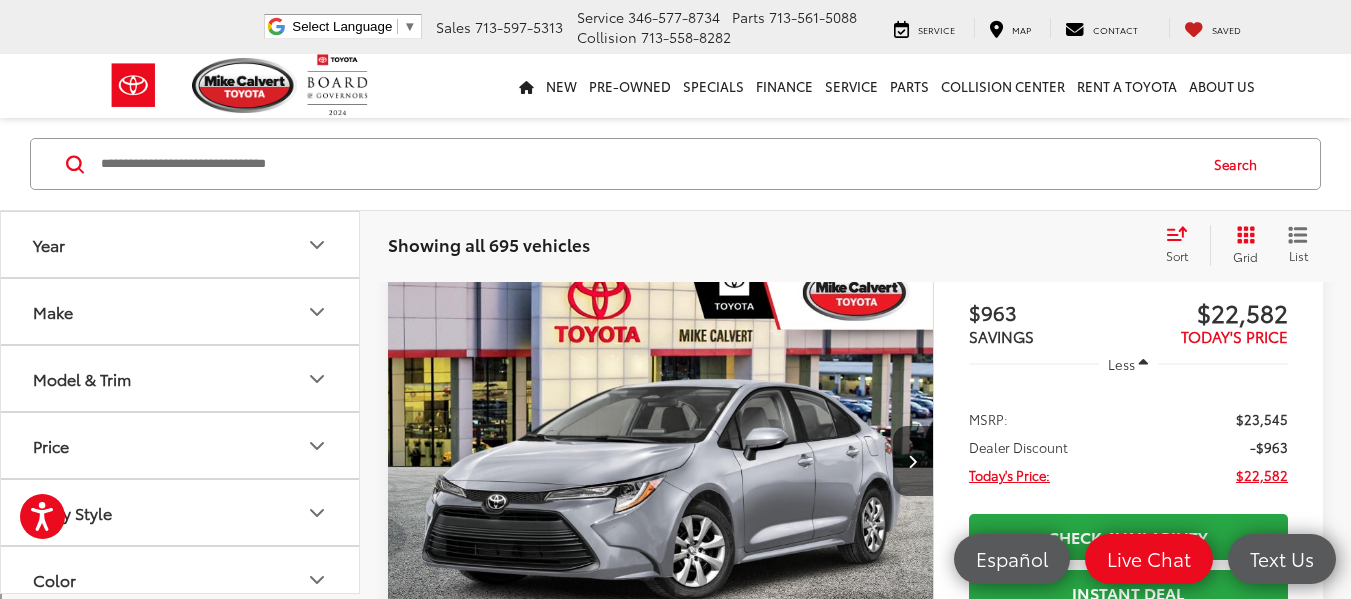 click 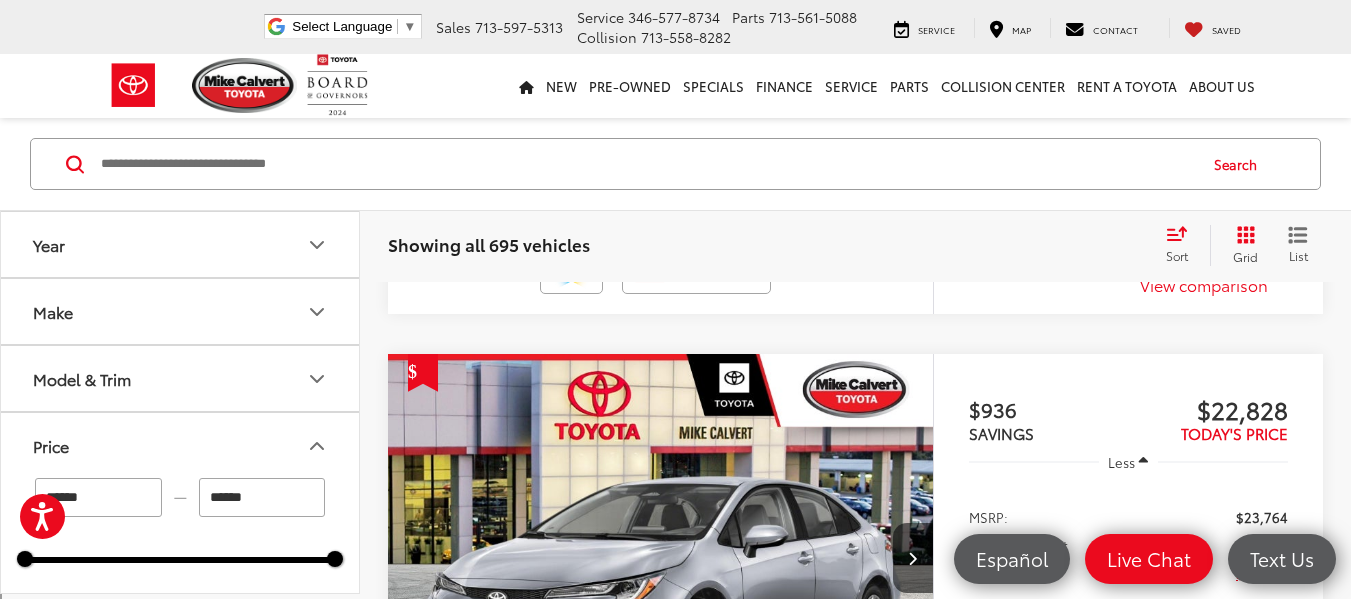 scroll, scrollTop: 0, scrollLeft: 0, axis: both 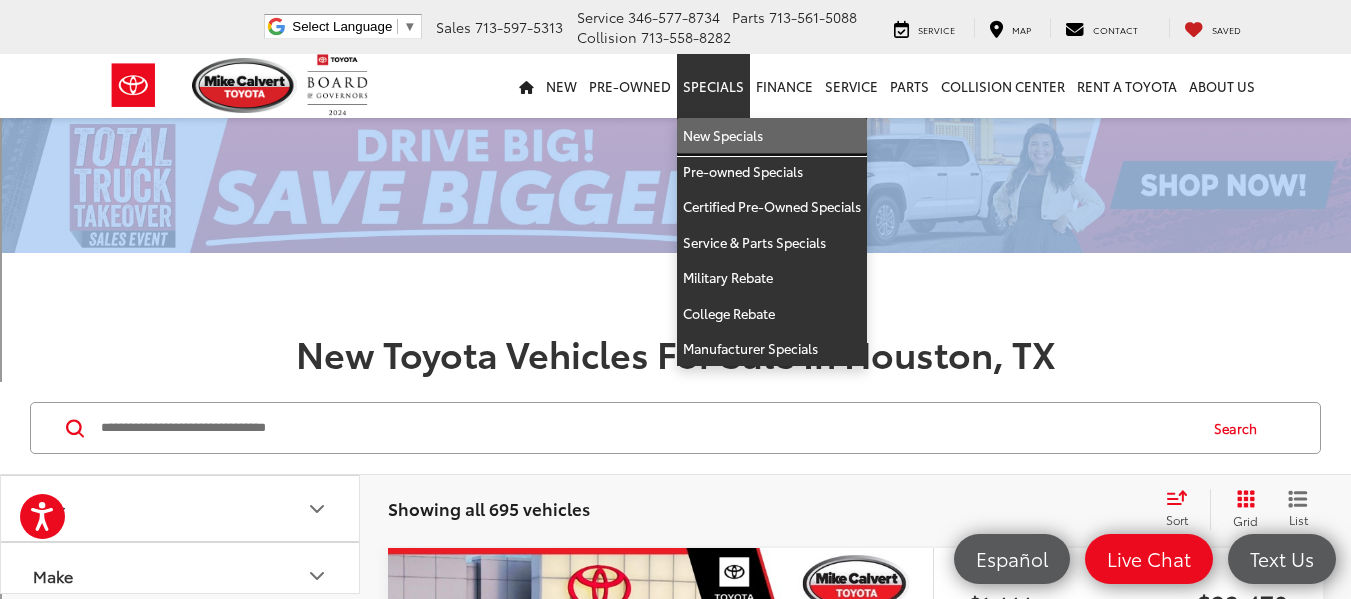 click on "New Specials" at bounding box center (772, 136) 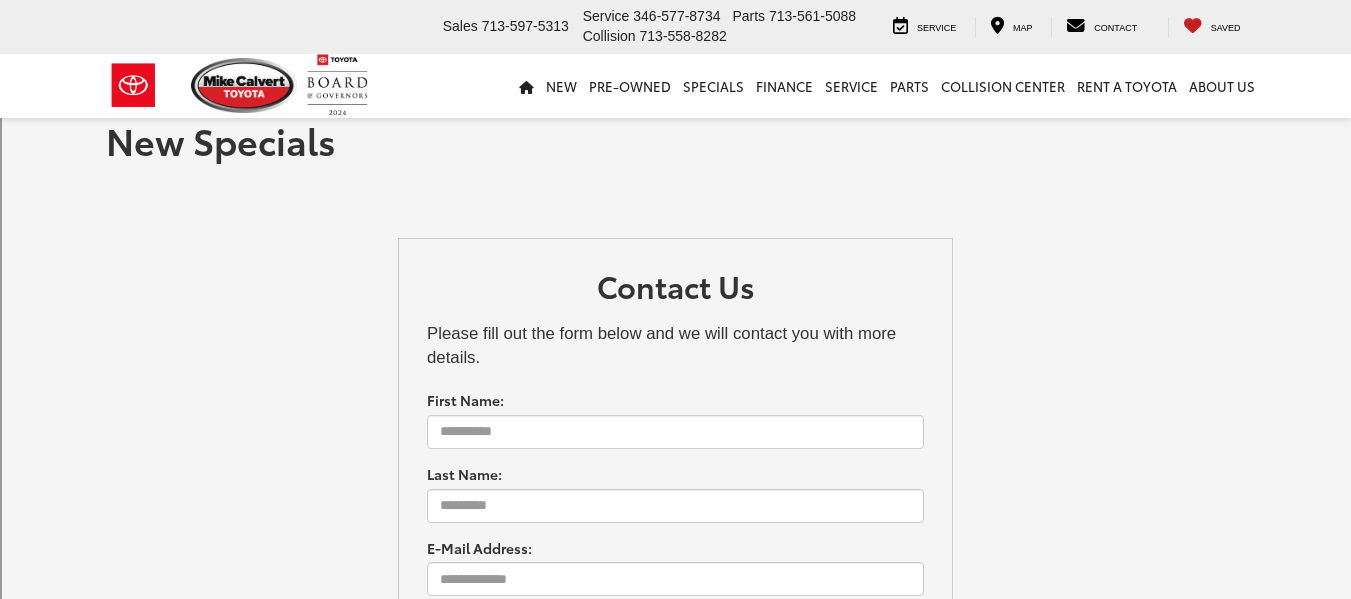 scroll, scrollTop: 0, scrollLeft: 0, axis: both 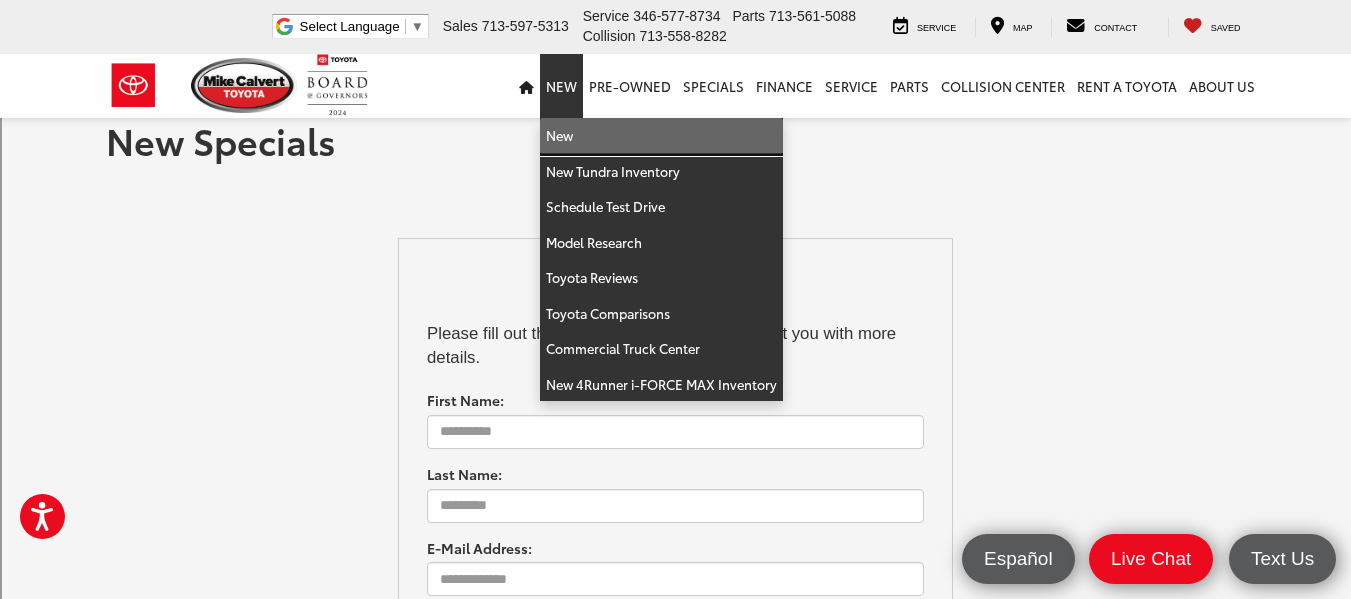 click on "New" at bounding box center [661, 136] 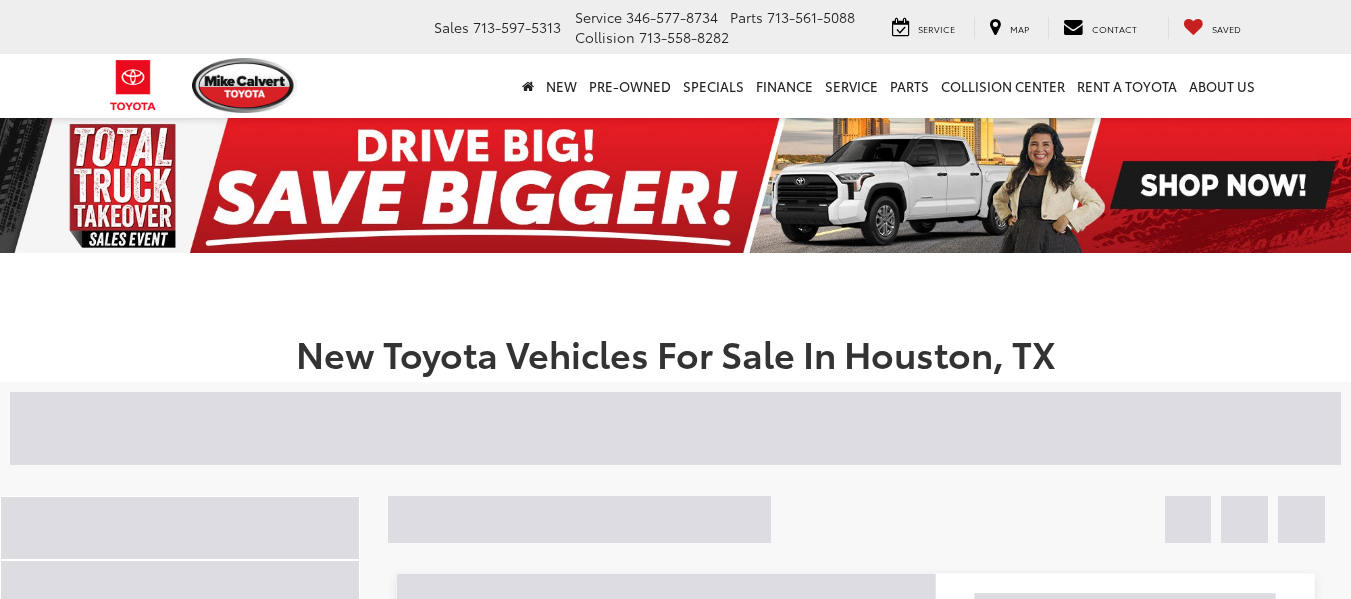 scroll, scrollTop: 0, scrollLeft: 0, axis: both 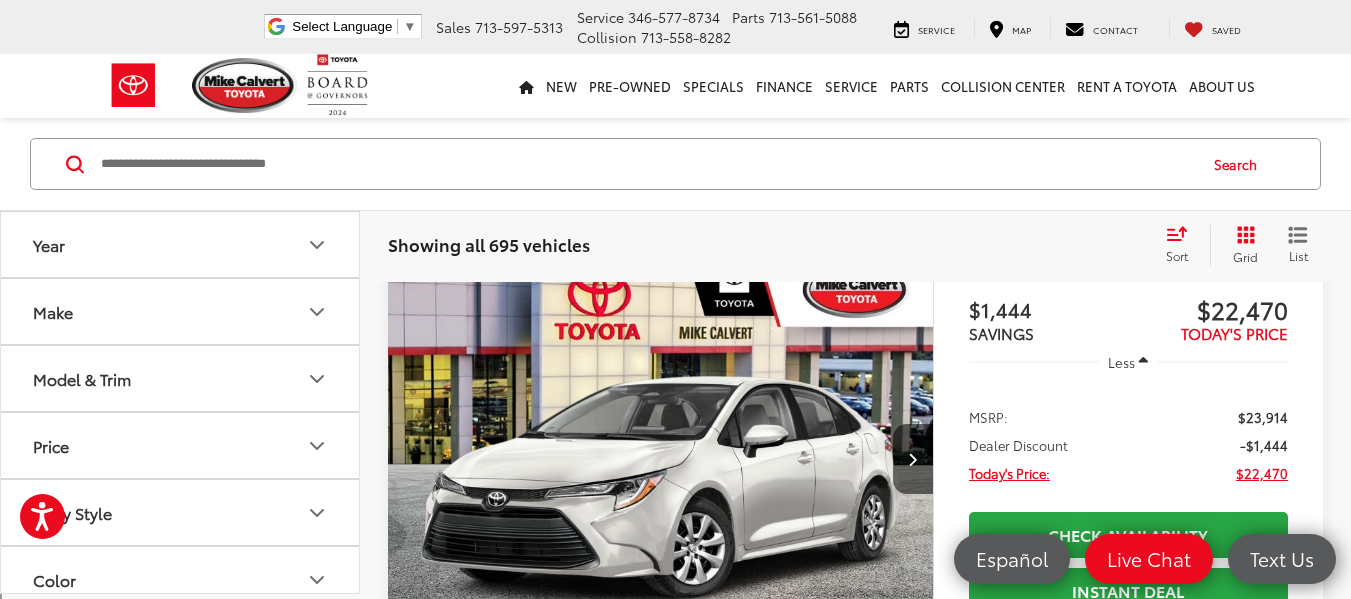click on "Model & Trim" at bounding box center (181, 378) 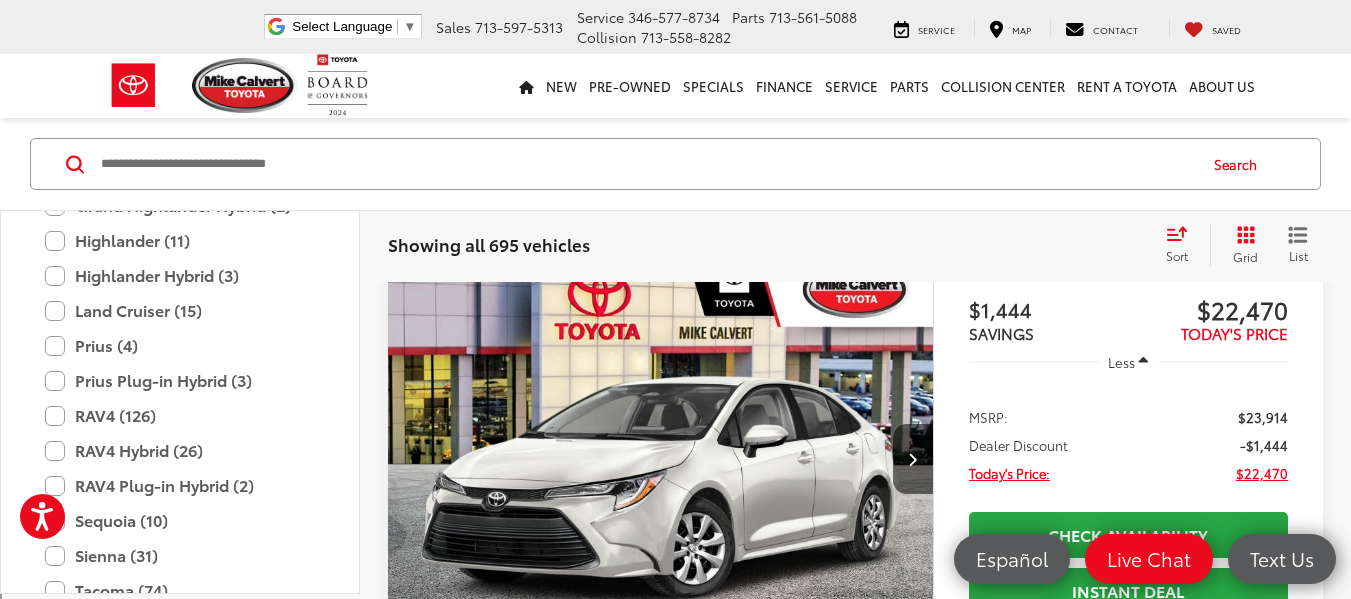 scroll, scrollTop: 677, scrollLeft: 0, axis: vertical 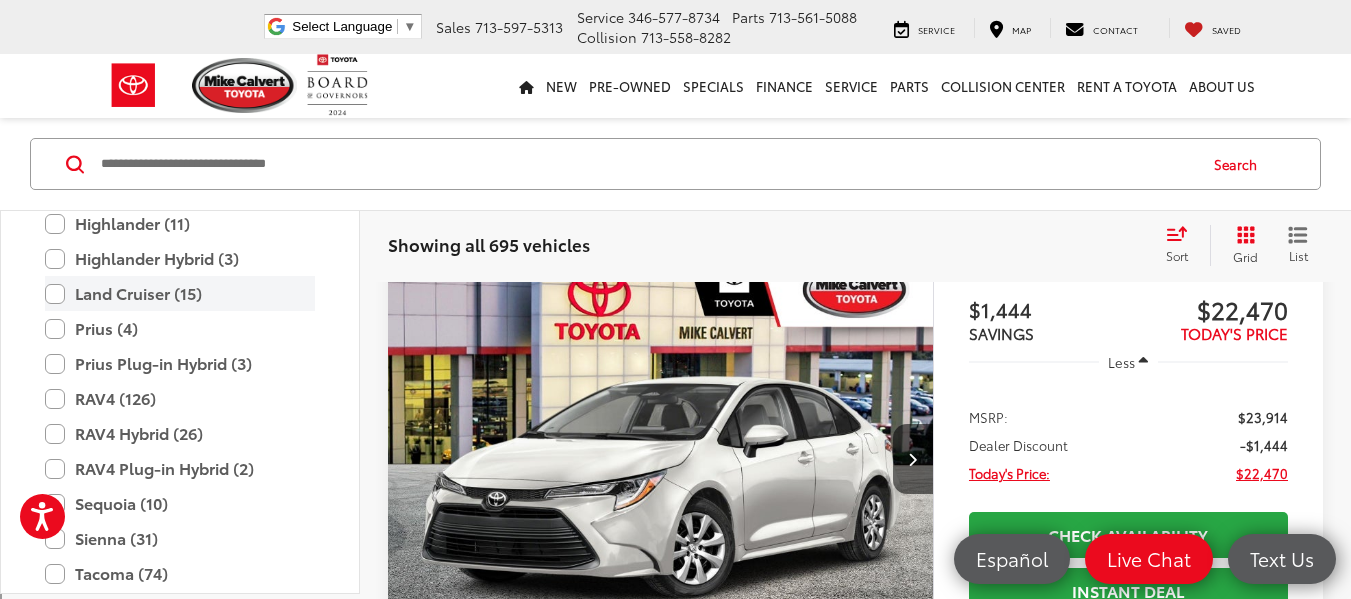 click on "Land Cruiser (15)" at bounding box center [180, 293] 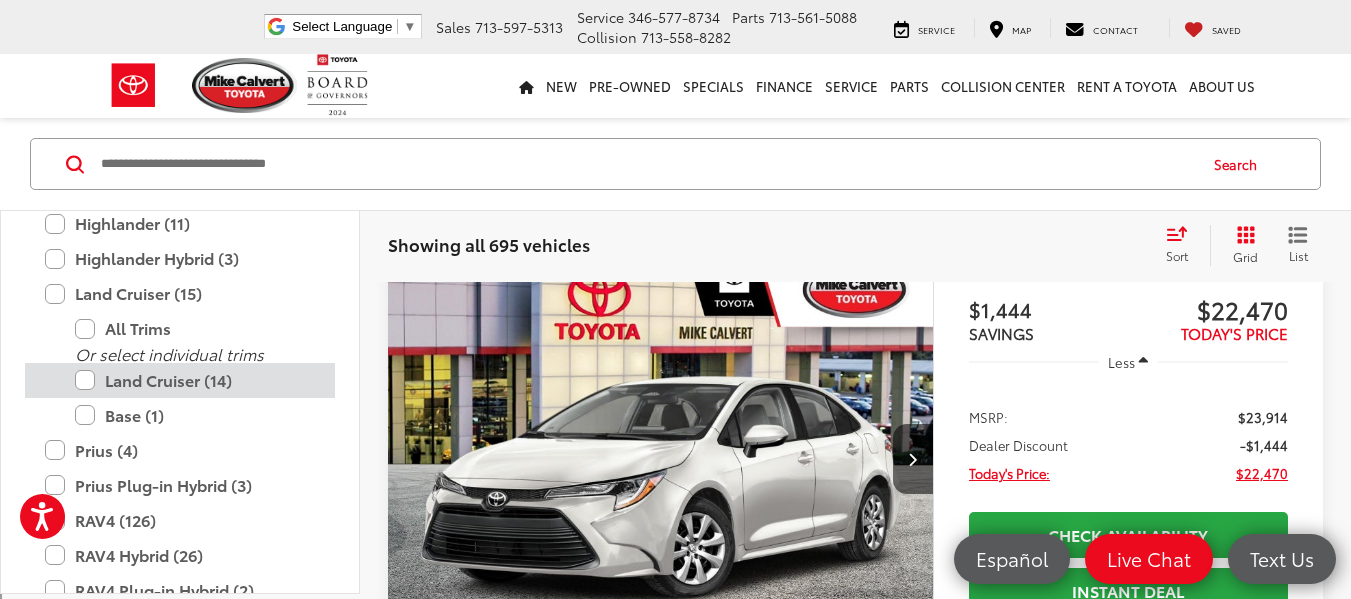 scroll, scrollTop: 264, scrollLeft: 0, axis: vertical 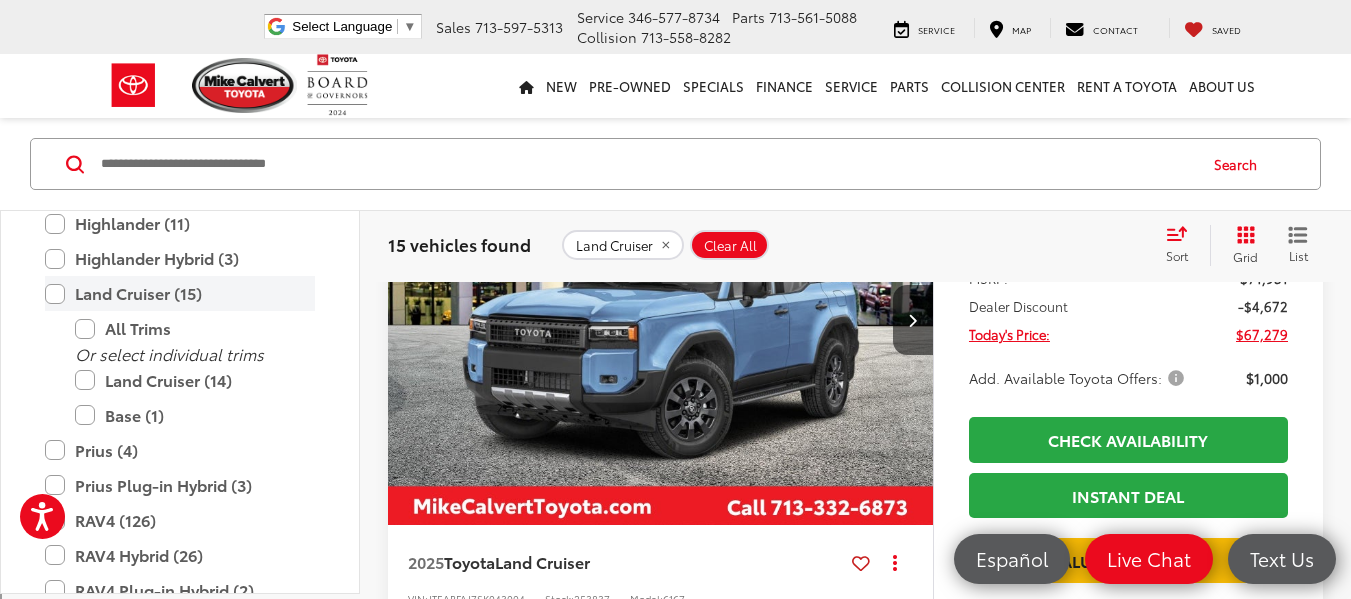 click on "Land Cruiser (15)" at bounding box center (180, 293) 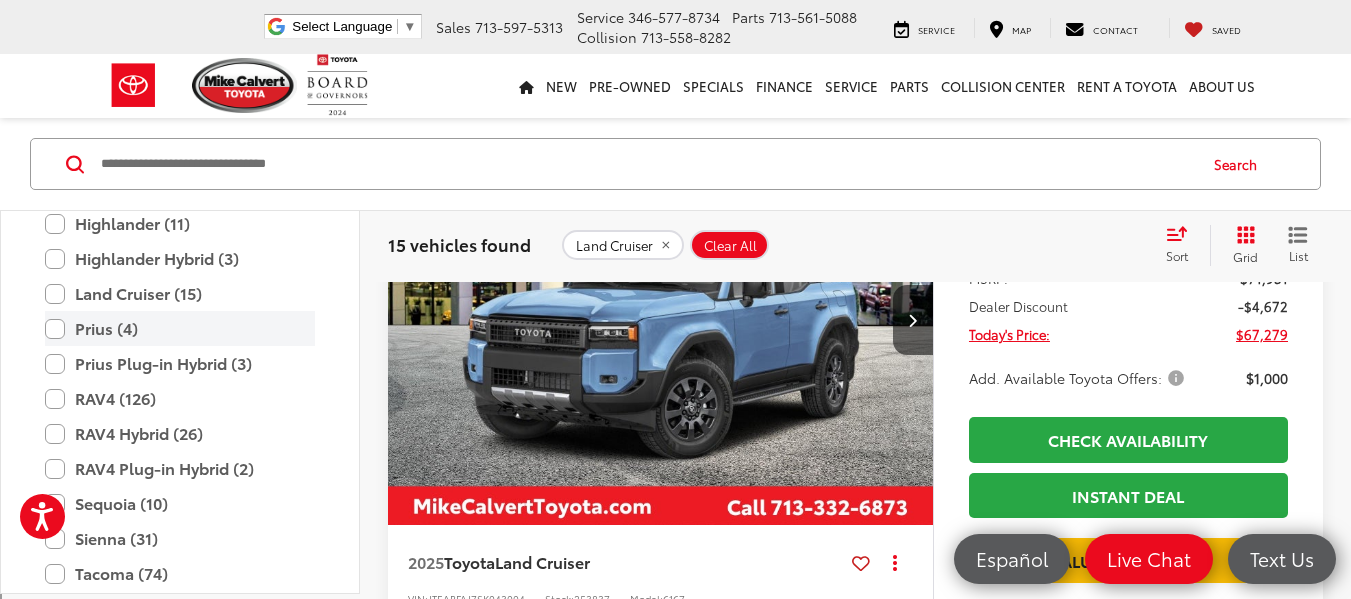scroll, scrollTop: 264, scrollLeft: 0, axis: vertical 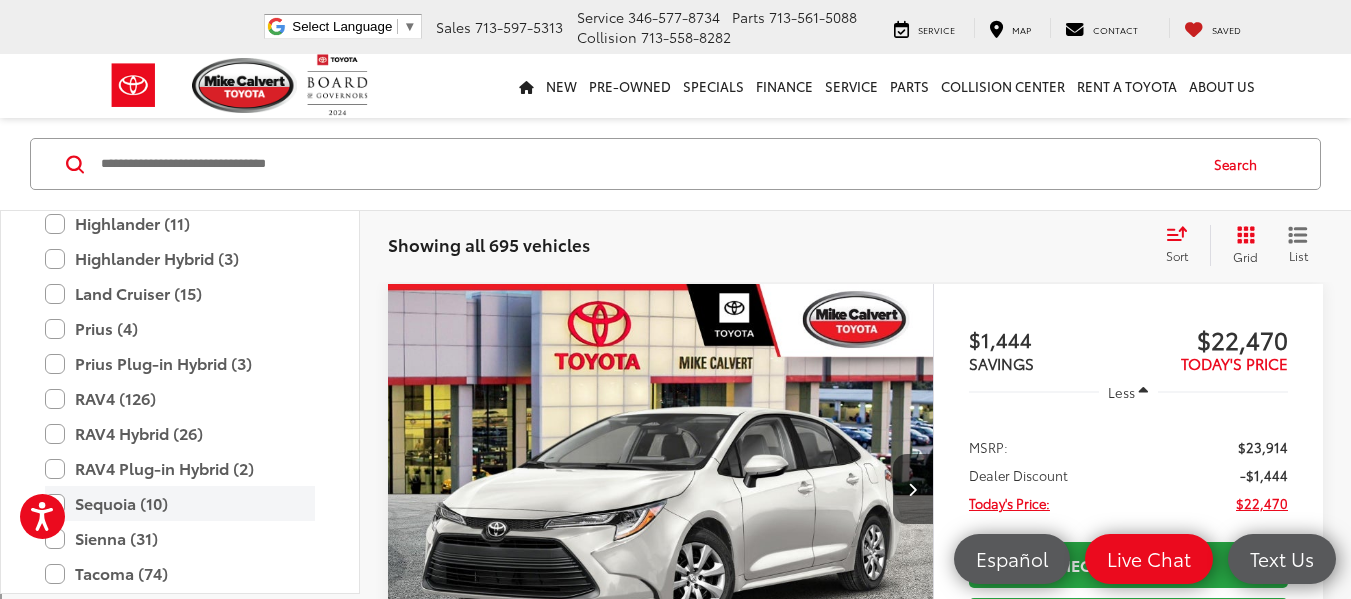 click on "Sequoia (10)" at bounding box center (180, 503) 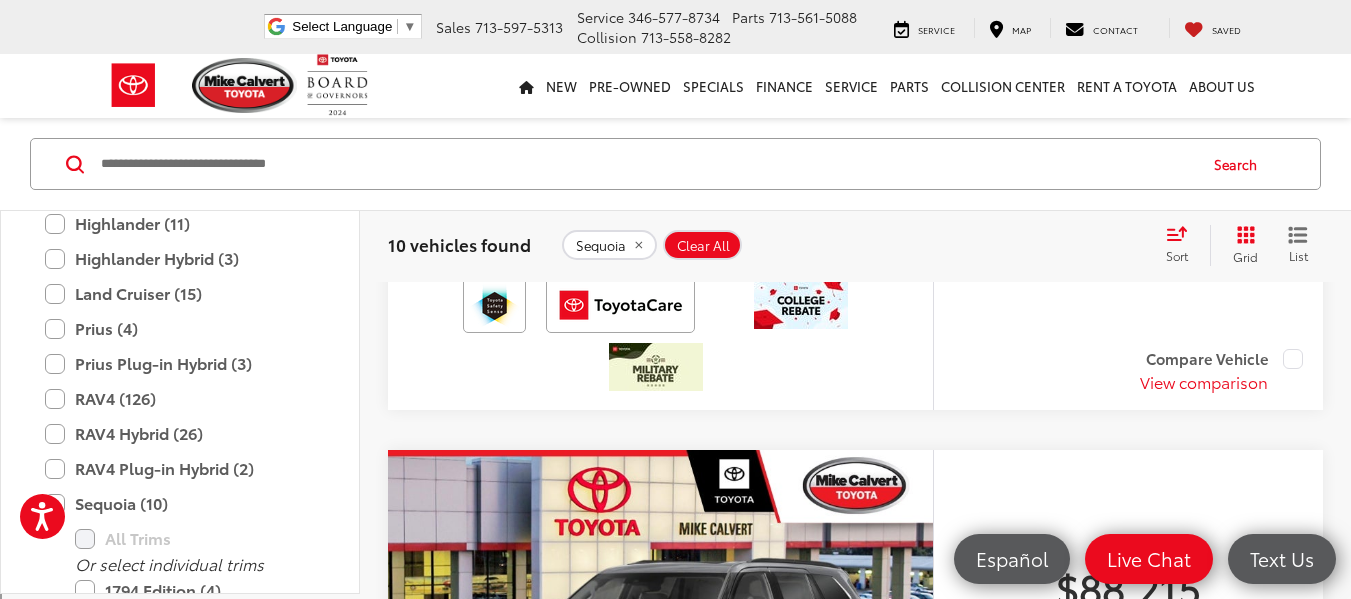 scroll, scrollTop: 6989, scrollLeft: 0, axis: vertical 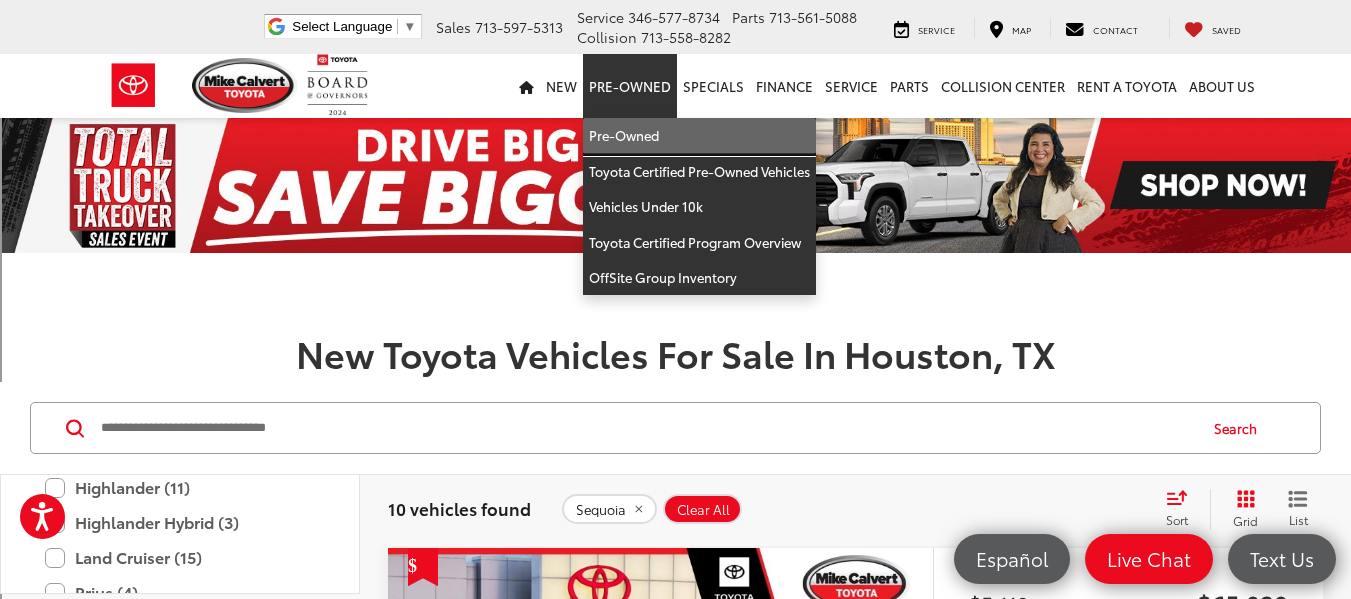 click on "Pre-Owned" at bounding box center [699, 136] 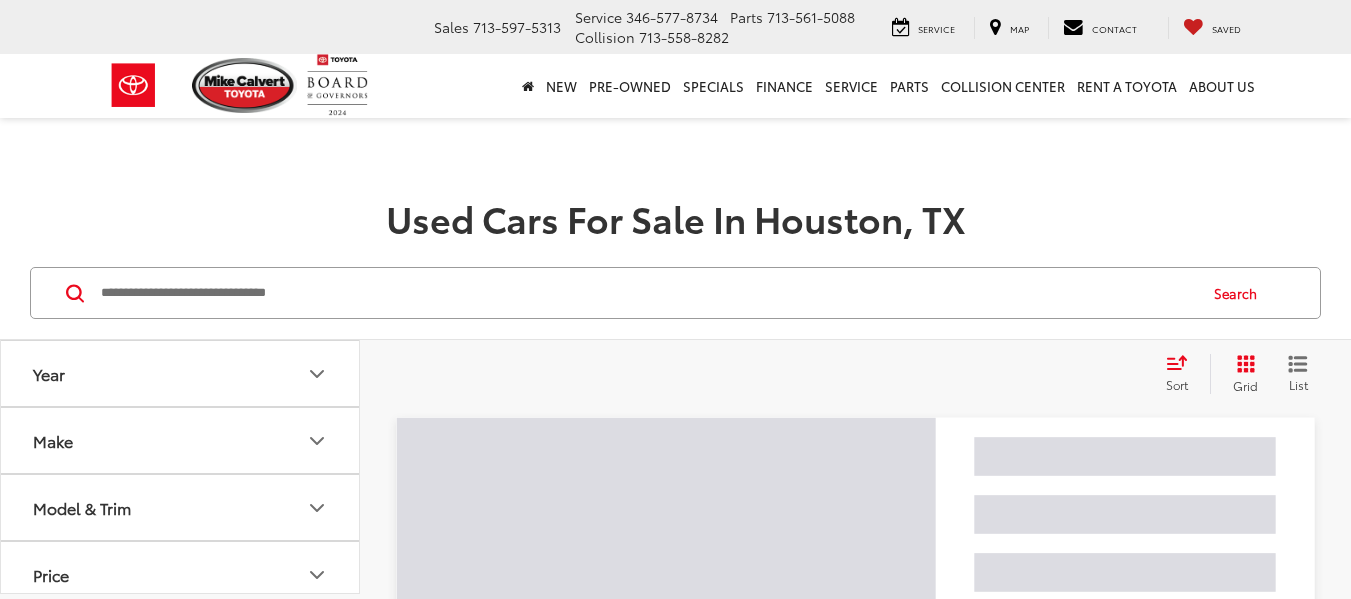 scroll, scrollTop: 0, scrollLeft: 0, axis: both 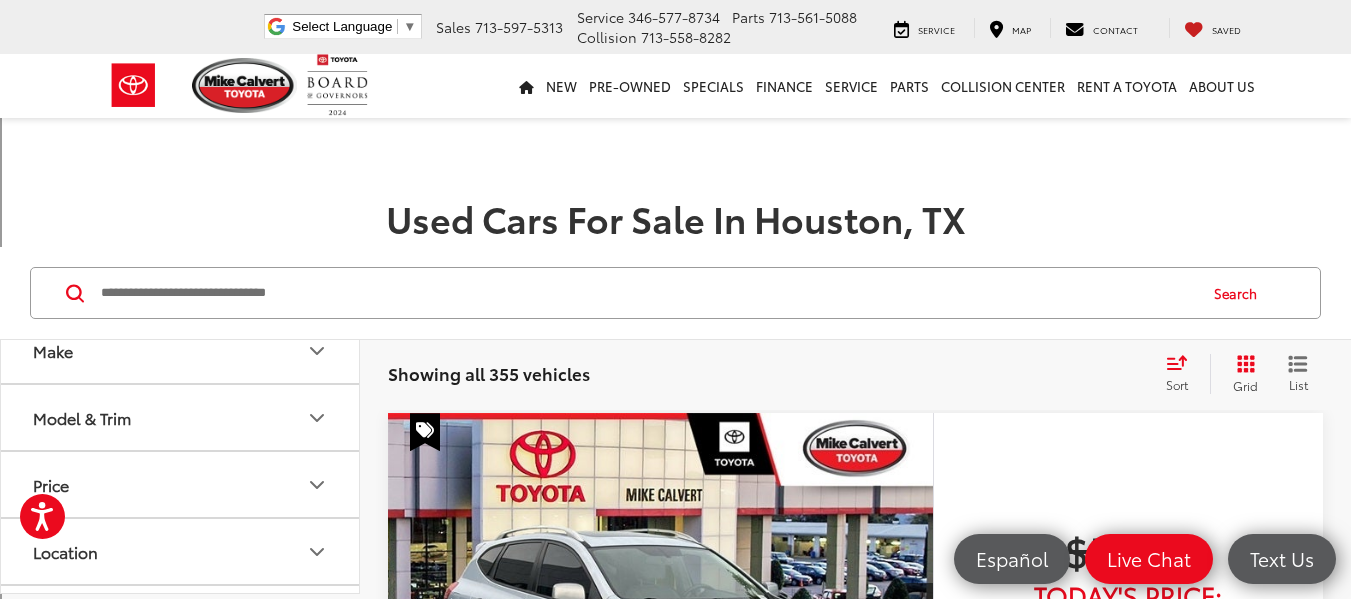 click on "Model & Trim" at bounding box center [181, 417] 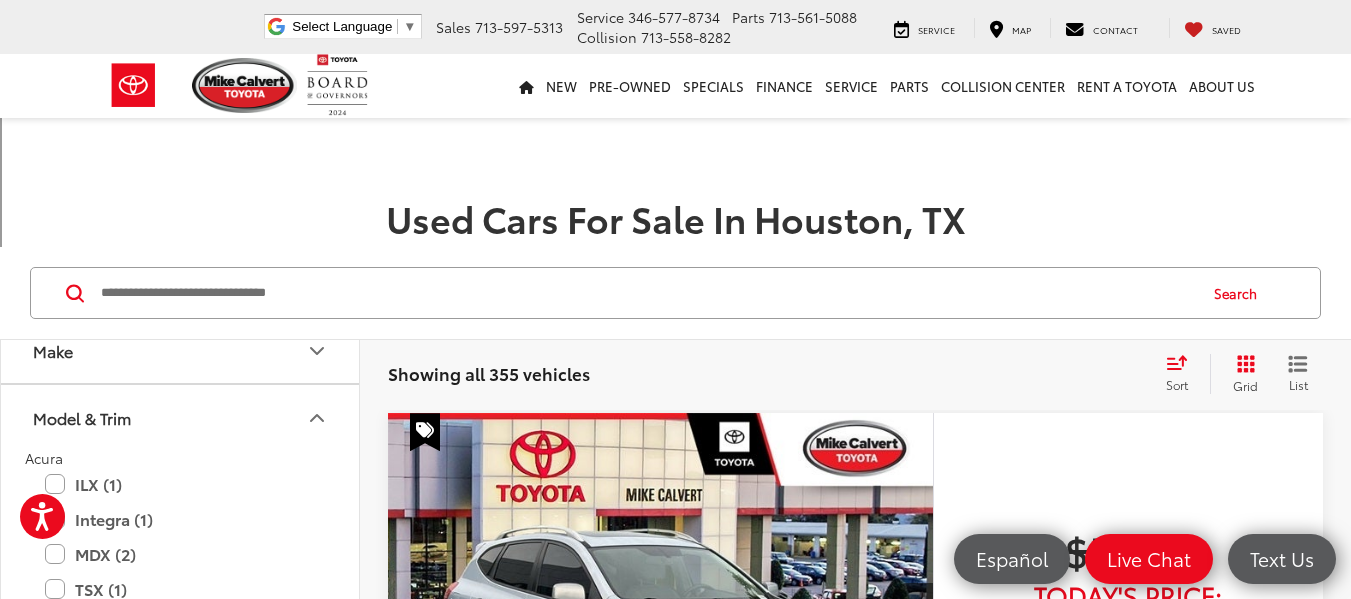 scroll, scrollTop: 335, scrollLeft: 0, axis: vertical 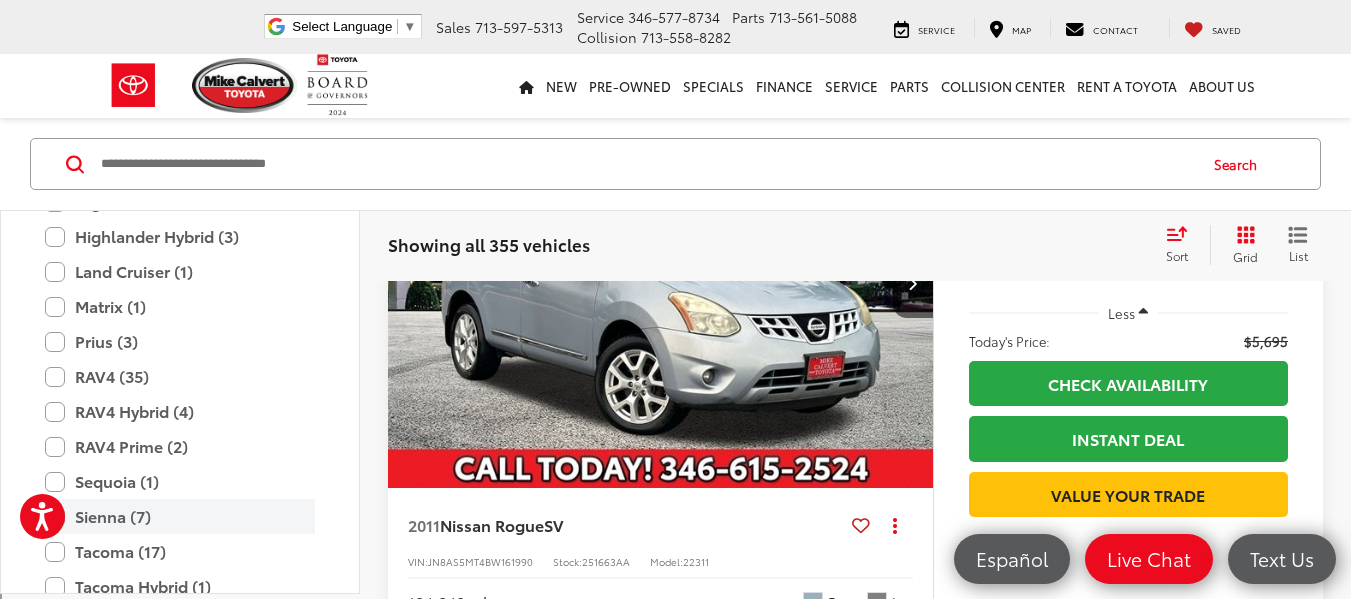 click on "Sienna (7)" at bounding box center [180, 516] 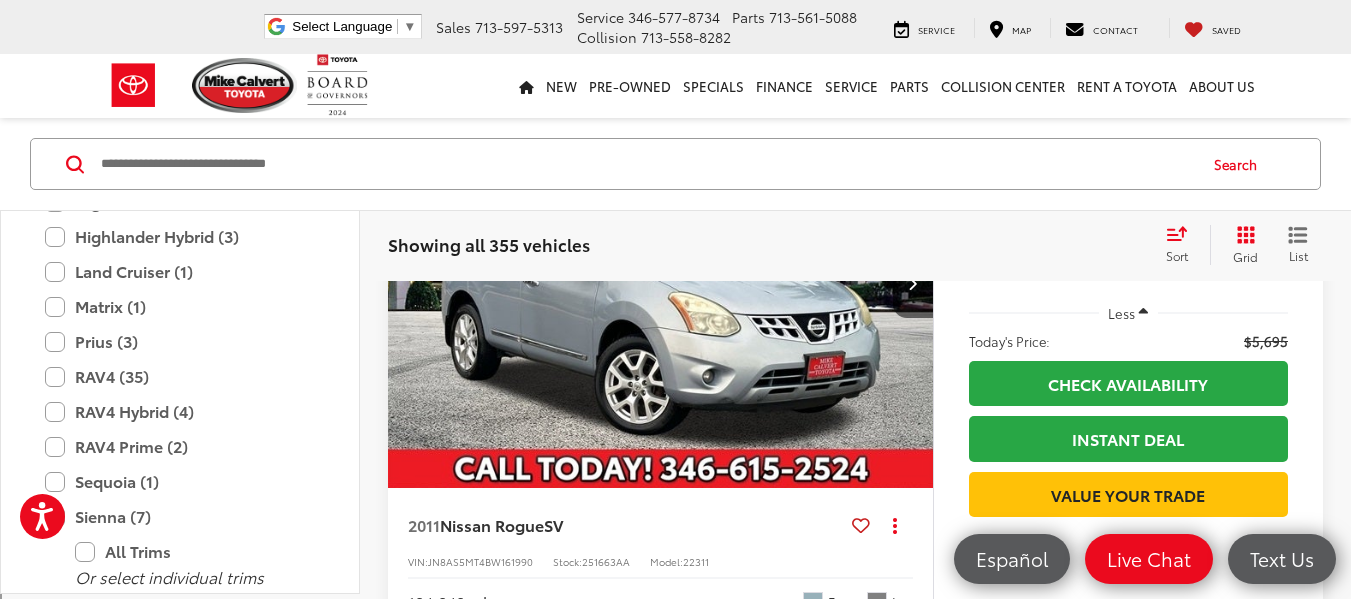 scroll, scrollTop: 129, scrollLeft: 0, axis: vertical 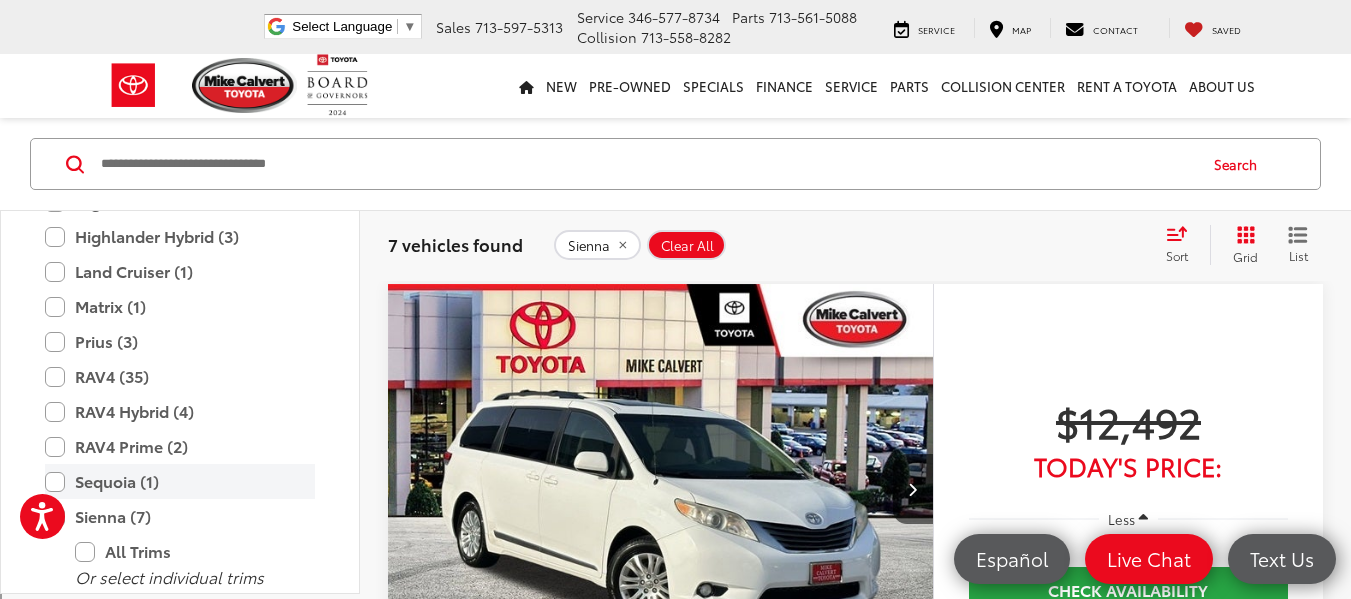 click on "Sequoia (1)" at bounding box center [180, 481] 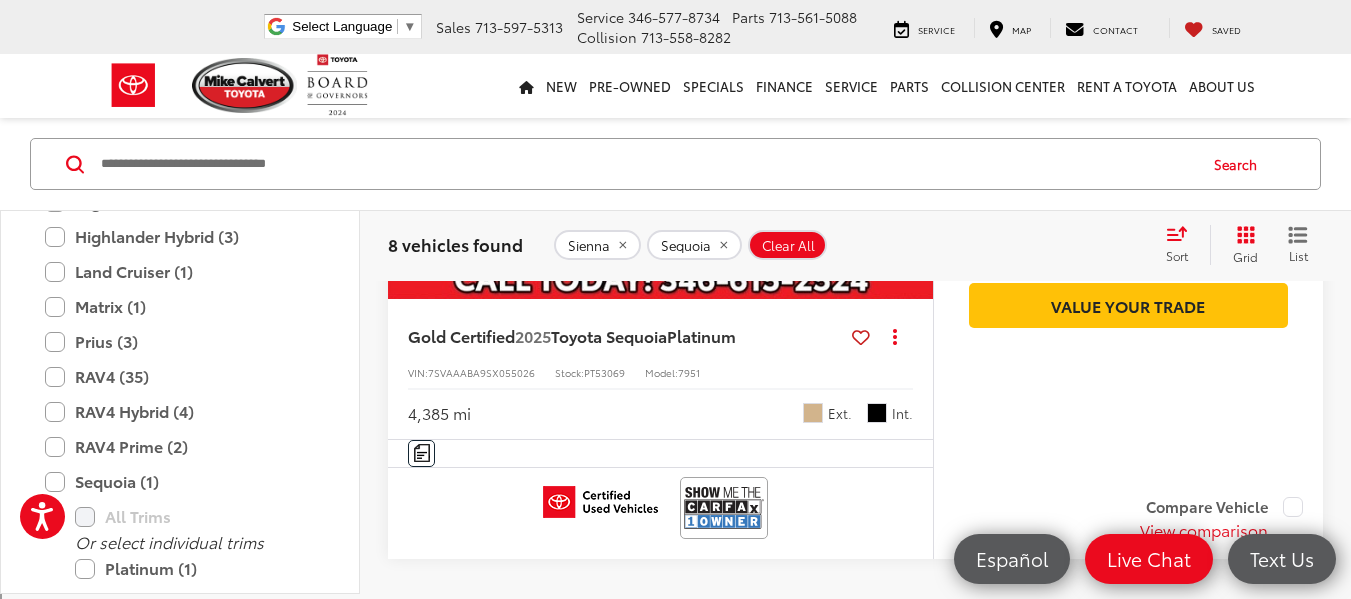 scroll, scrollTop: 5464, scrollLeft: 0, axis: vertical 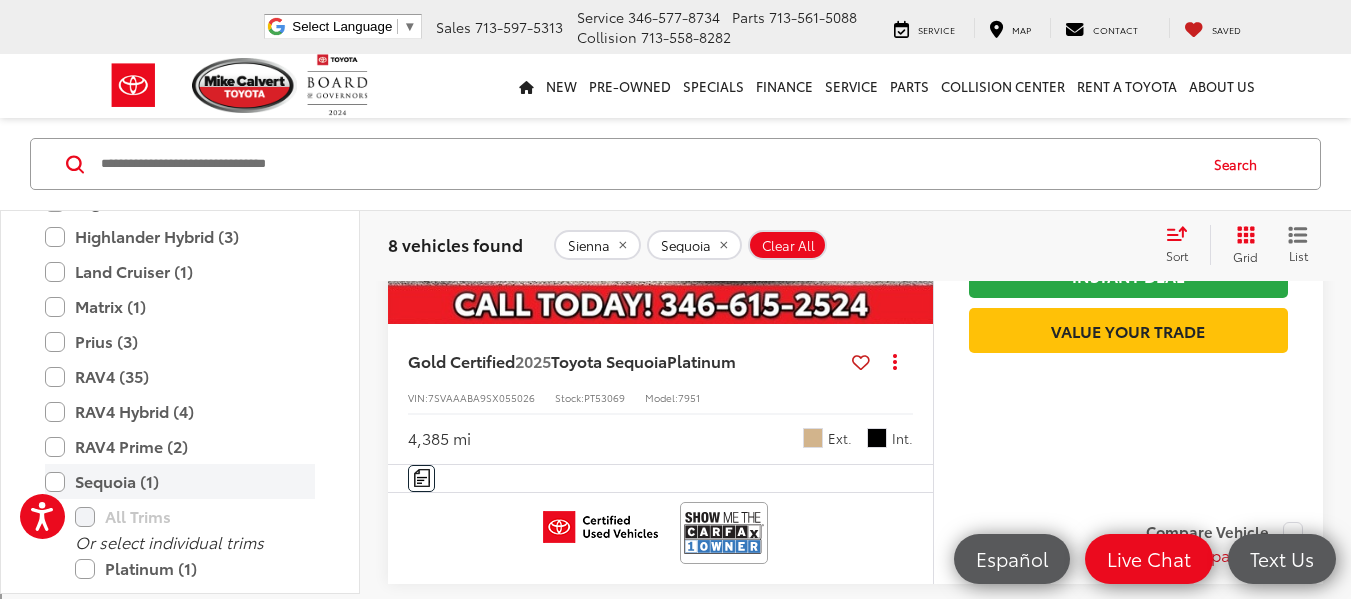 click on "Sequoia (1)" at bounding box center (180, 481) 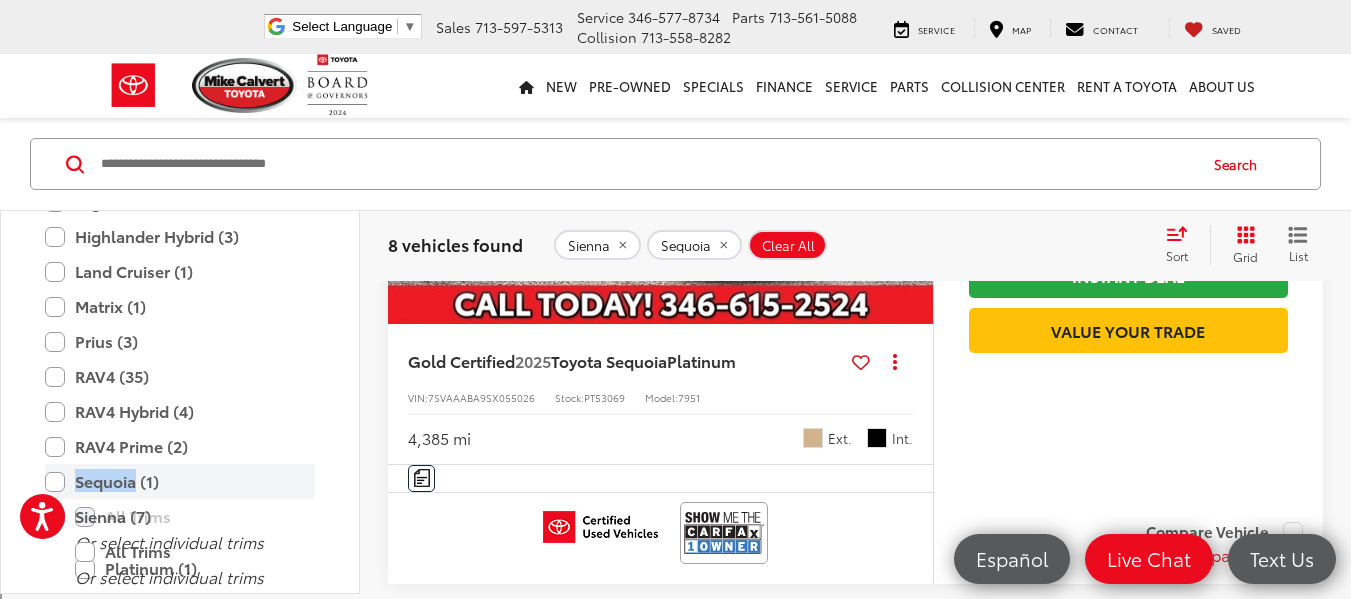 scroll, scrollTop: 129, scrollLeft: 0, axis: vertical 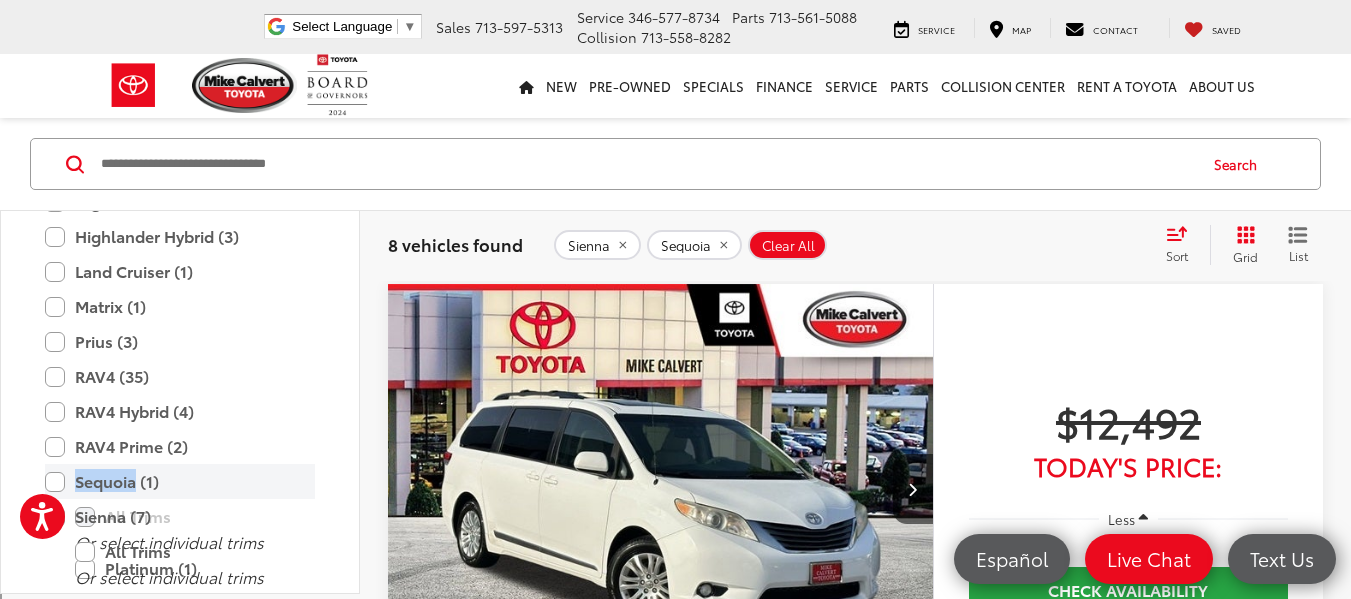 click on "Sequoia (1)" at bounding box center [180, 481] 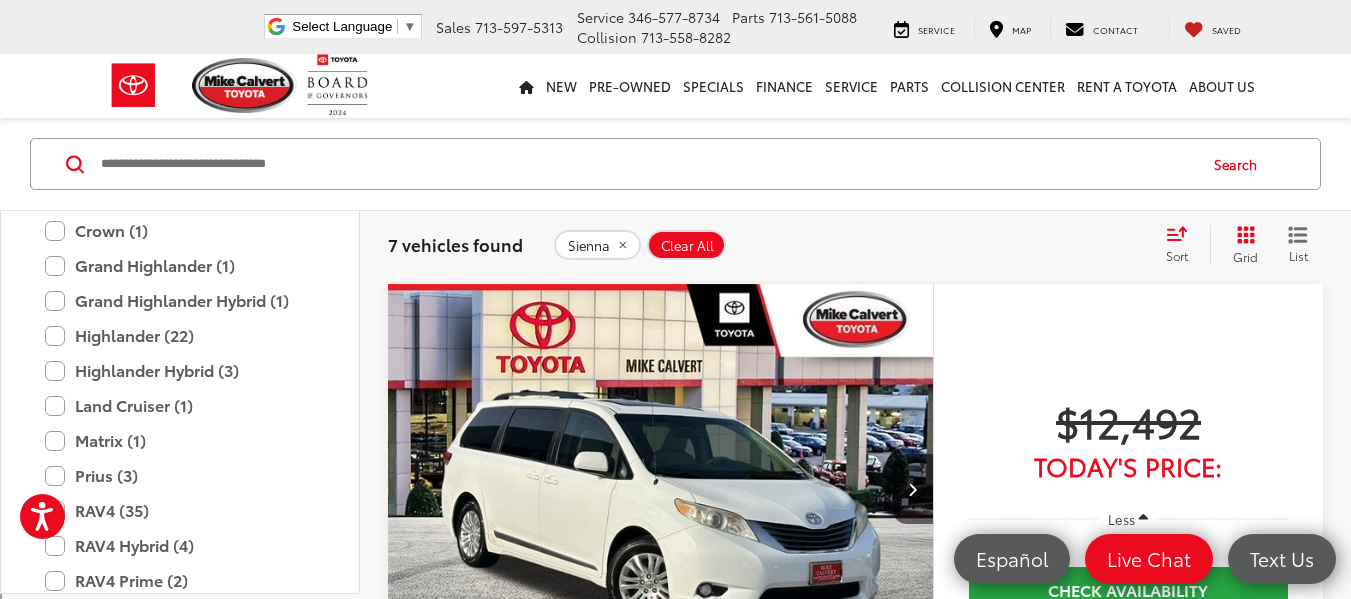 scroll, scrollTop: 3527, scrollLeft: 0, axis: vertical 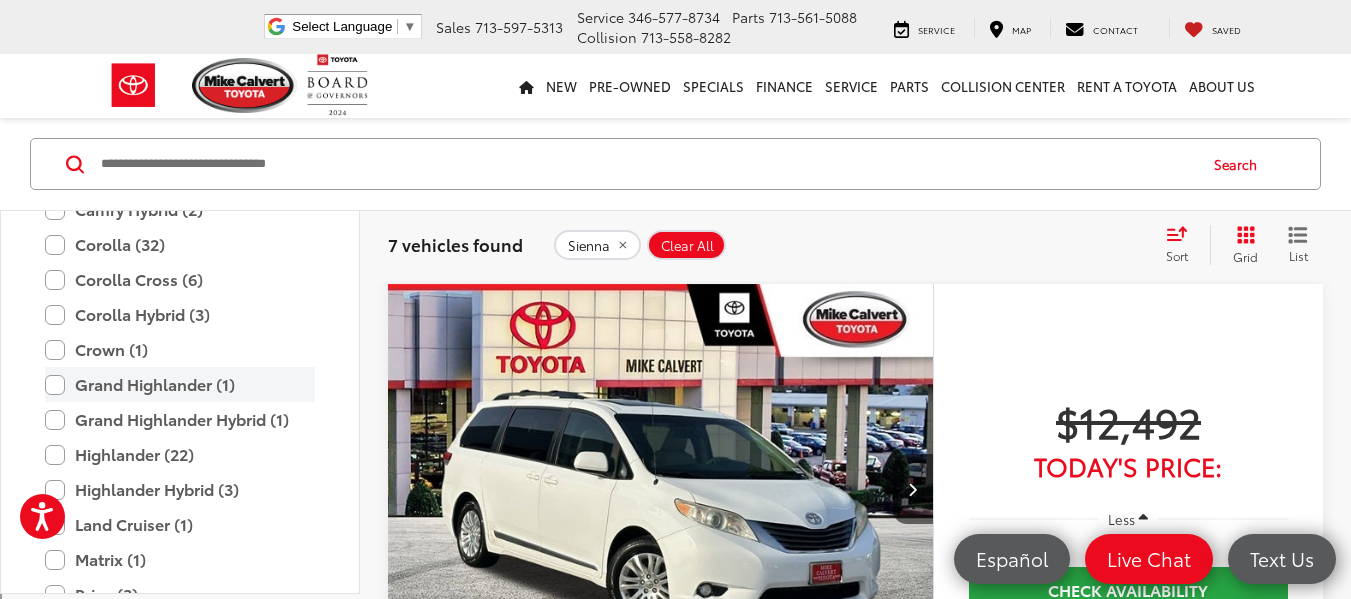click on "Grand Highlander (1)" at bounding box center (180, 384) 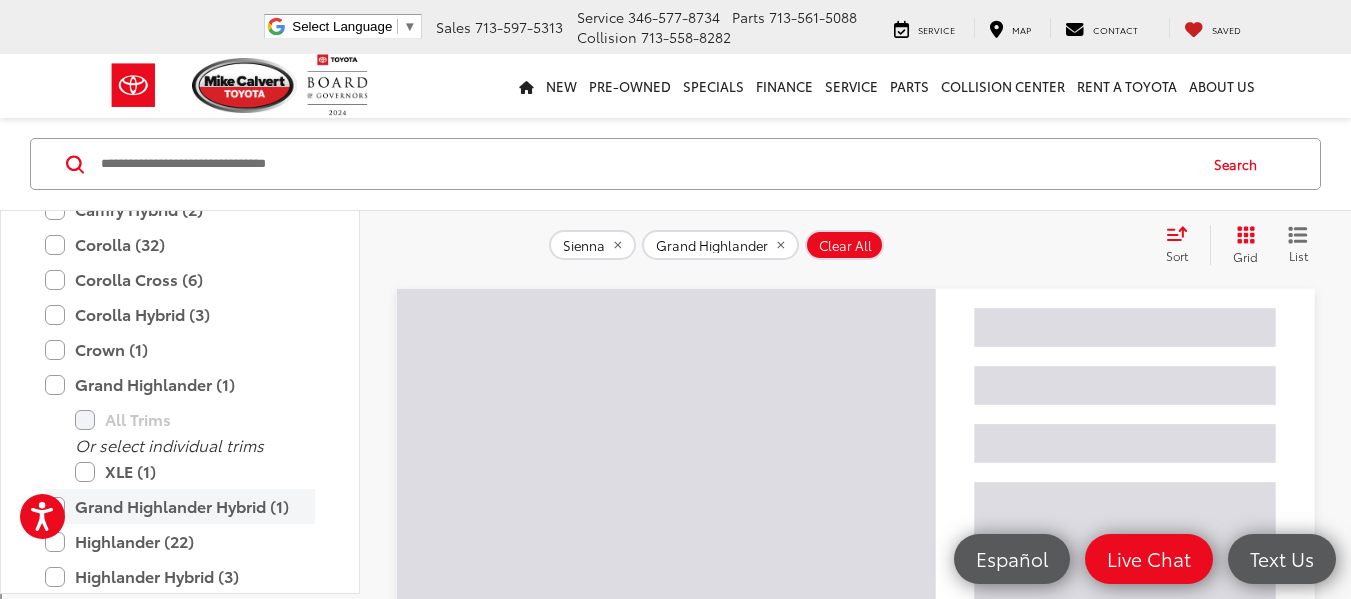 click on "Grand Highlander Hybrid (1)" at bounding box center [180, 506] 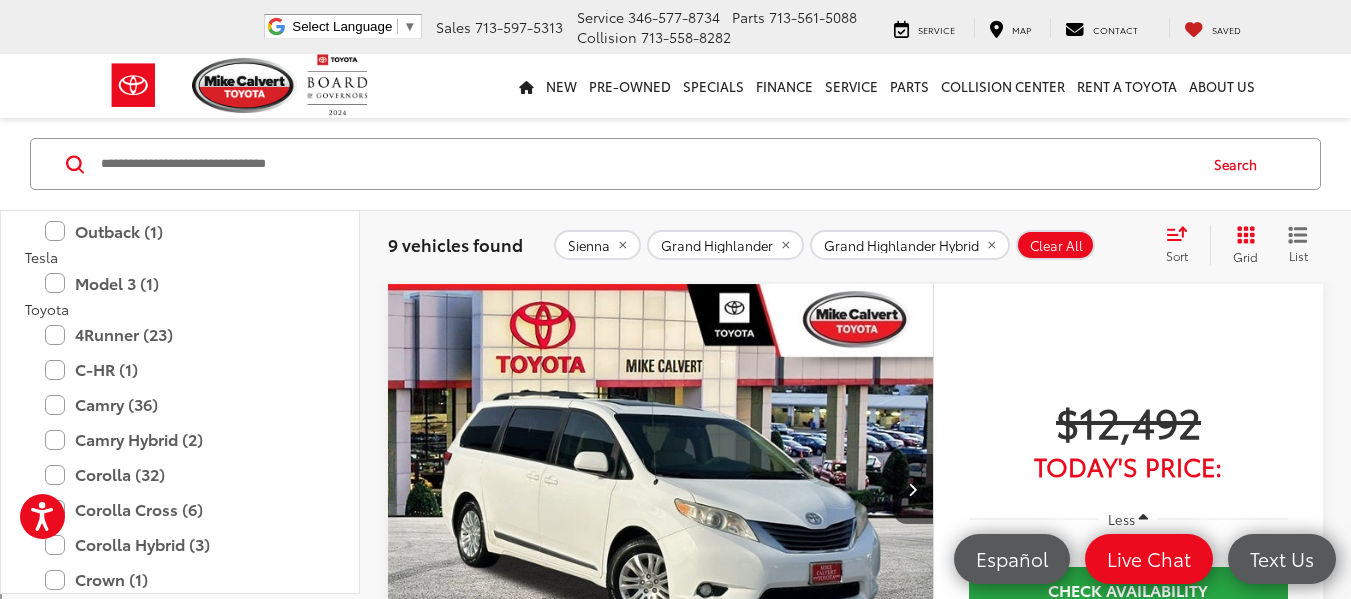 scroll, scrollTop: 3313, scrollLeft: 0, axis: vertical 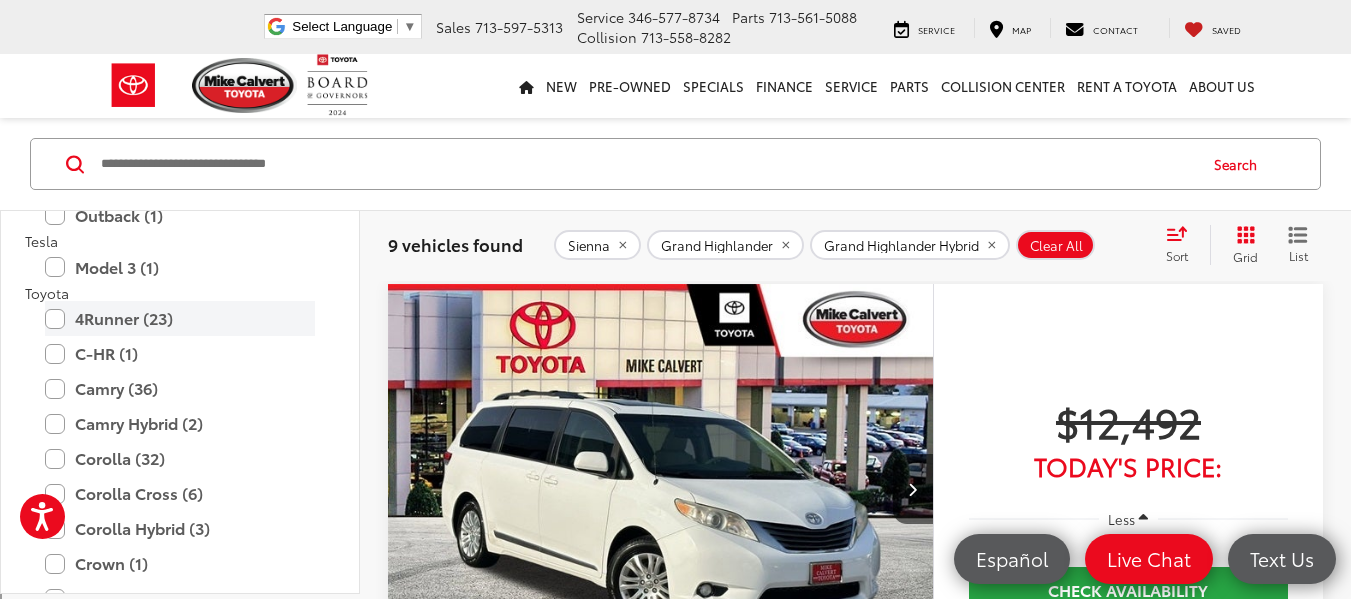 click on "4Runner (23)" at bounding box center (180, 318) 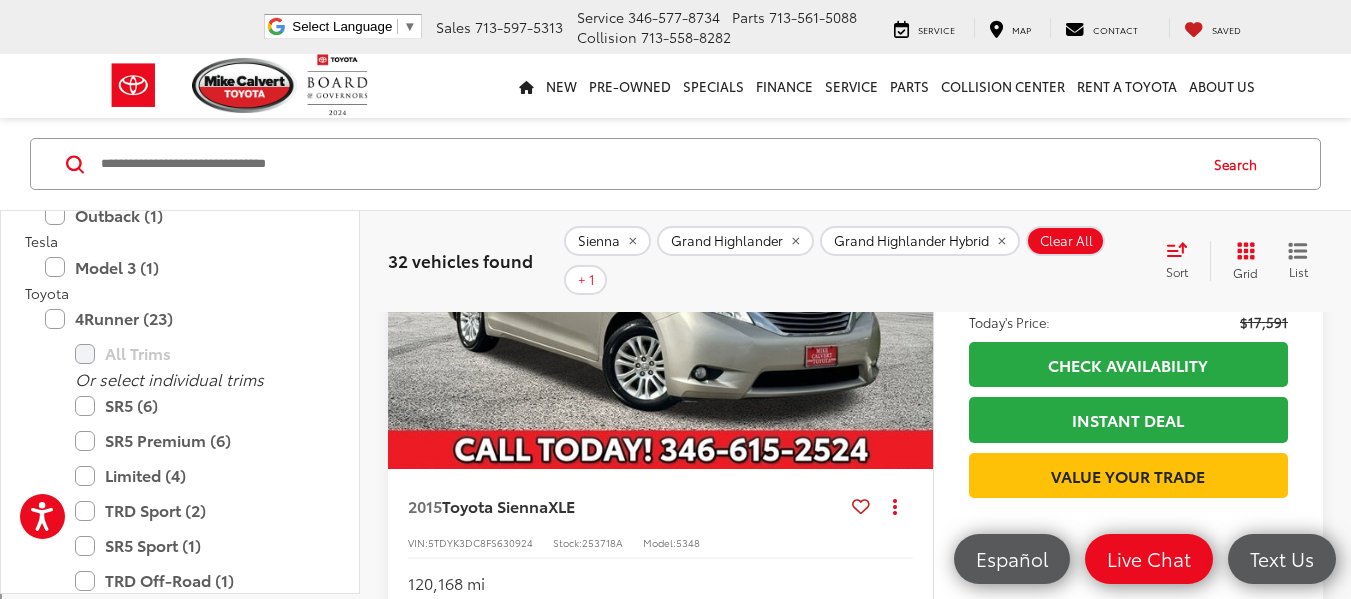 scroll, scrollTop: 2542, scrollLeft: 0, axis: vertical 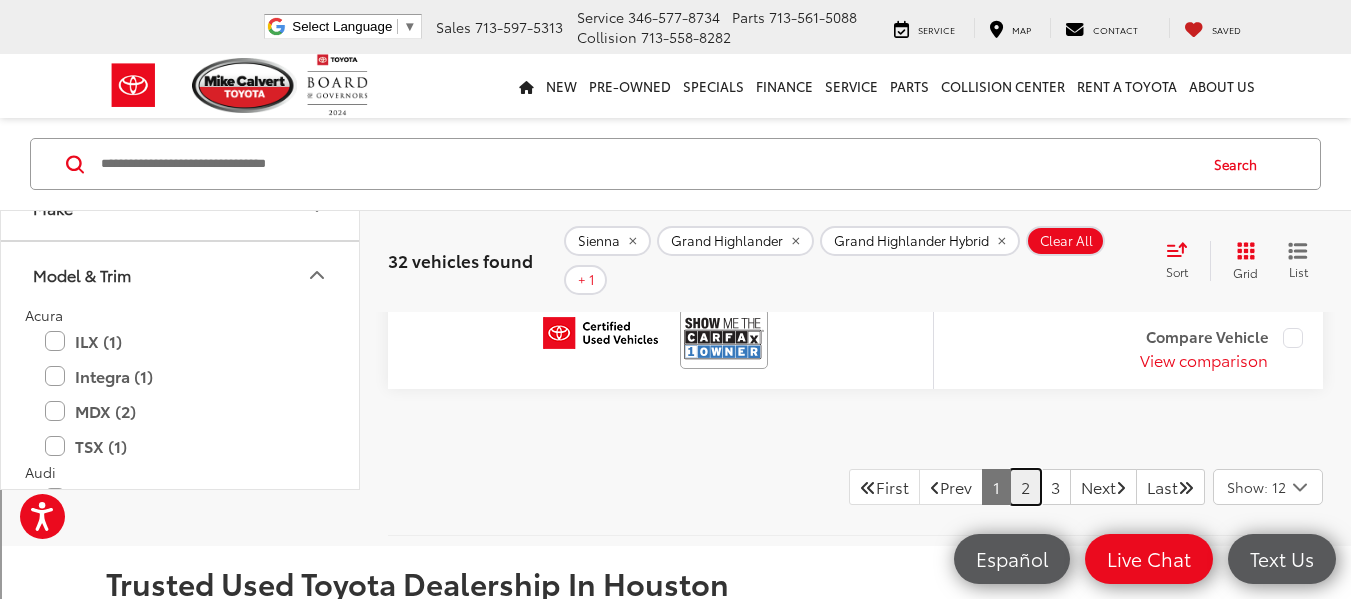 click on "2" at bounding box center [1025, 487] 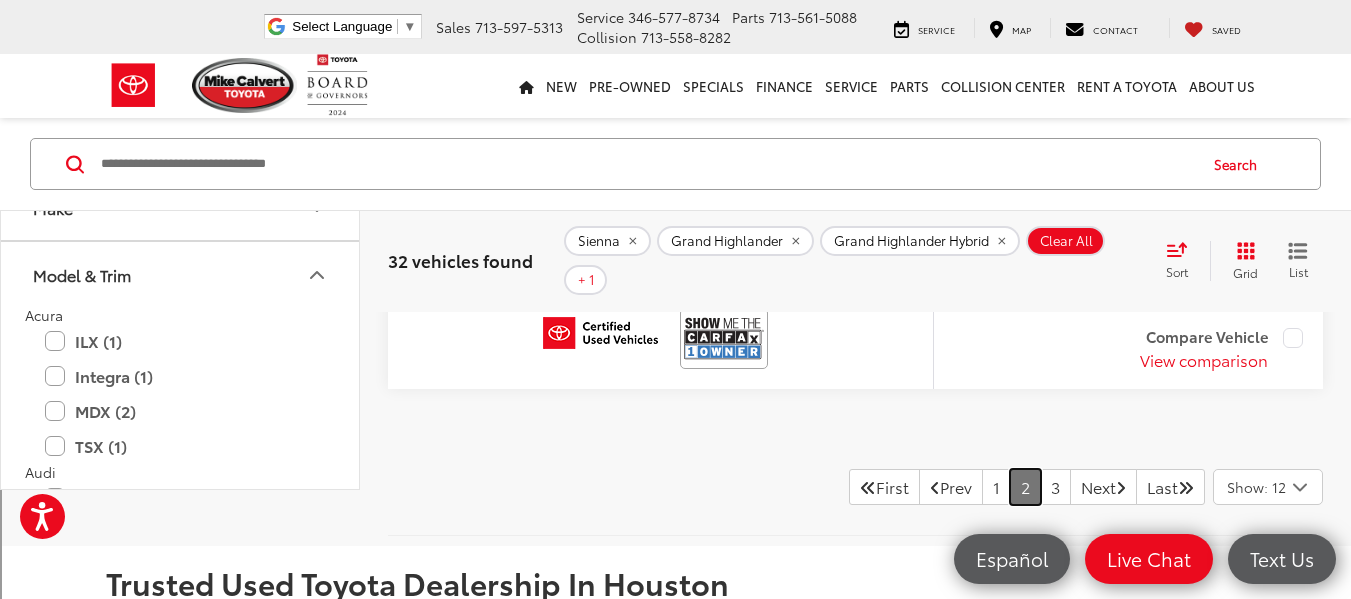 scroll, scrollTop: 129, scrollLeft: 0, axis: vertical 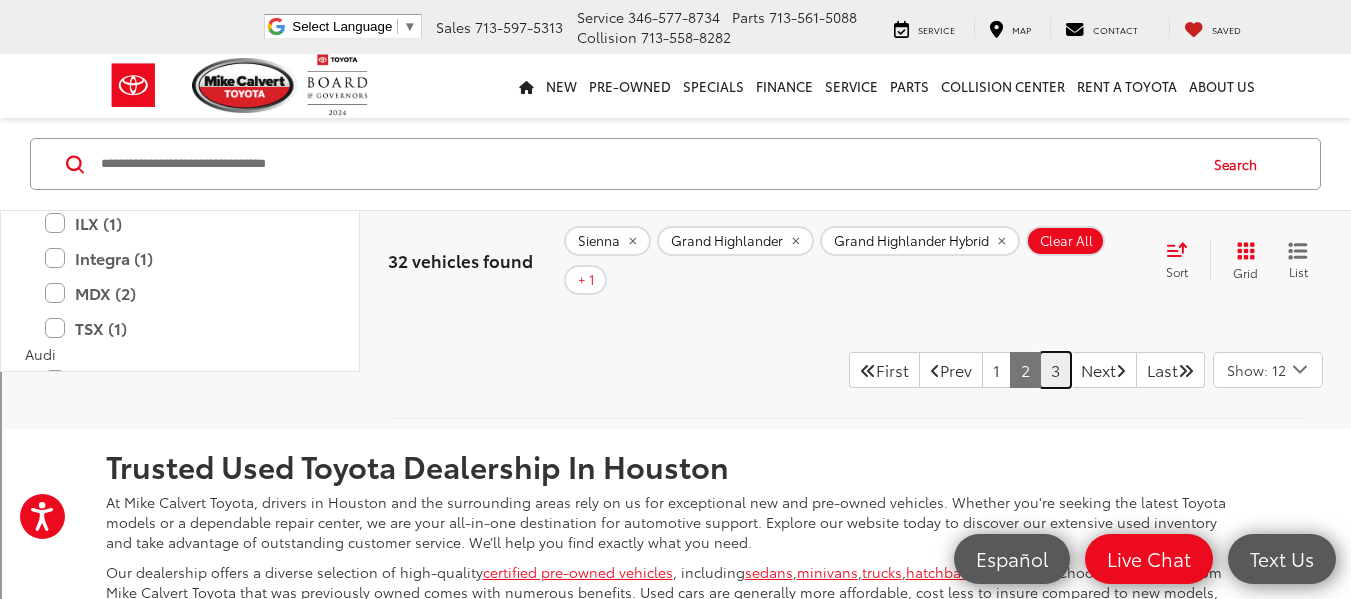 click on "3" at bounding box center [1055, 370] 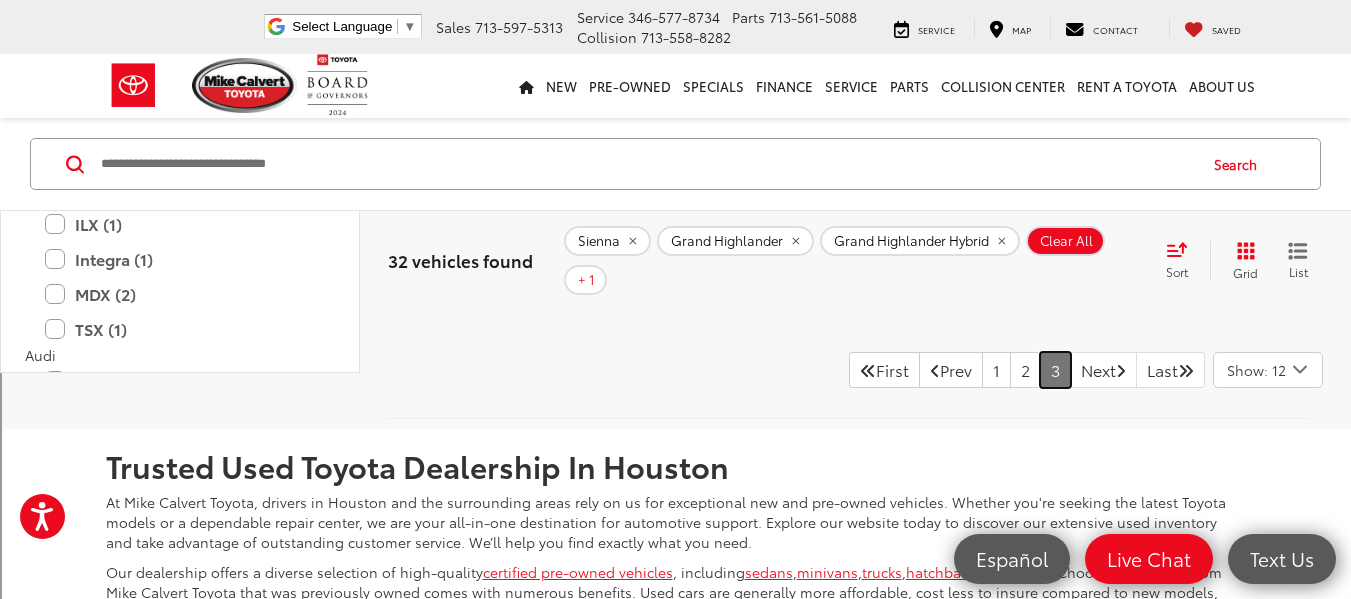 scroll, scrollTop: 129, scrollLeft: 0, axis: vertical 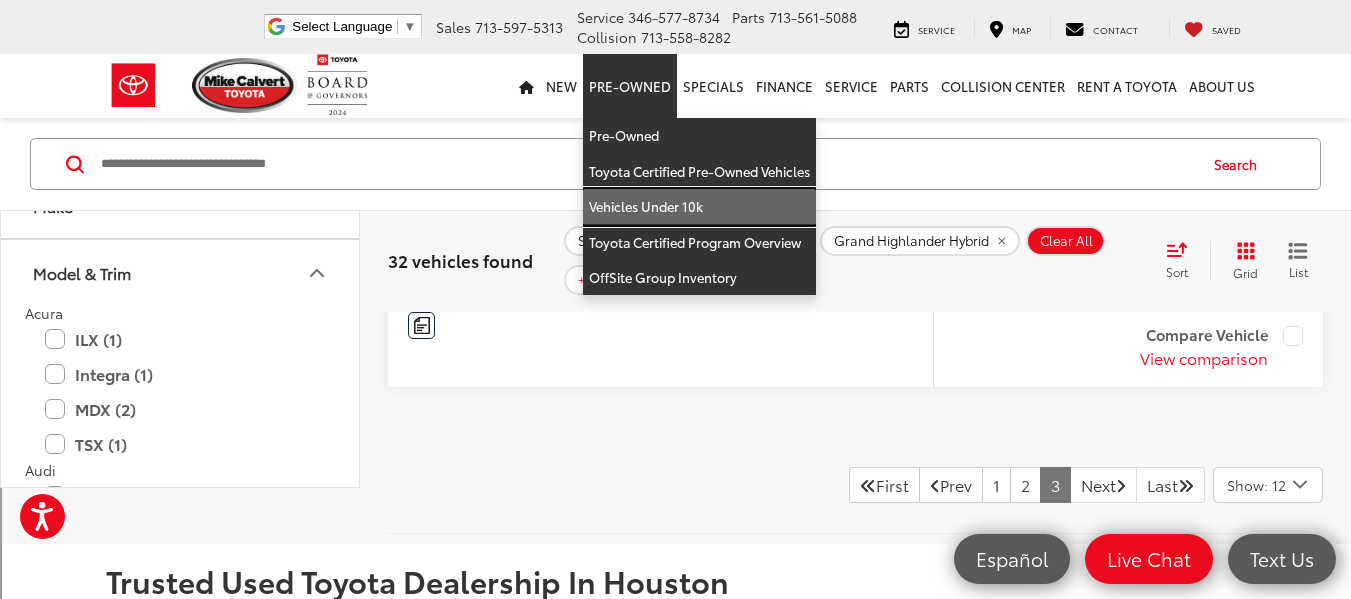 click on "Vehicles Under 10k" at bounding box center [699, 207] 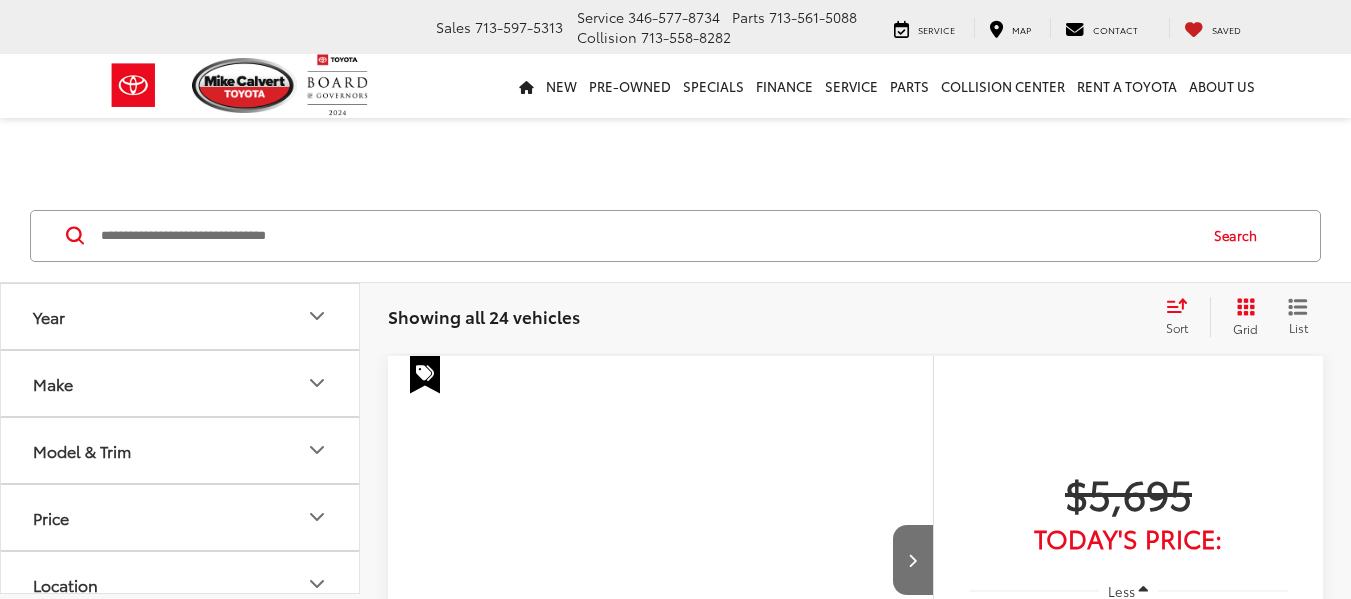 scroll, scrollTop: 0, scrollLeft: 0, axis: both 